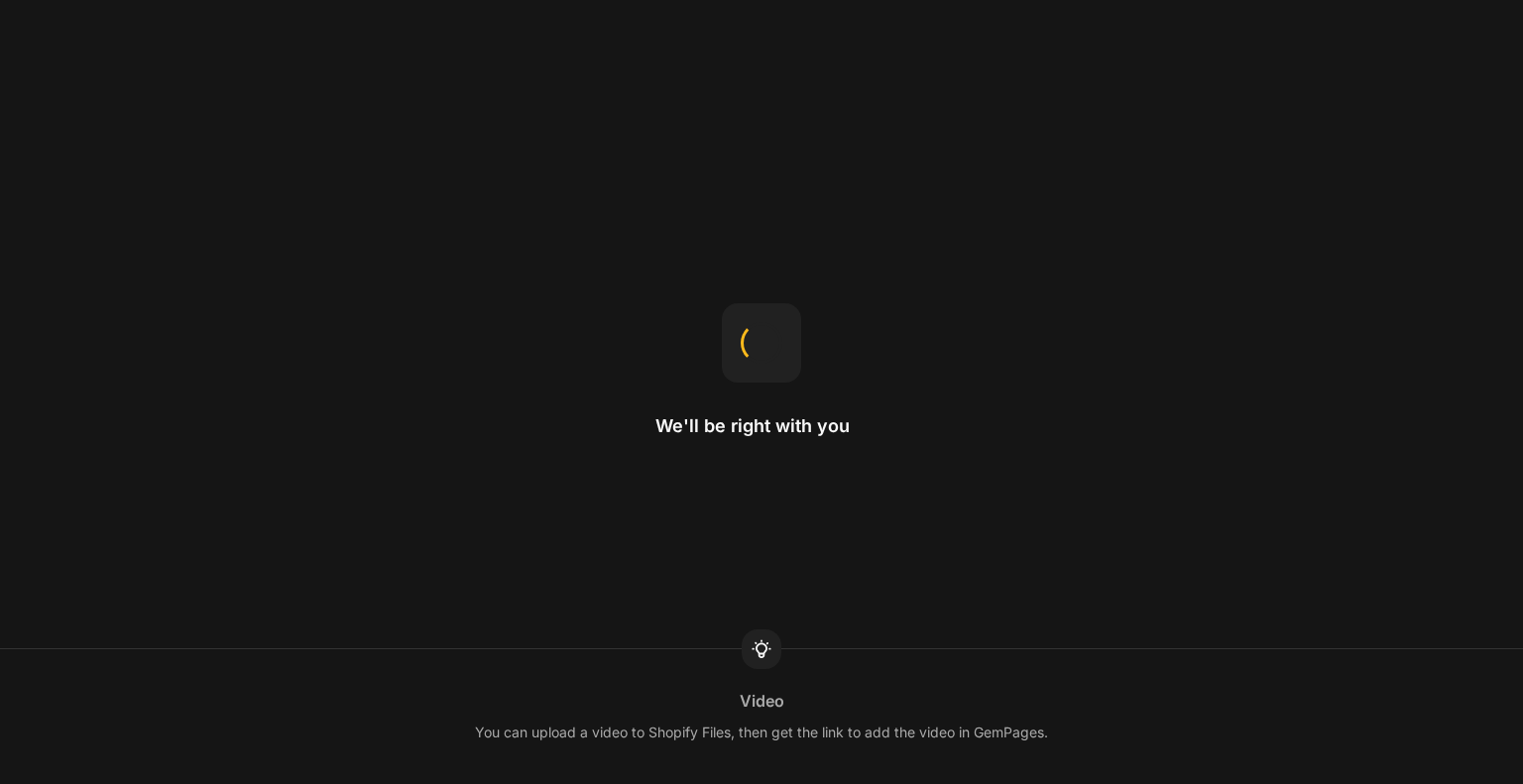 scroll, scrollTop: 0, scrollLeft: 0, axis: both 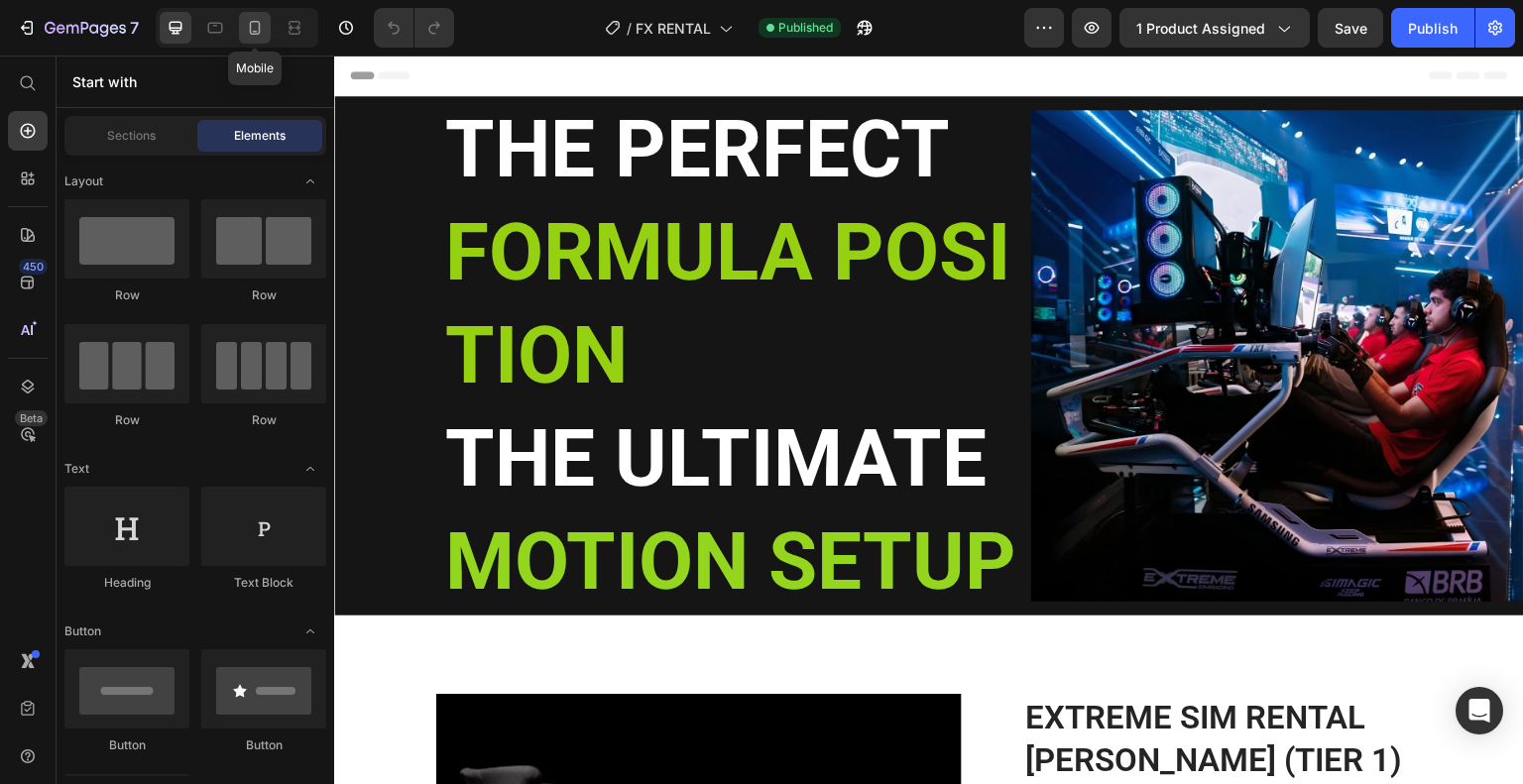 click 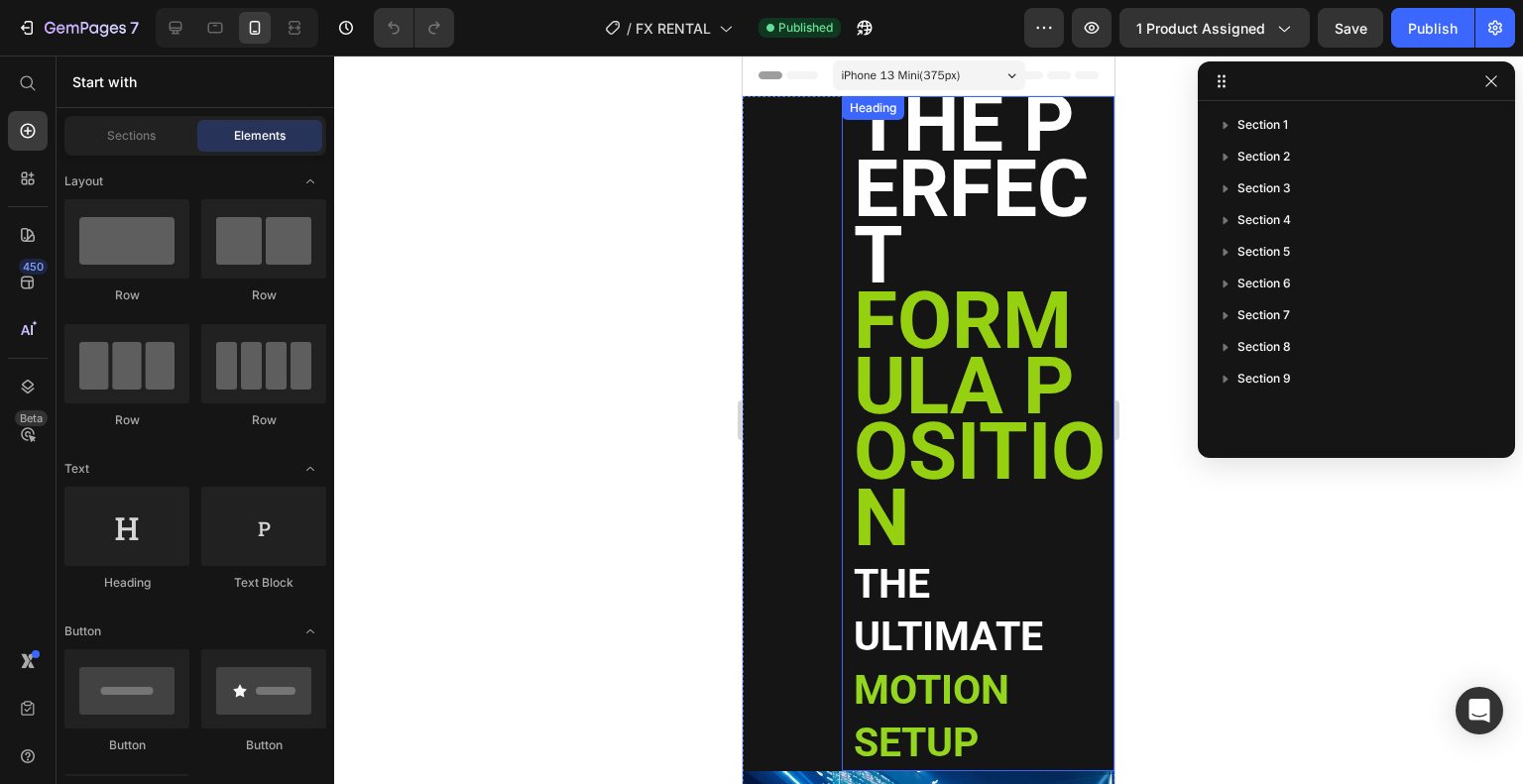 click on "FORMULA POSITION" at bounding box center [980, 419] 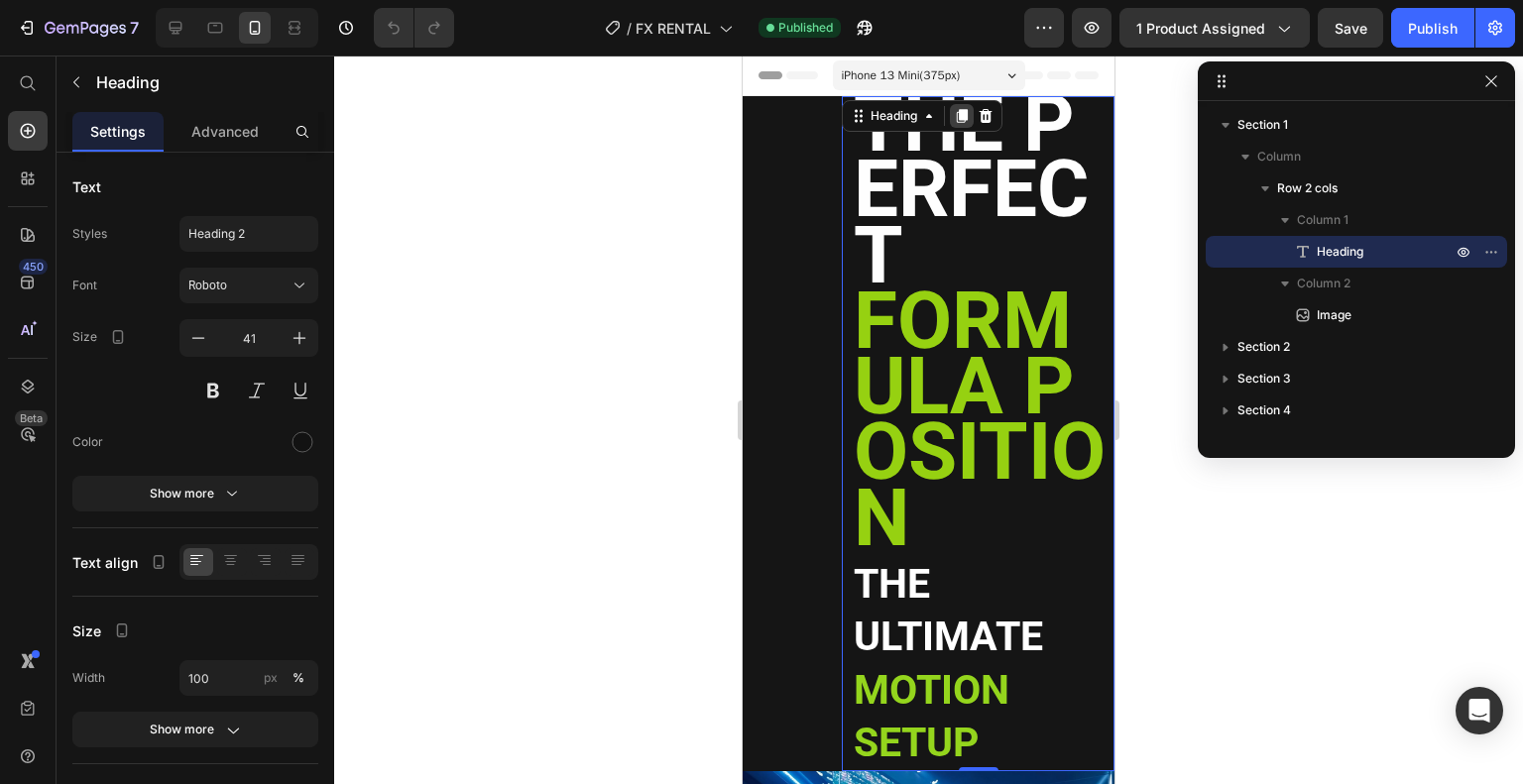 click 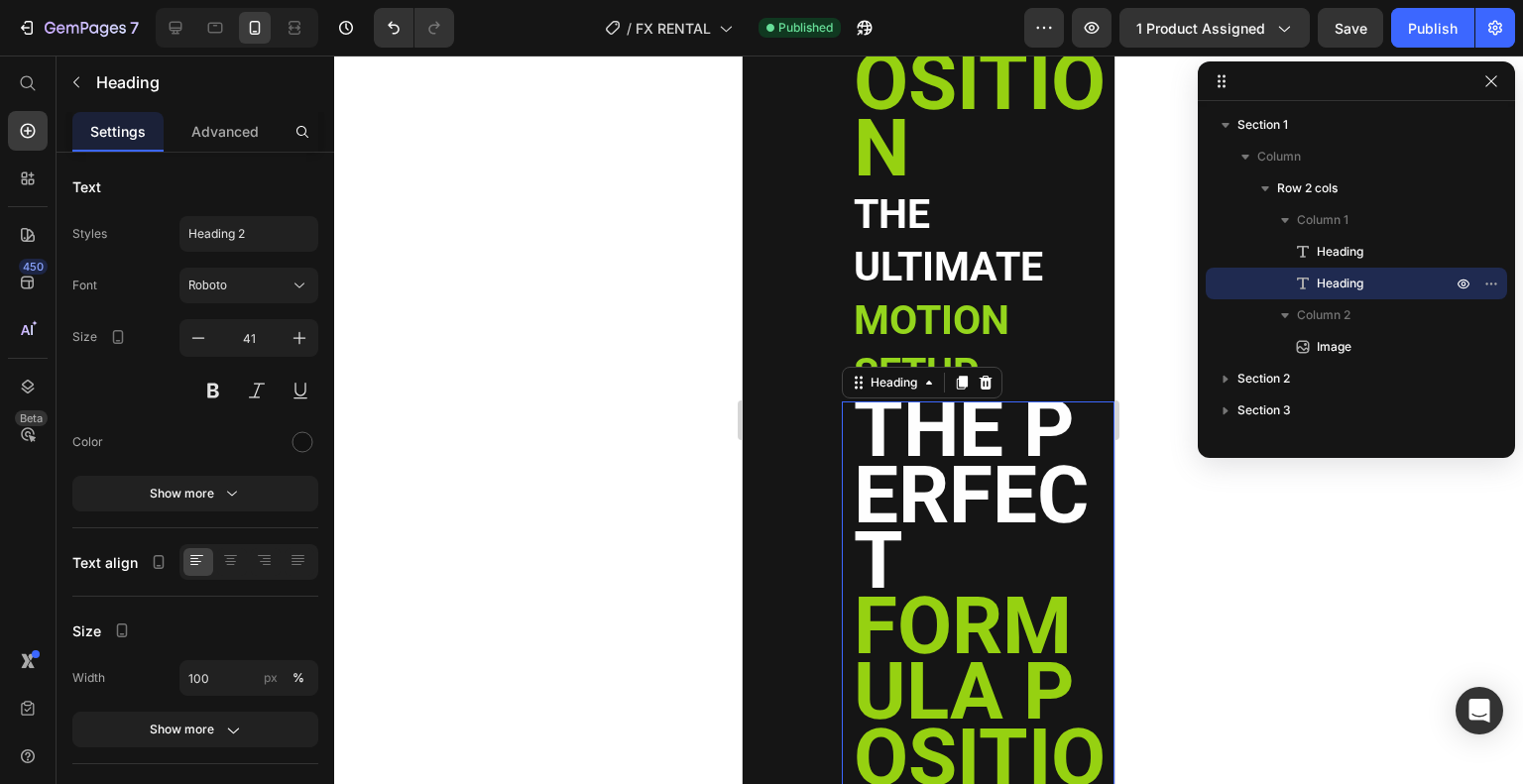 scroll, scrollTop: 353, scrollLeft: 0, axis: vertical 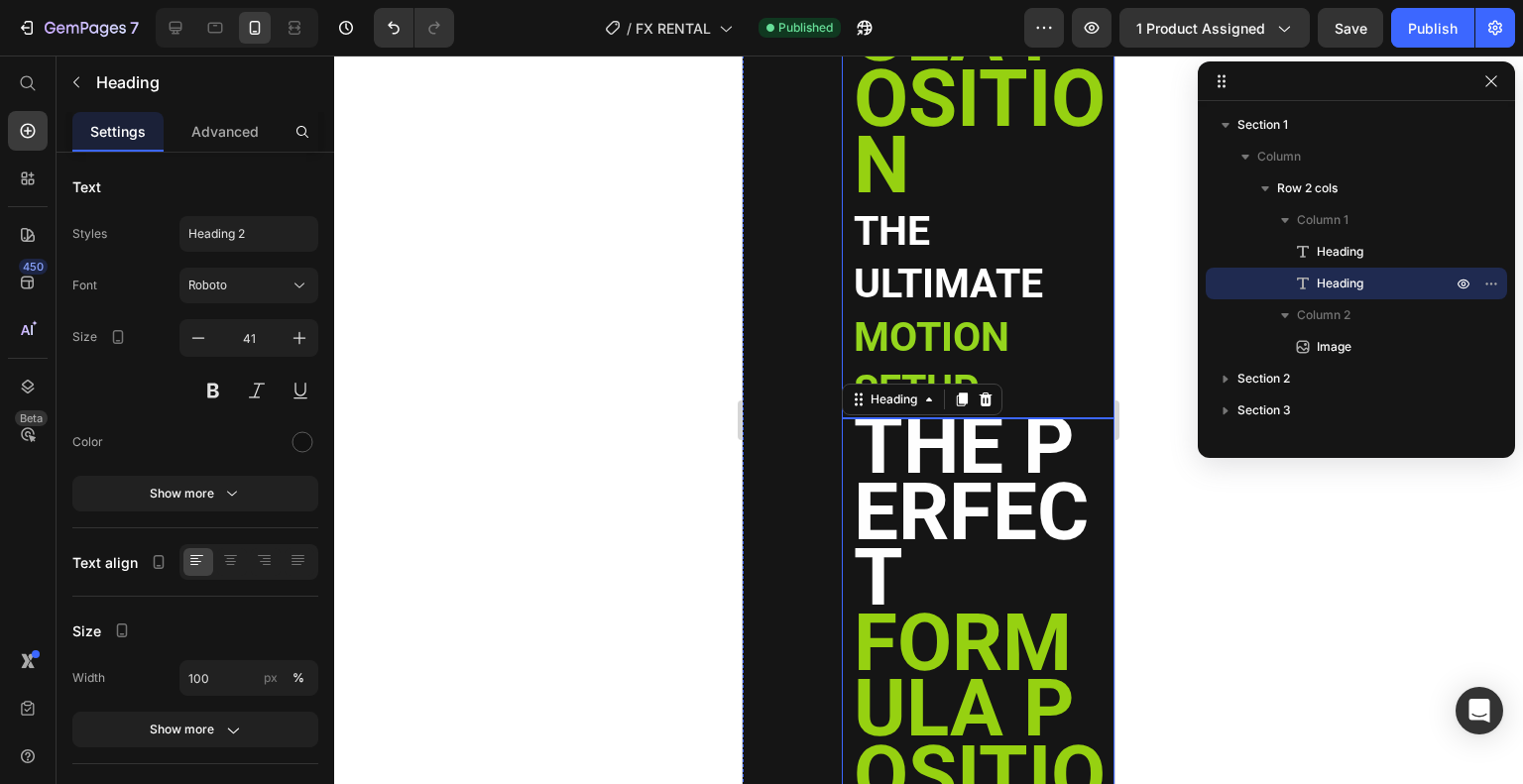click on "FORMULA POSITION" at bounding box center [980, 66] 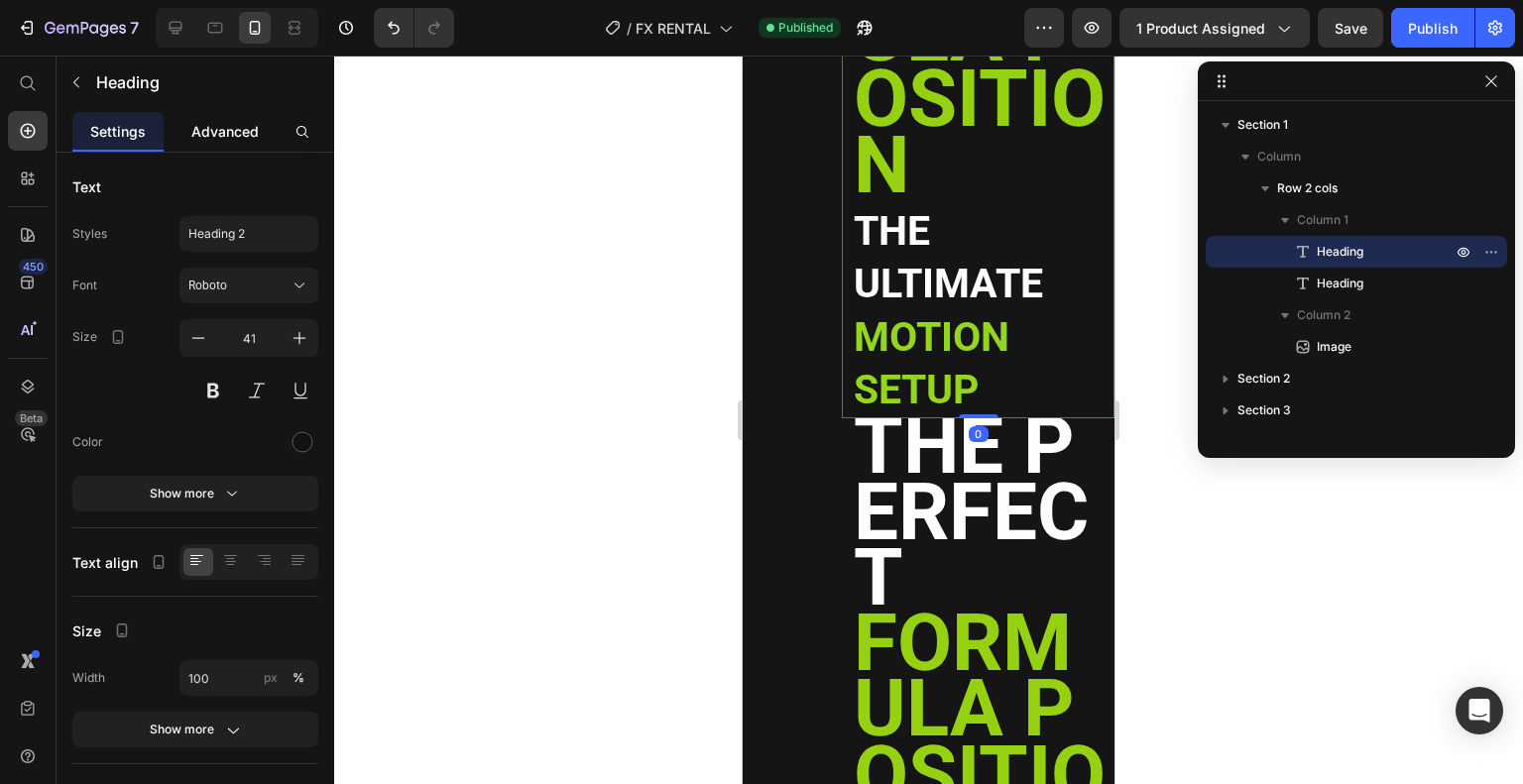 click on "Advanced" at bounding box center (225, 131) 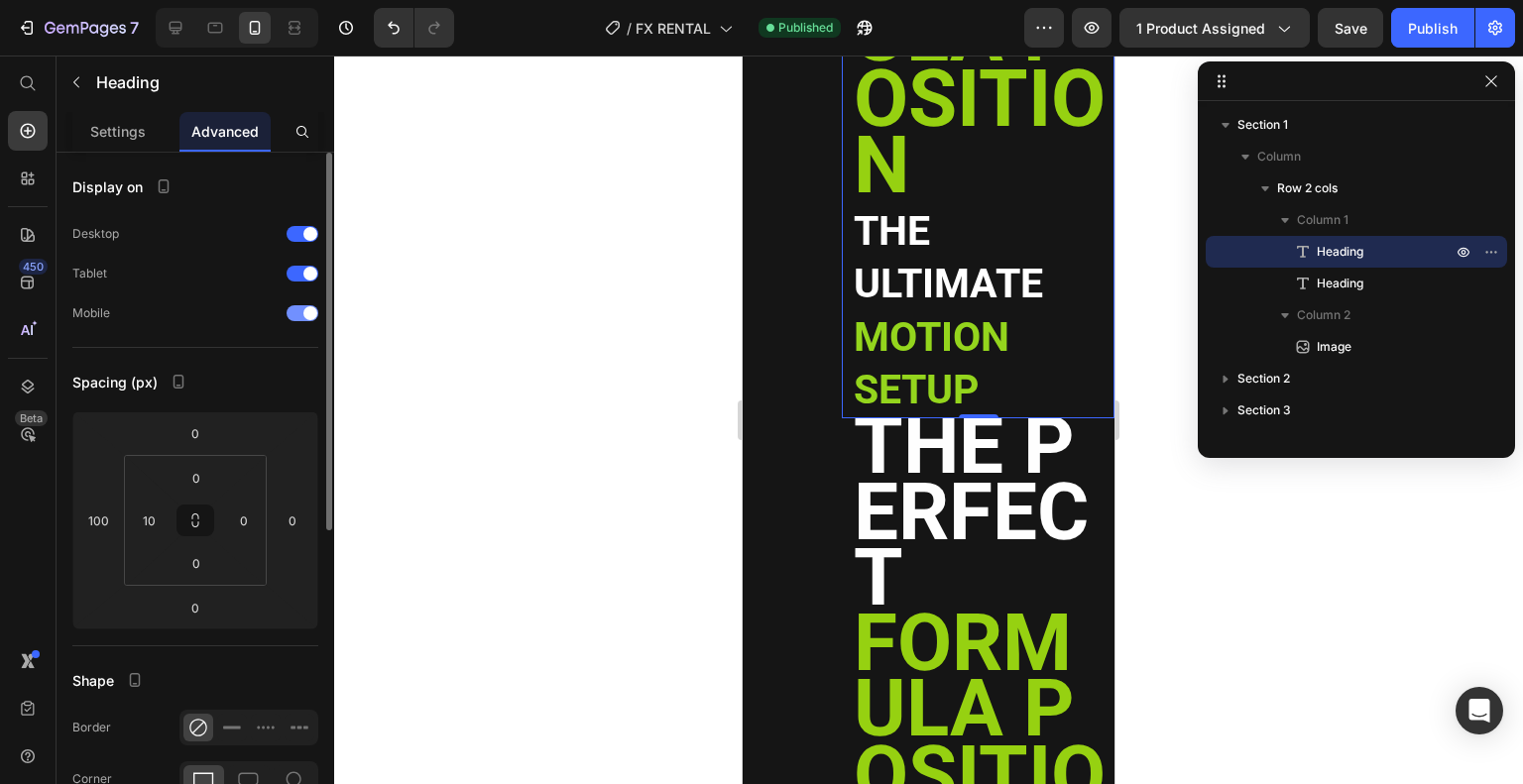click at bounding box center [302, 313] 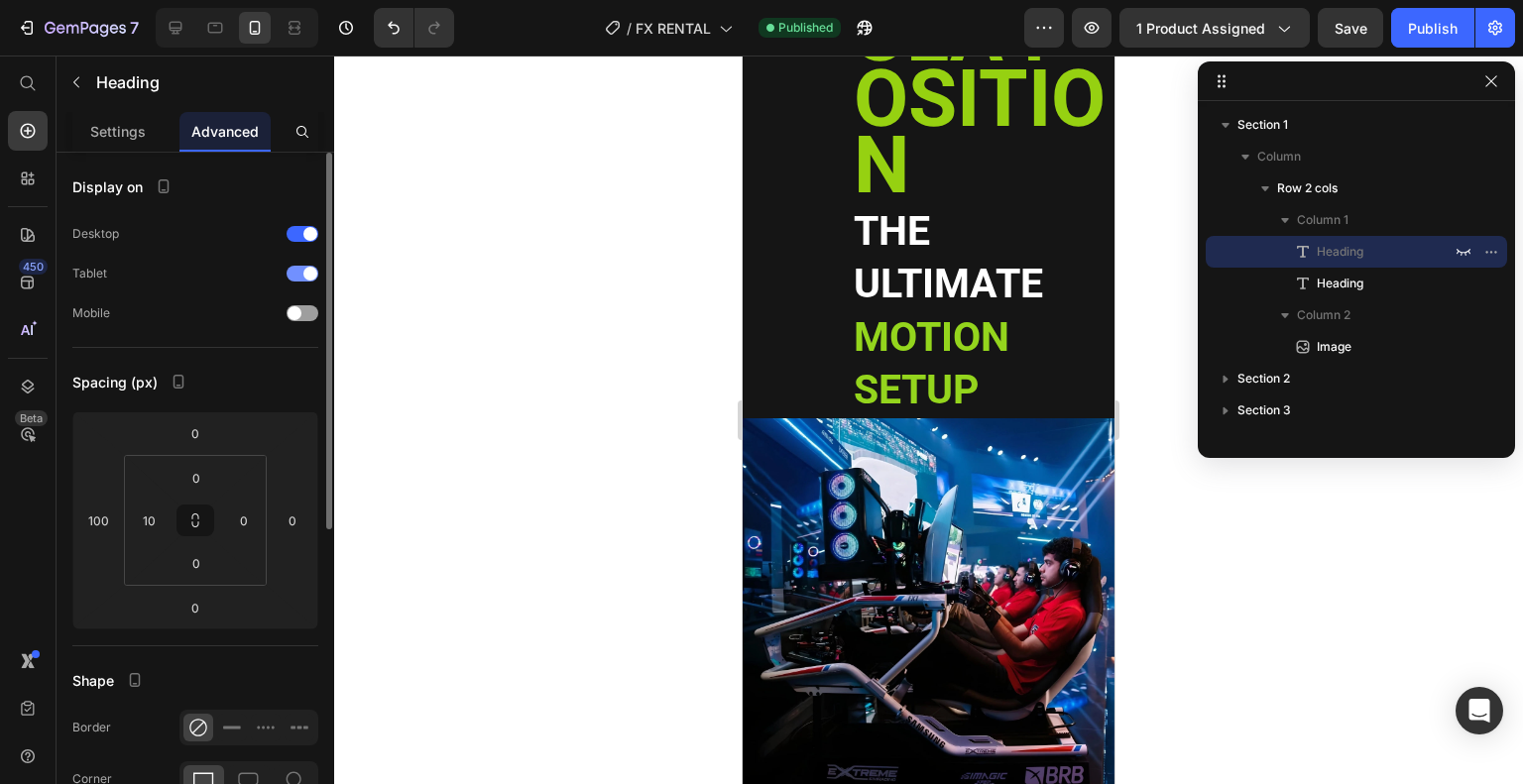 scroll, scrollTop: 0, scrollLeft: 0, axis: both 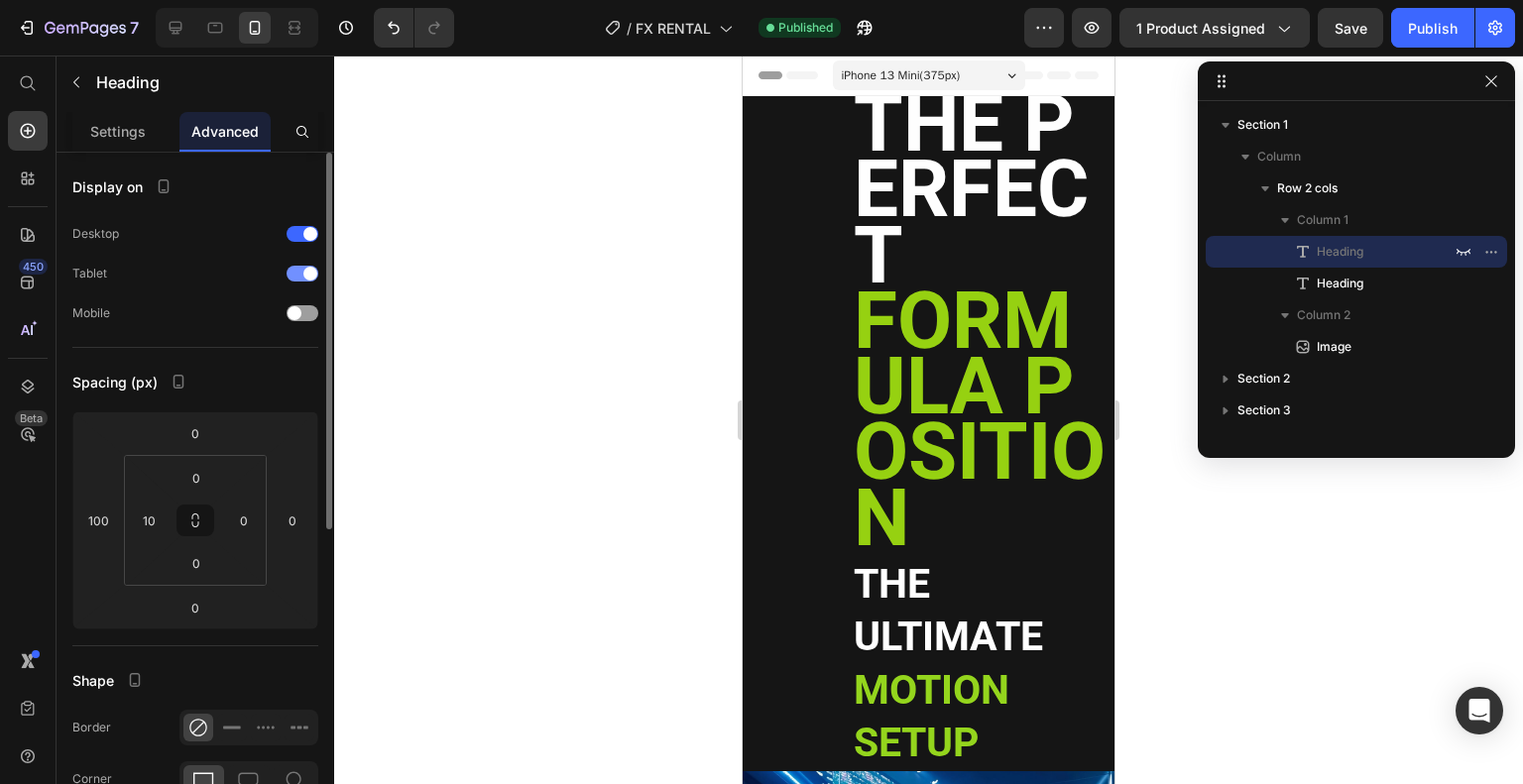 click at bounding box center (302, 274) 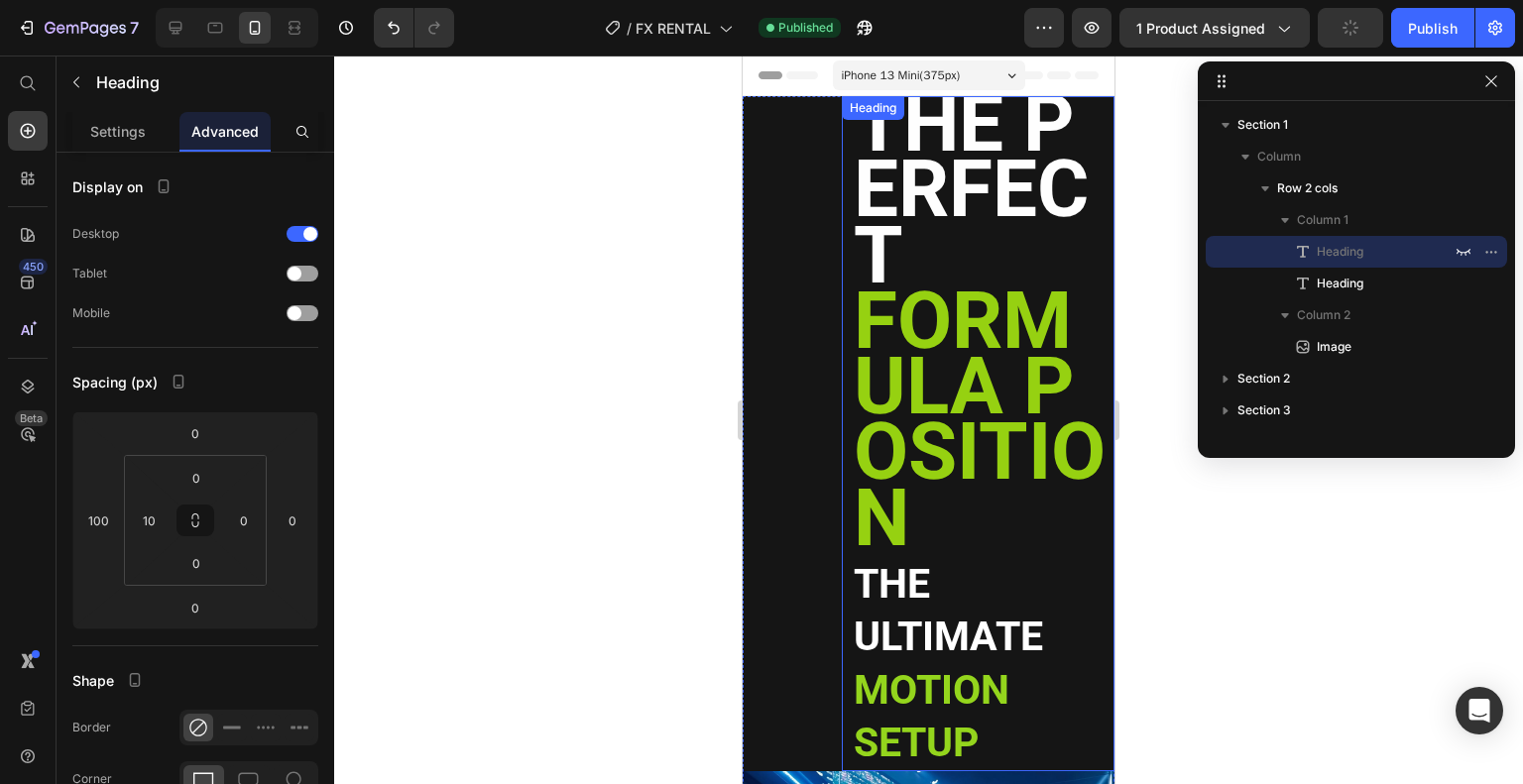 click on "FORMULA POSITION" at bounding box center (980, 419) 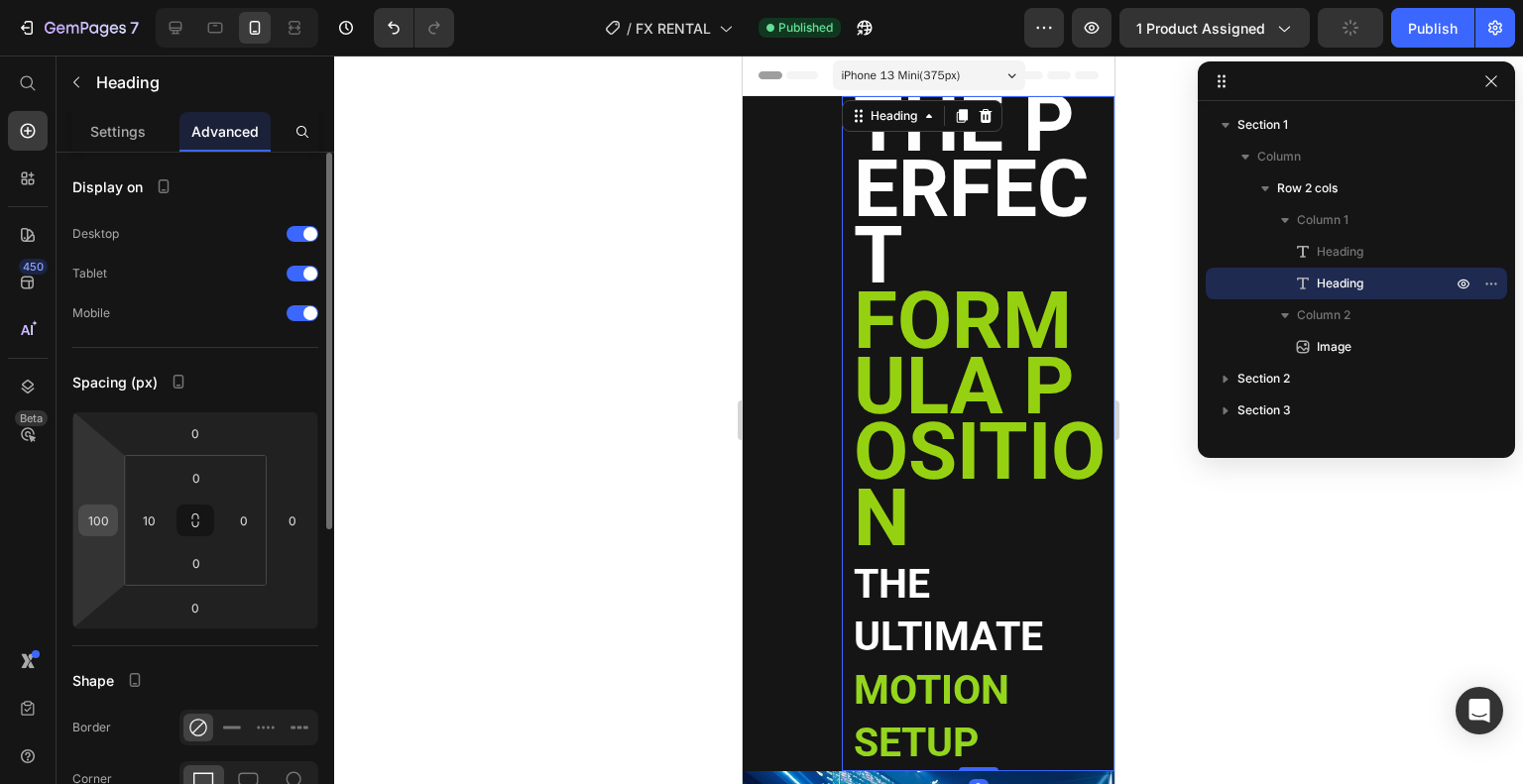 click on "100" at bounding box center [98, 520] 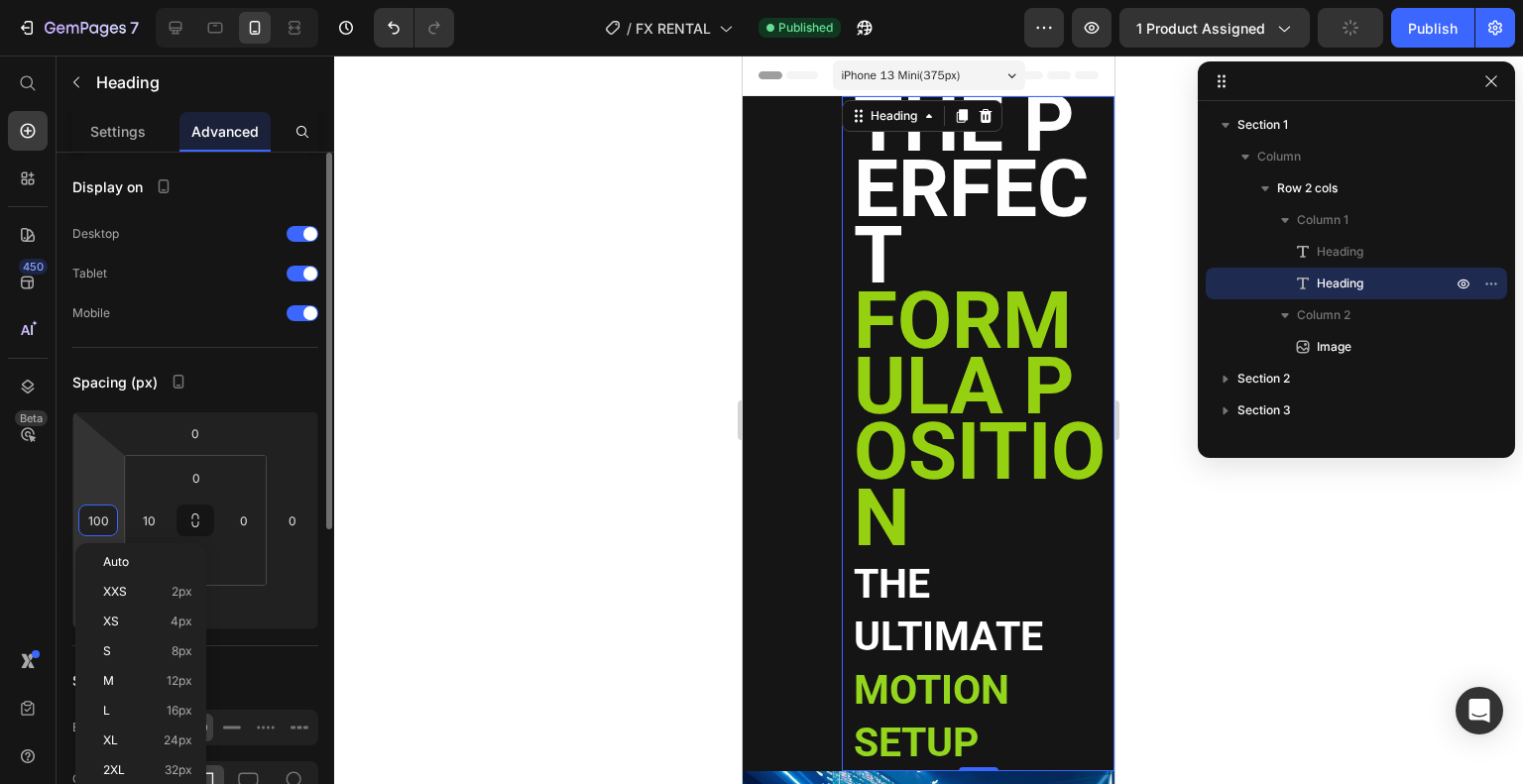 type on "0" 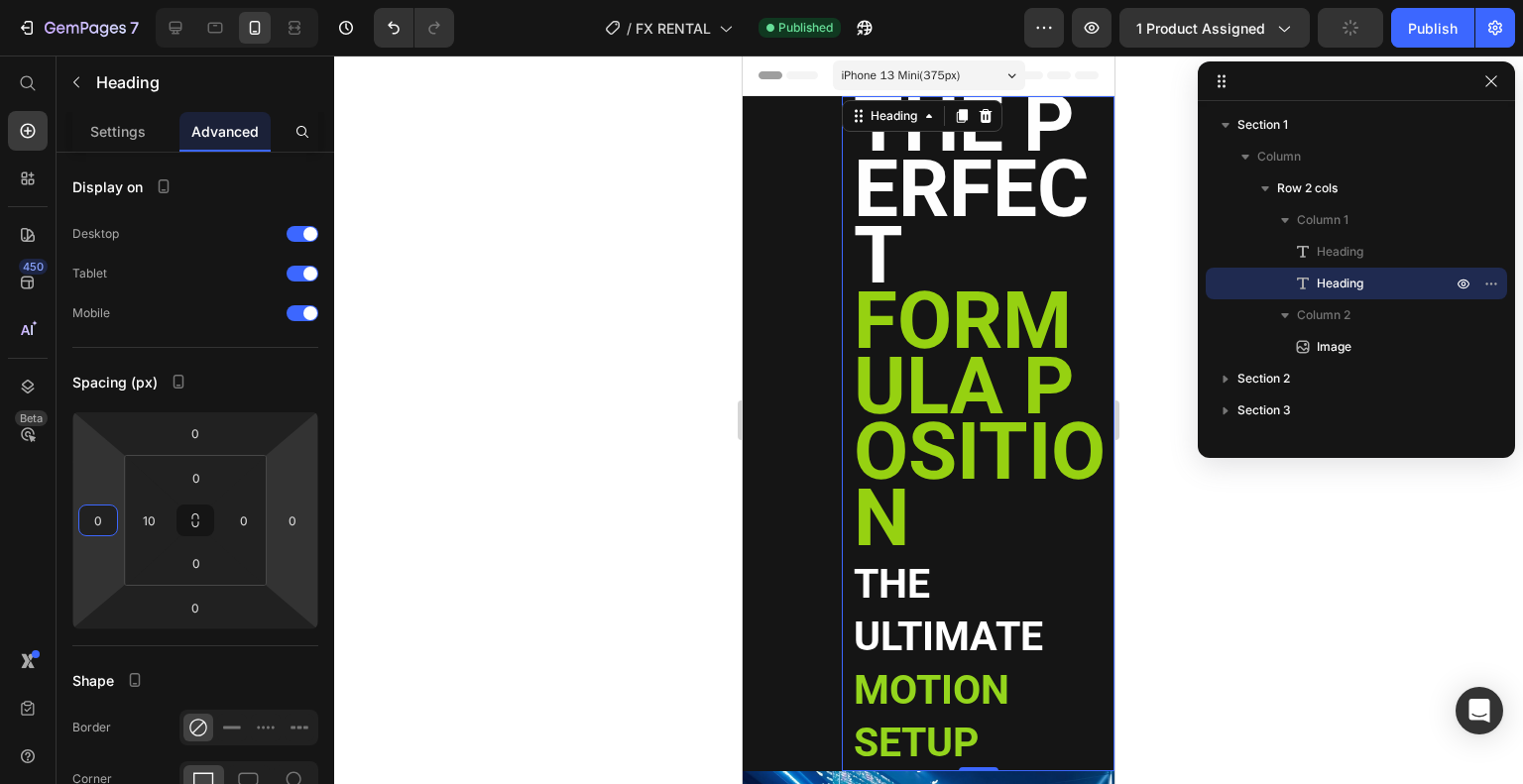 click 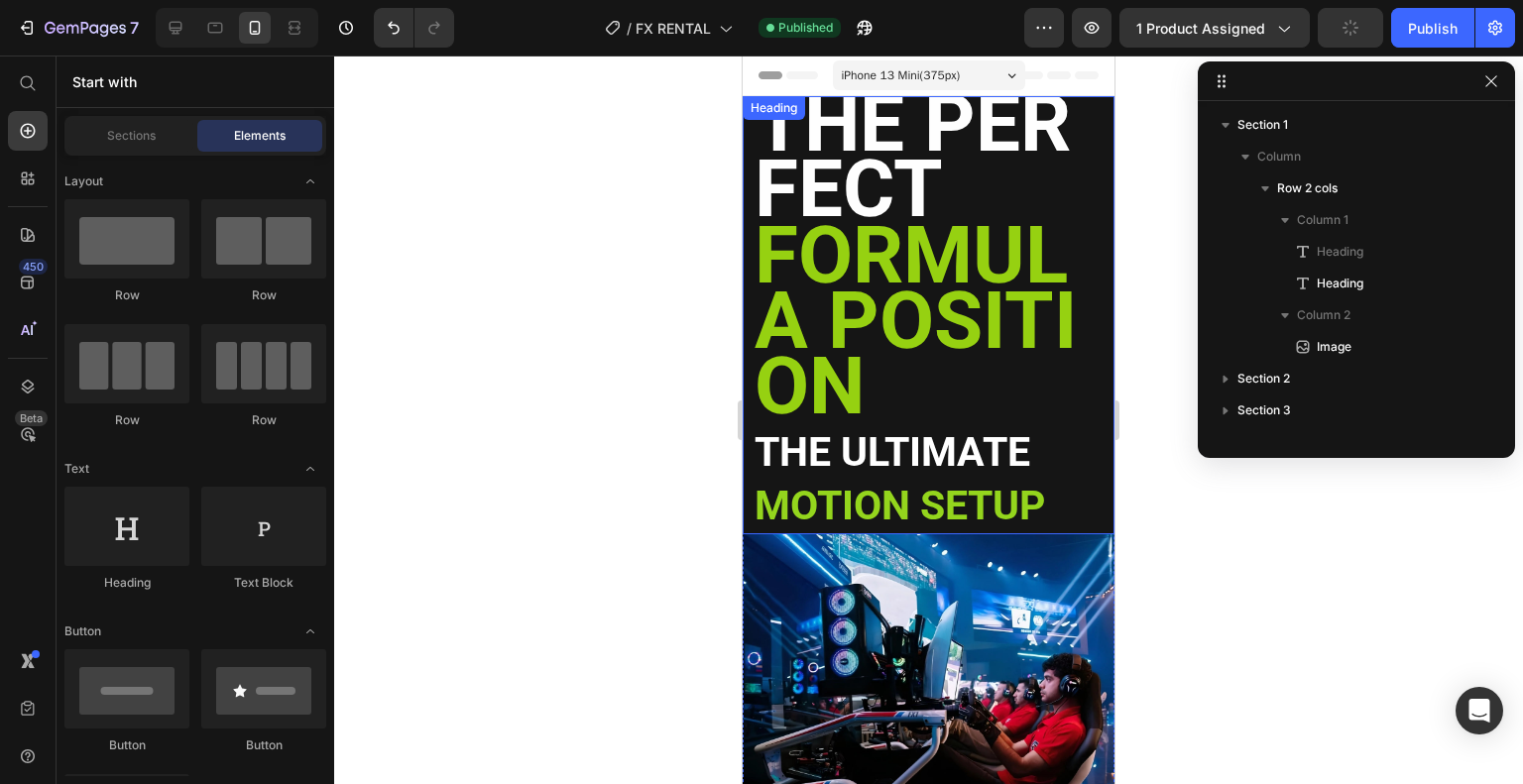 click on "PERFECT" at bounding box center (912, 157) 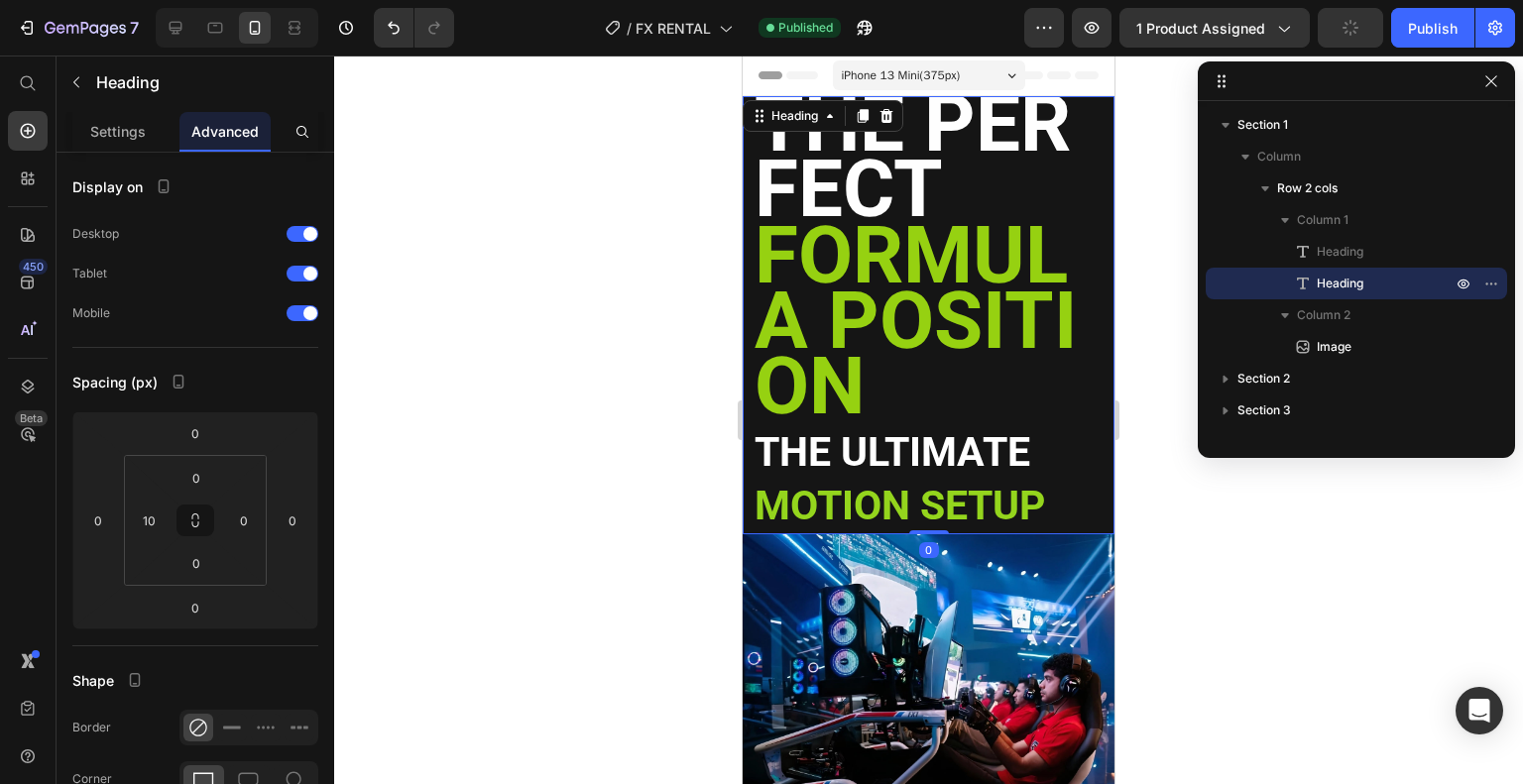 click on "THE   PERFECT  FORMULA POSITION THE ULTIMATE  MOTION SETUP" at bounding box center (933, 315) 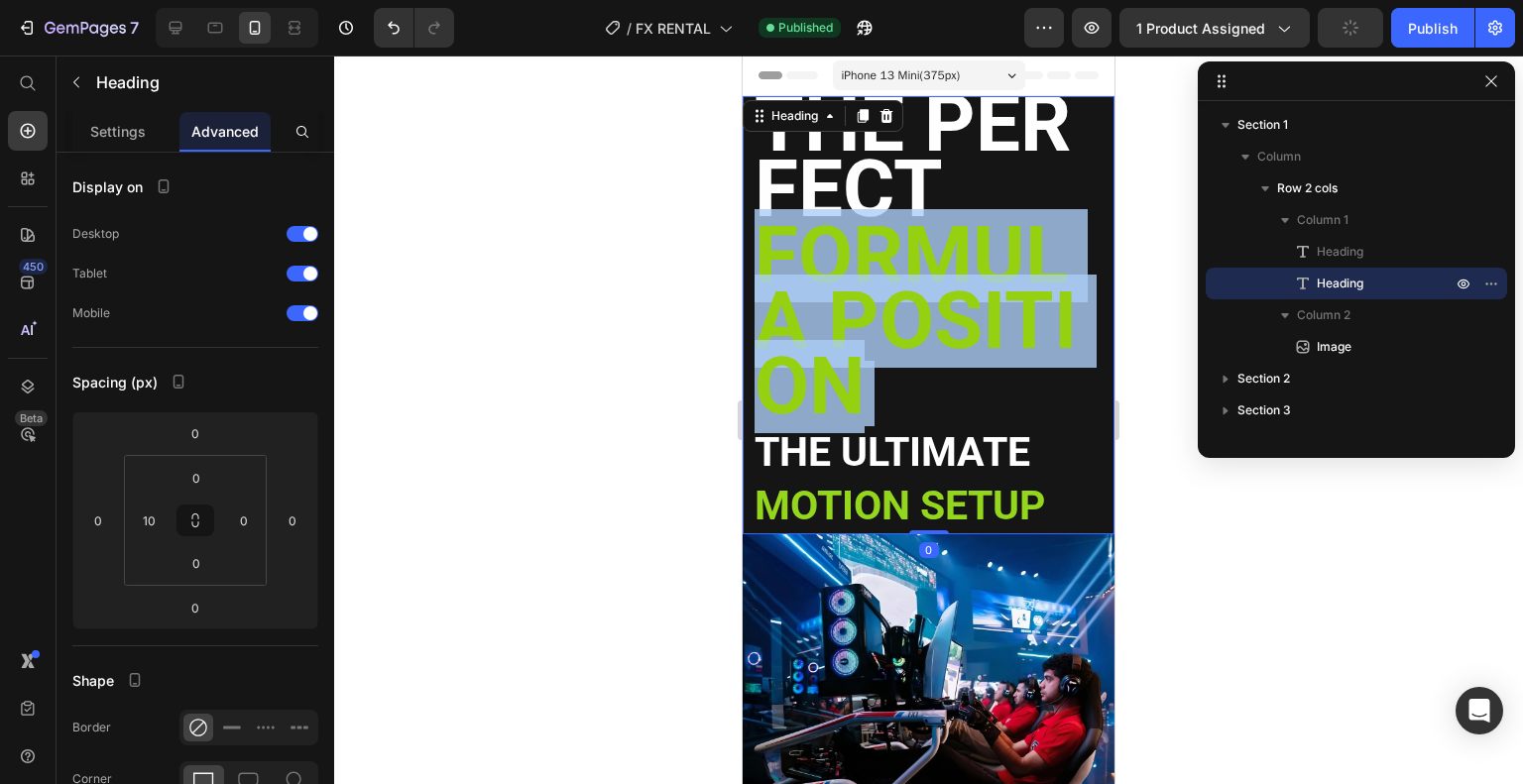 click on "THE   PERFECT  FORMULA POSITION THE ULTIMATE  MOTION SETUP" at bounding box center (933, 315) 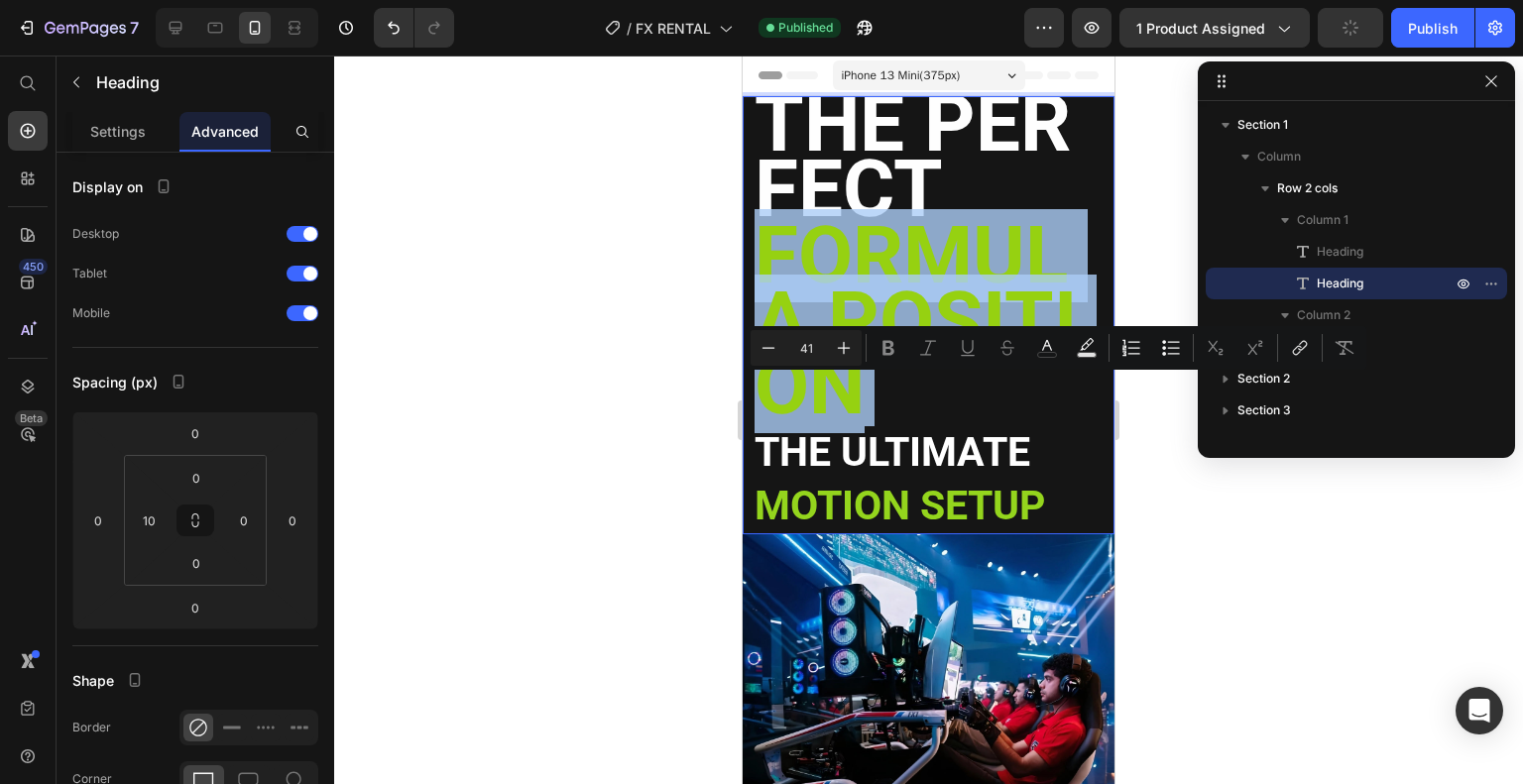 click on "THE   PERFECT  FORMULA POSITION THE ULTIMATE  MOTION SETUP" at bounding box center [933, 315] 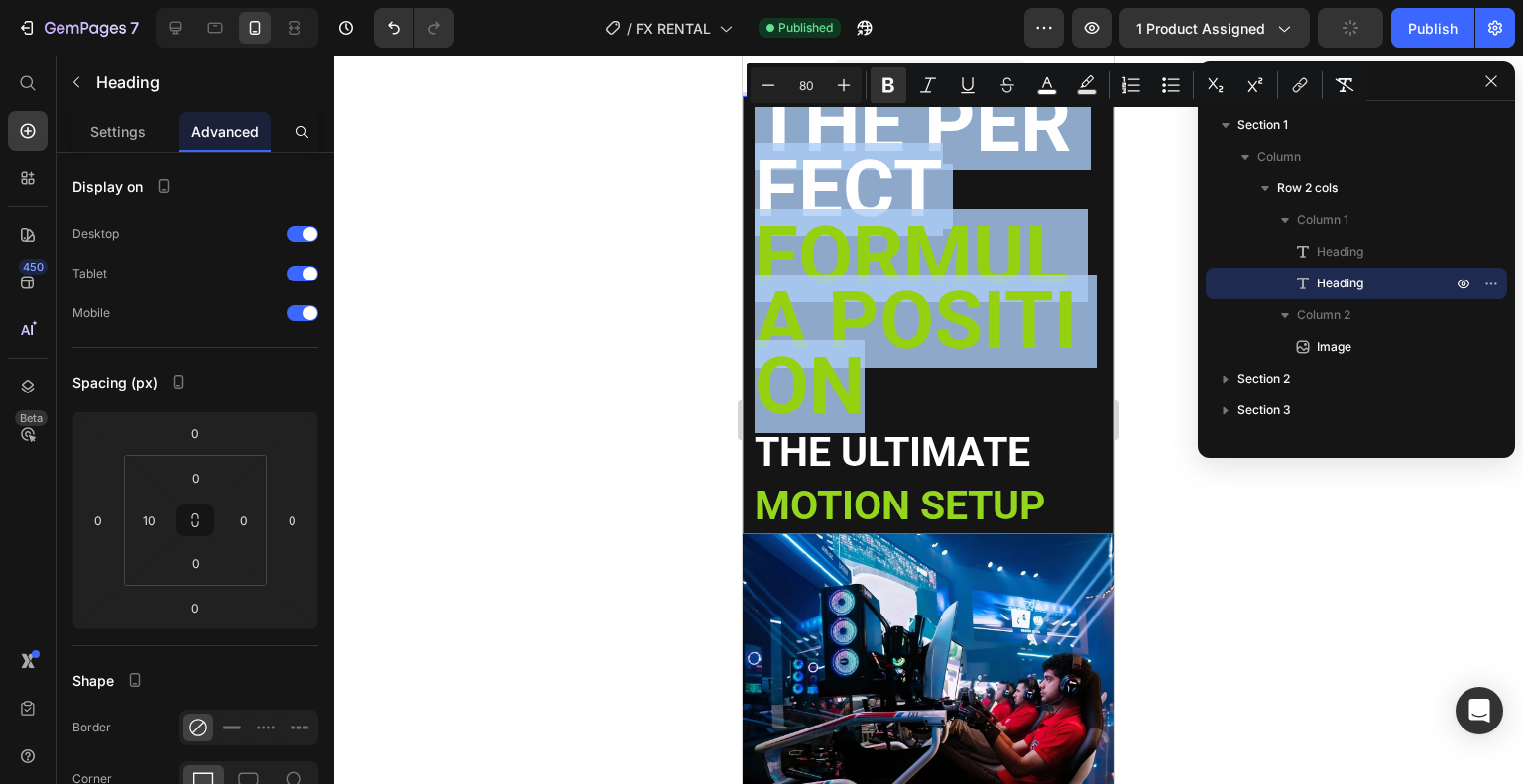 drag, startPoint x: 876, startPoint y: 388, endPoint x: 753, endPoint y: 128, distance: 287.62649 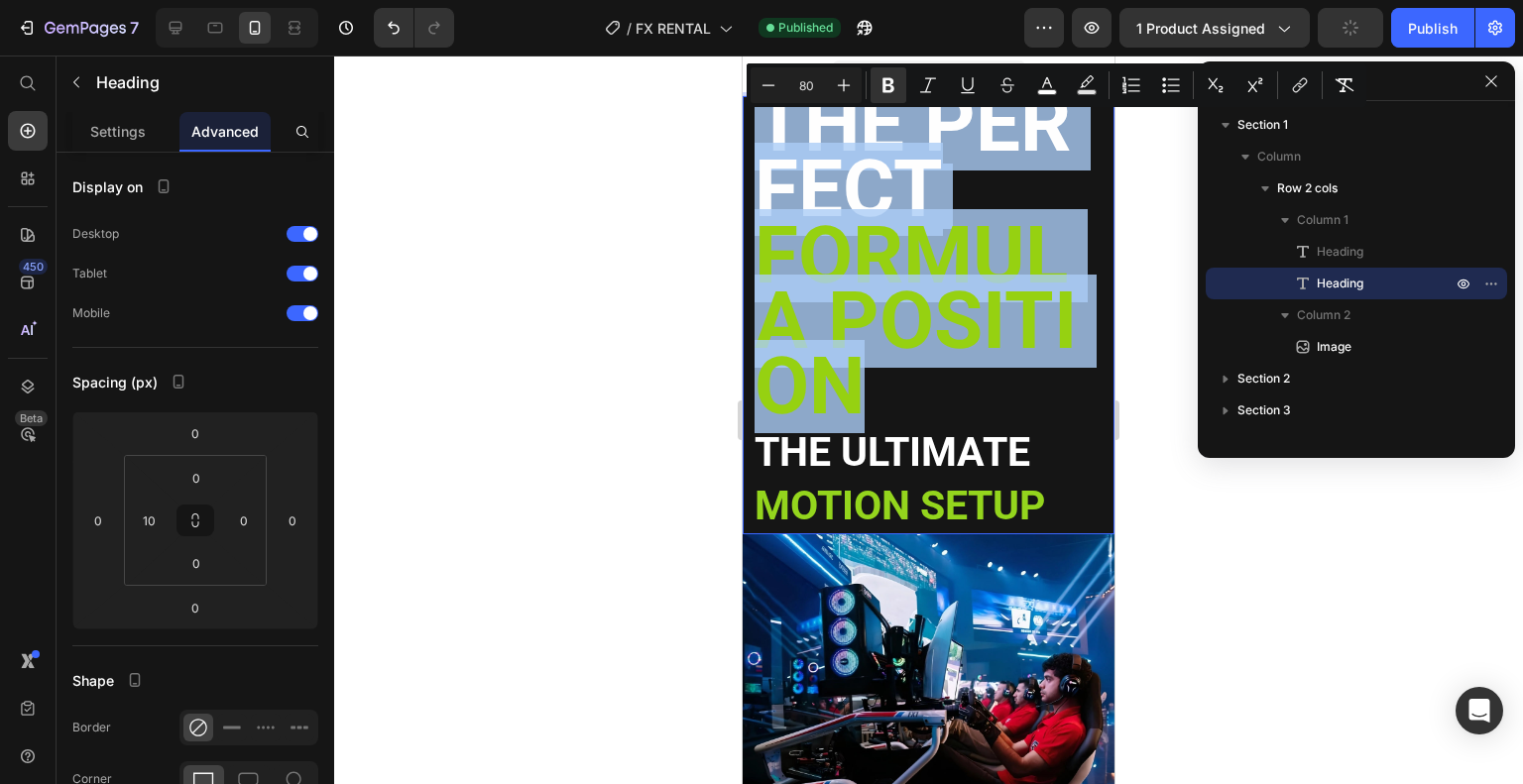 click on "THE   PERFECT  FORMULA POSITION THE ULTIMATE  MOTION SETUP" at bounding box center [933, 315] 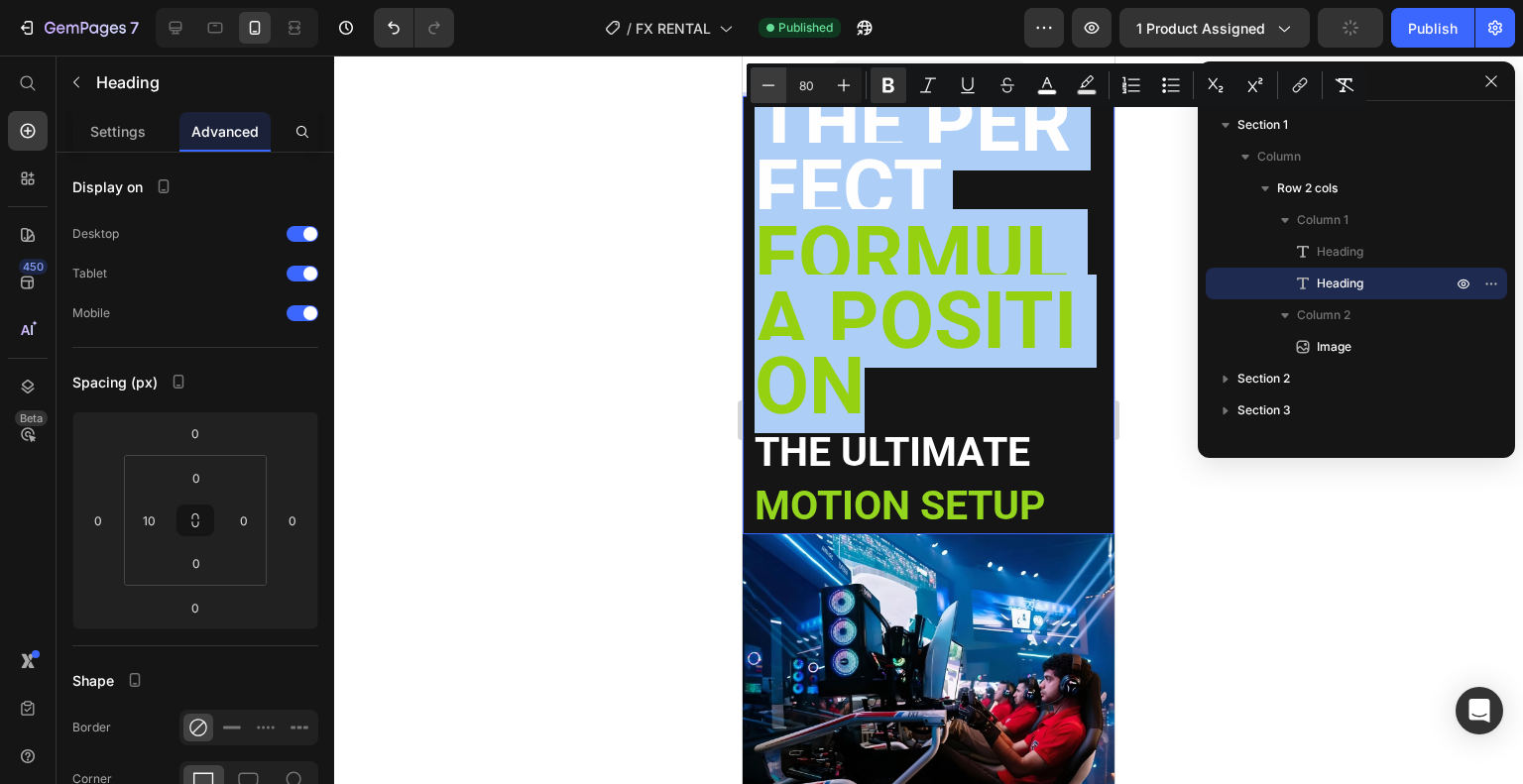 click 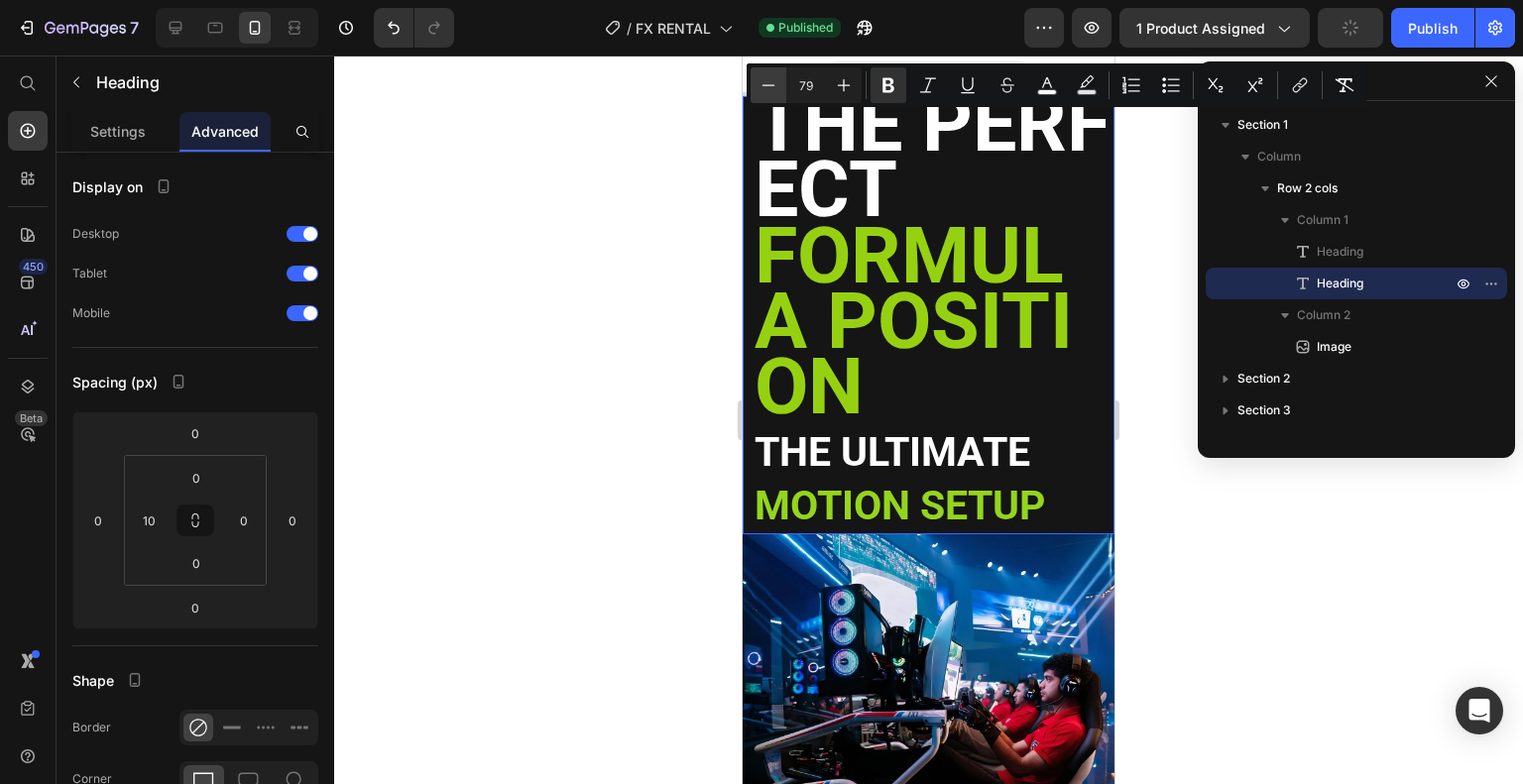 click 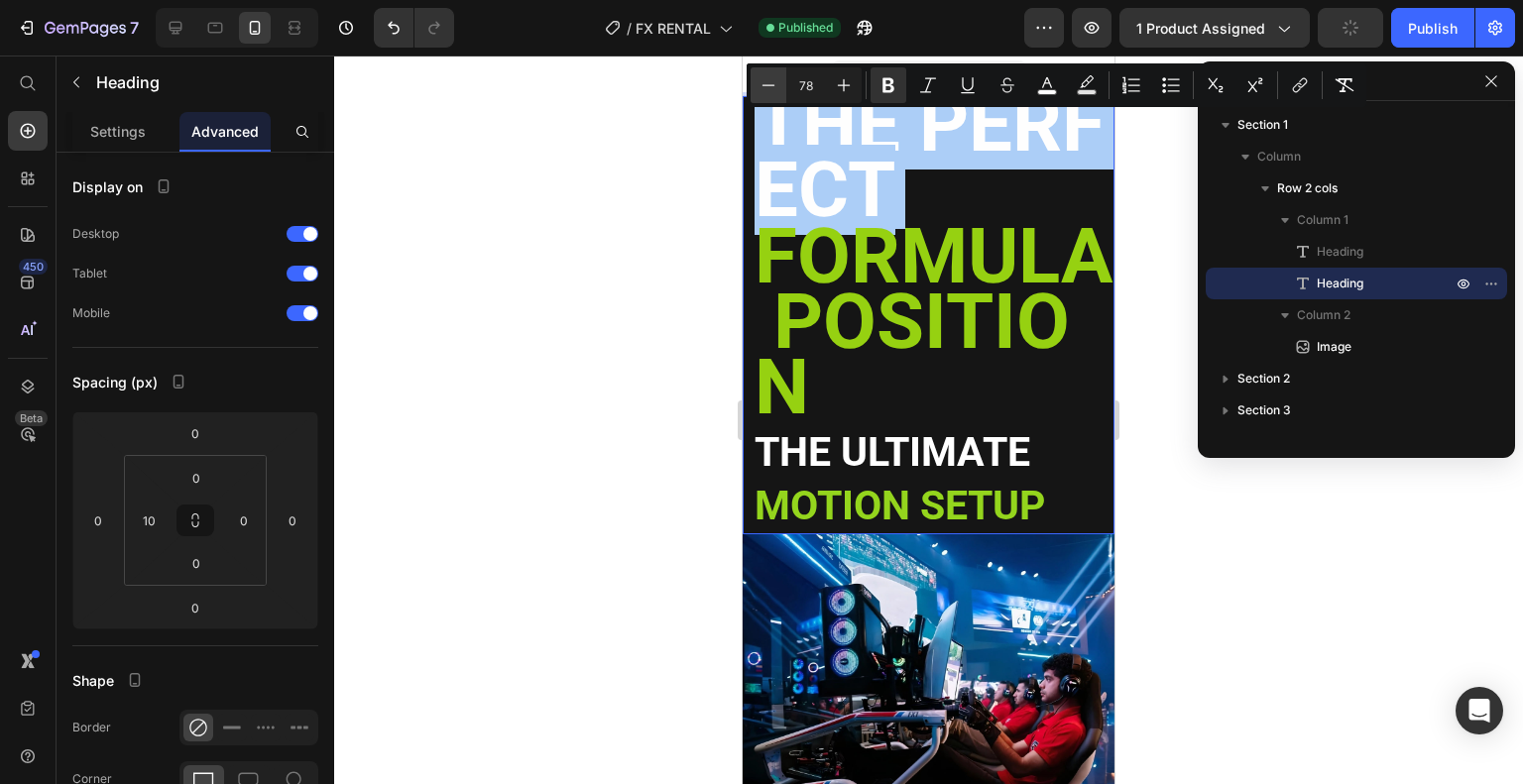 click 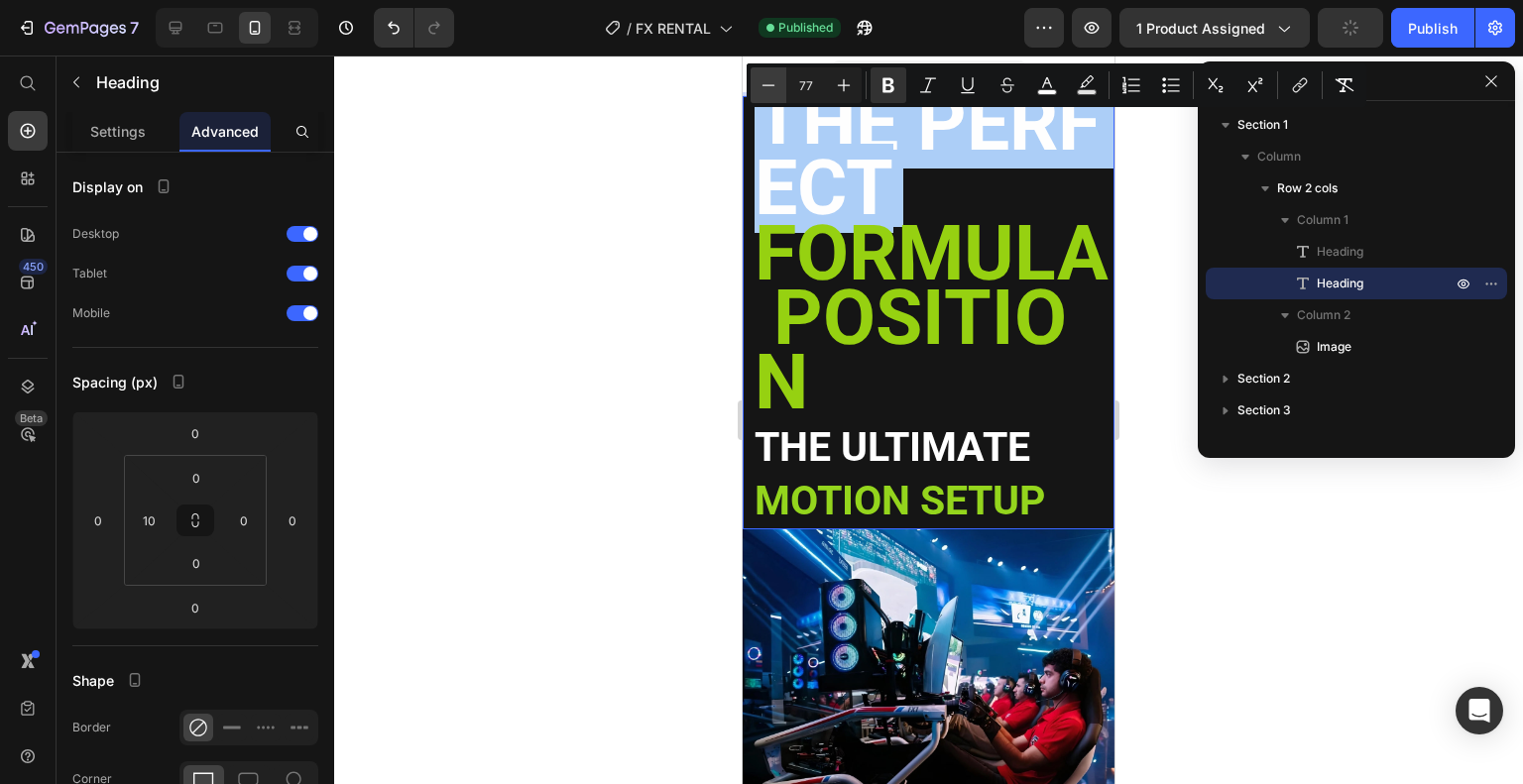 click 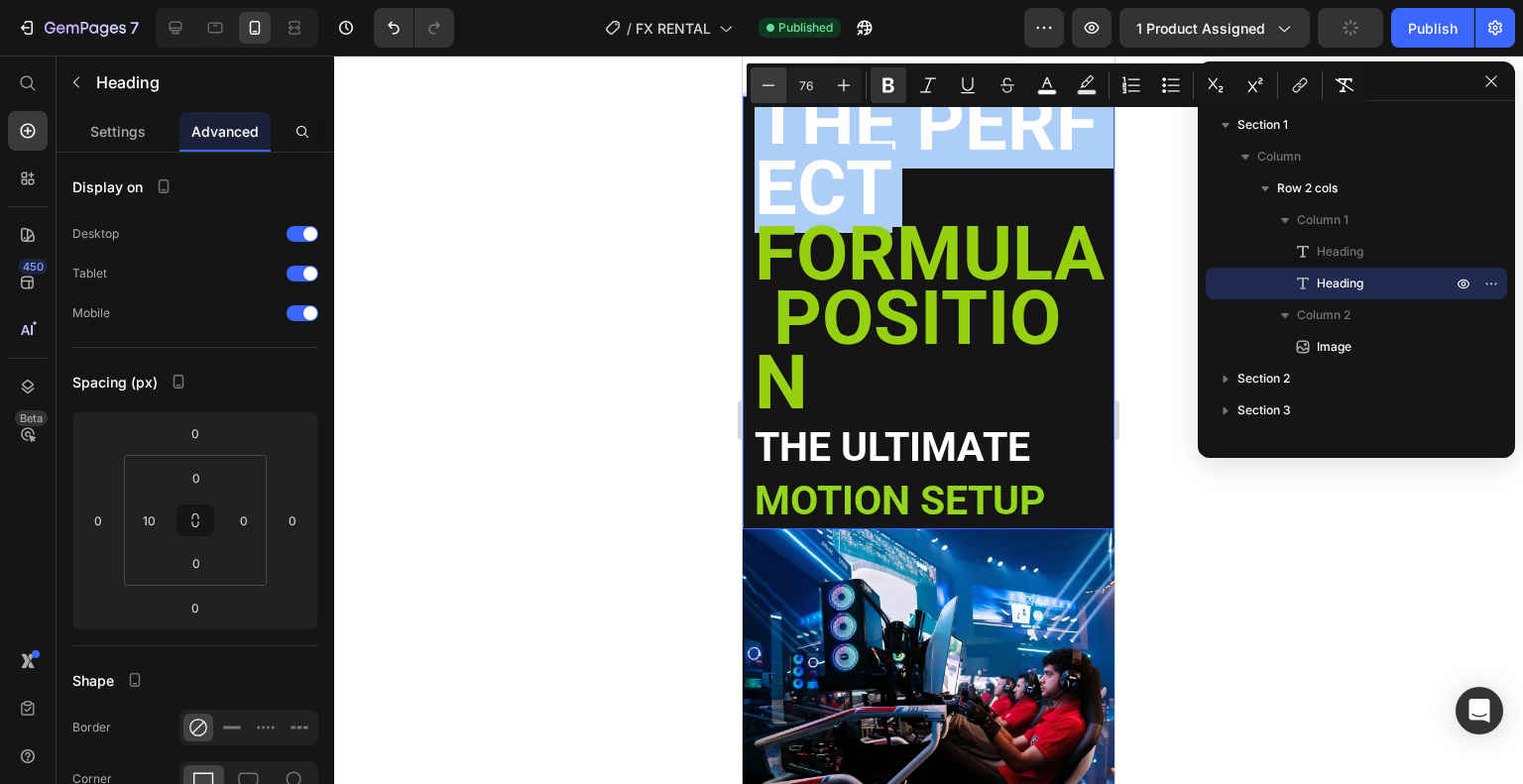 click 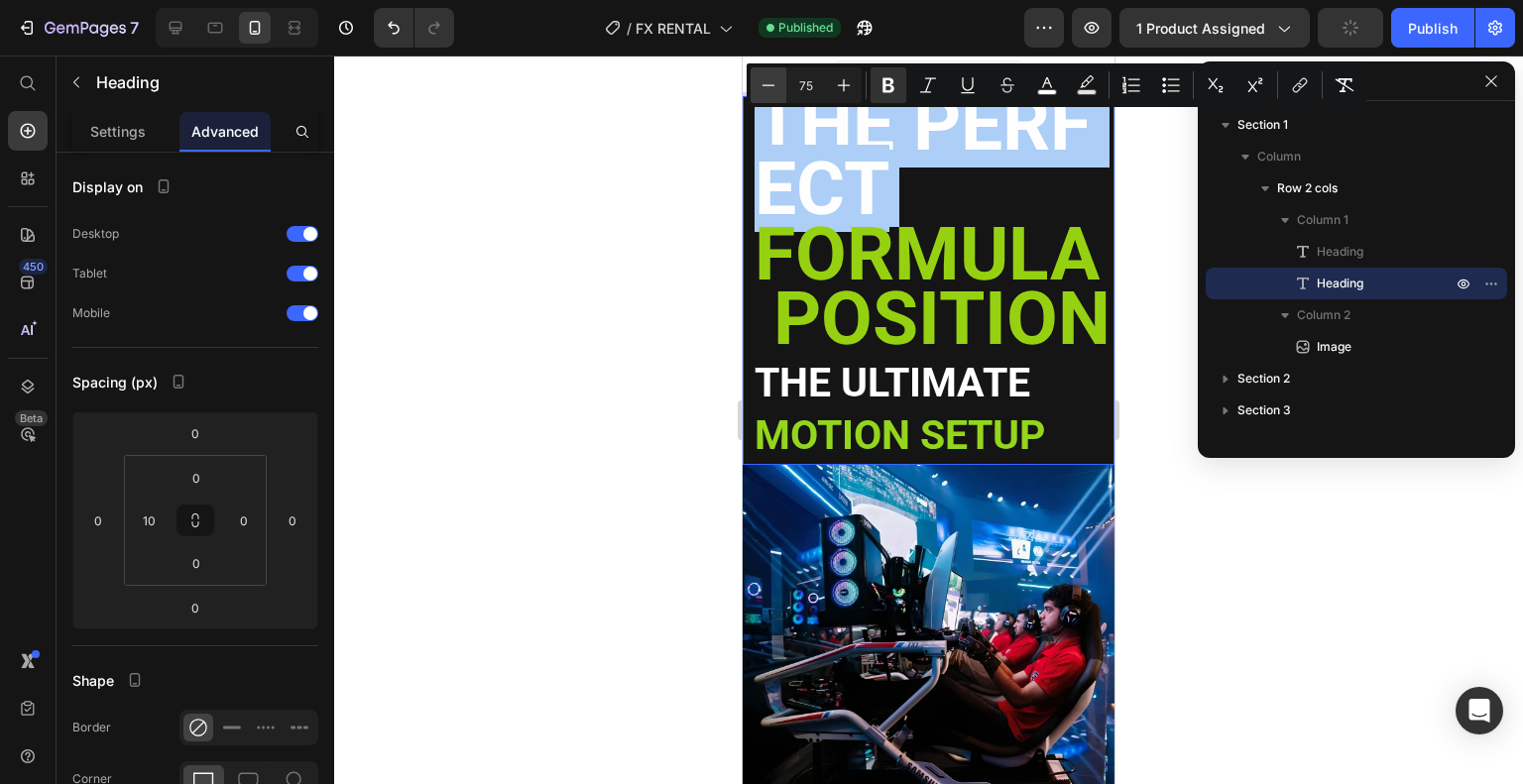 click 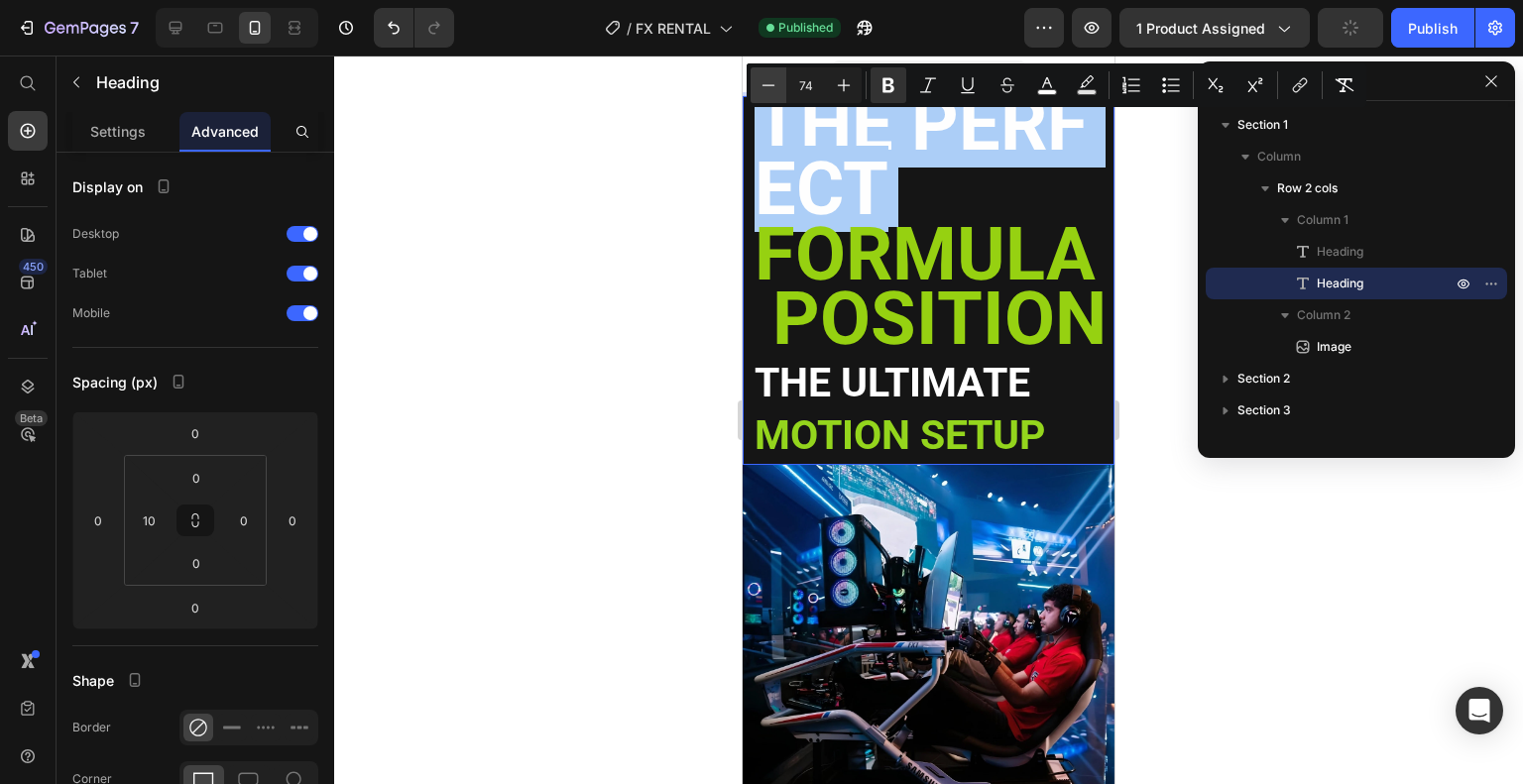click 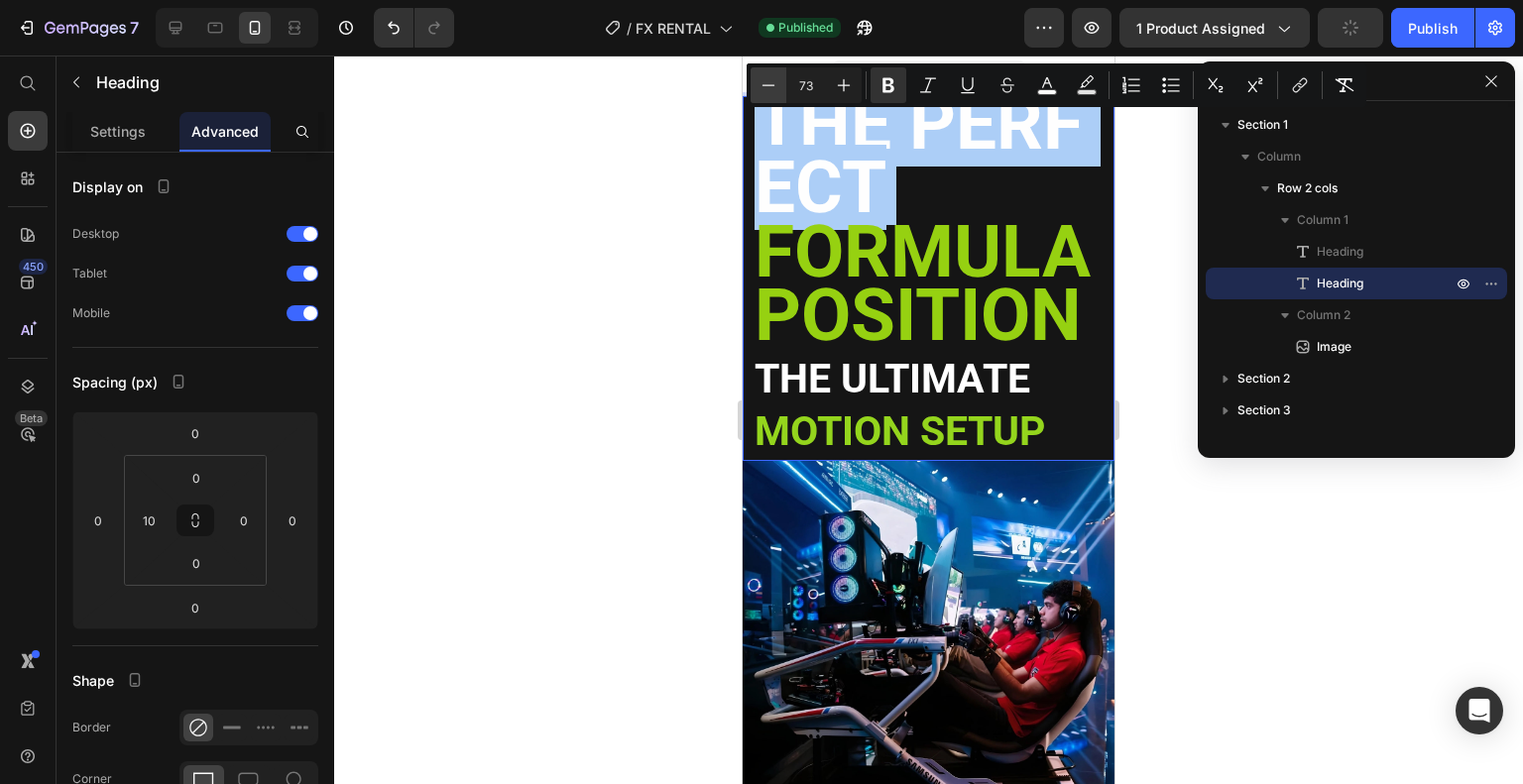click 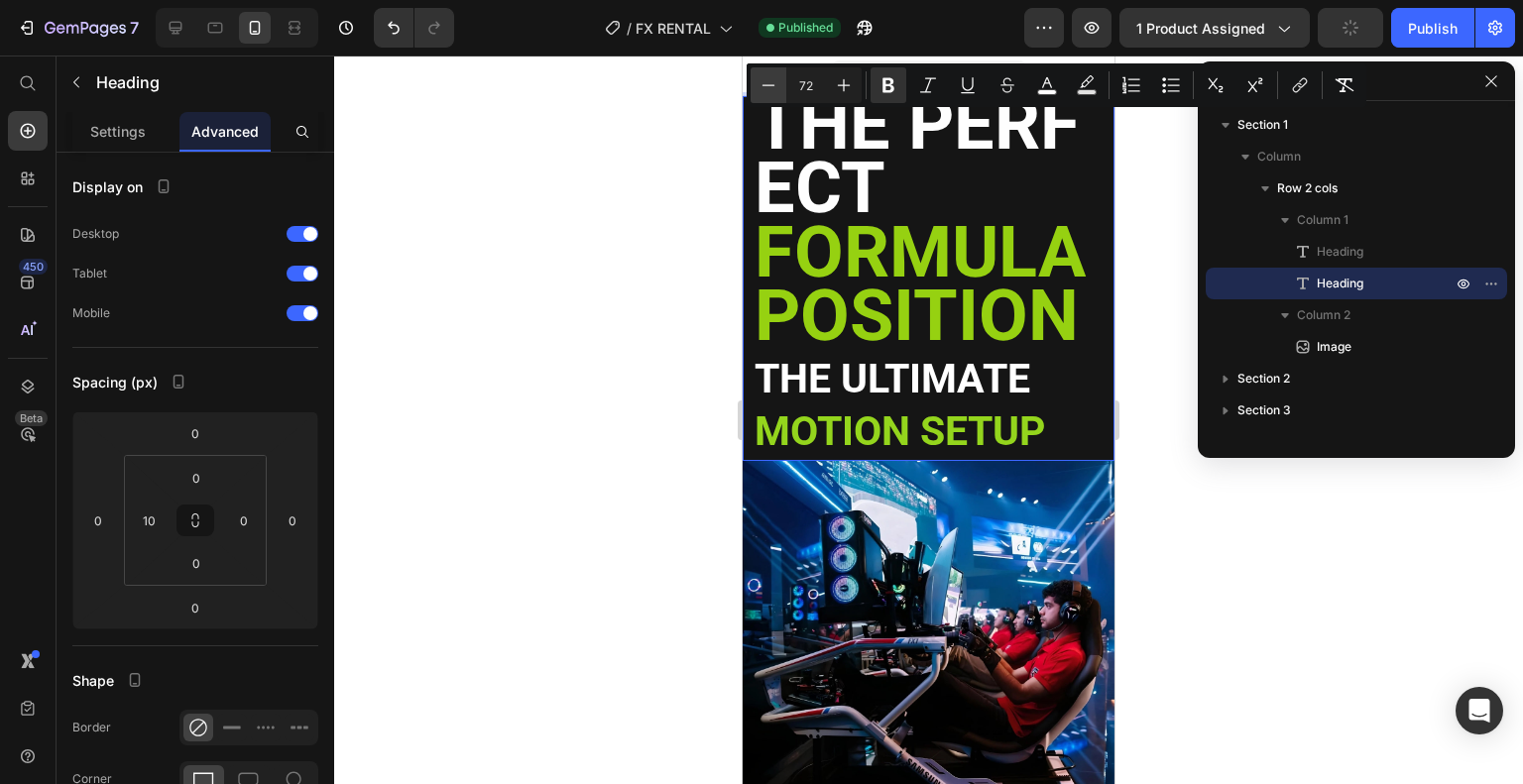 click 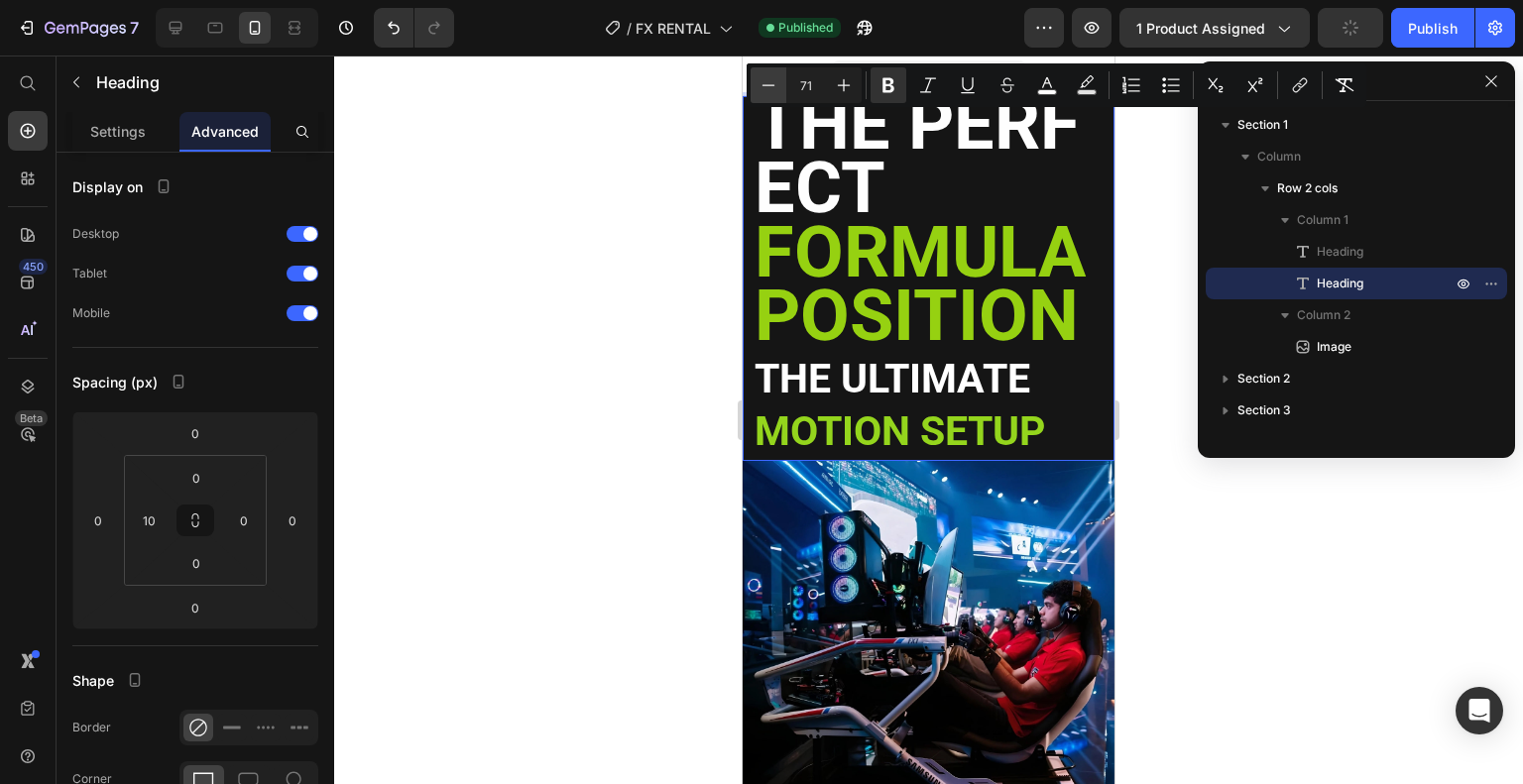click 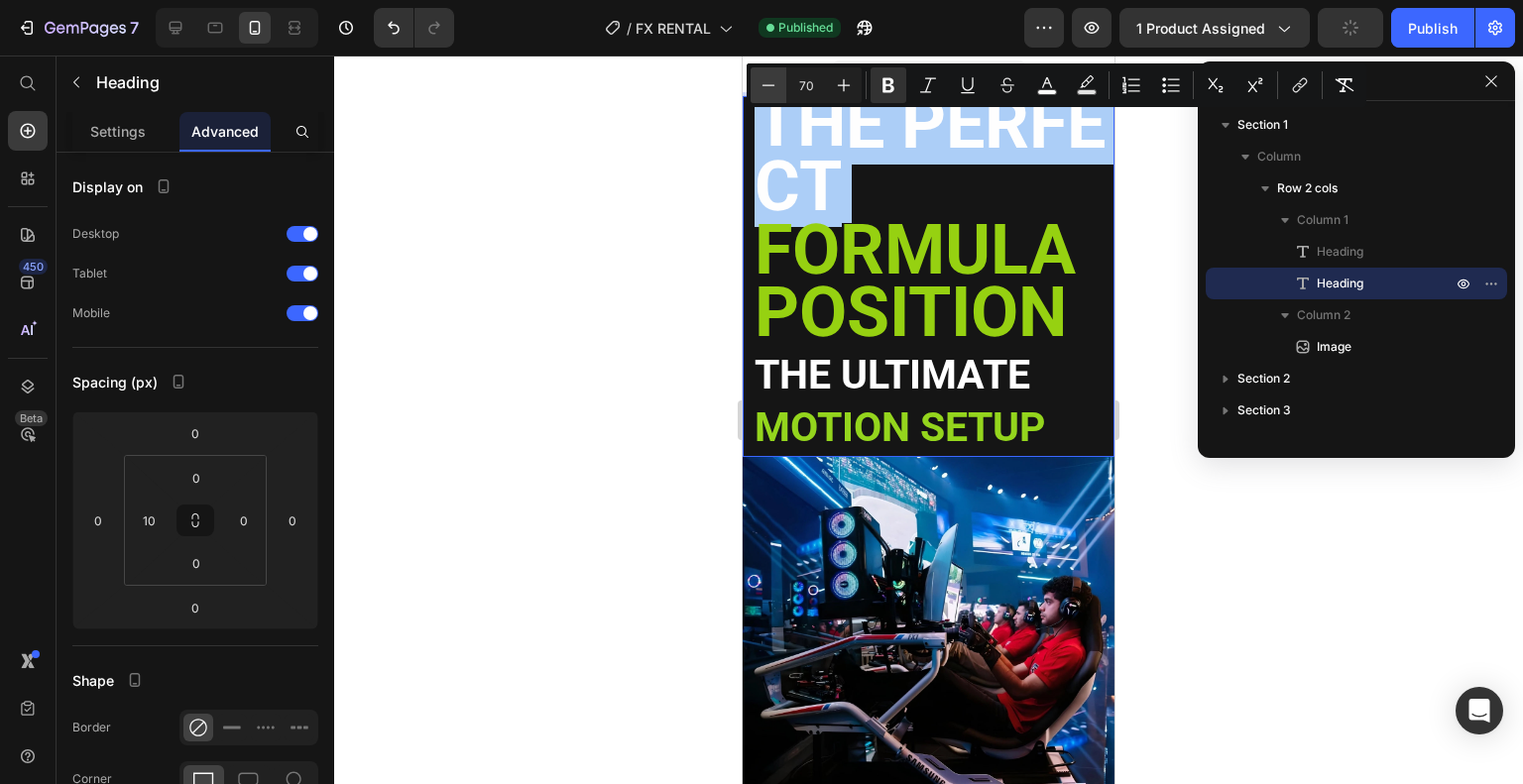 click 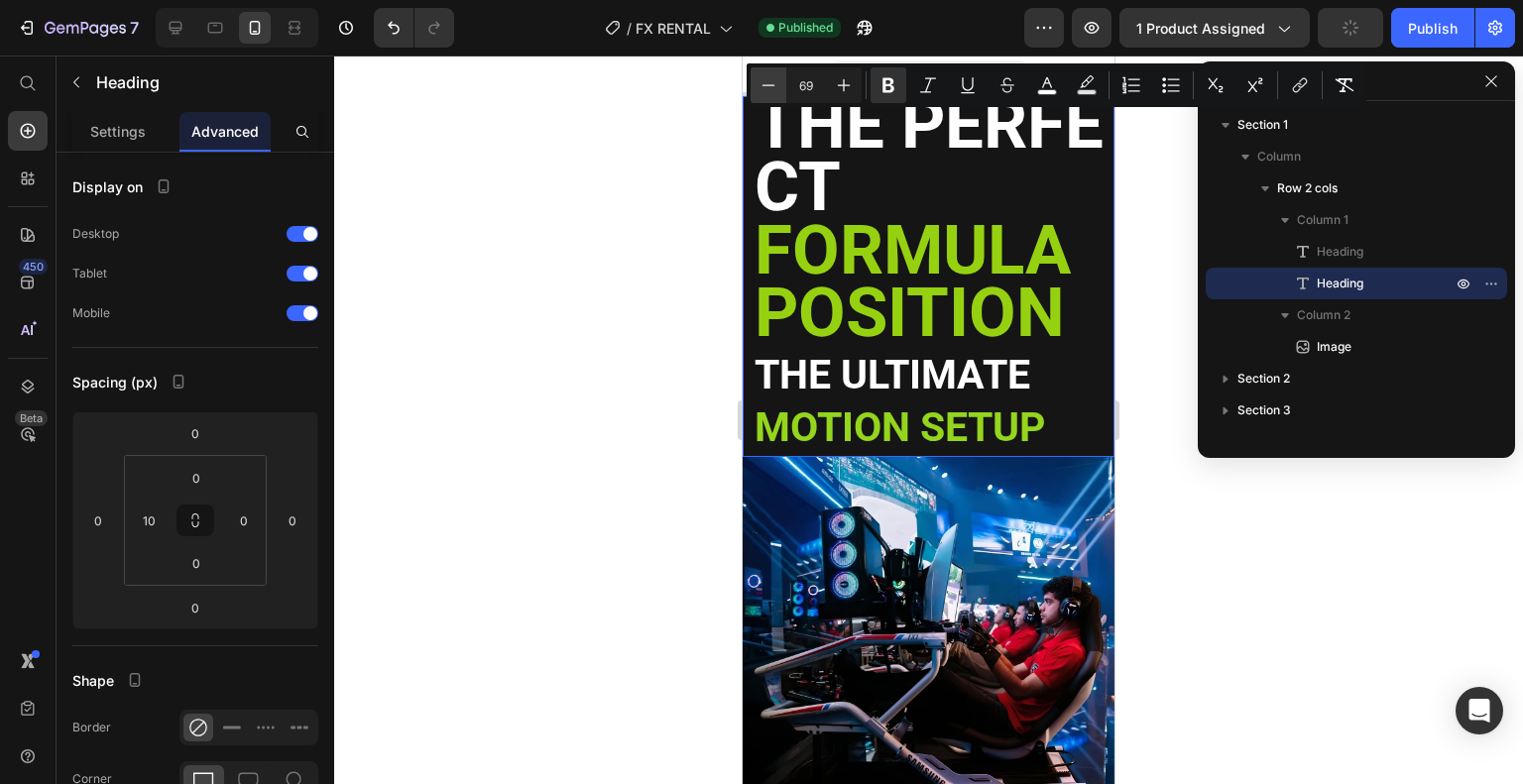 click 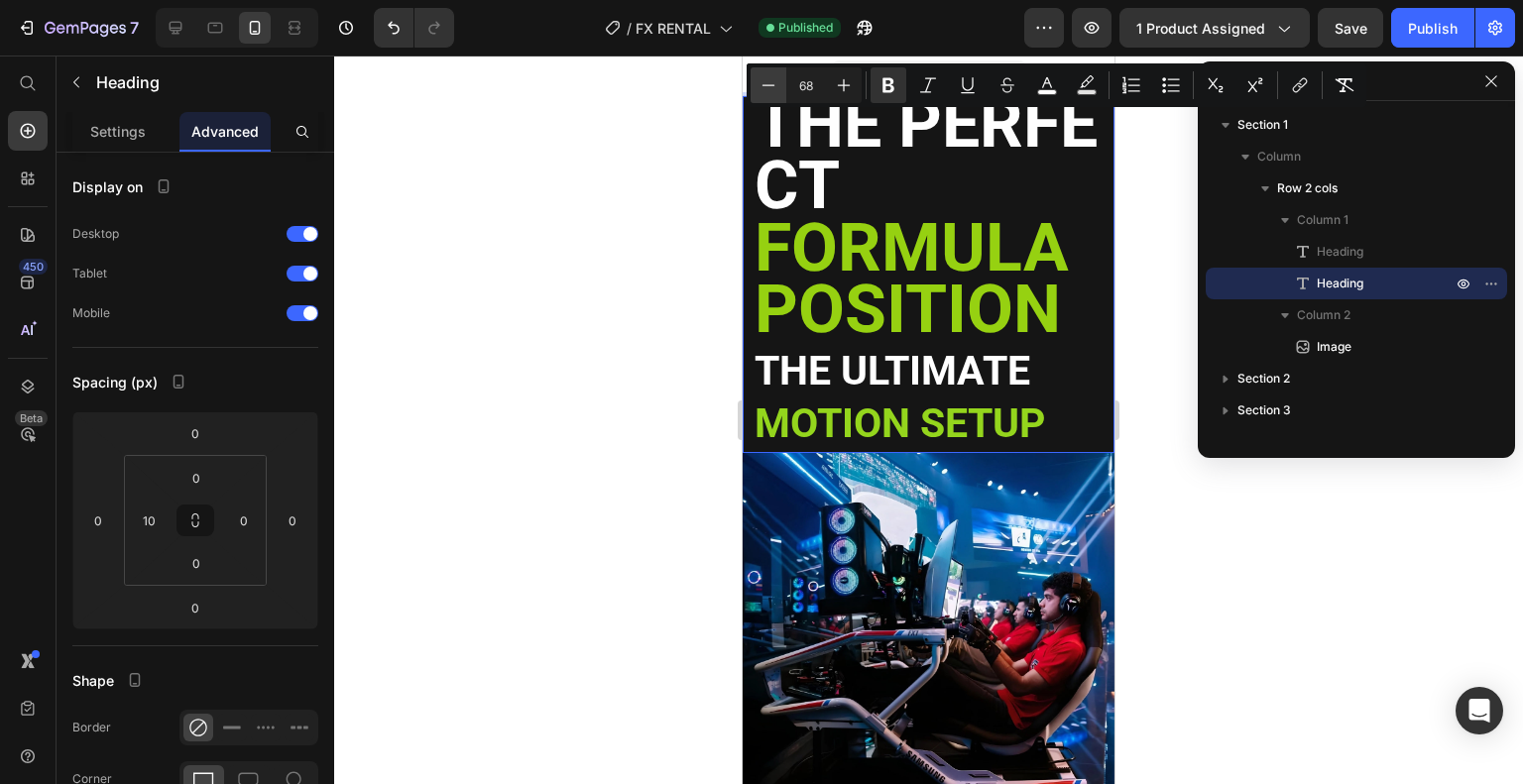 click 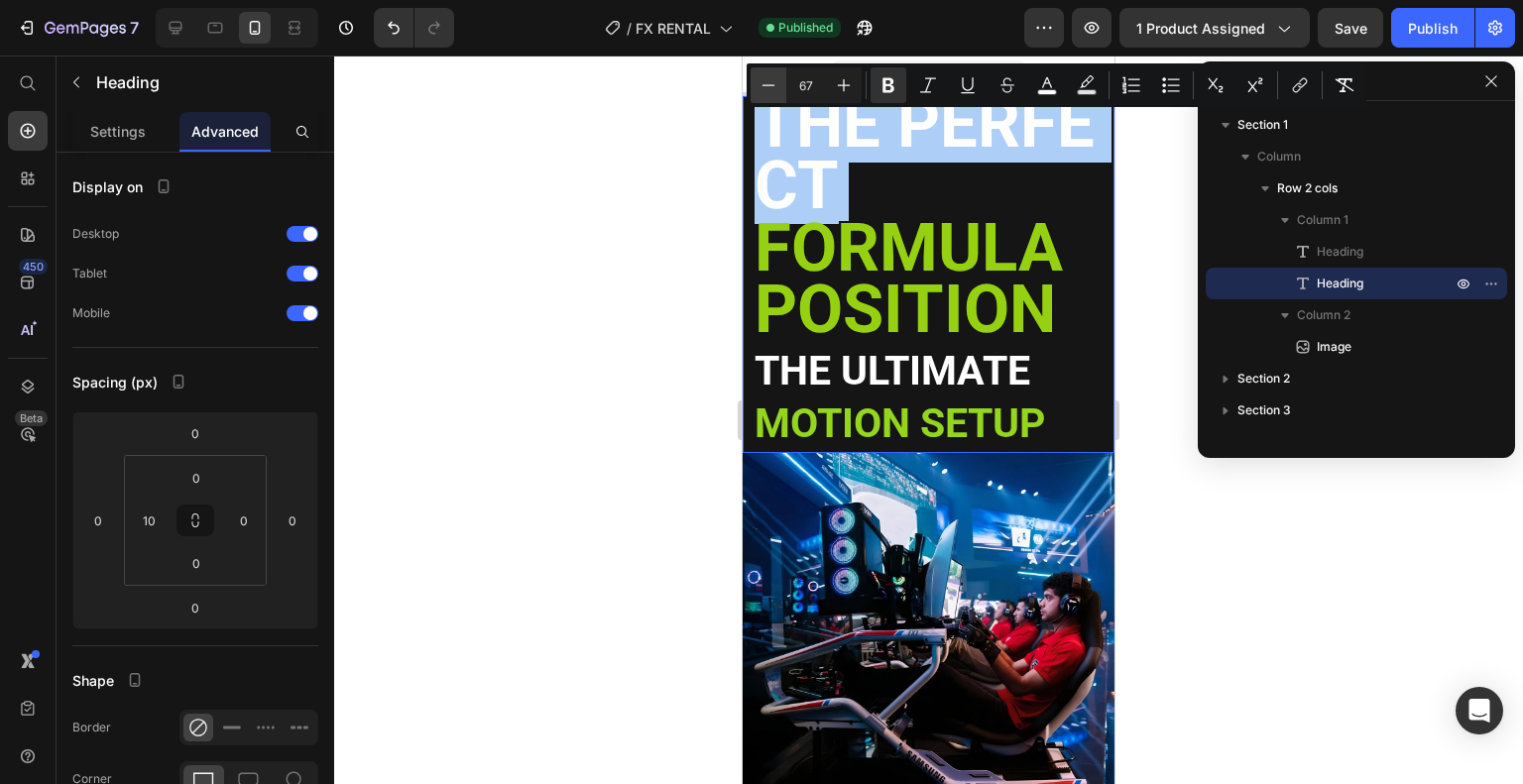 click 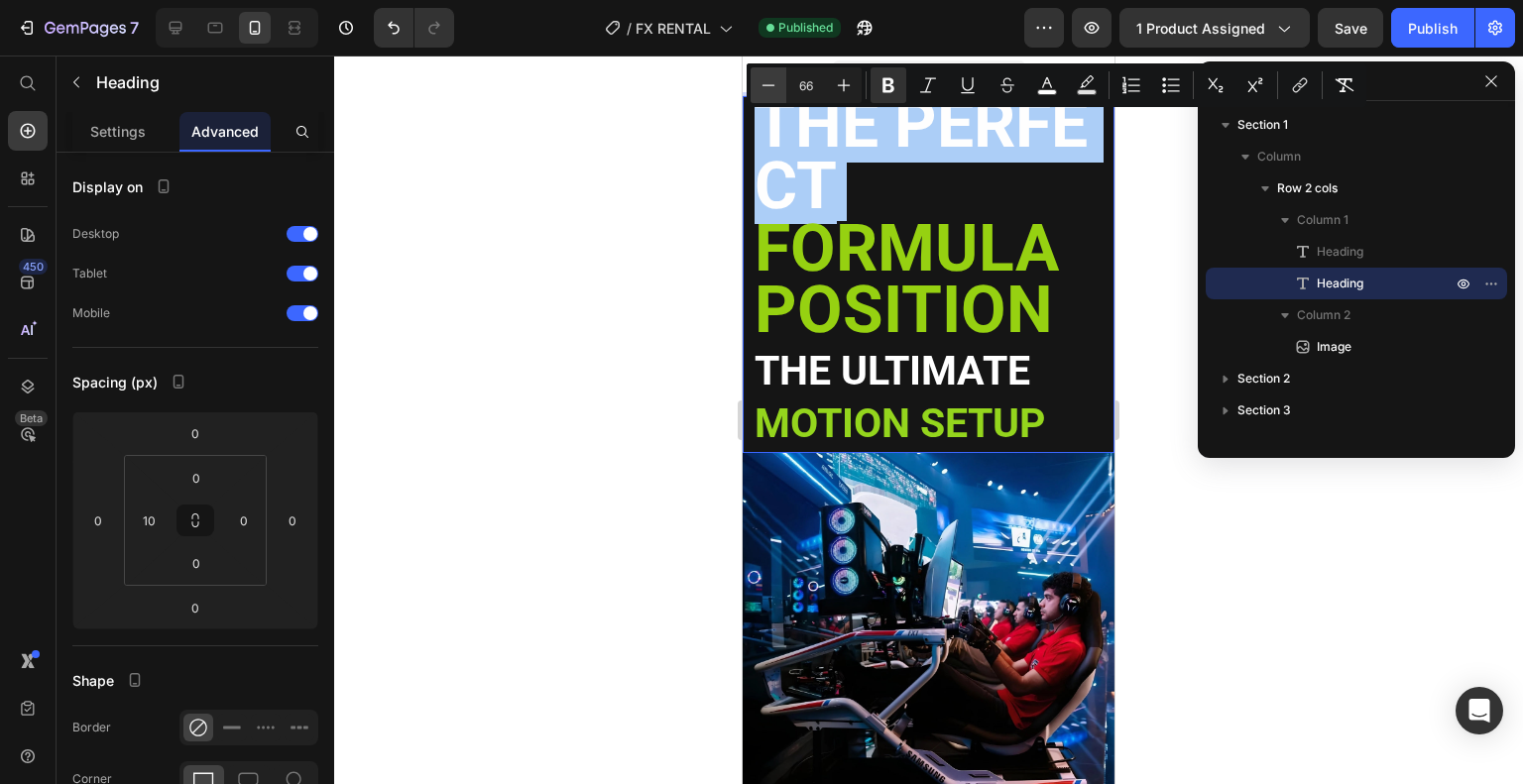 click 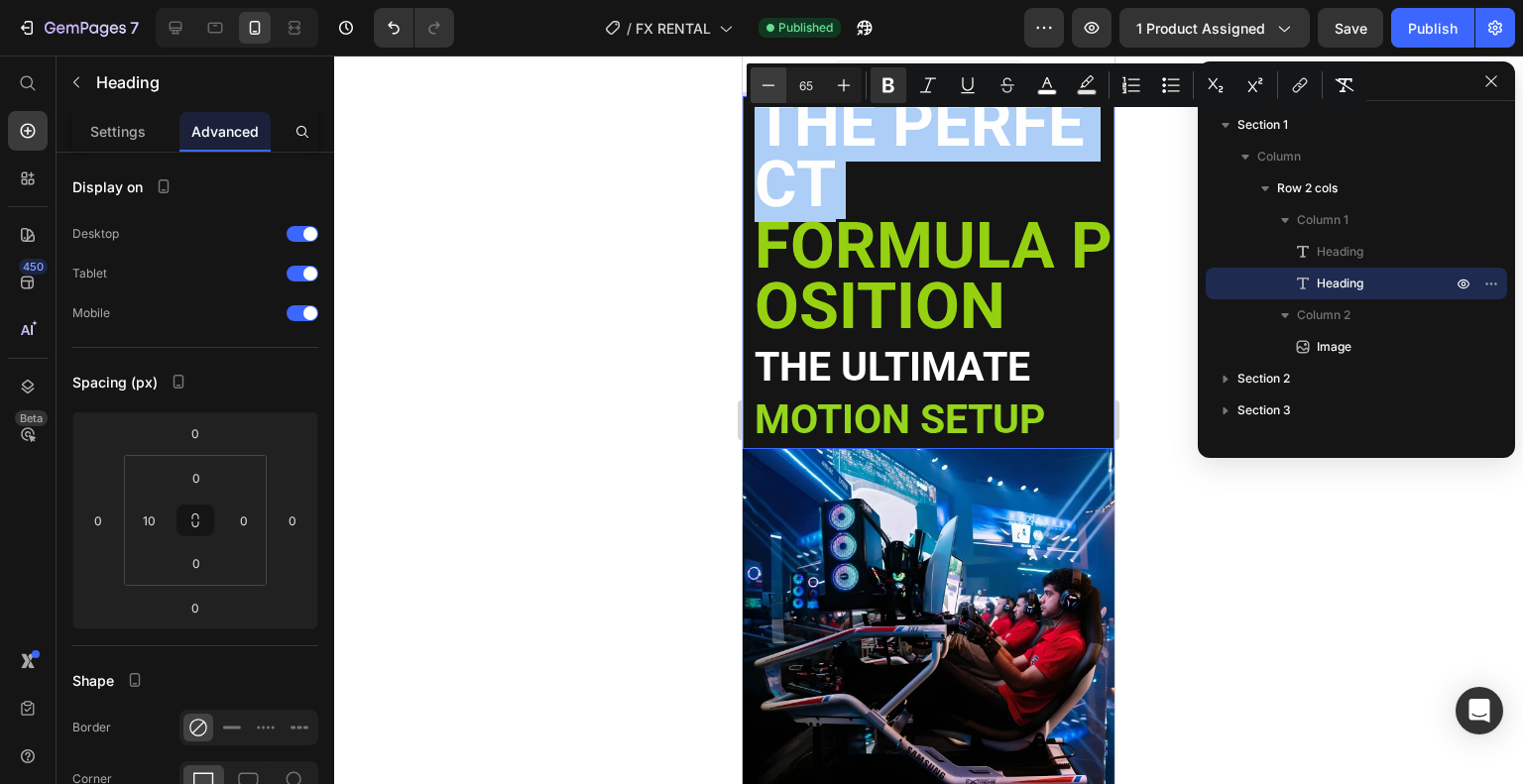 click 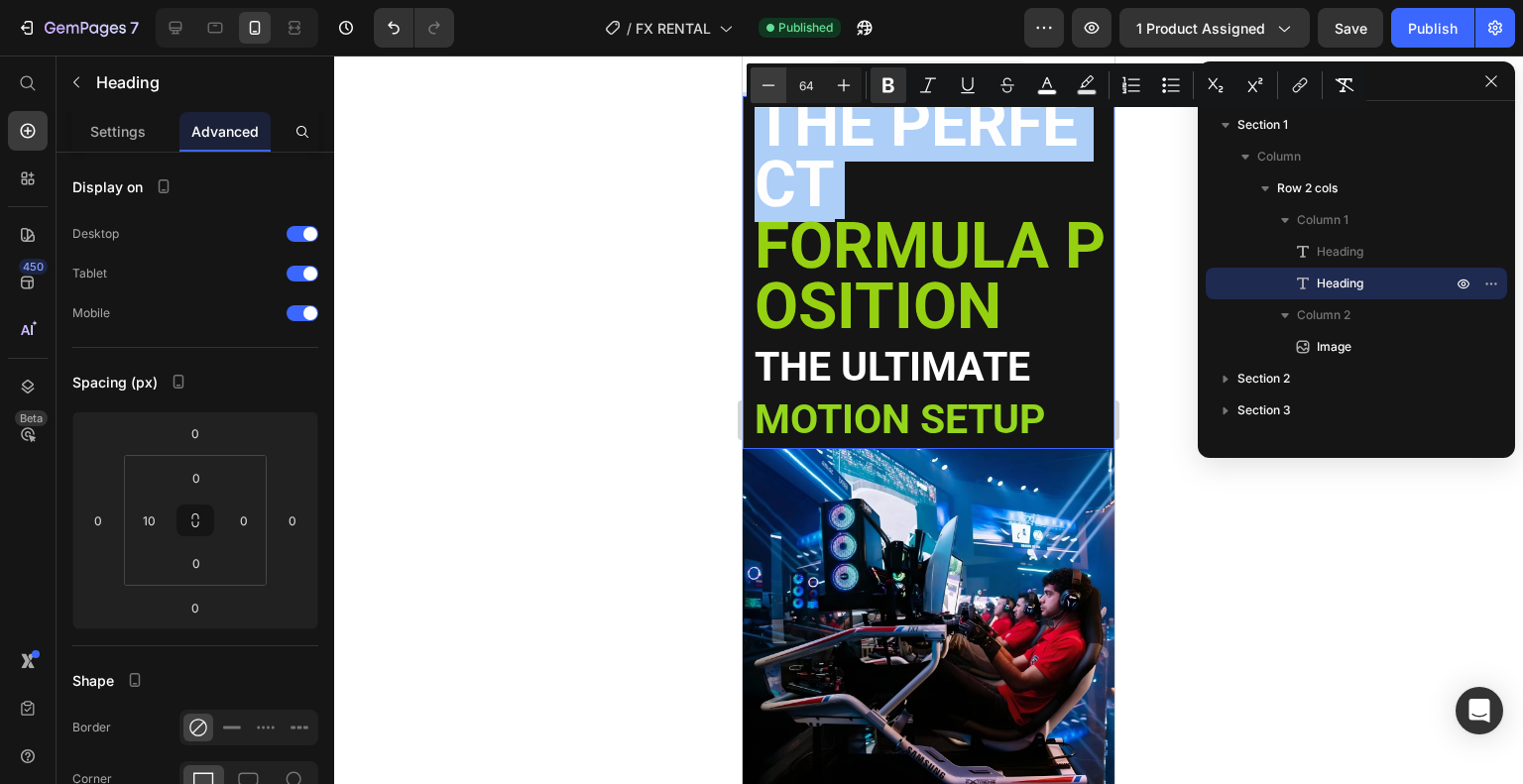 click 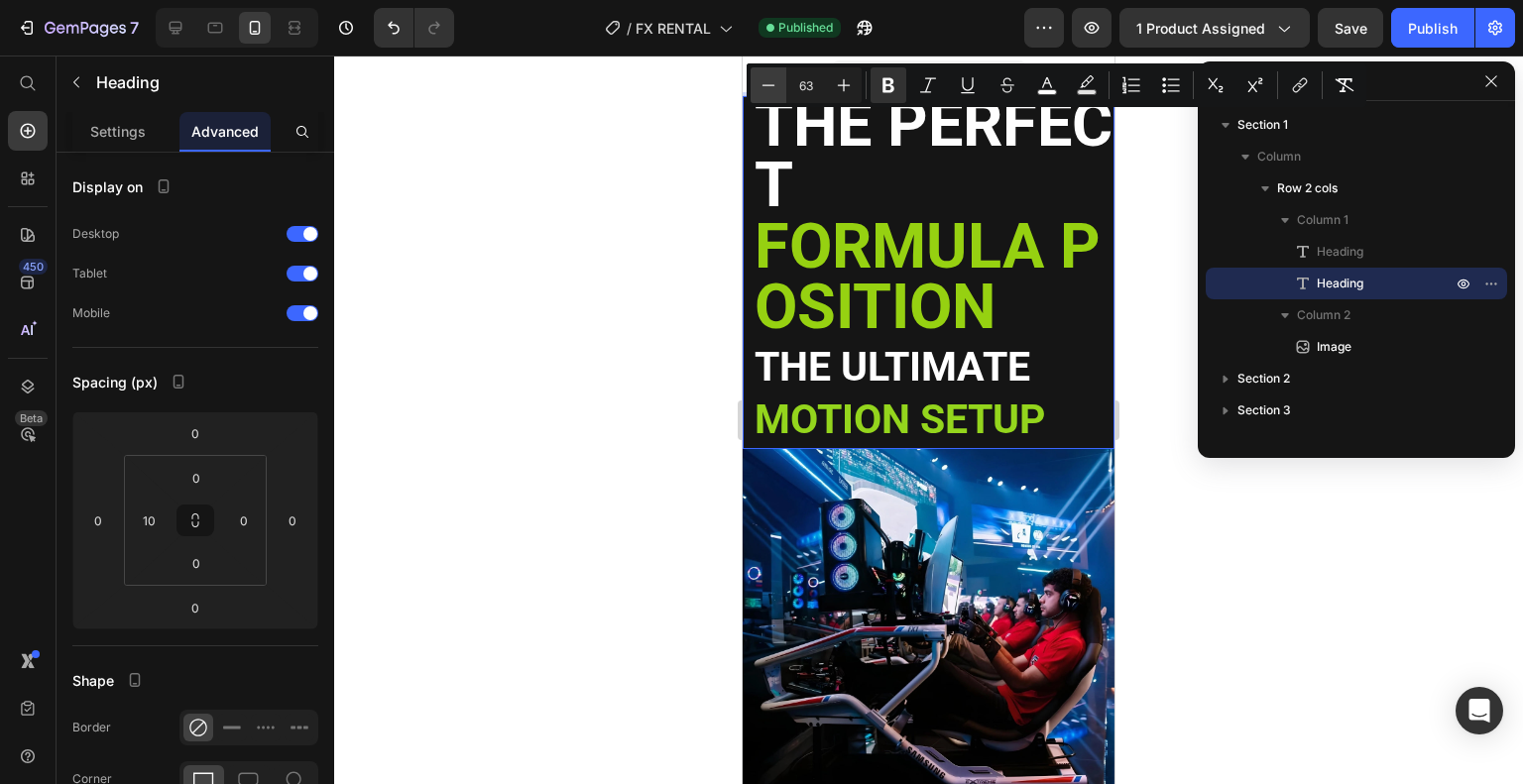 click 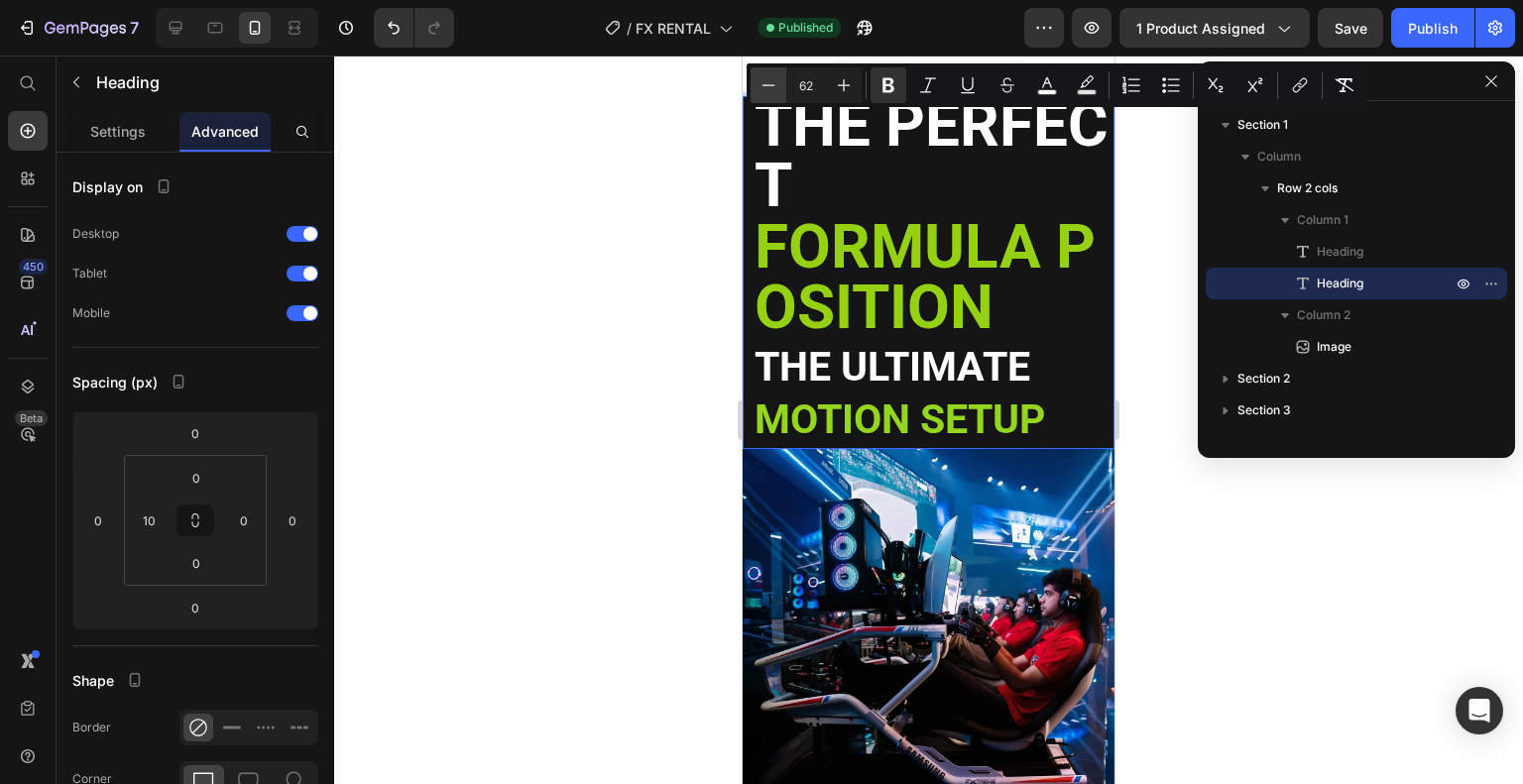 click 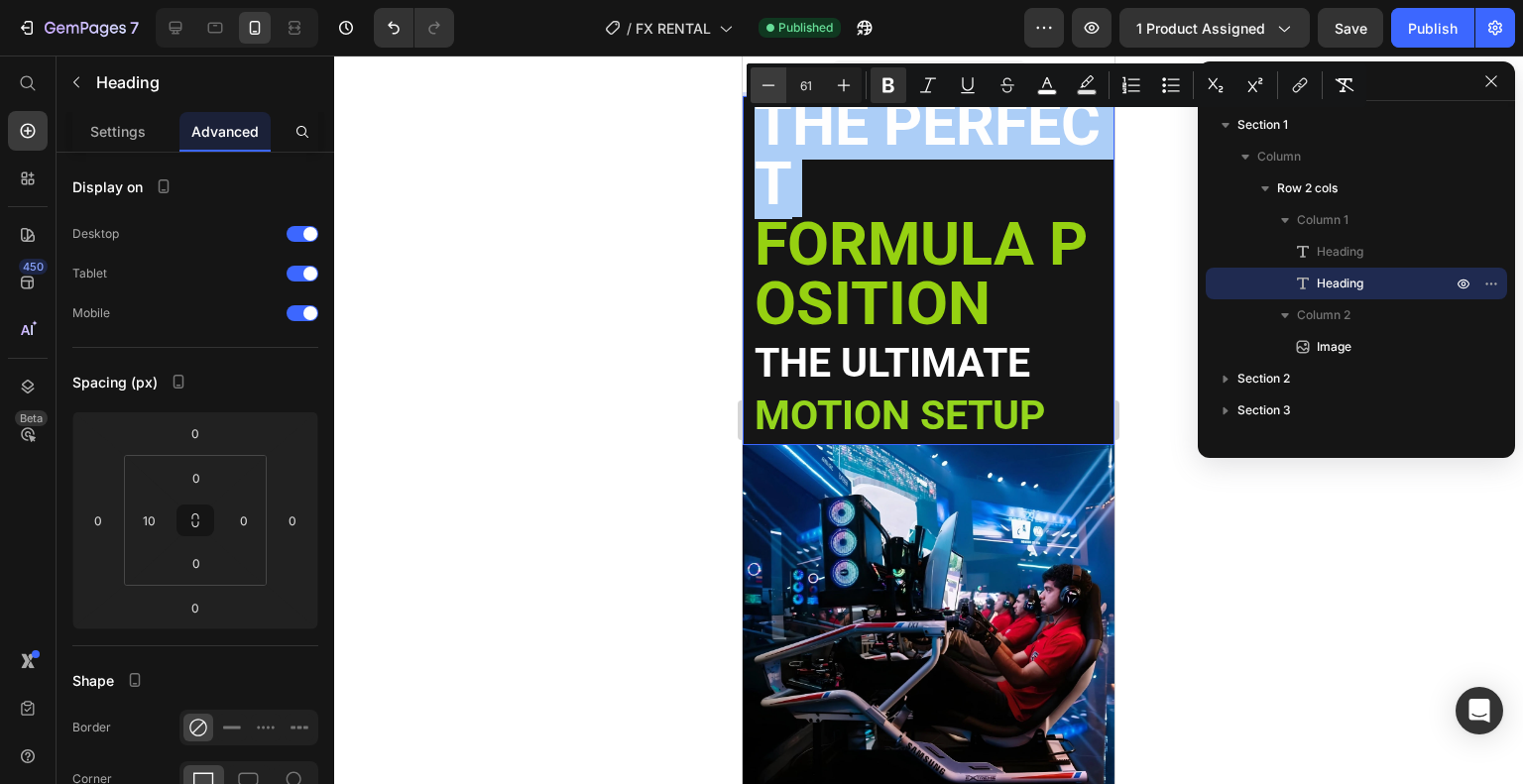 click 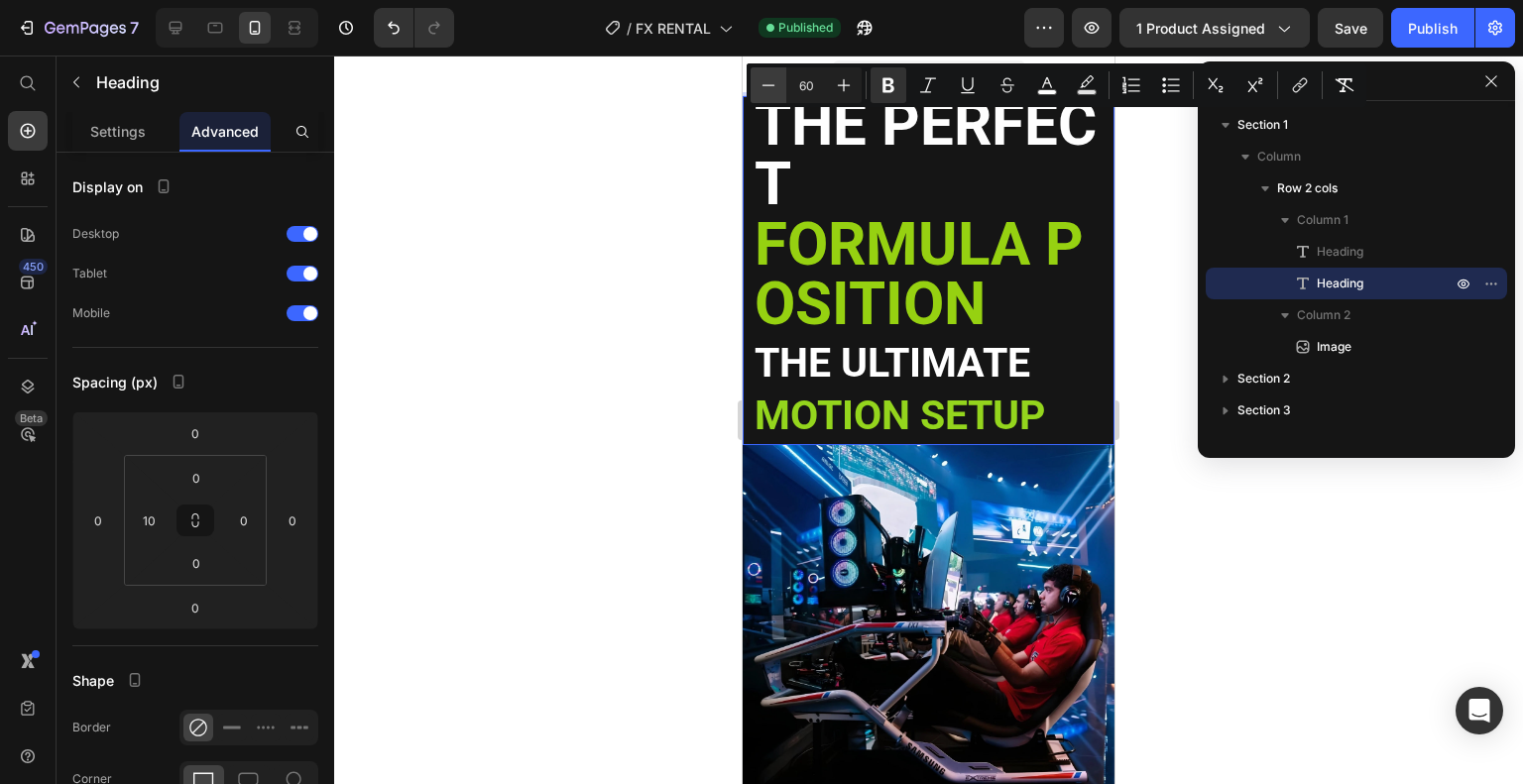 click 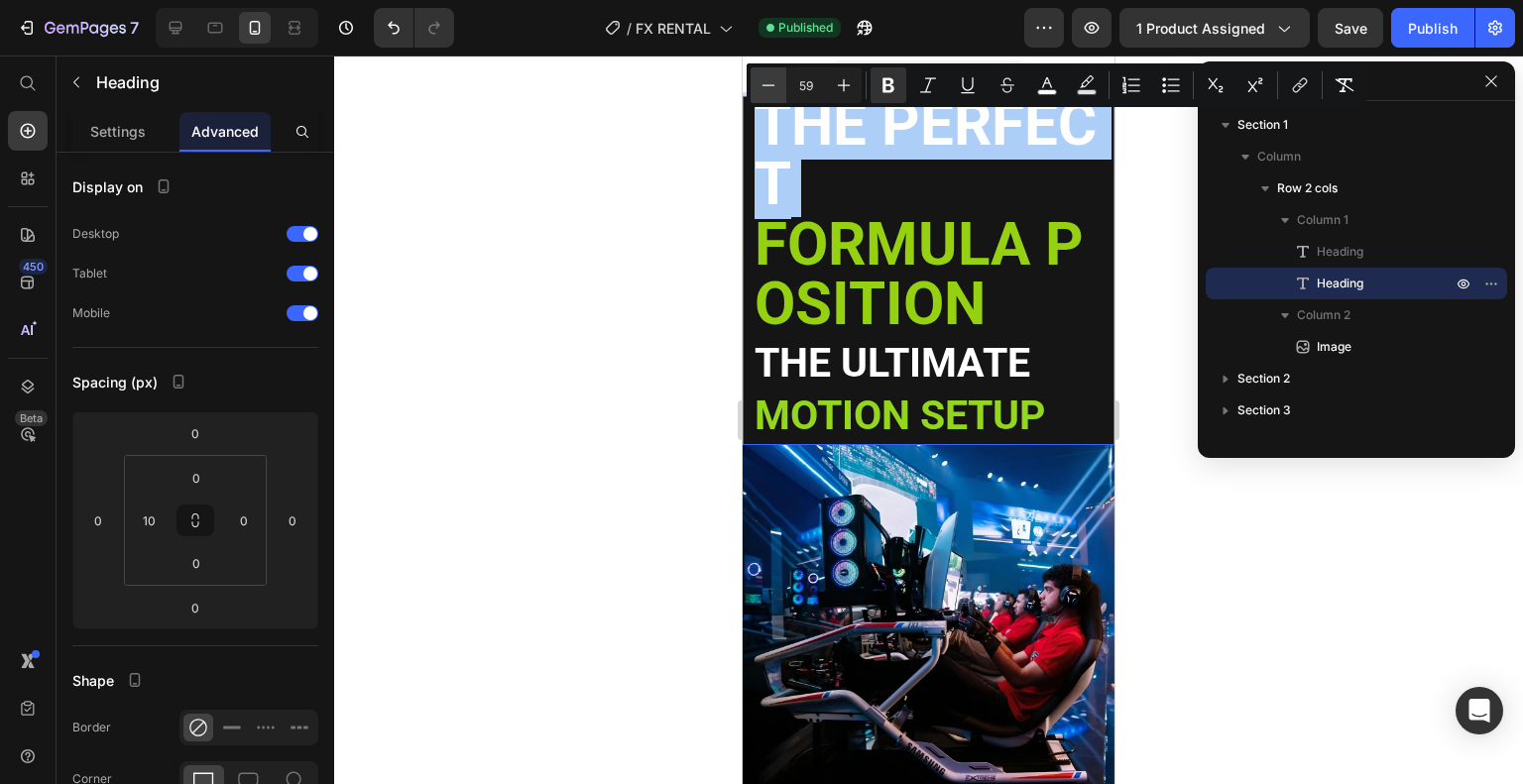 click 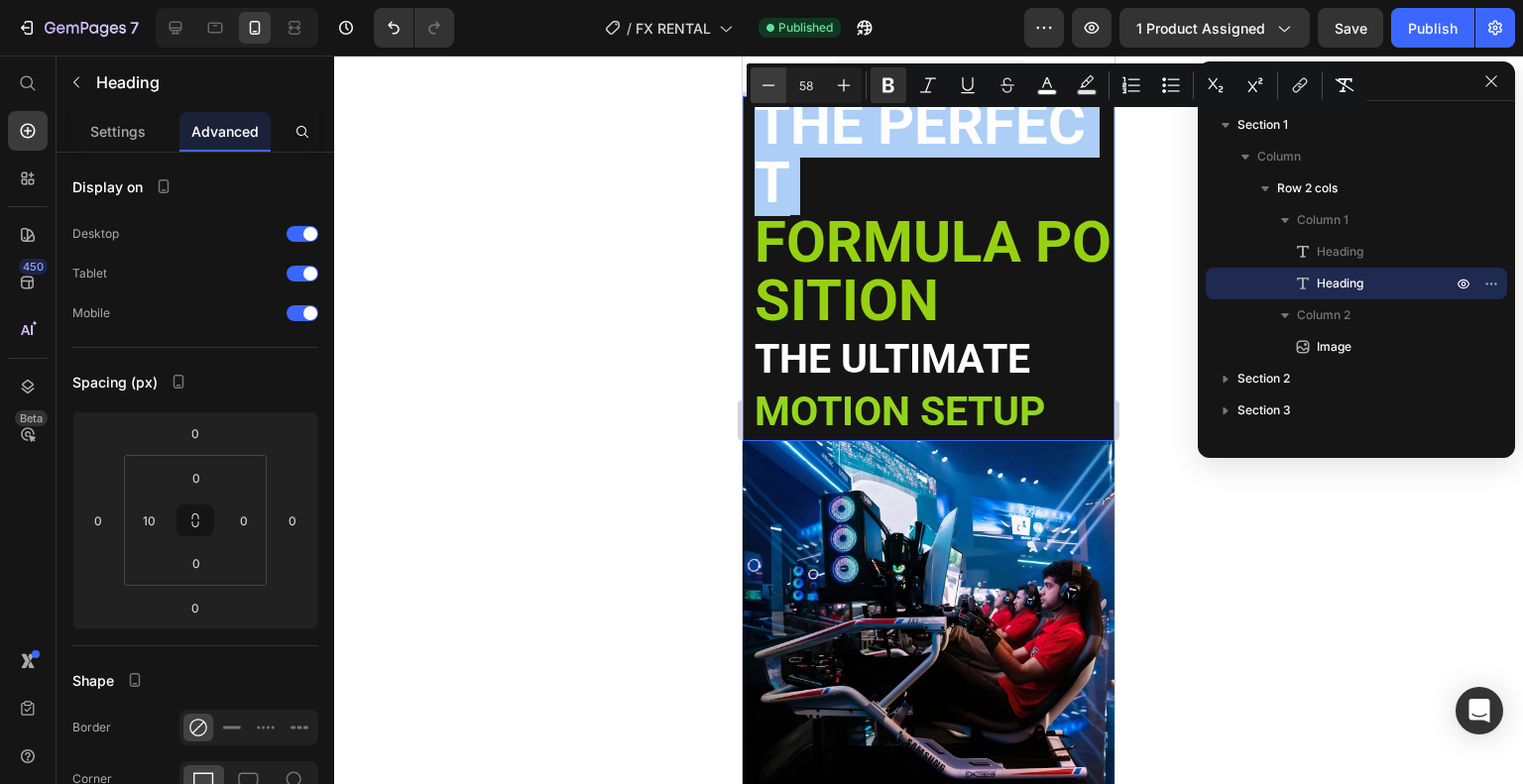 click 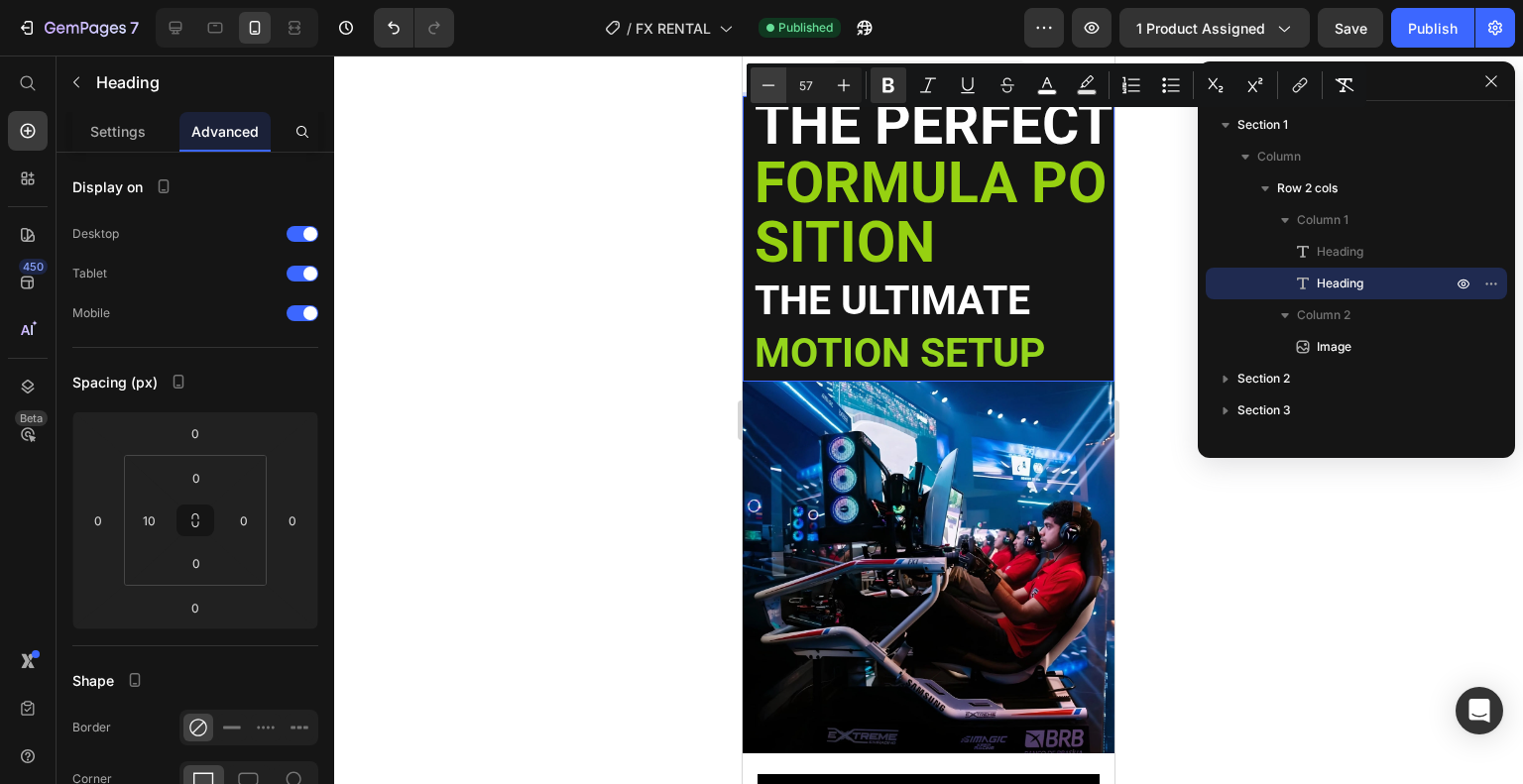 click 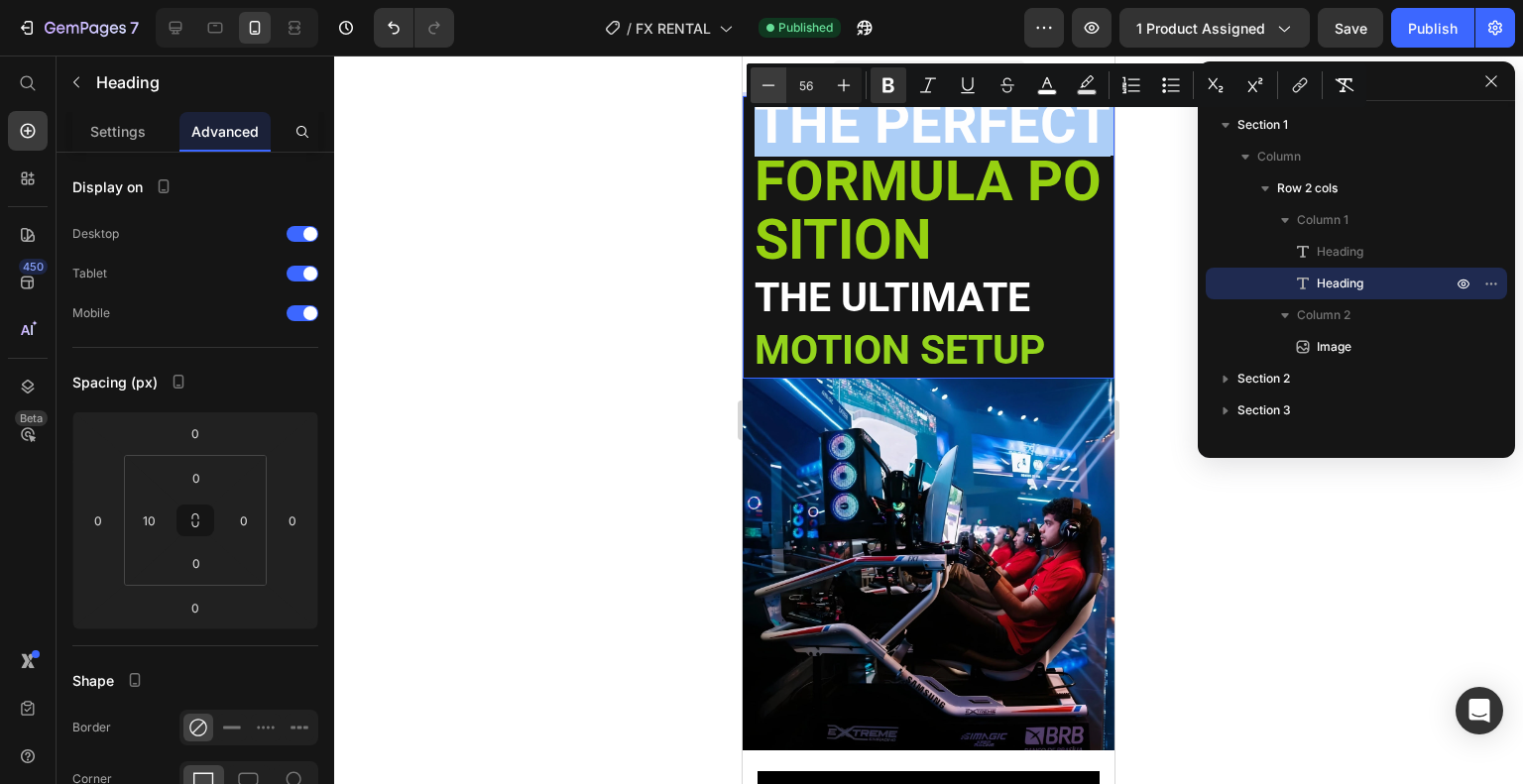 click 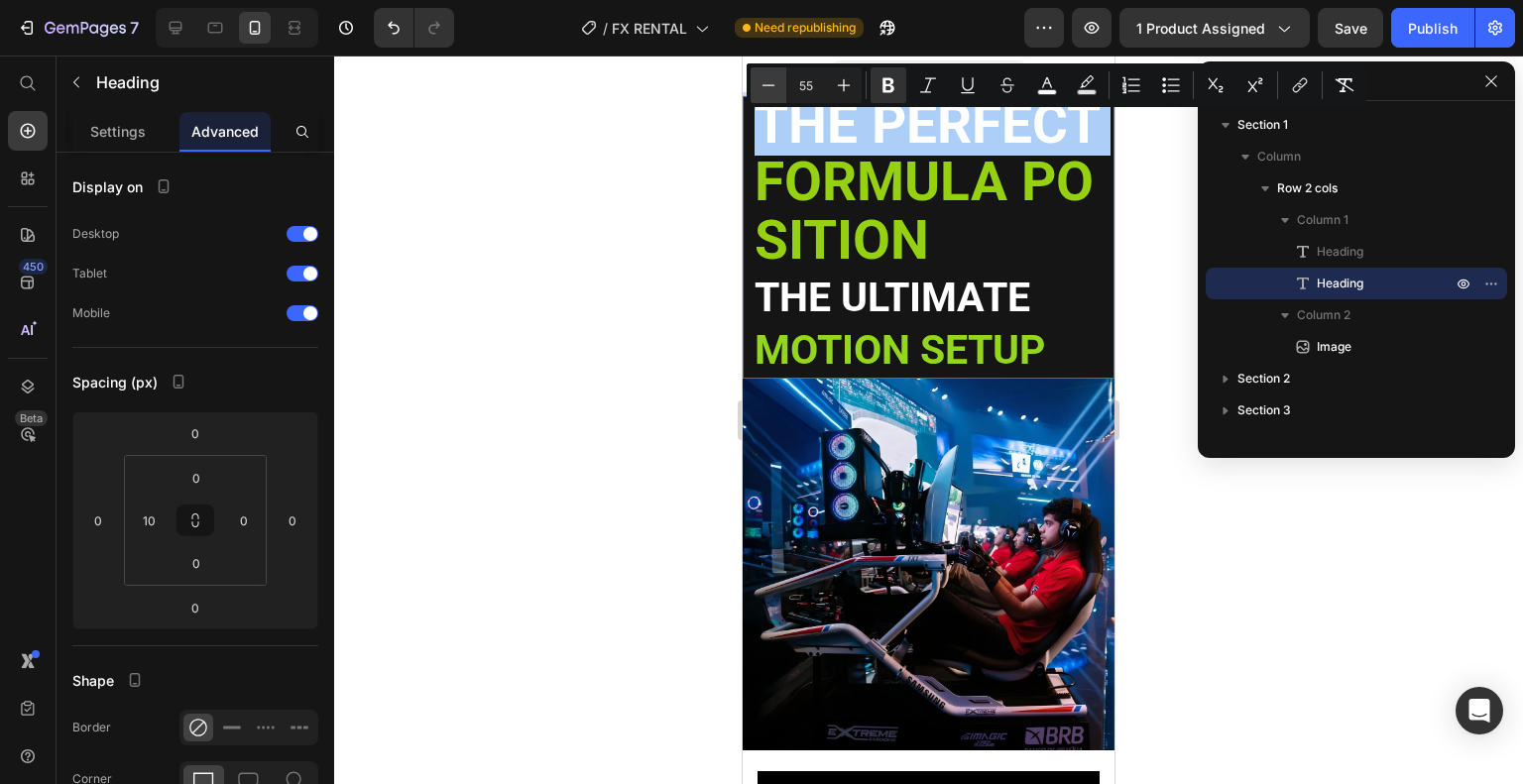 click 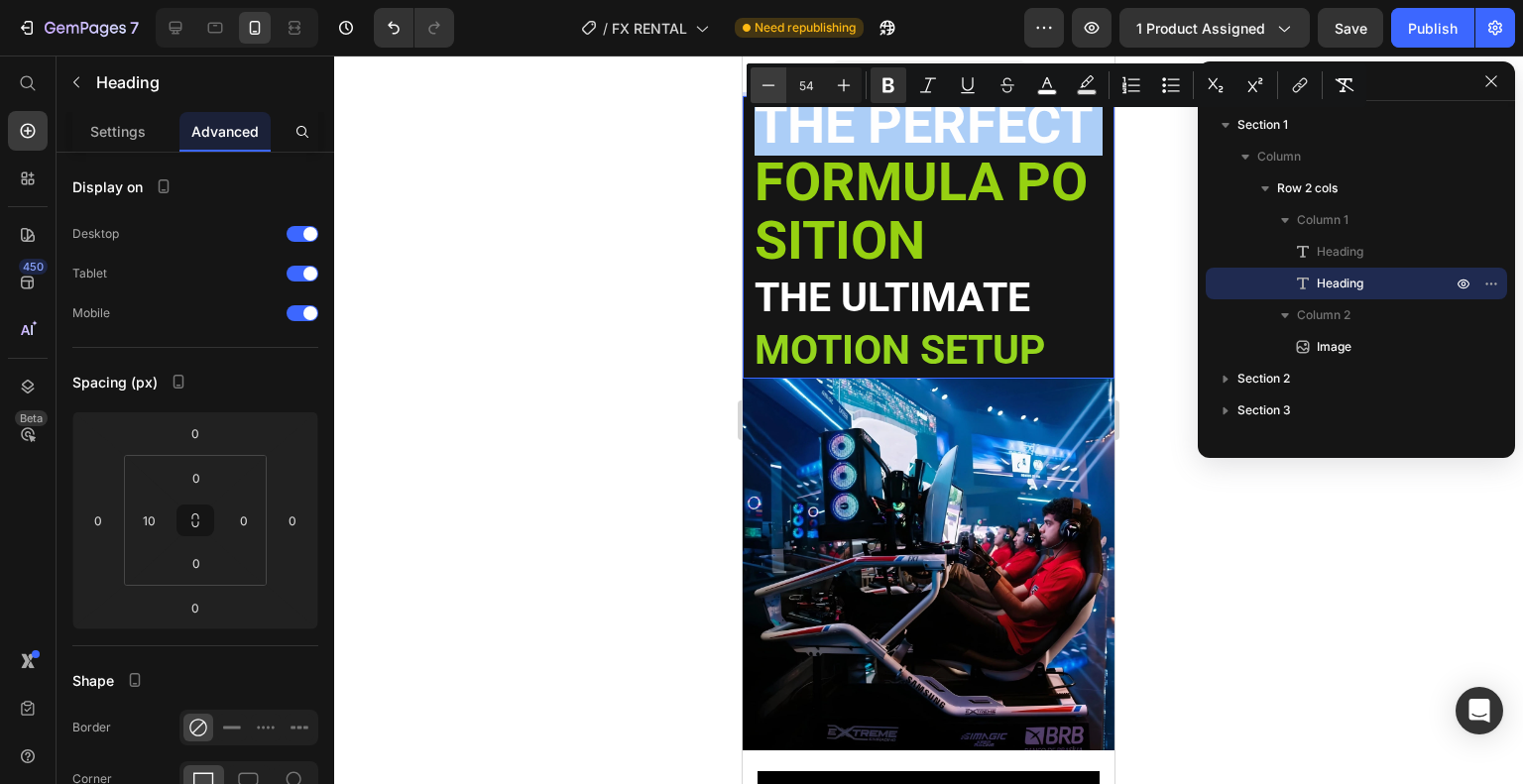 click 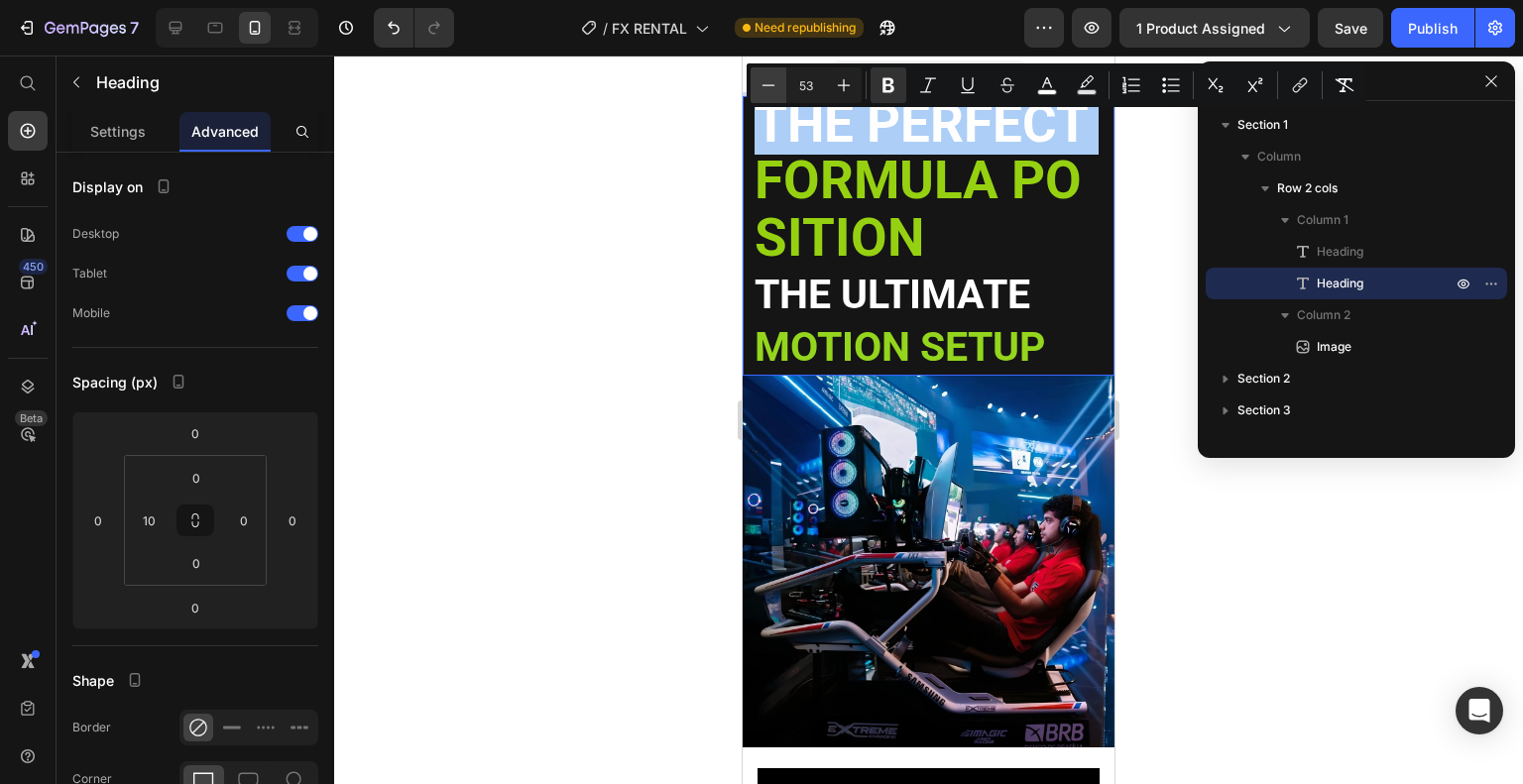 click 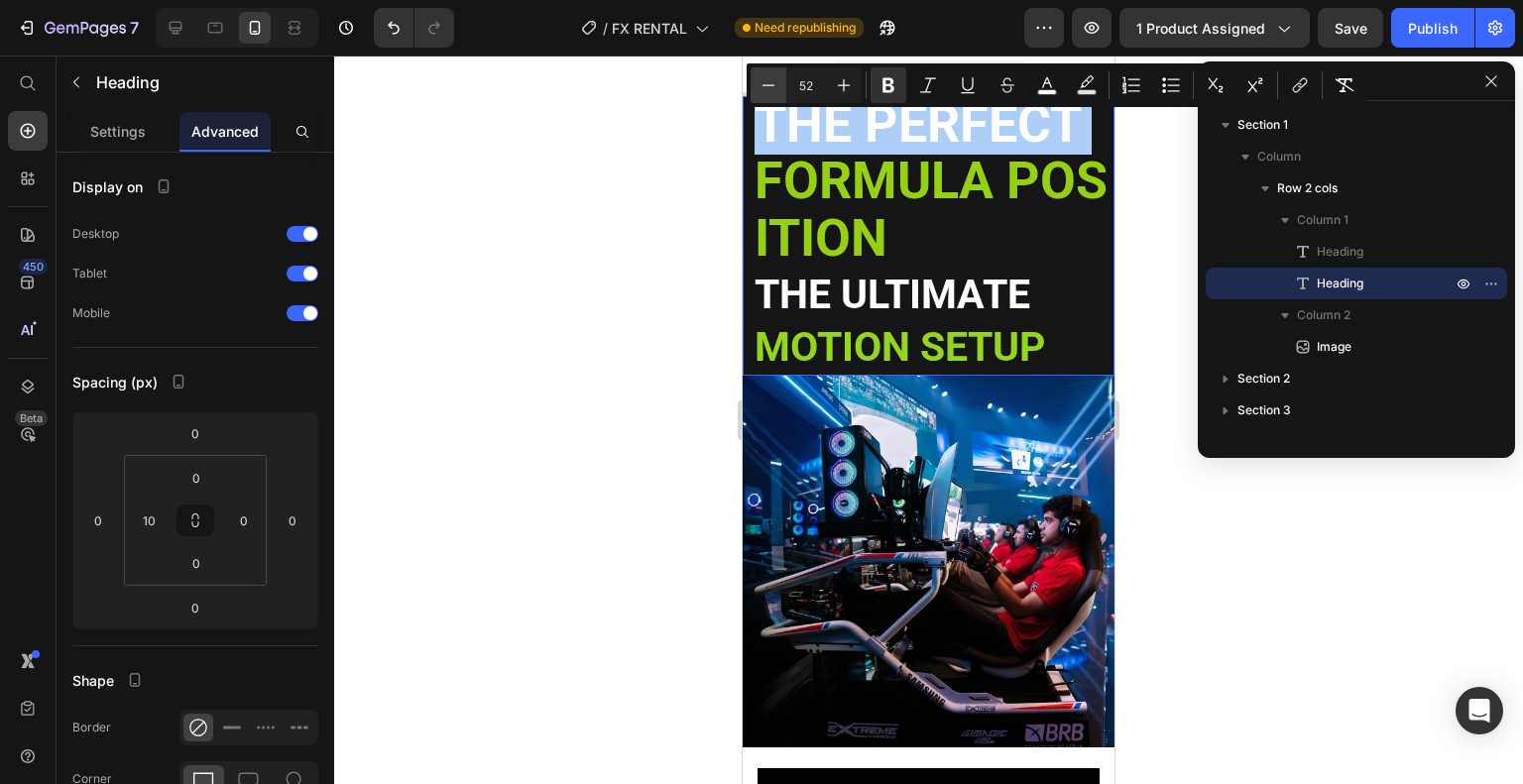 click 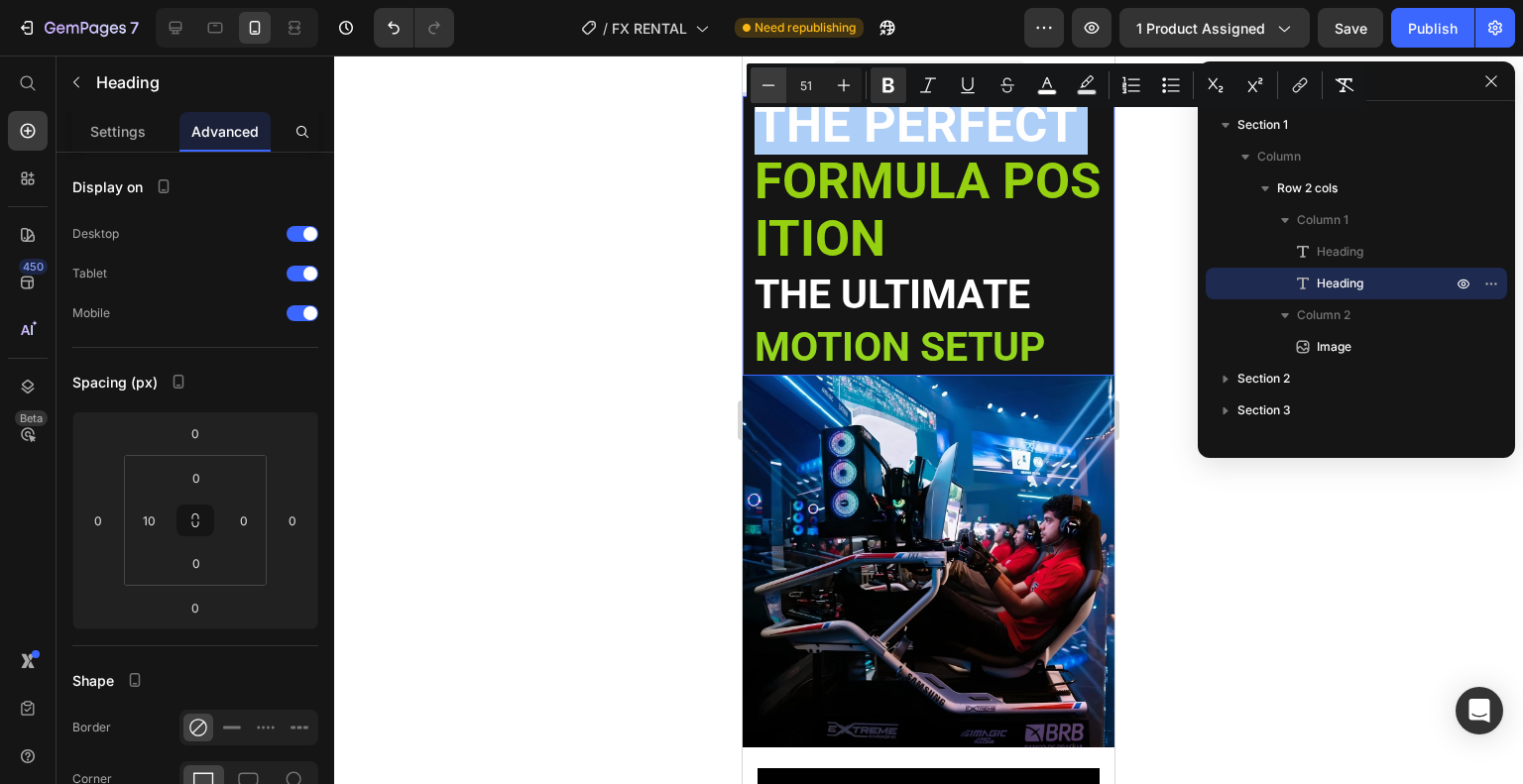 click 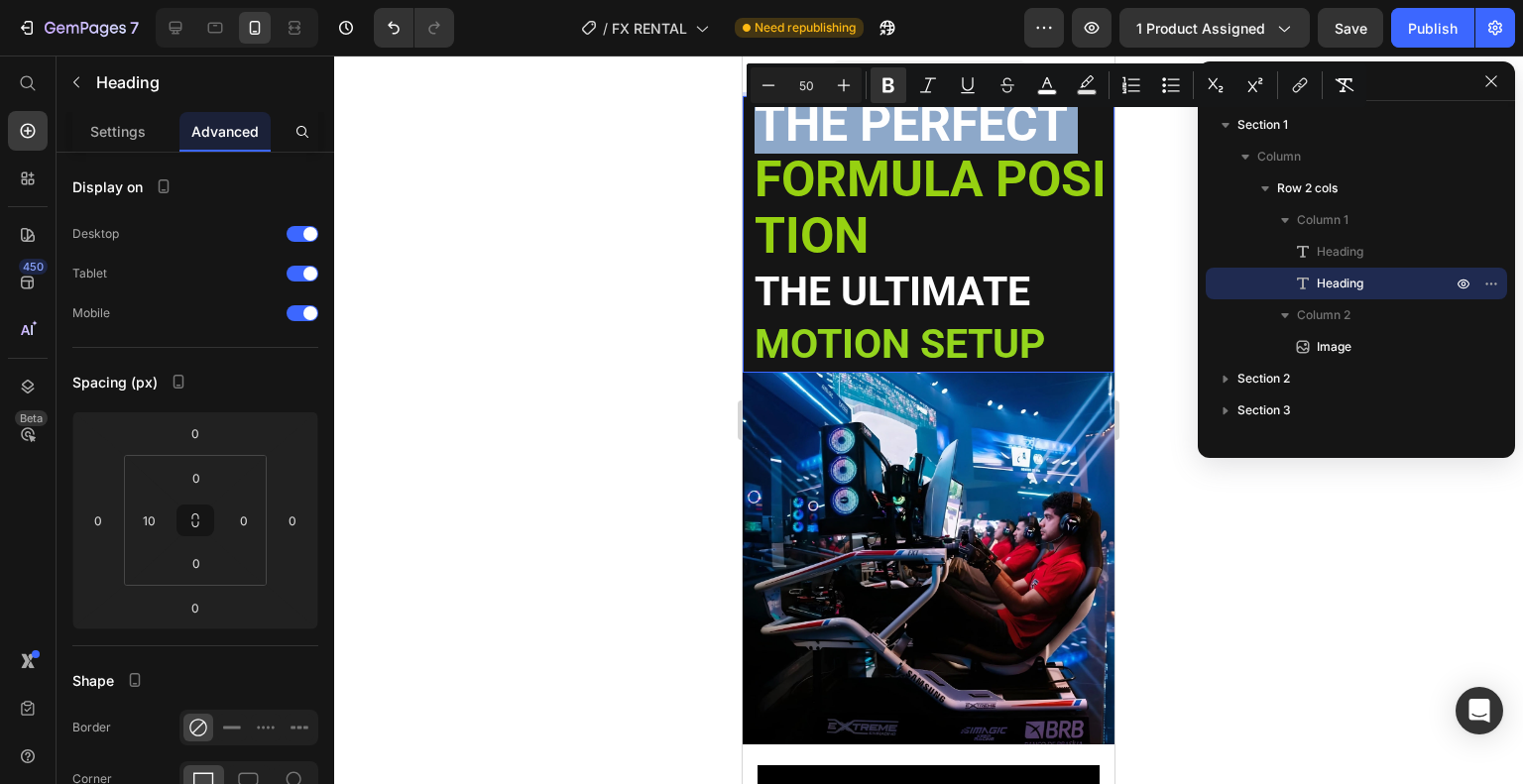 type on "41" 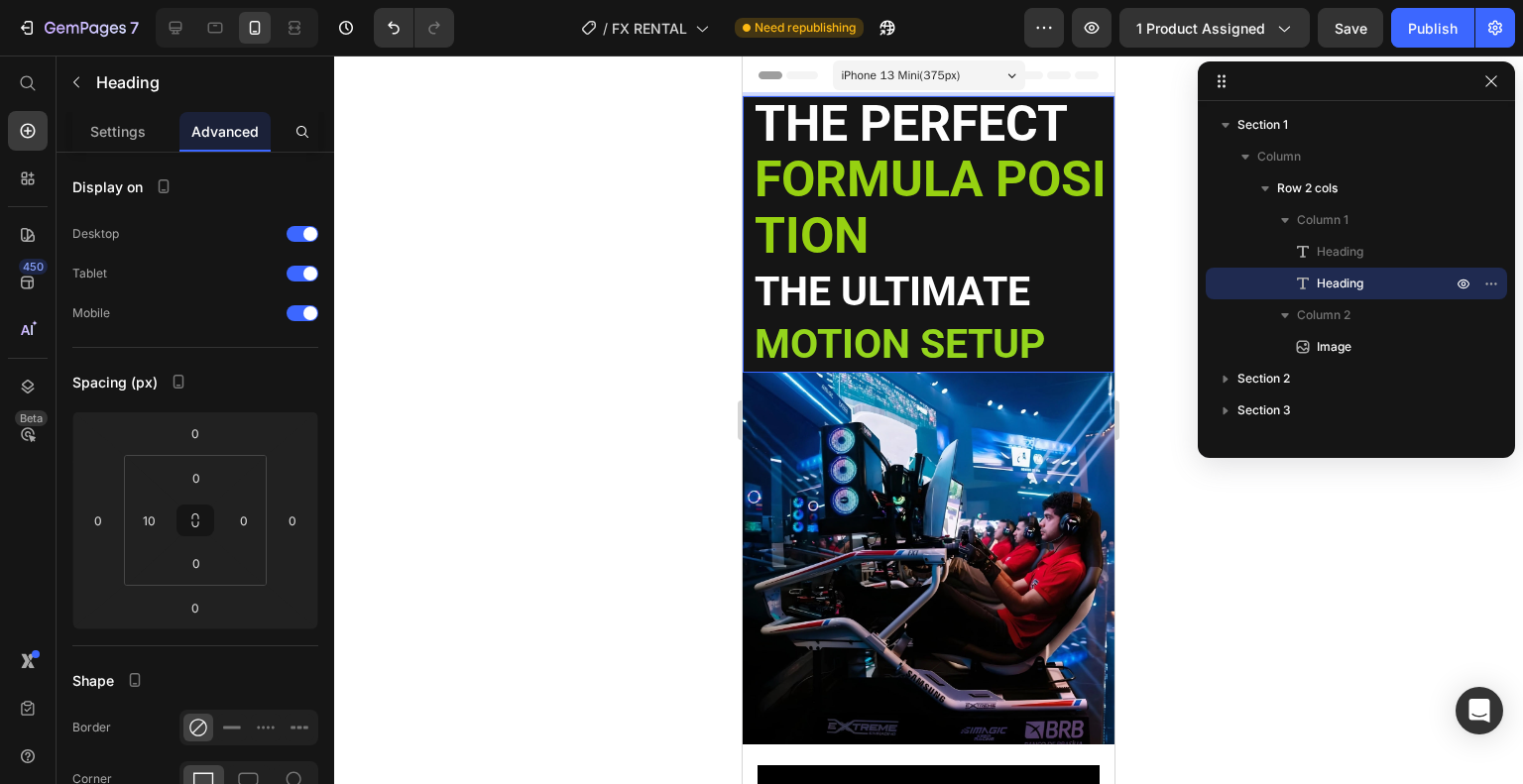 click on "THE ULTIMATE" at bounding box center [892, 291] 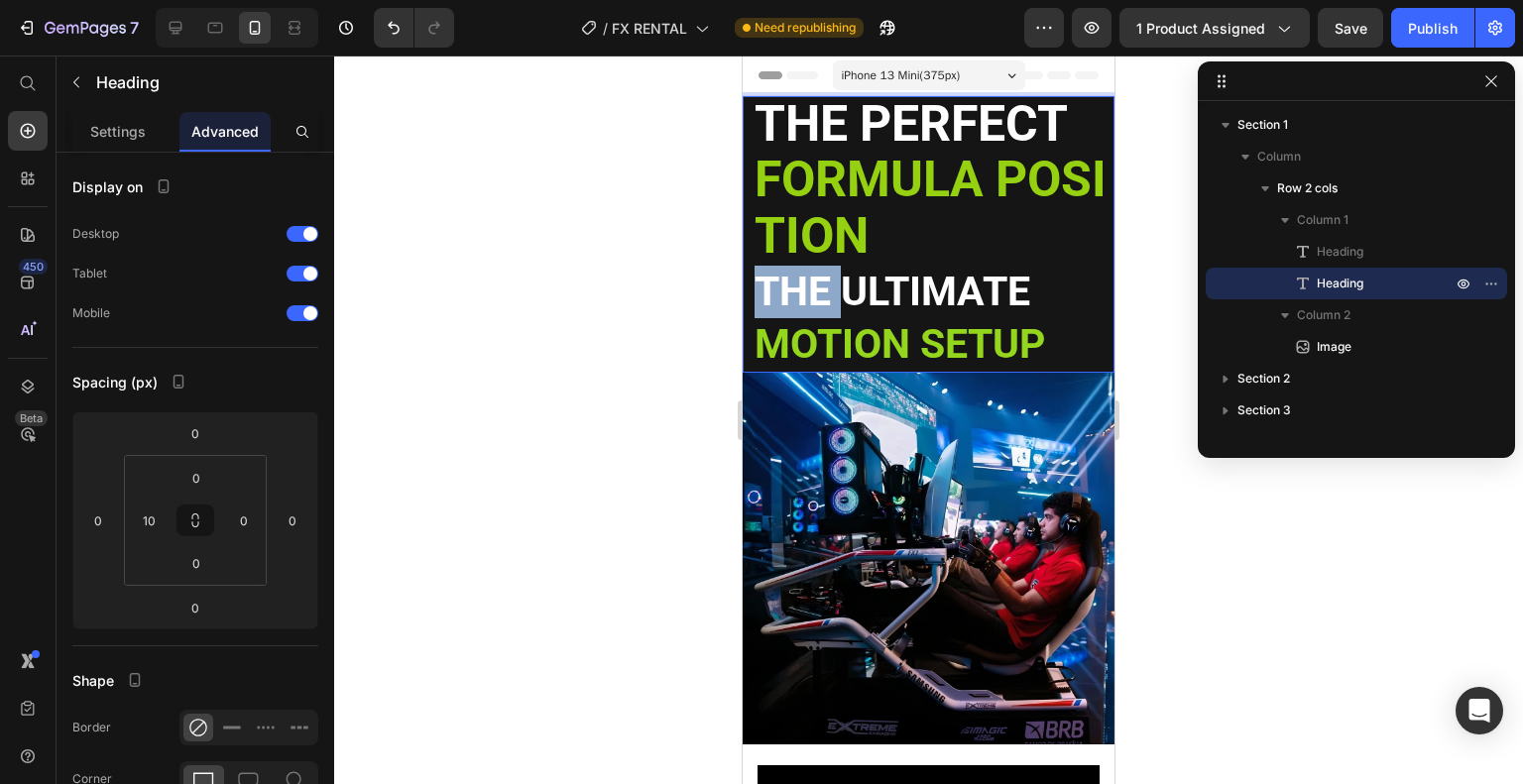 click on "THE ULTIMATE" at bounding box center (892, 291) 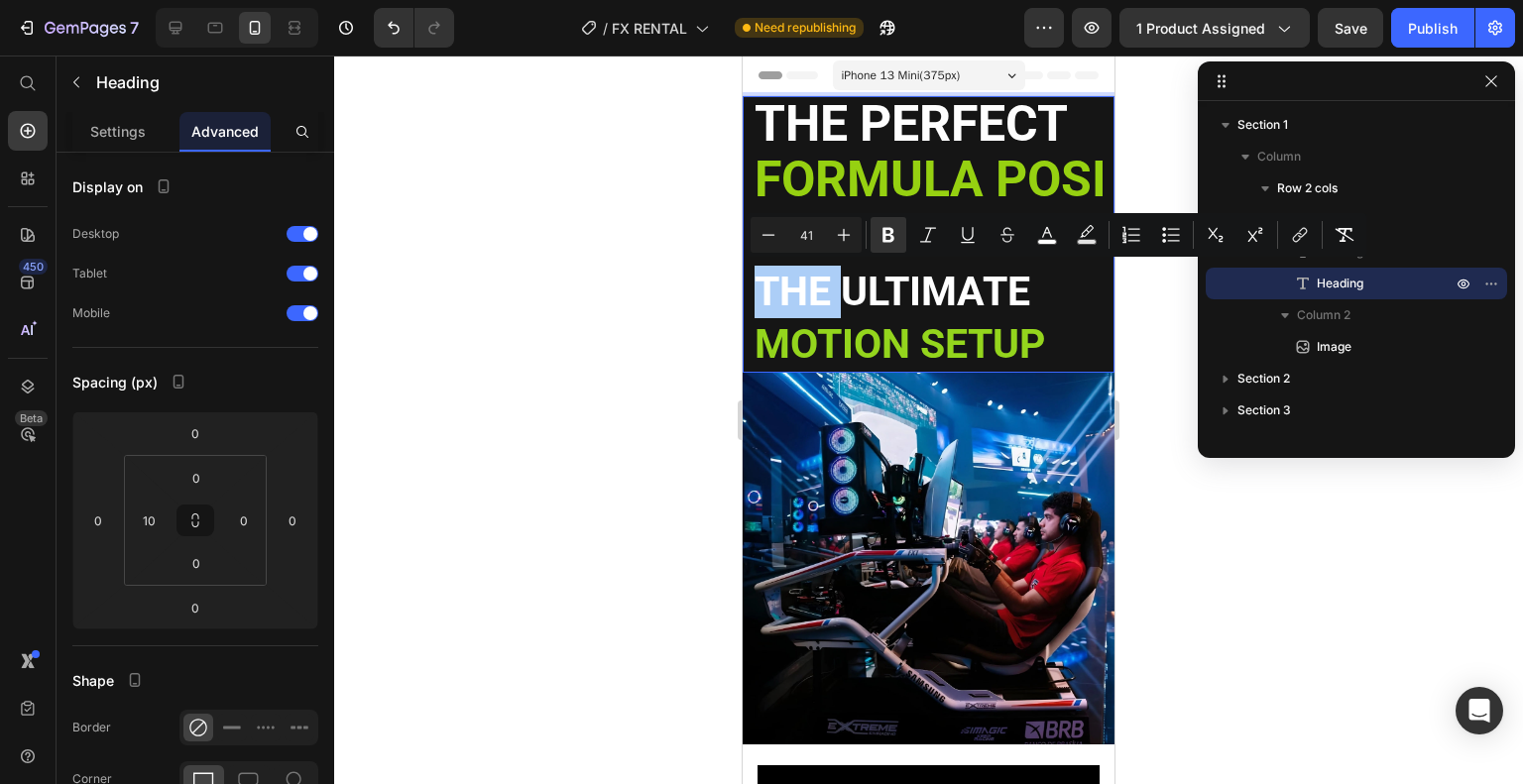 click 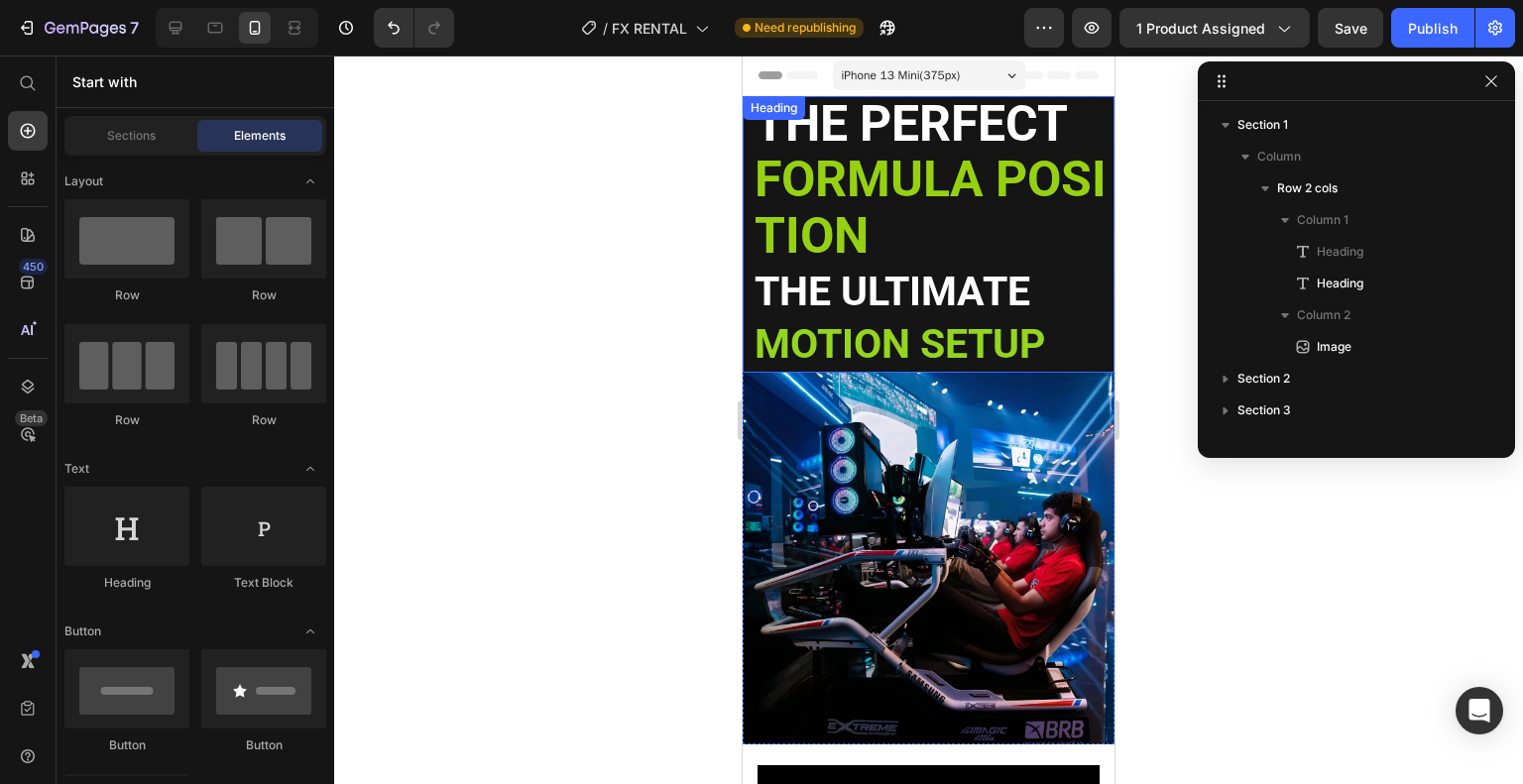 click on "⁠⁠⁠⁠⁠⁠⁠ THE   PERFECT  FORMULA POSITION THE ULTIMATE  MOTION SETUP Heading" at bounding box center [928, 234] 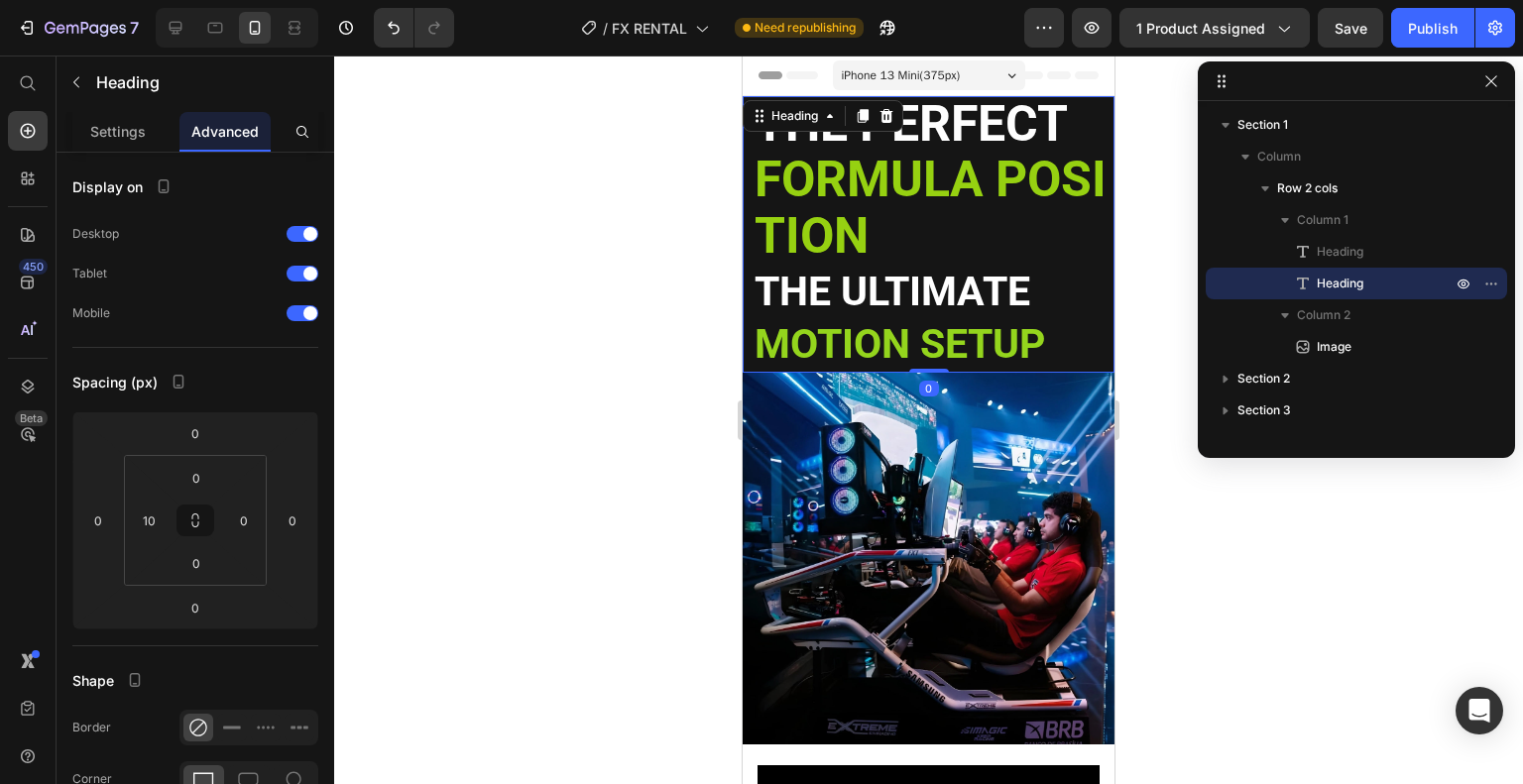 click on "Heading" at bounding box center (794, 116) 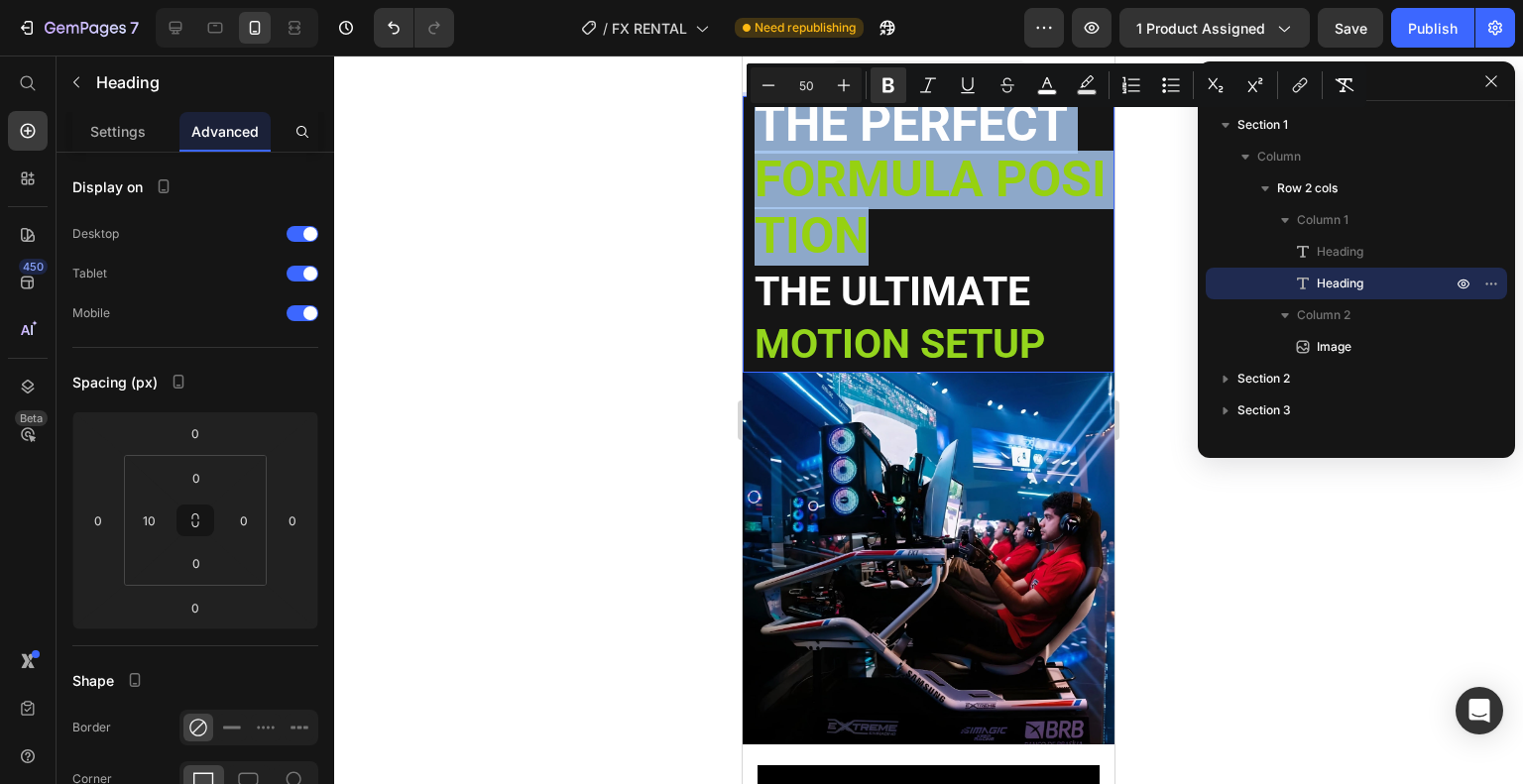 drag, startPoint x: 889, startPoint y: 235, endPoint x: 765, endPoint y: 126, distance: 165.09694 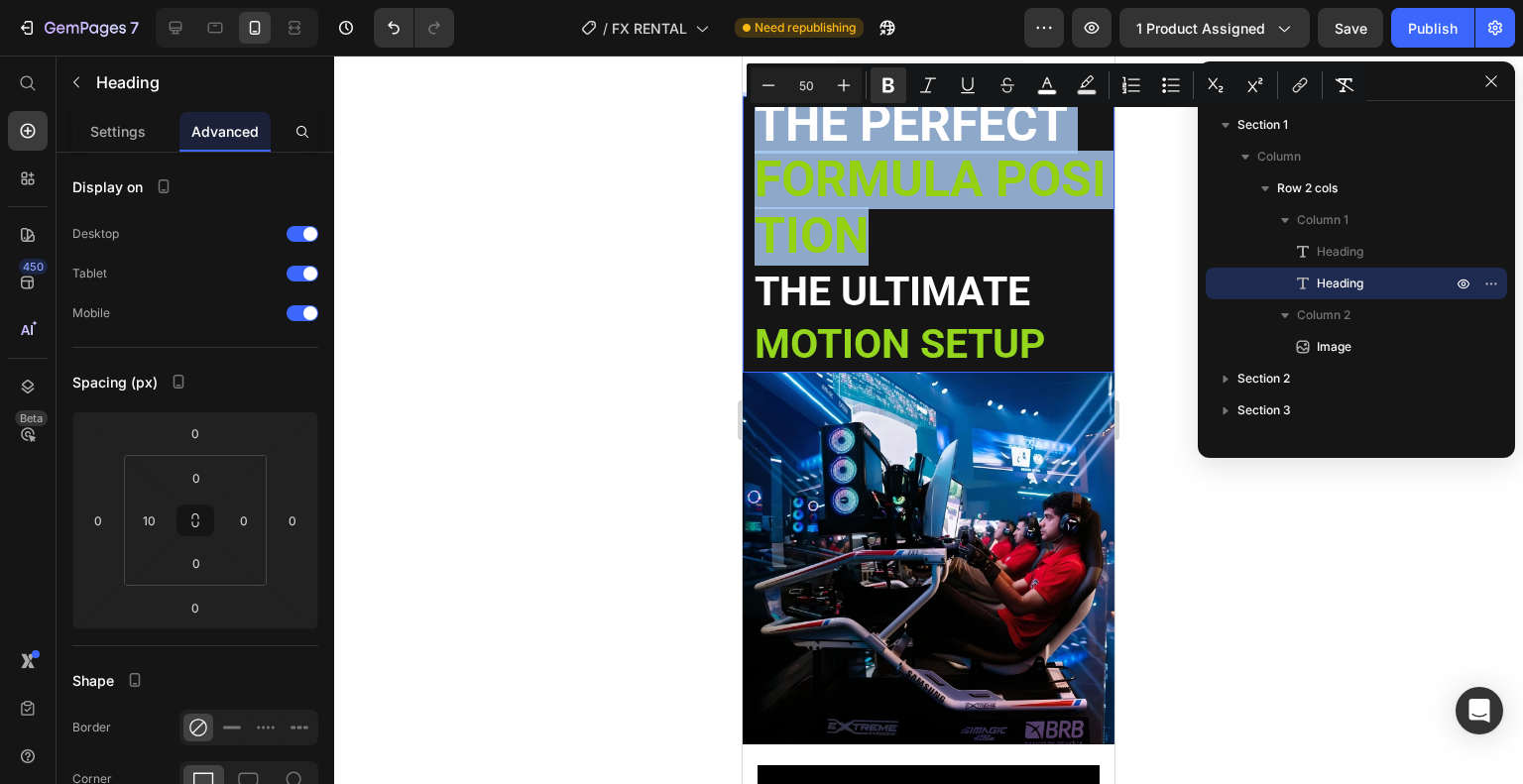 click on "THE   PERFECT  FORMULA POSITION THE ULTIMATE  MOTION SETUP" at bounding box center (933, 234) 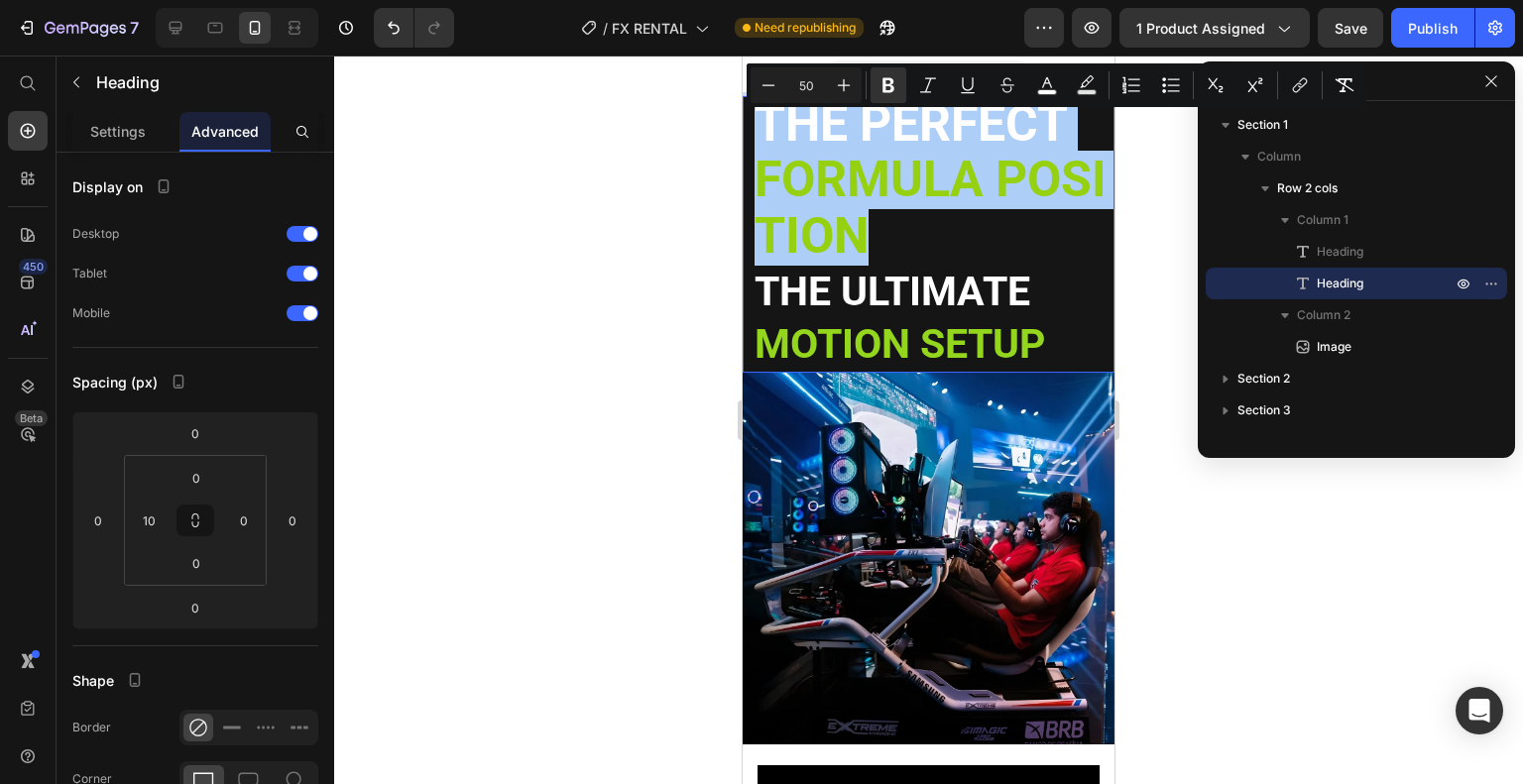 click on "50" at bounding box center (806, 85) 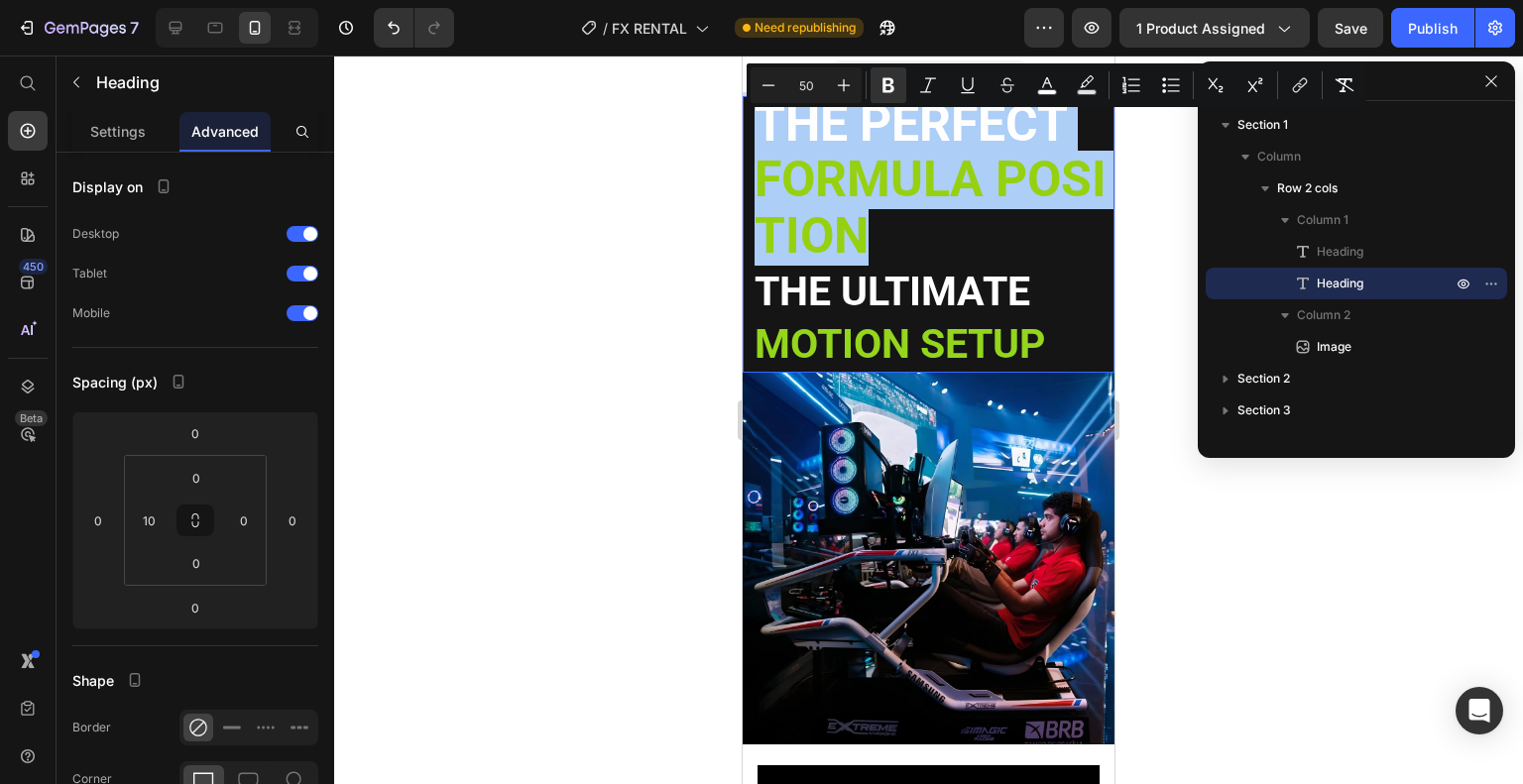 click on "50" at bounding box center [806, 85] 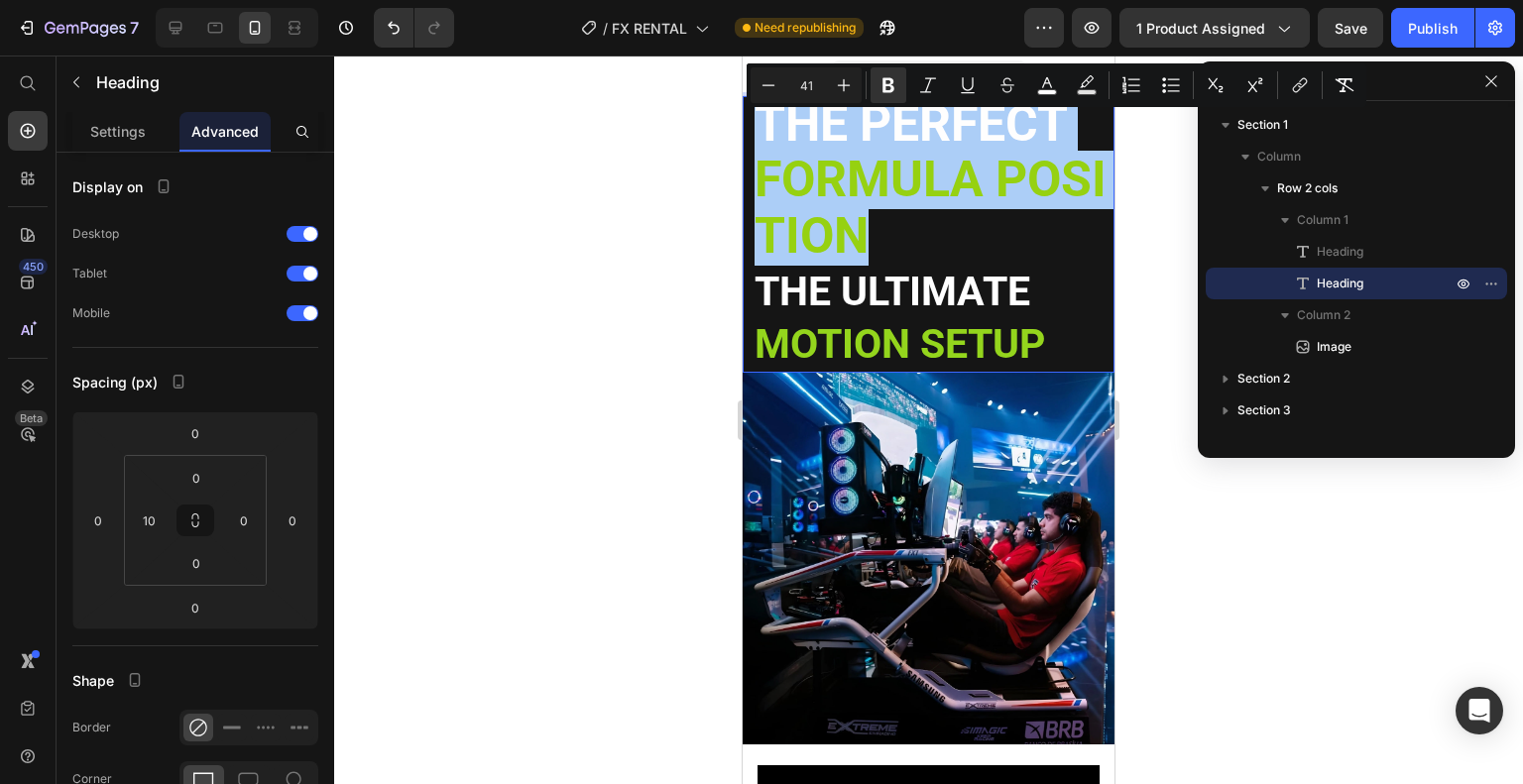 type on "41" 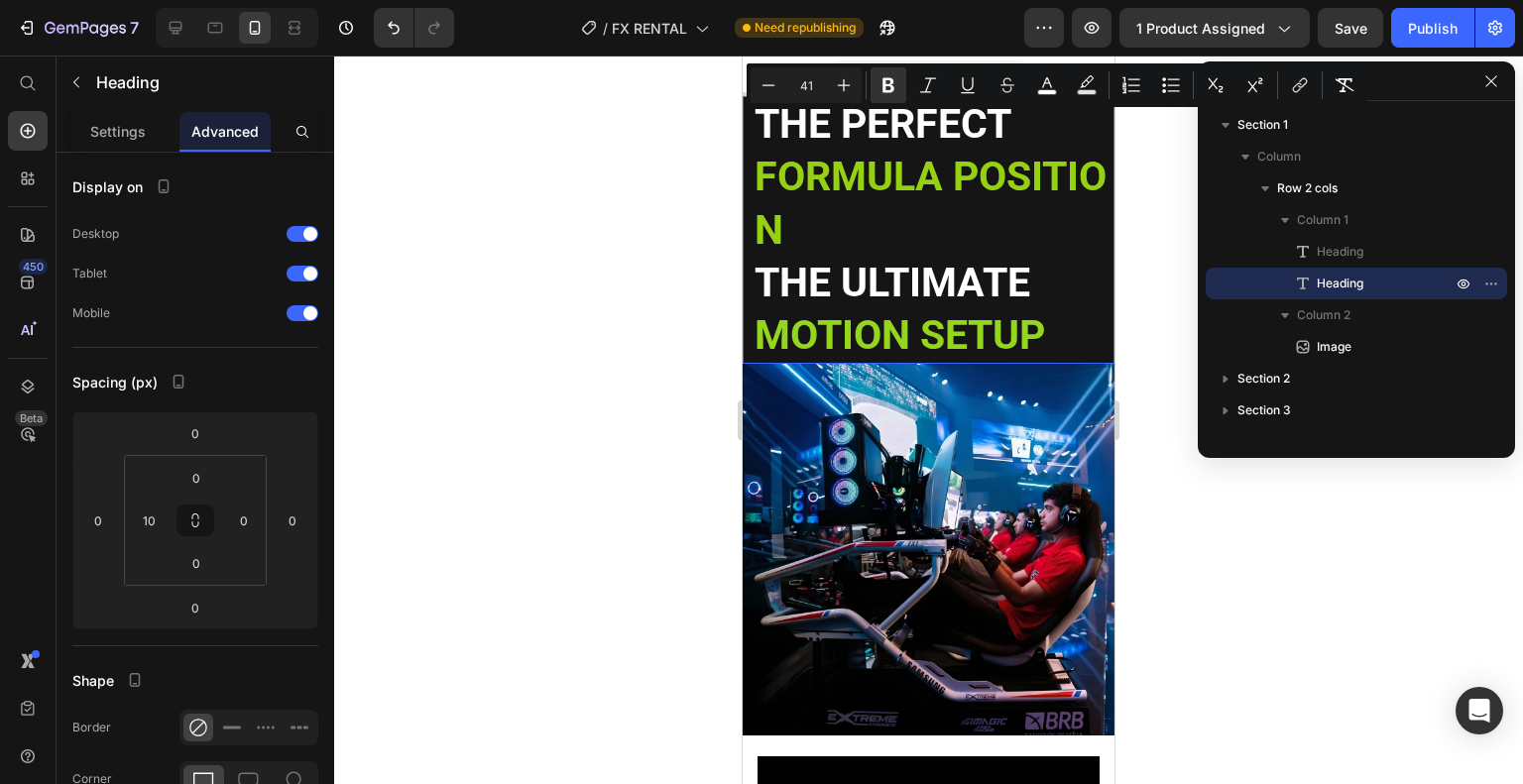click 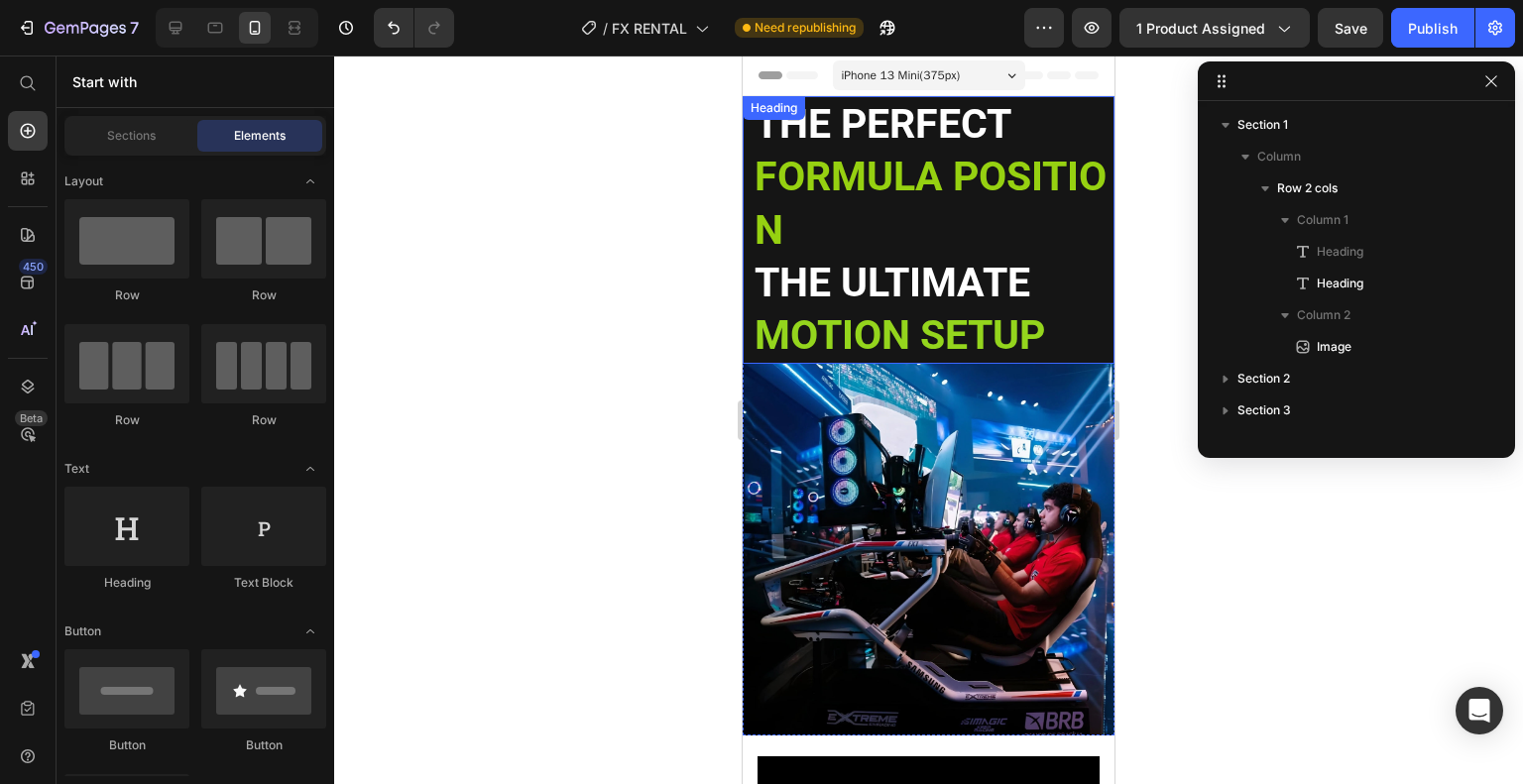 click on "FORMULA POSITION" at bounding box center (930, 202) 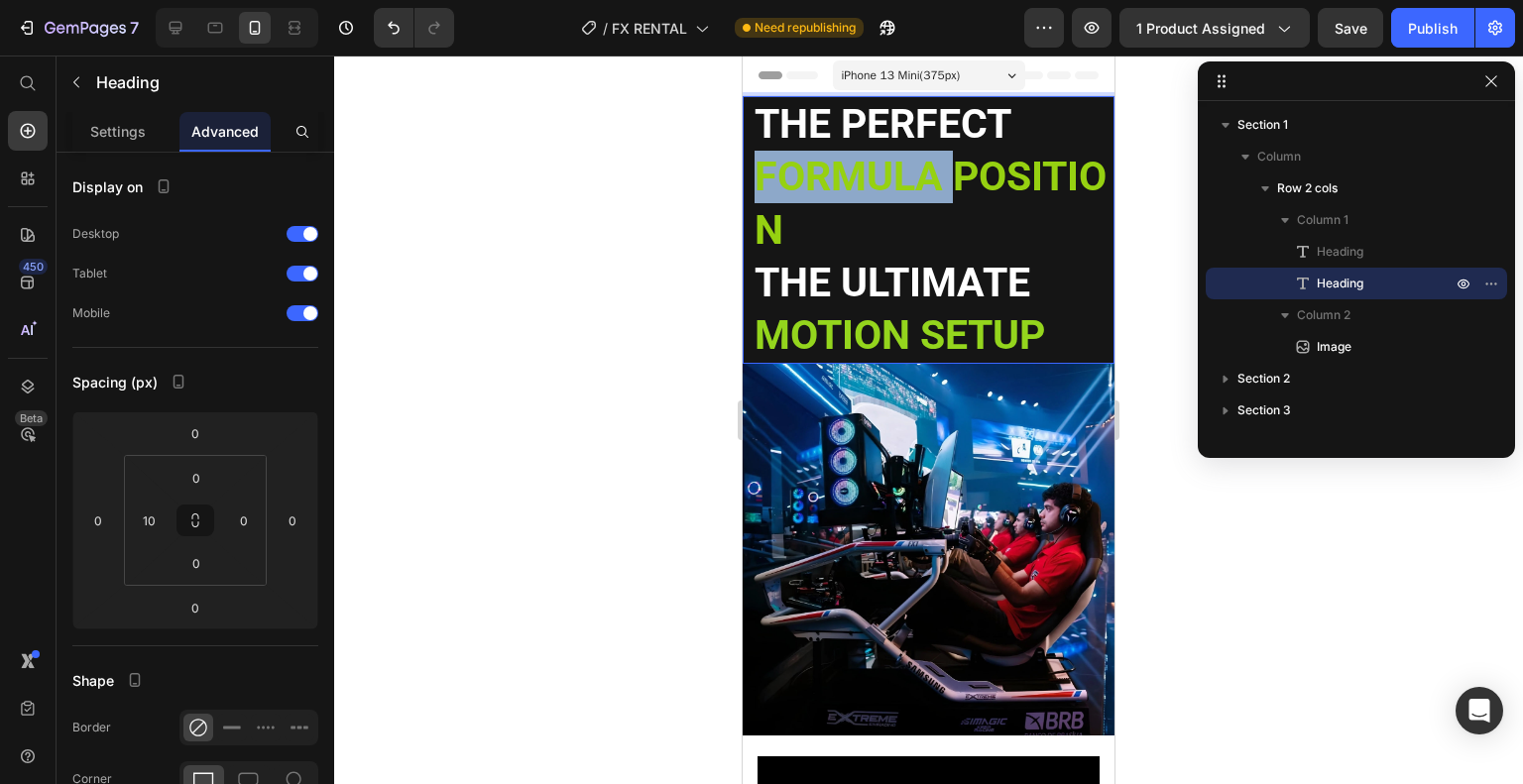 click on "FORMULA POSITION" at bounding box center (930, 202) 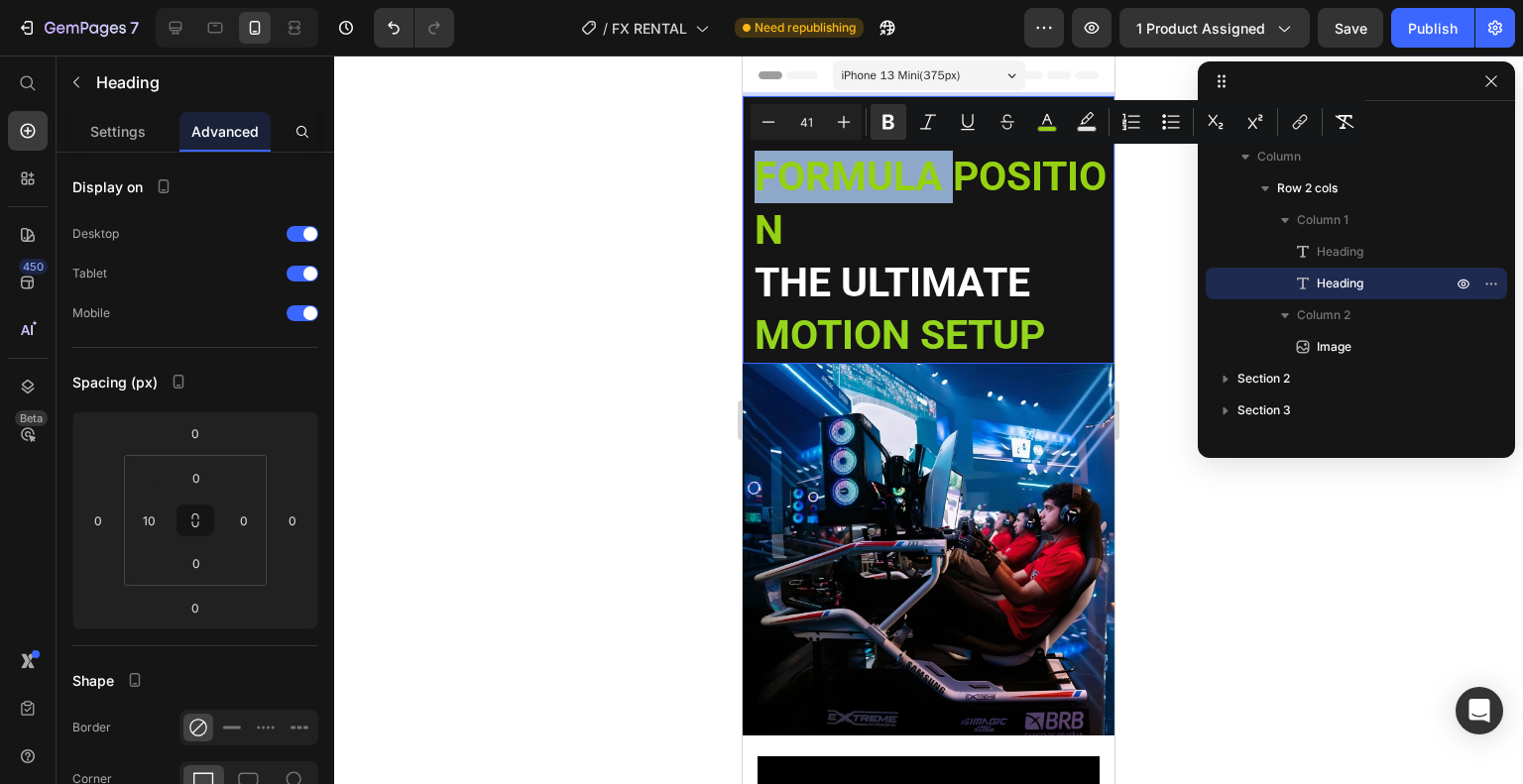 click on "THE   PERFECT  FORMULA POSITION THE ULTIMATE  MOTION SETUP" at bounding box center (933, 230) 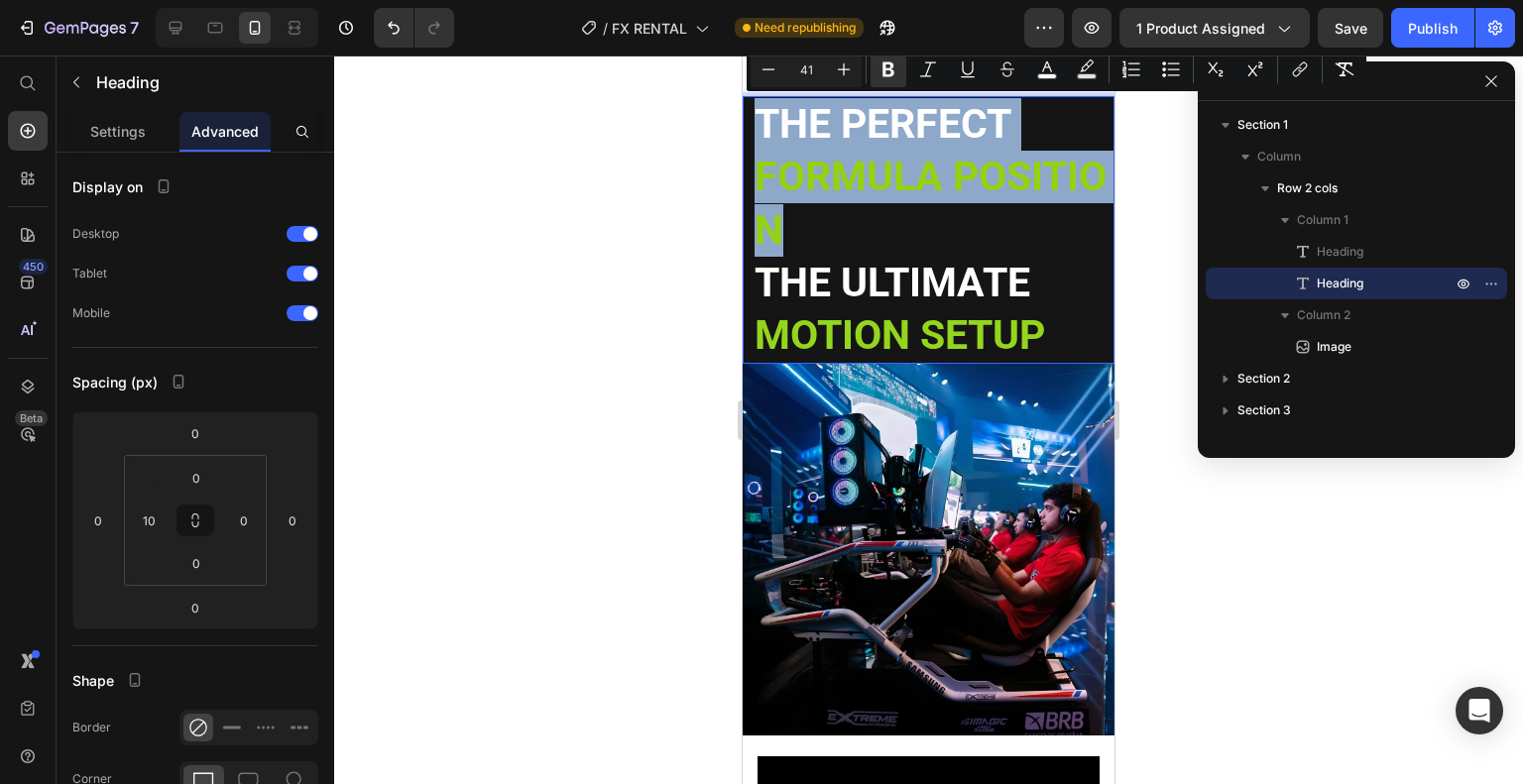 drag, startPoint x: 805, startPoint y: 230, endPoint x: 758, endPoint y: 132, distance: 108.68763 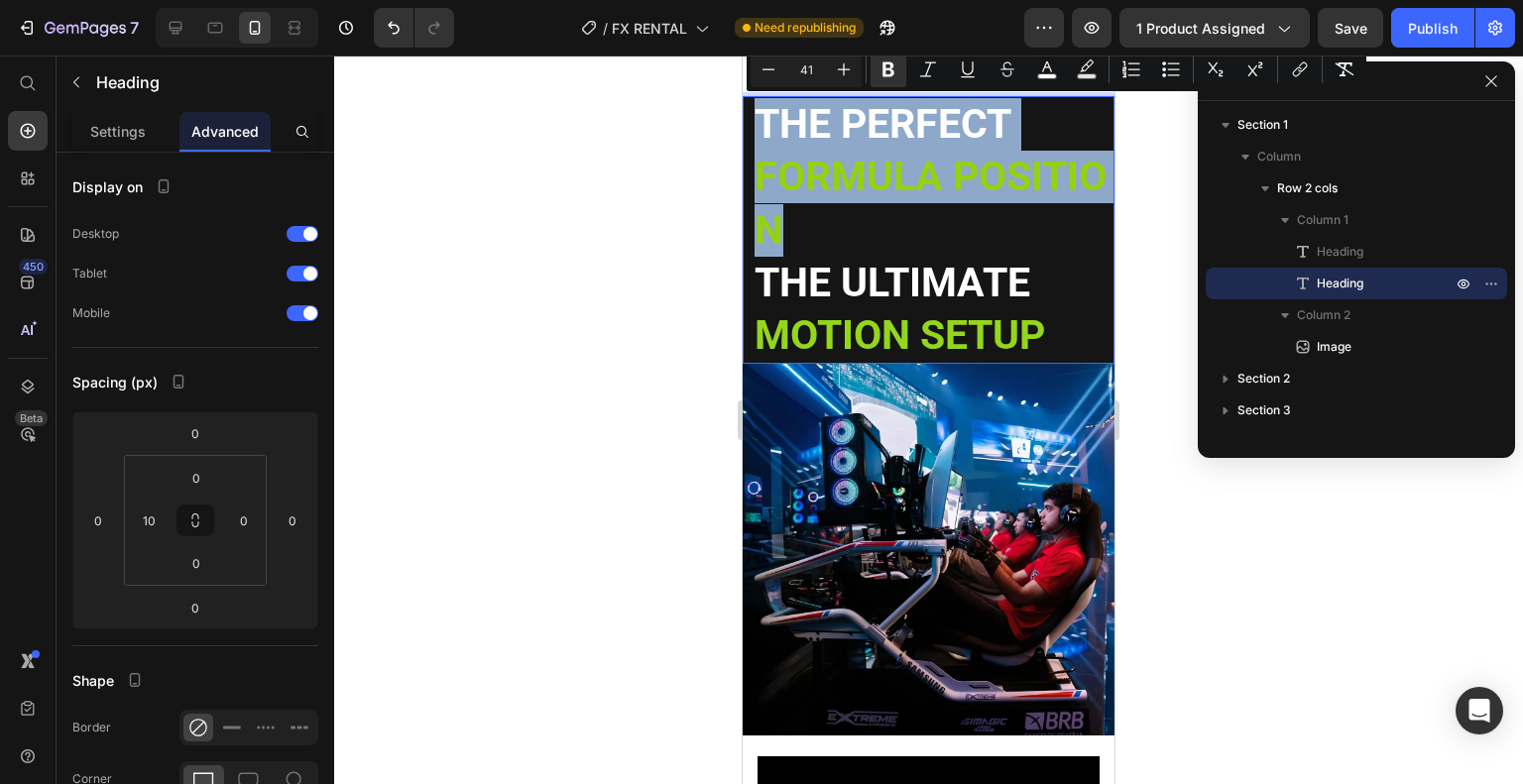 click on "THE   PERFECT  FORMULA POSITION THE ULTIMATE  MOTION SETUP" at bounding box center (933, 230) 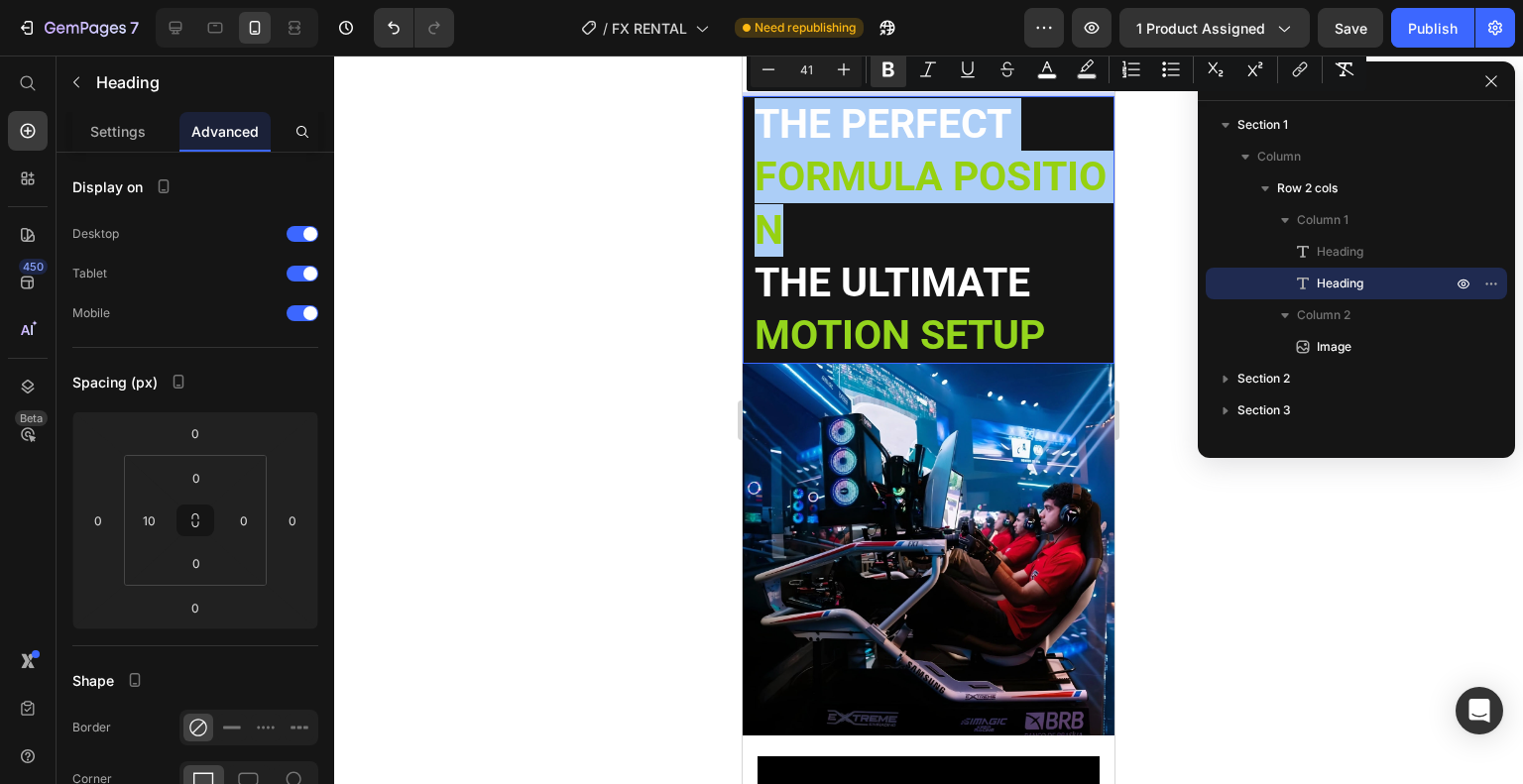 click on "41" at bounding box center [806, 69] 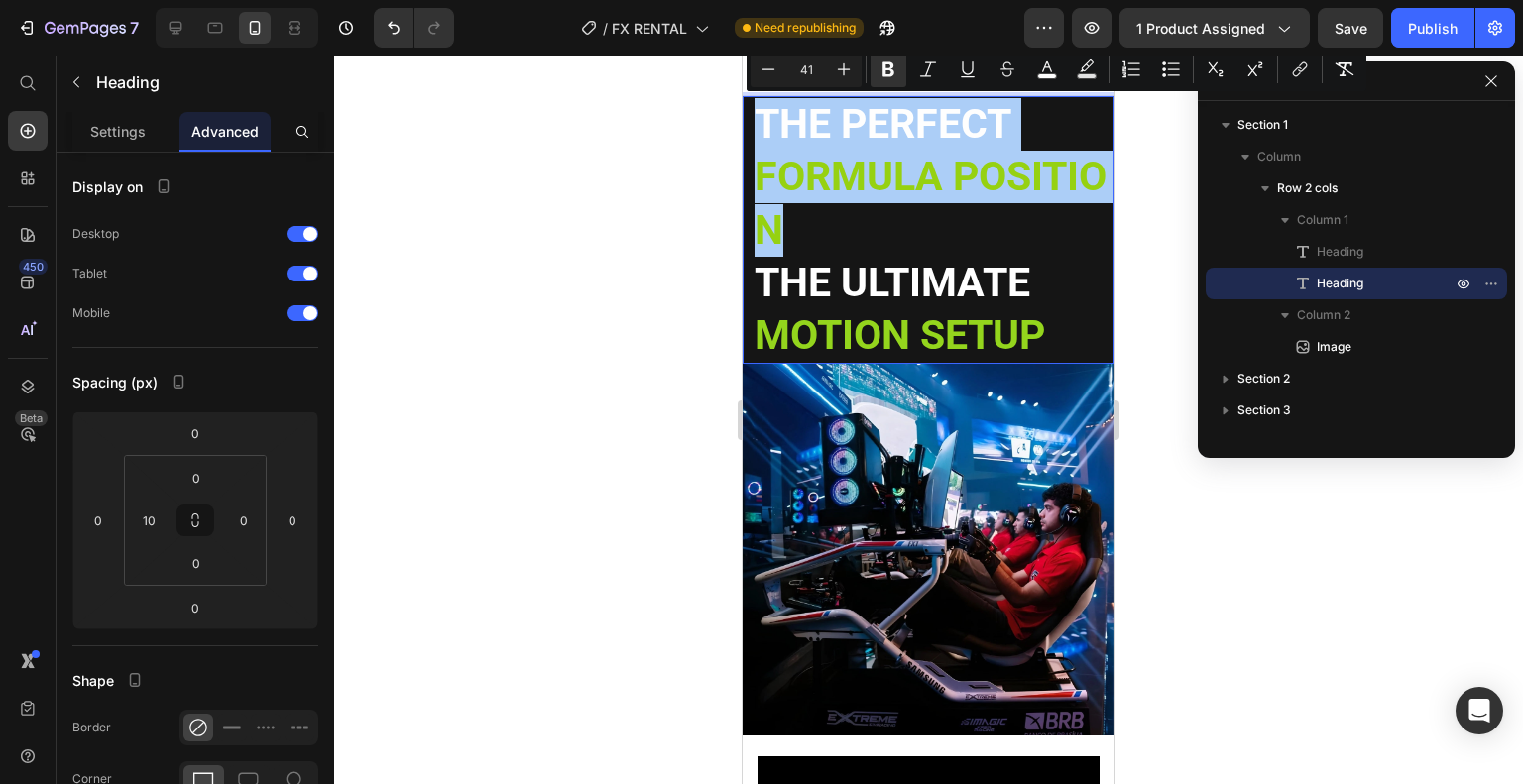 click on "41" at bounding box center (806, 69) 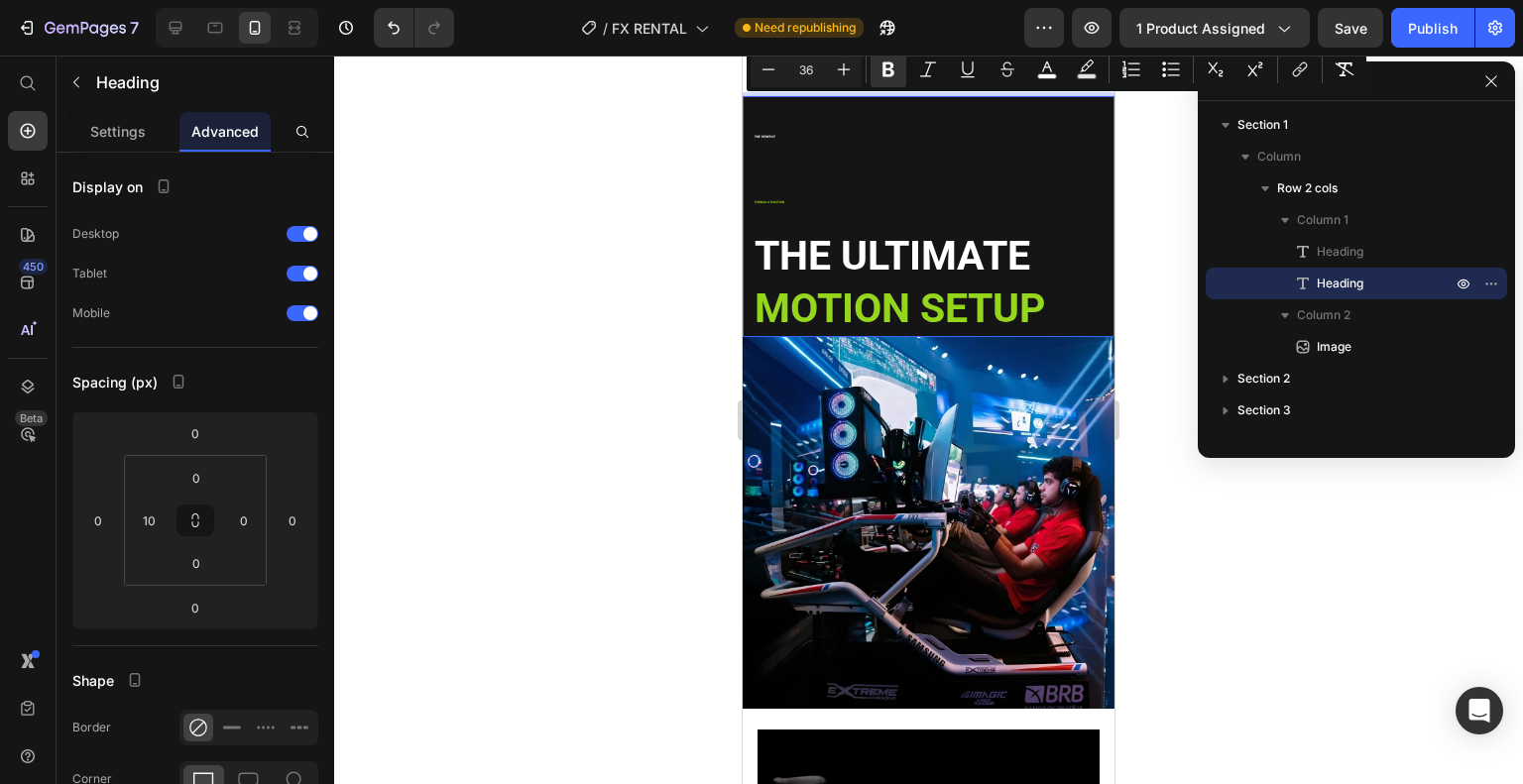 type on "36" 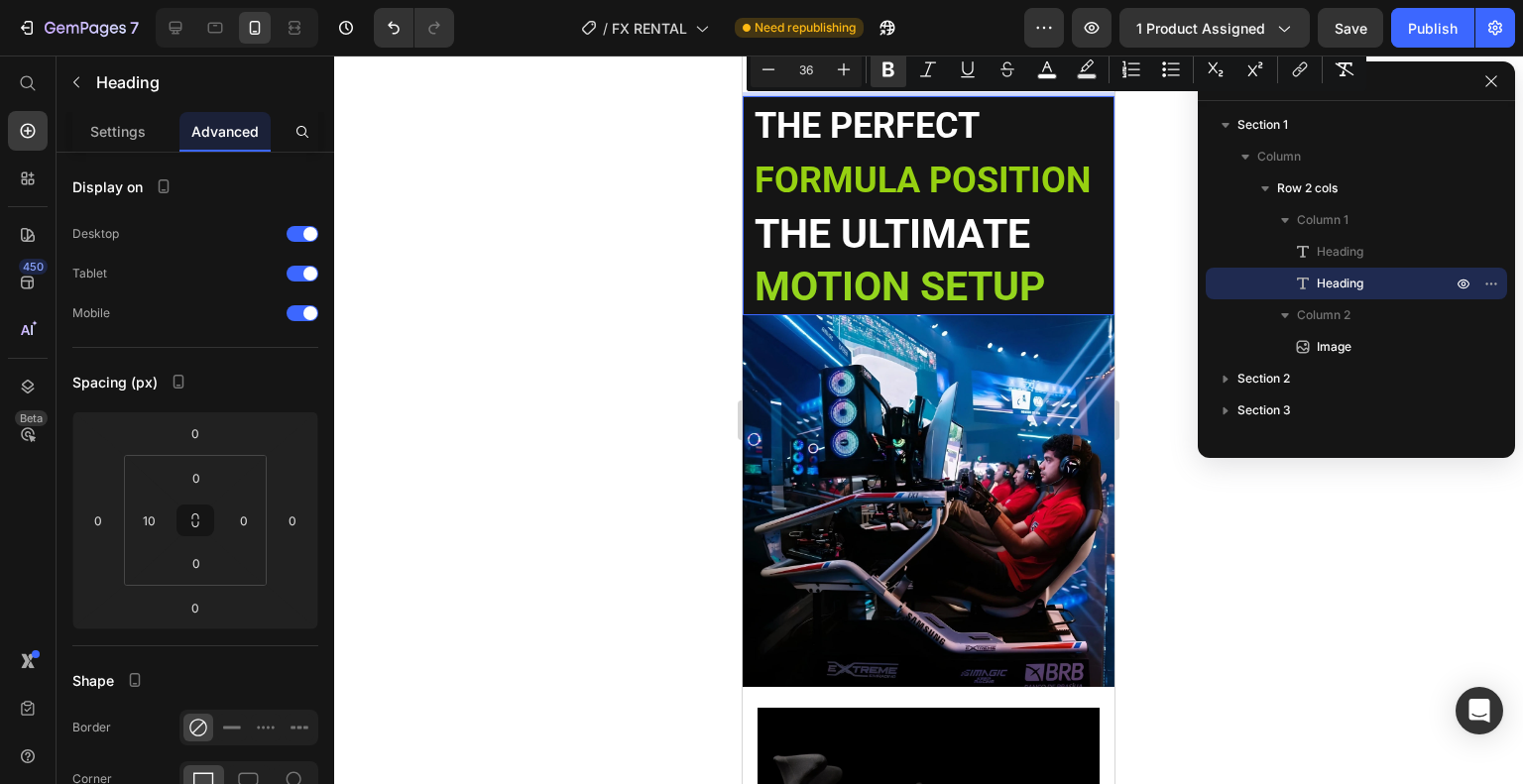 click on "THE ULTIMATE" at bounding box center (892, 234) 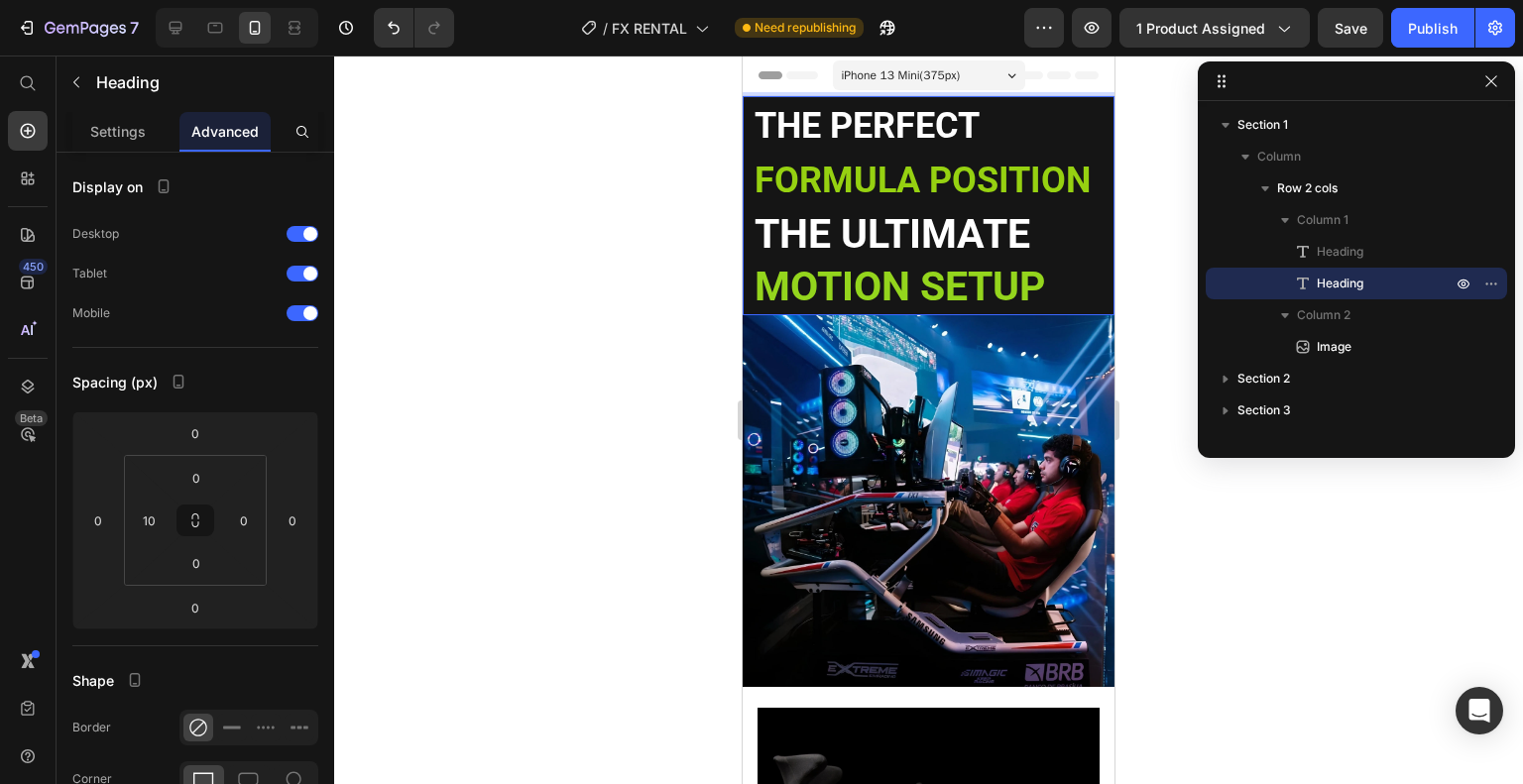 click on "THE ULTIMATE" at bounding box center (892, 234) 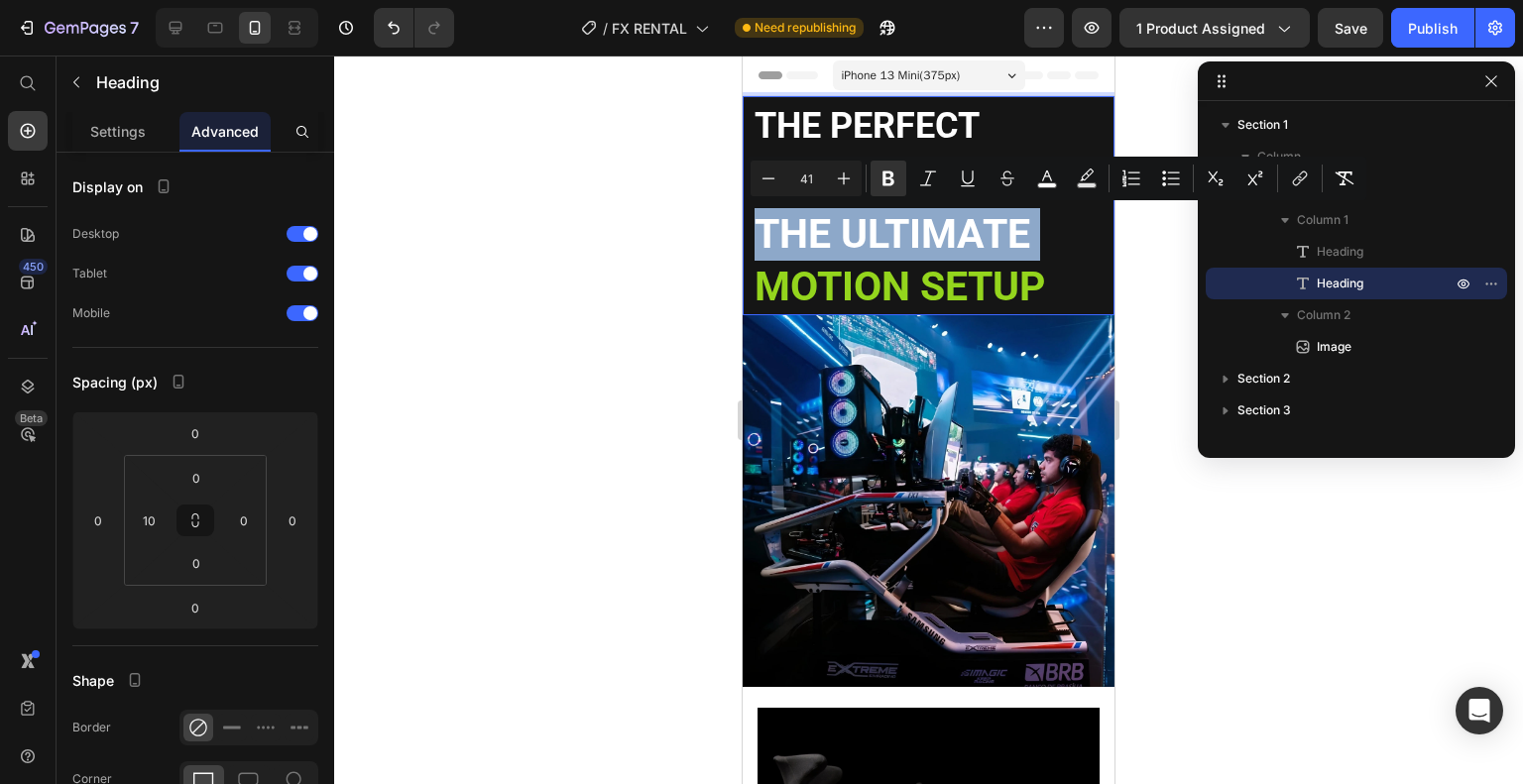 click on "MOTION SETUP" at bounding box center [899, 286] 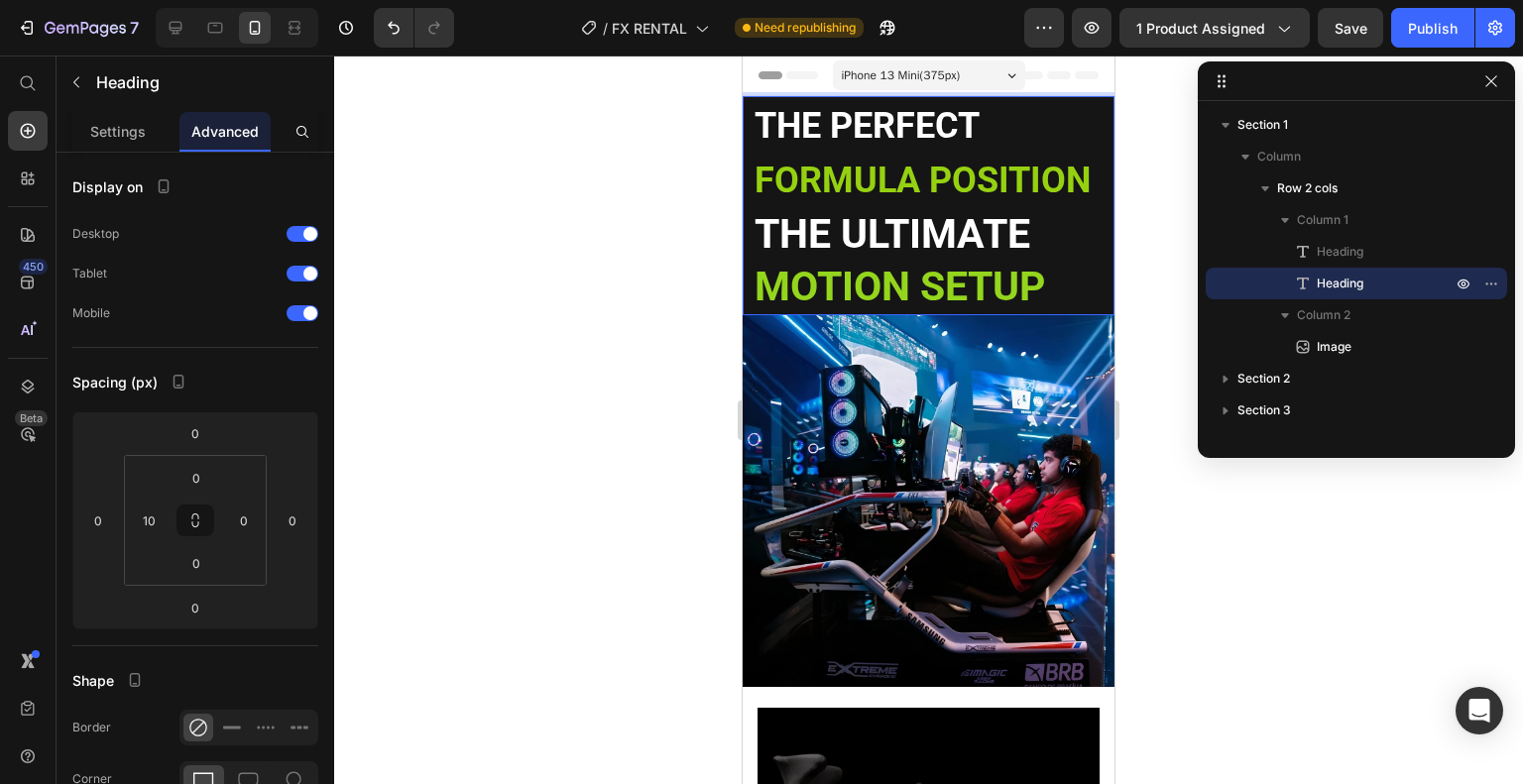 click on "MOTION SETUP" at bounding box center [899, 286] 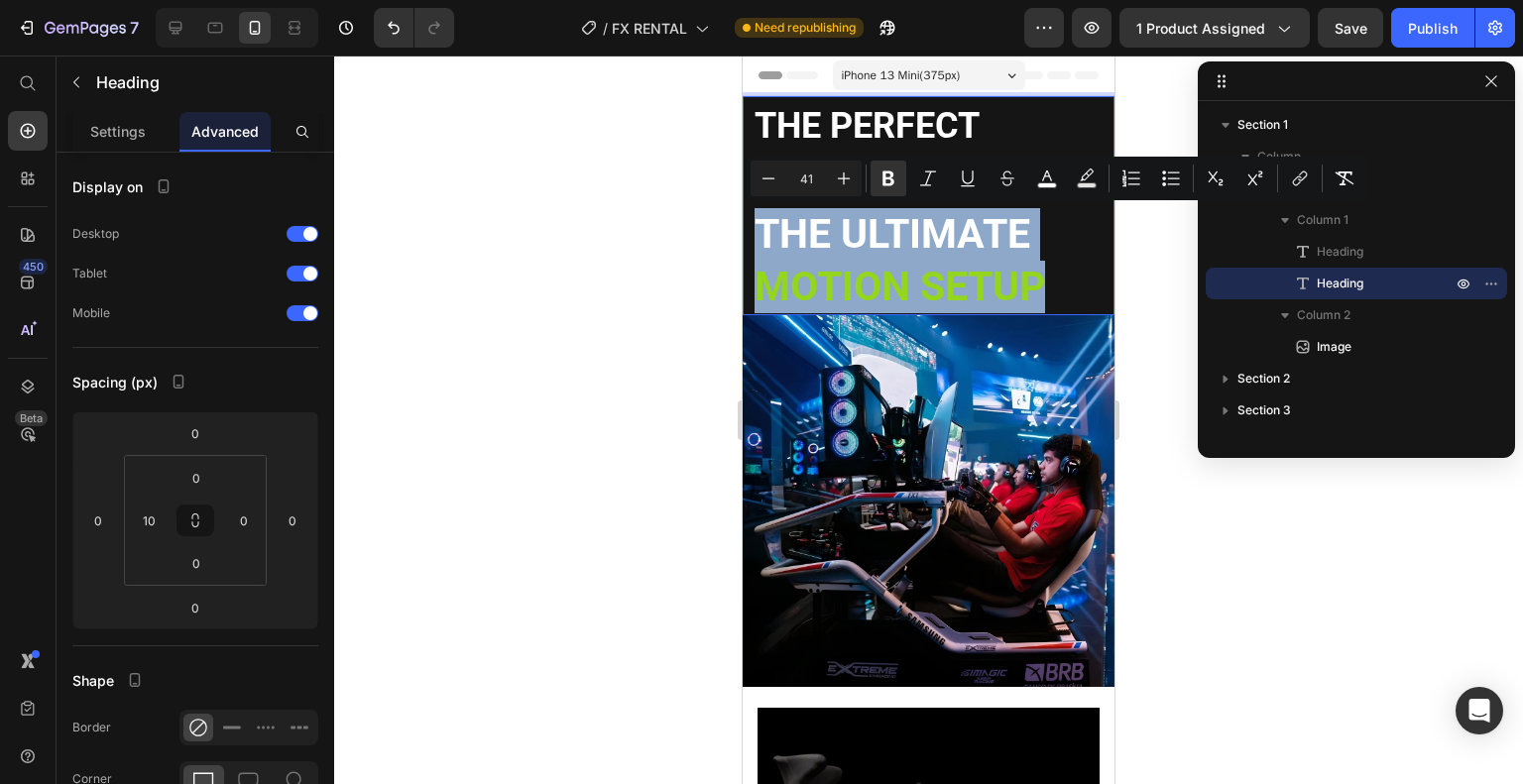 drag, startPoint x: 1051, startPoint y: 281, endPoint x: 762, endPoint y: 235, distance: 292.638 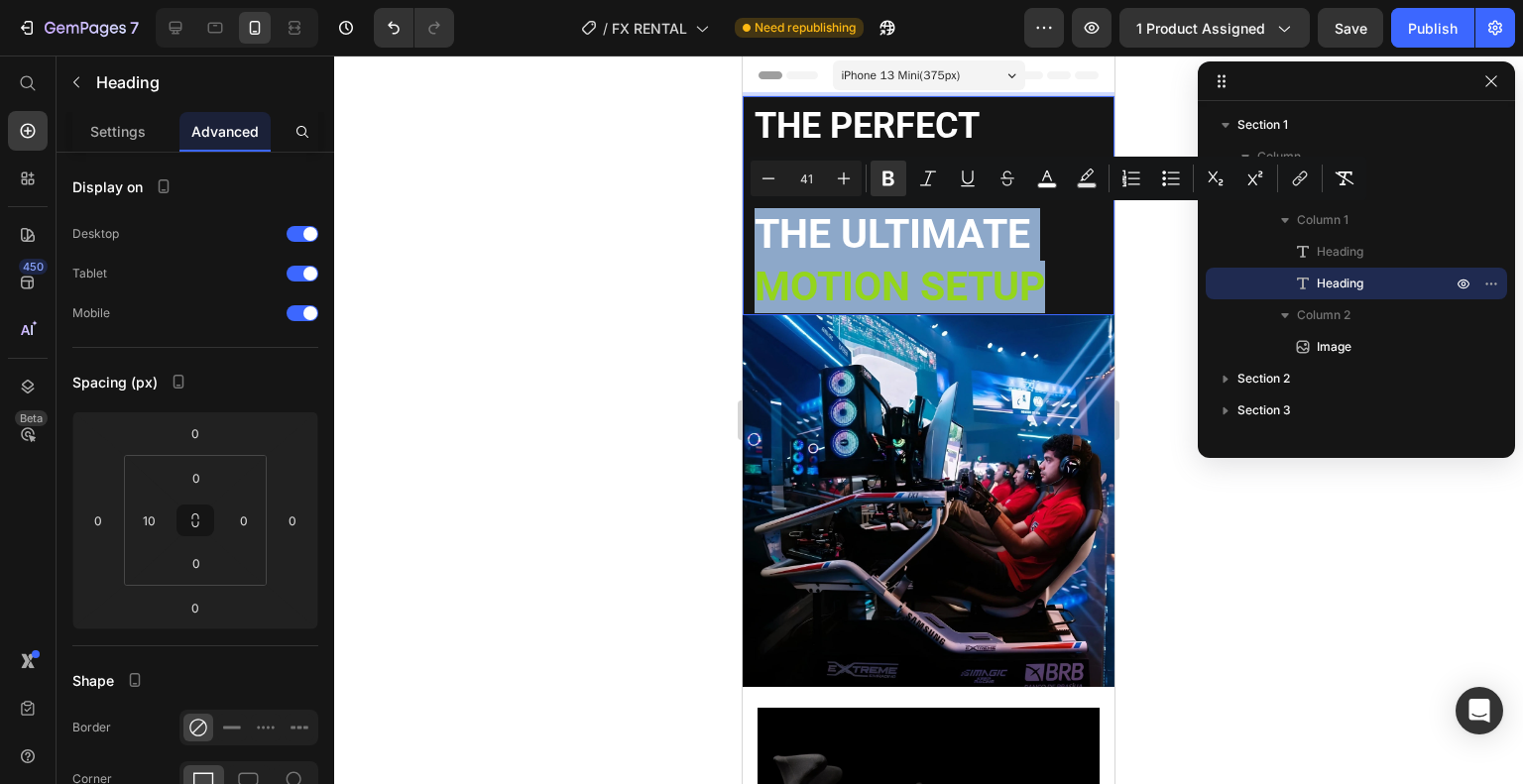 click on "THE   PERFECT  FORMULA POSITION THE ULTIMATE  MOTION SETUP" at bounding box center [933, 205] 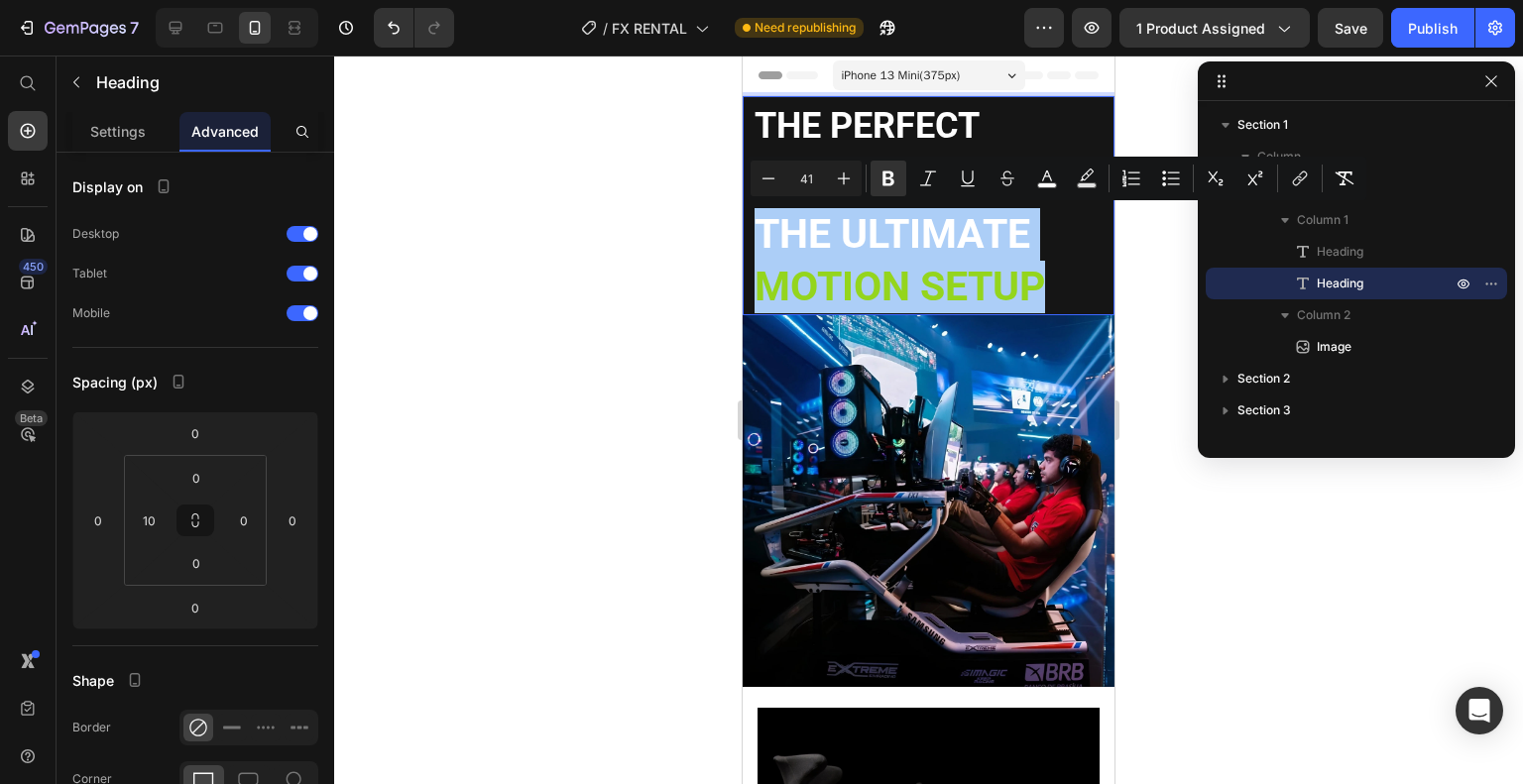 click on "41" at bounding box center [806, 178] 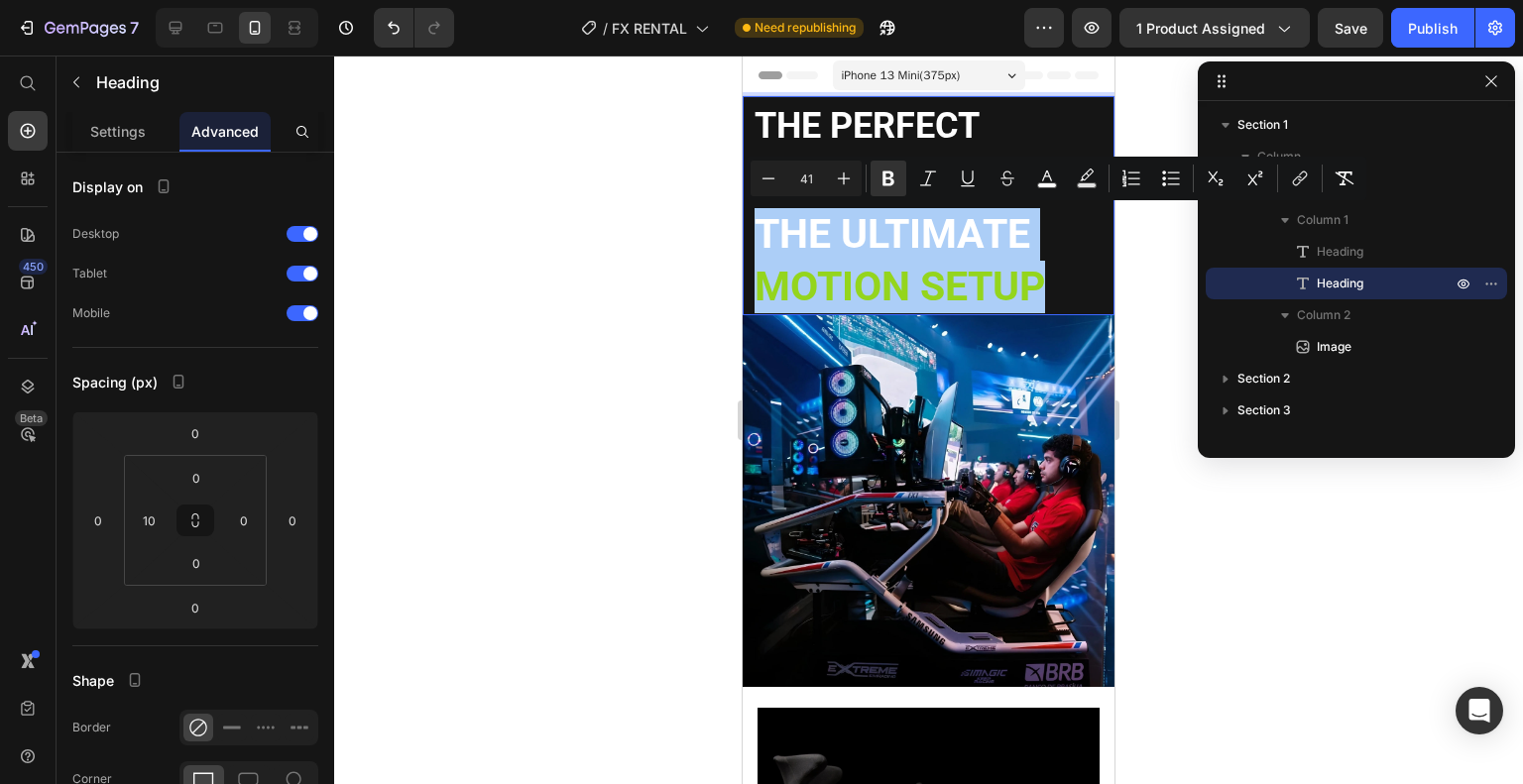 click on "41" at bounding box center [806, 178] 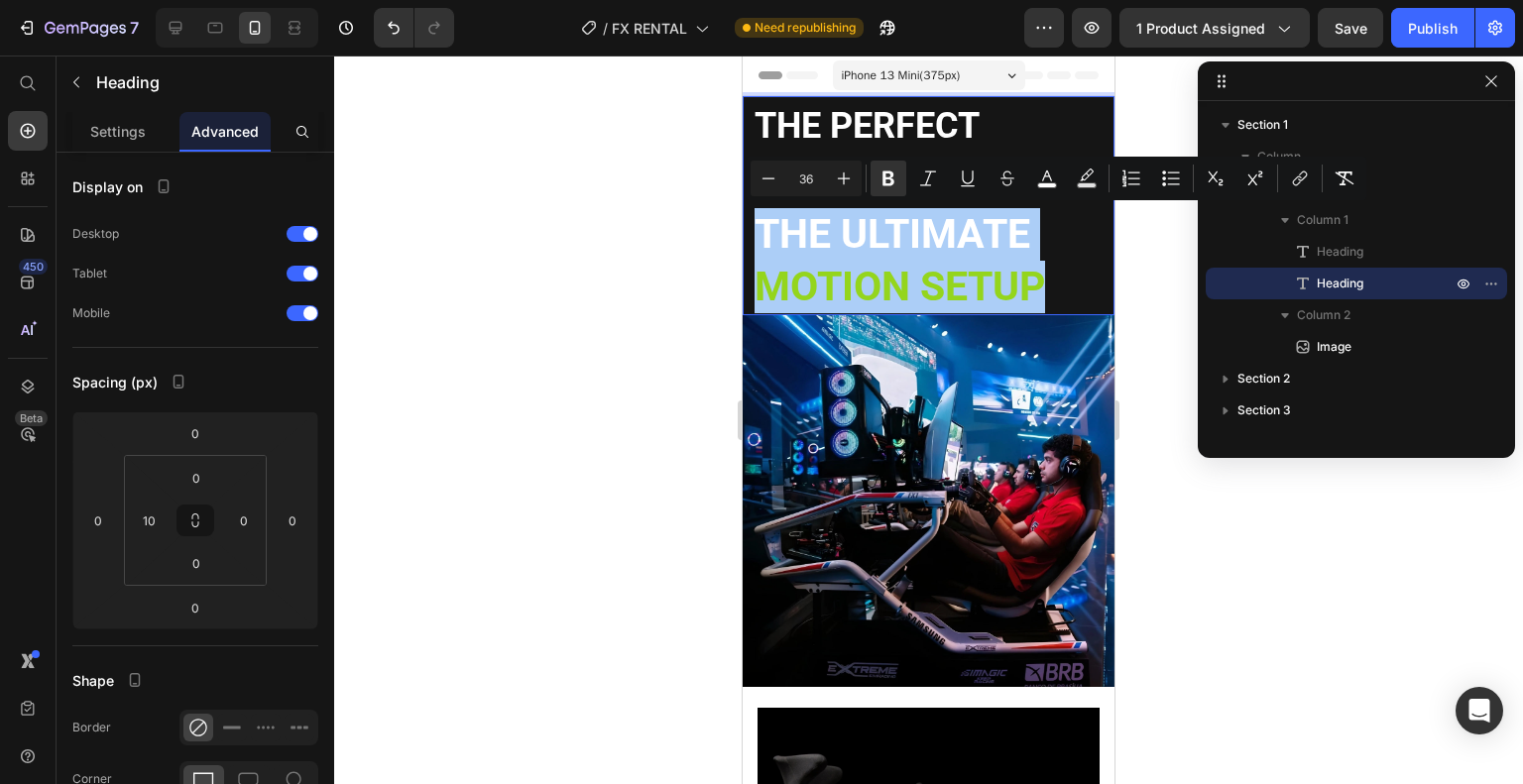 type on "36" 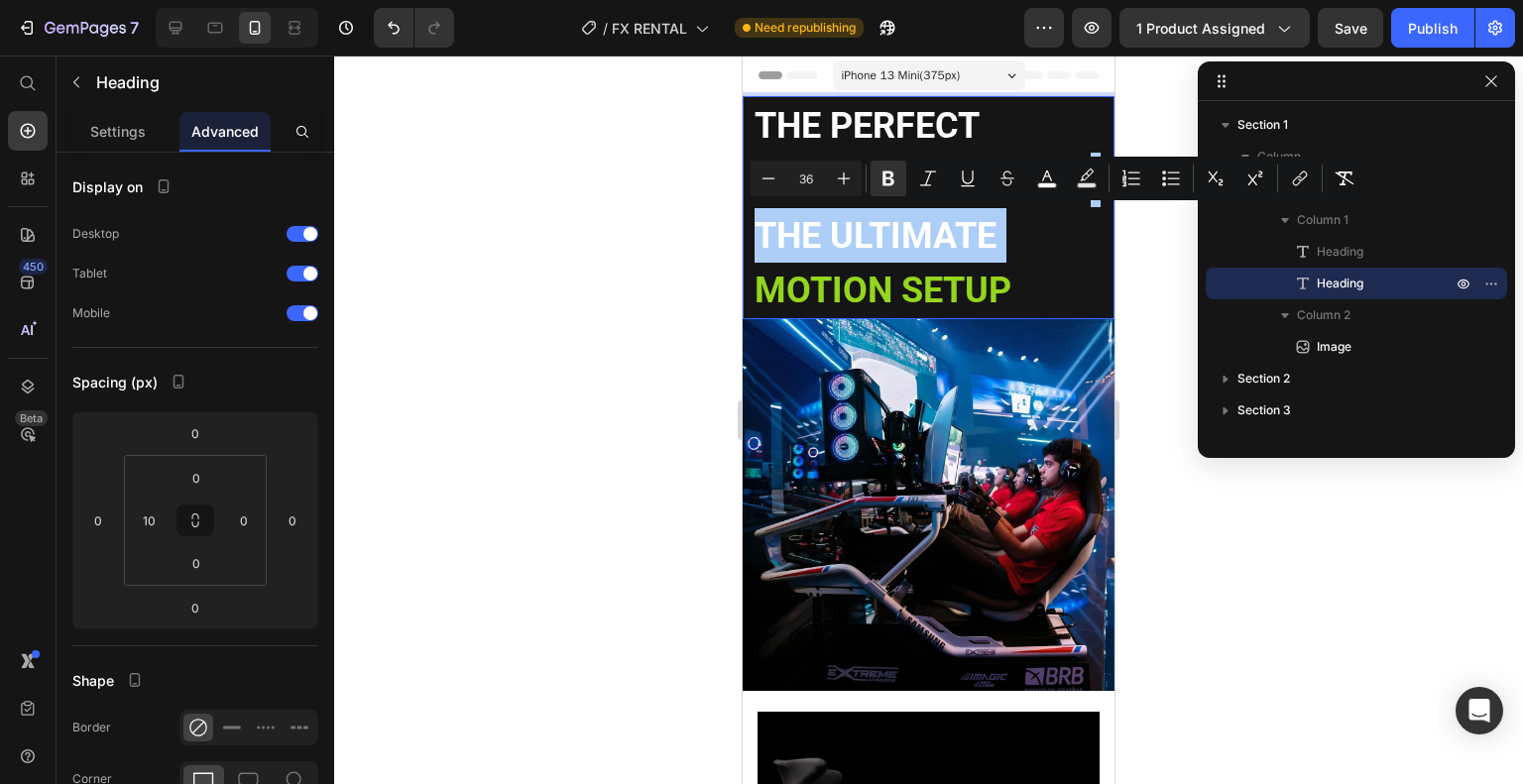 click 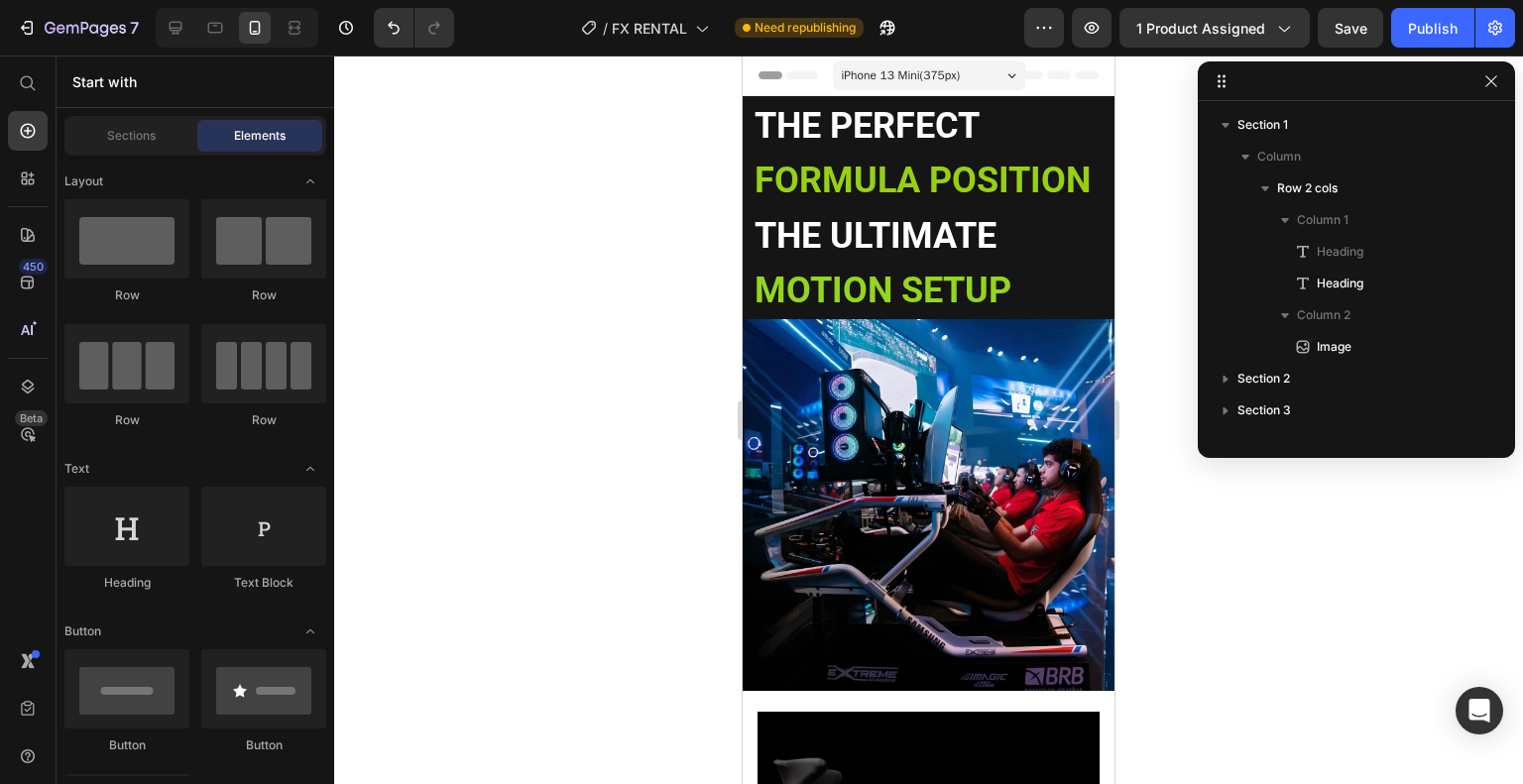 click 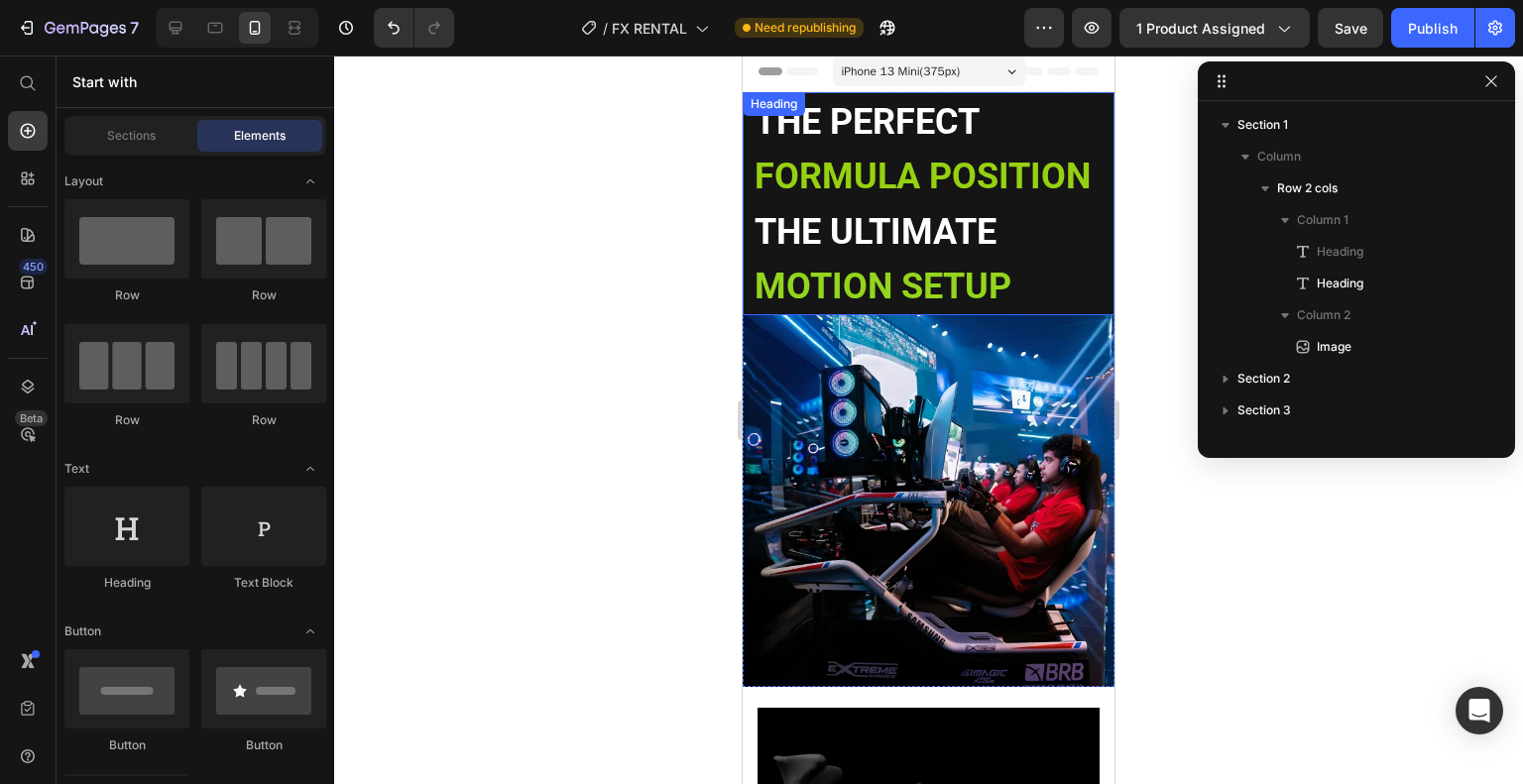 scroll, scrollTop: 0, scrollLeft: 0, axis: both 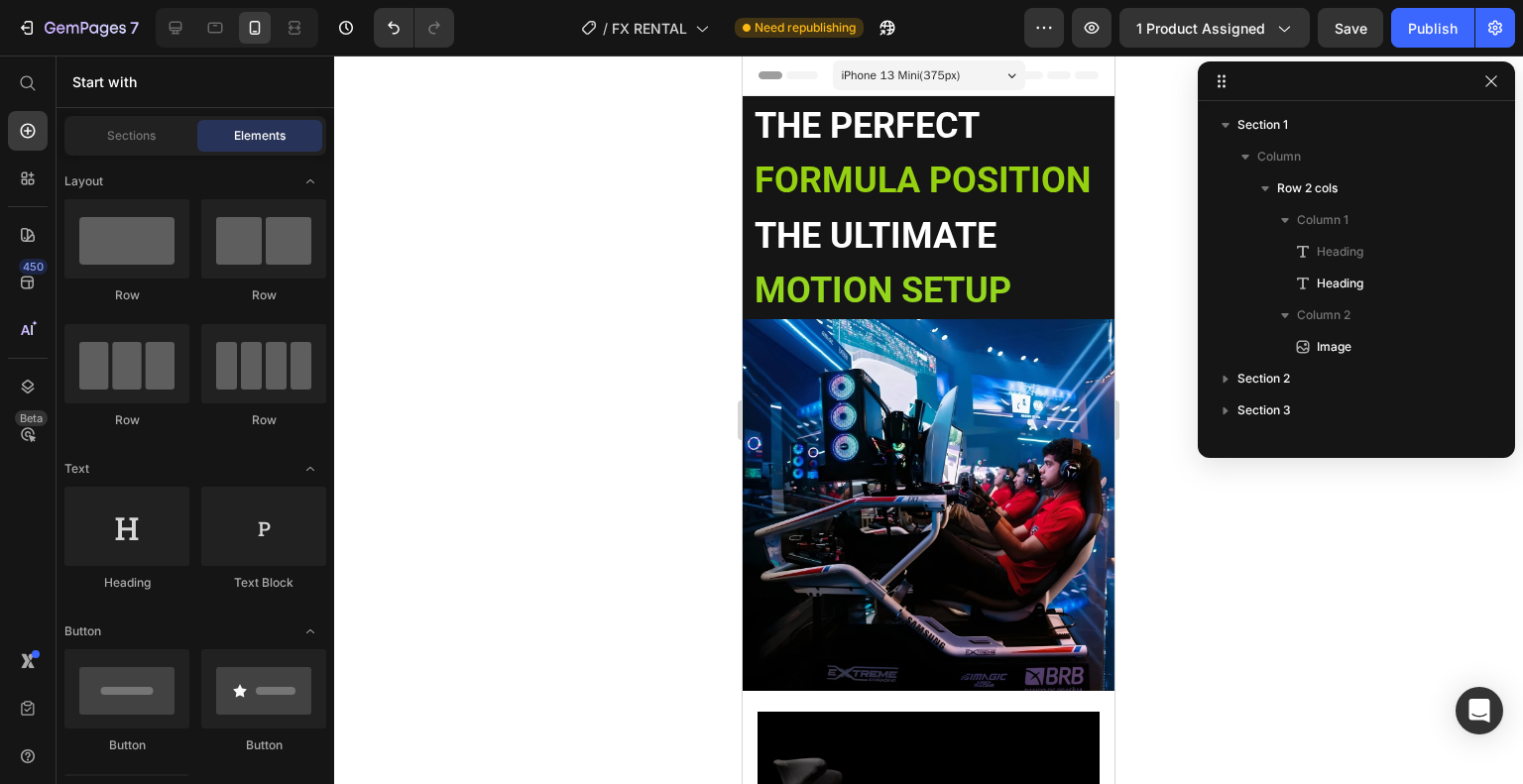click 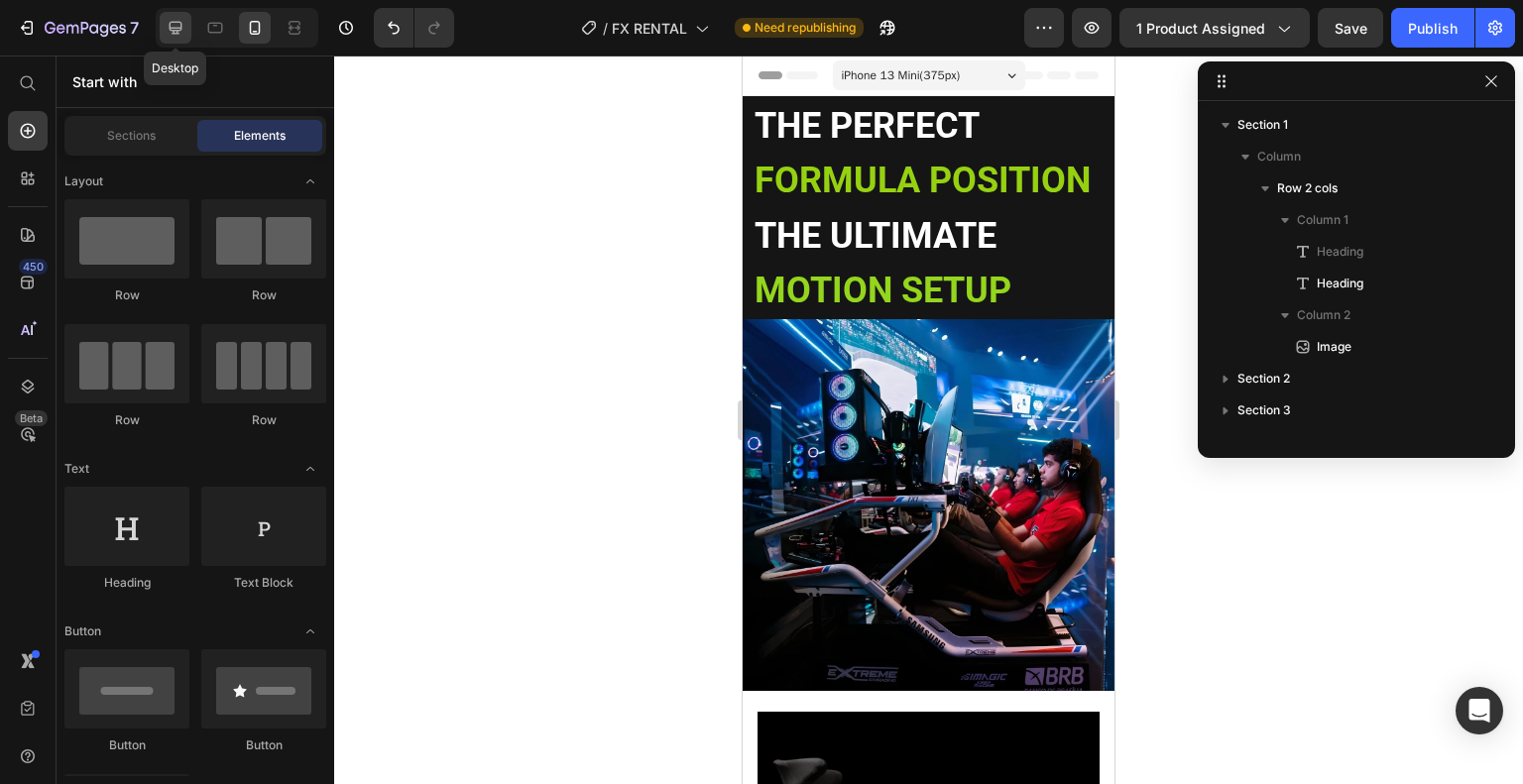 click 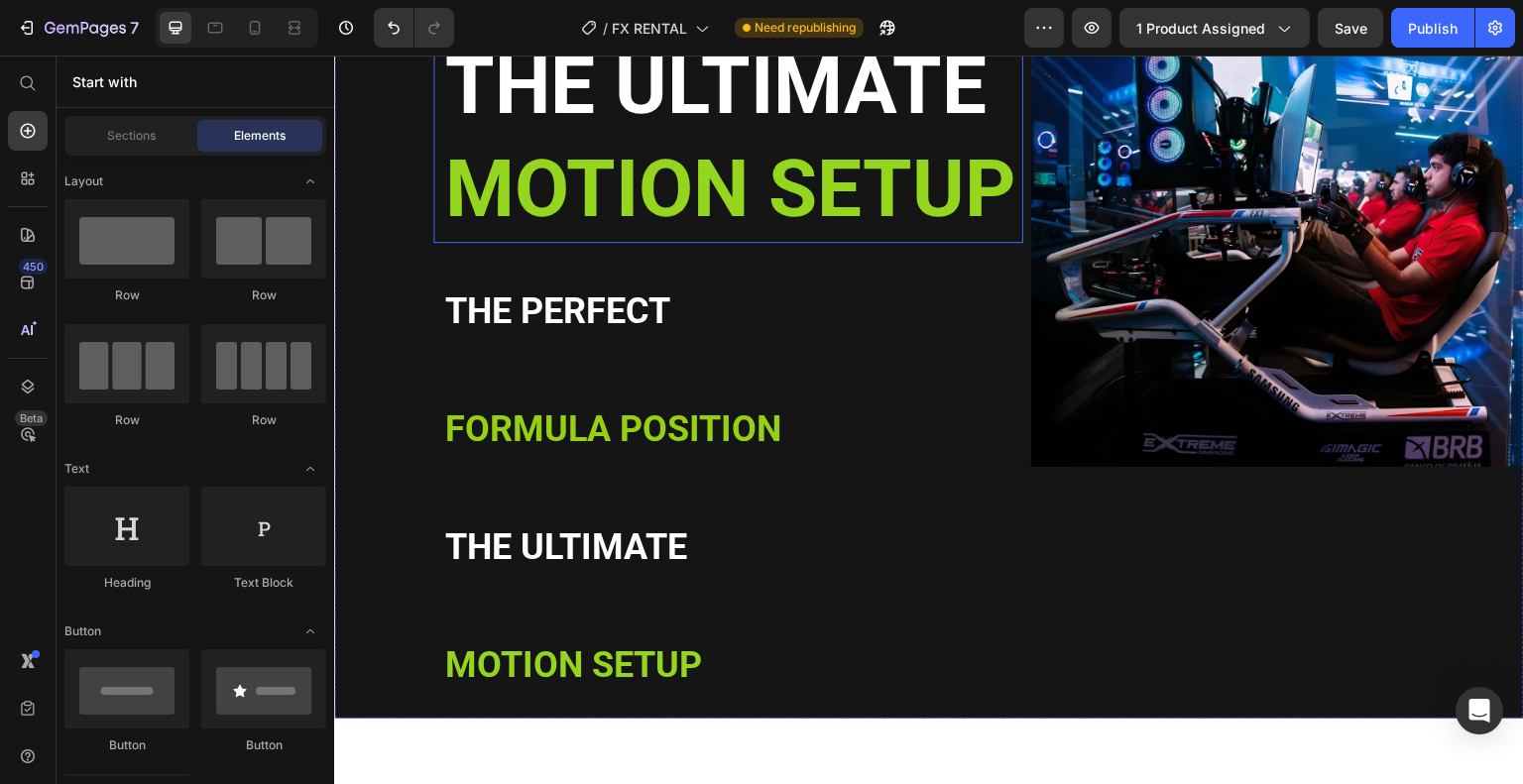 scroll, scrollTop: 396, scrollLeft: 0, axis: vertical 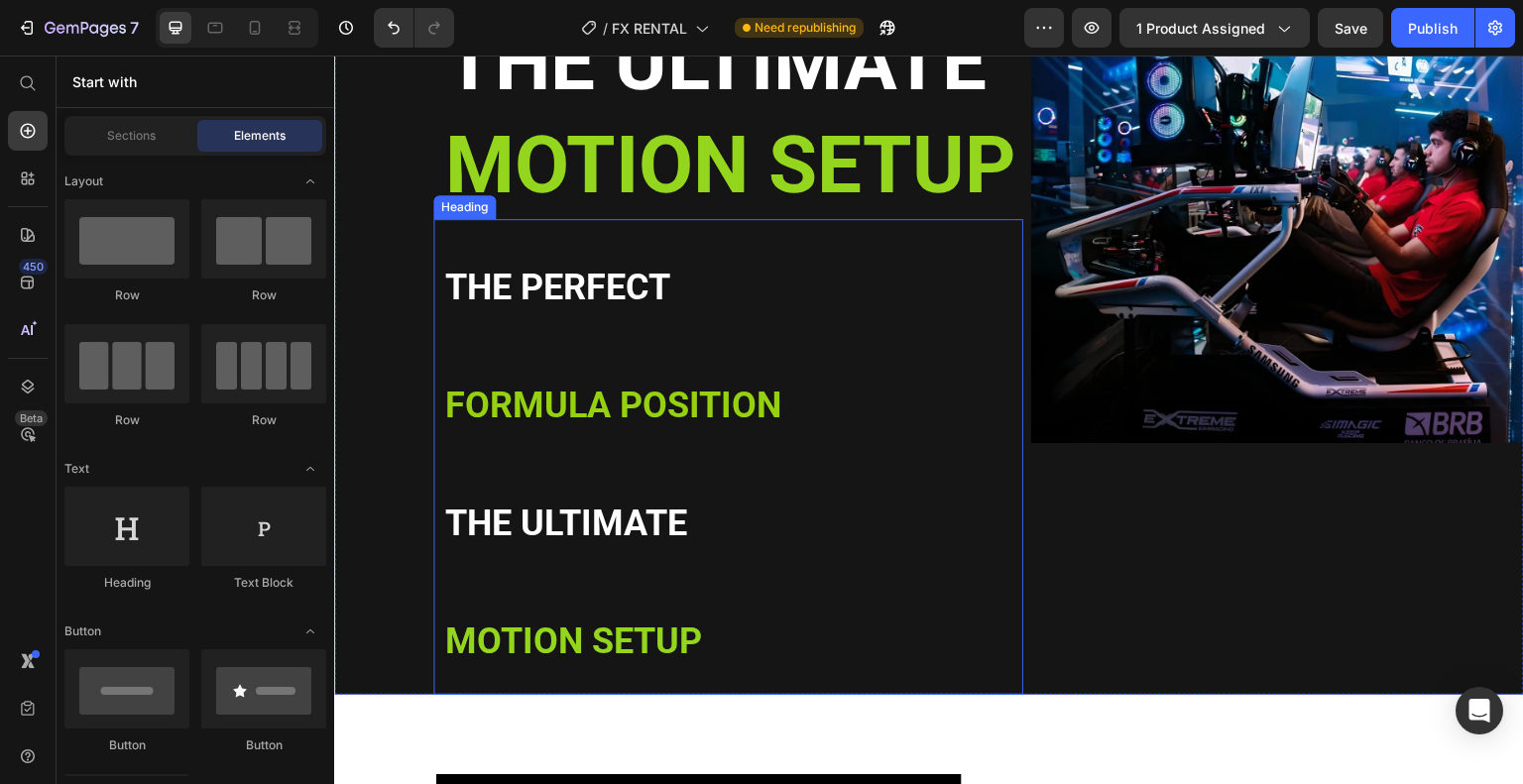 click on "⁠⁠⁠⁠⁠⁠⁠ THE   PERFECT  FORMULA POSITION THE ULTIMATE  MOTION SETUP" at bounding box center [733, 457] 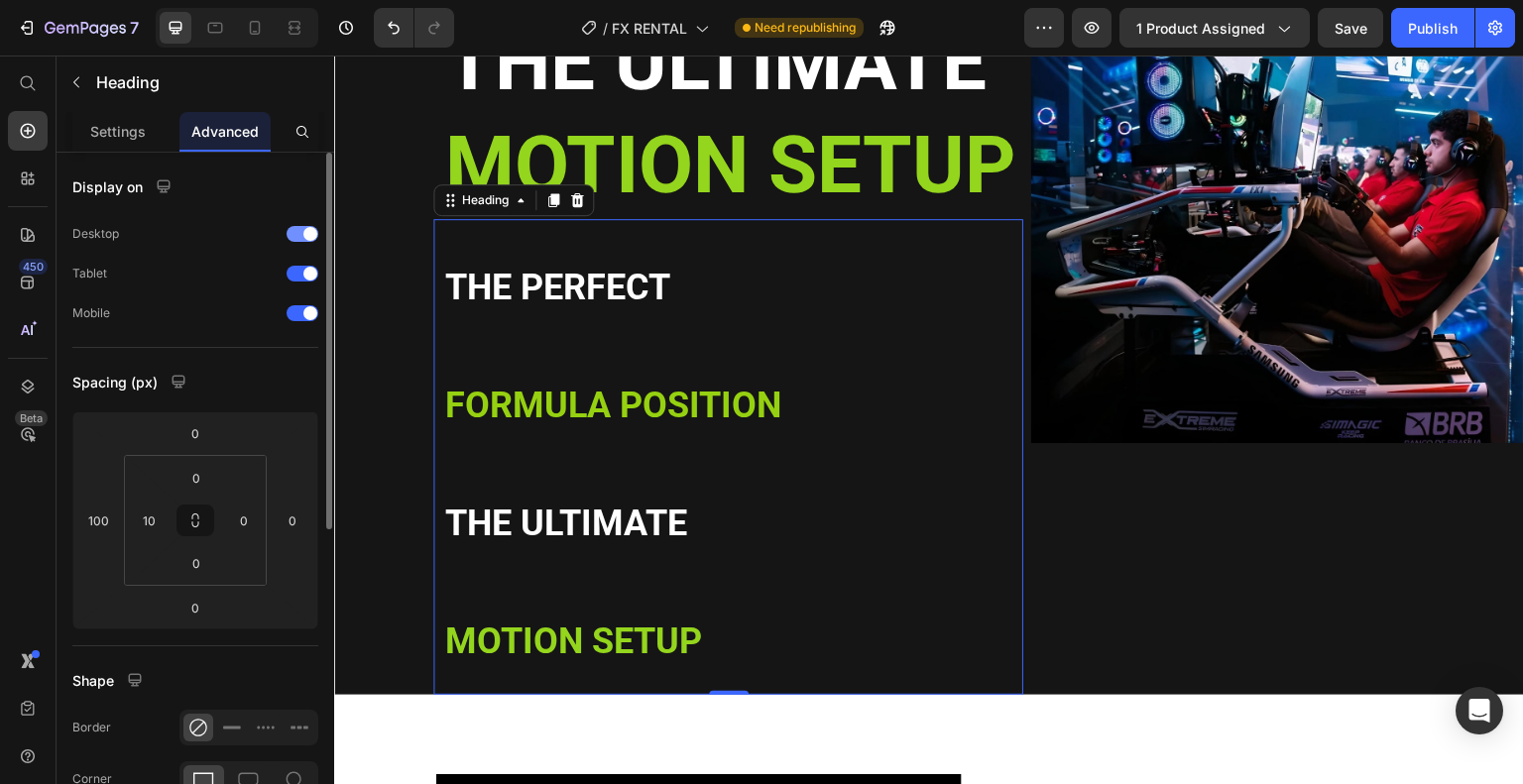 click at bounding box center (302, 234) 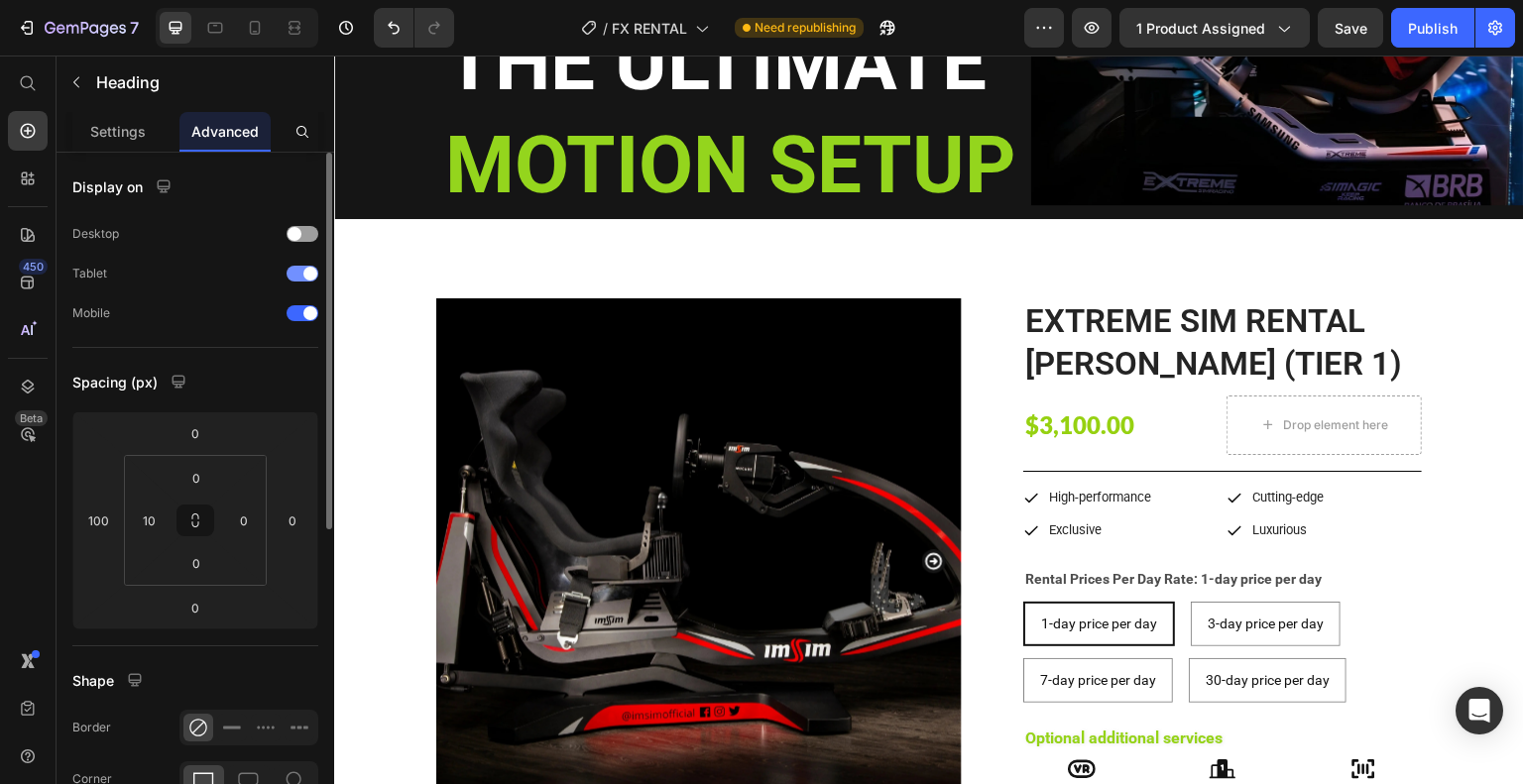 click at bounding box center (310, 274) 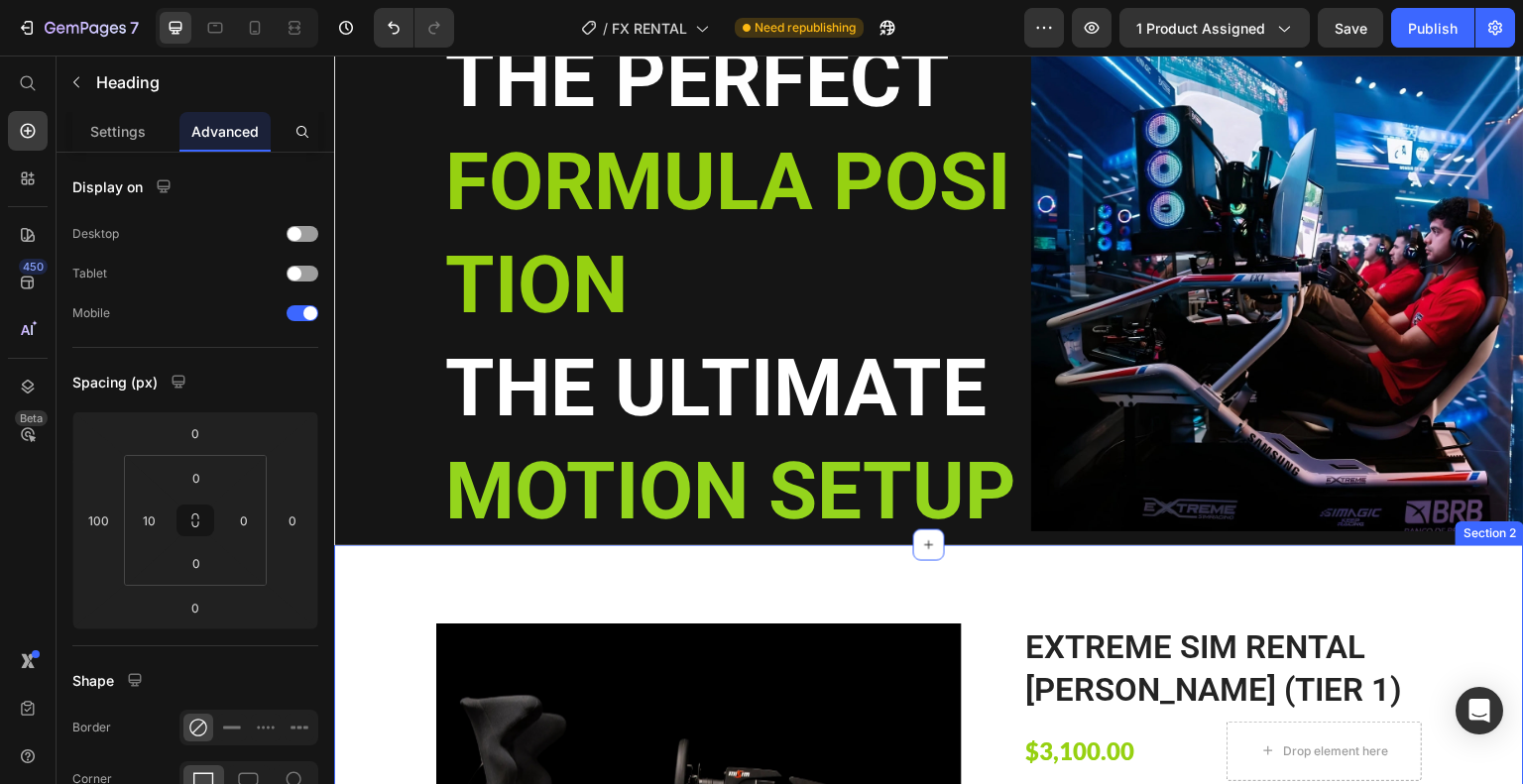 scroll, scrollTop: 0, scrollLeft: 0, axis: both 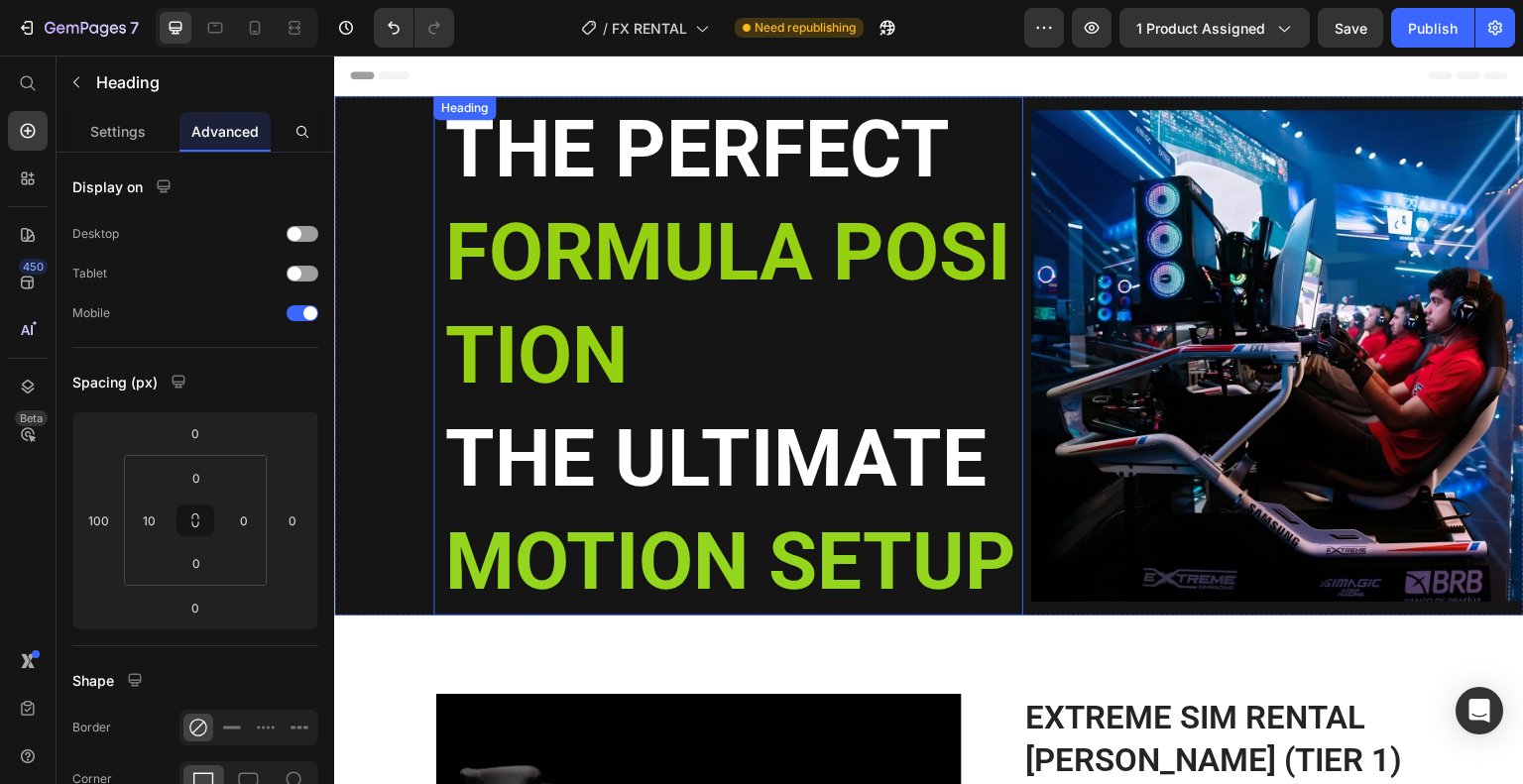 click on "FORMULA POSITION" at bounding box center [728, 304] 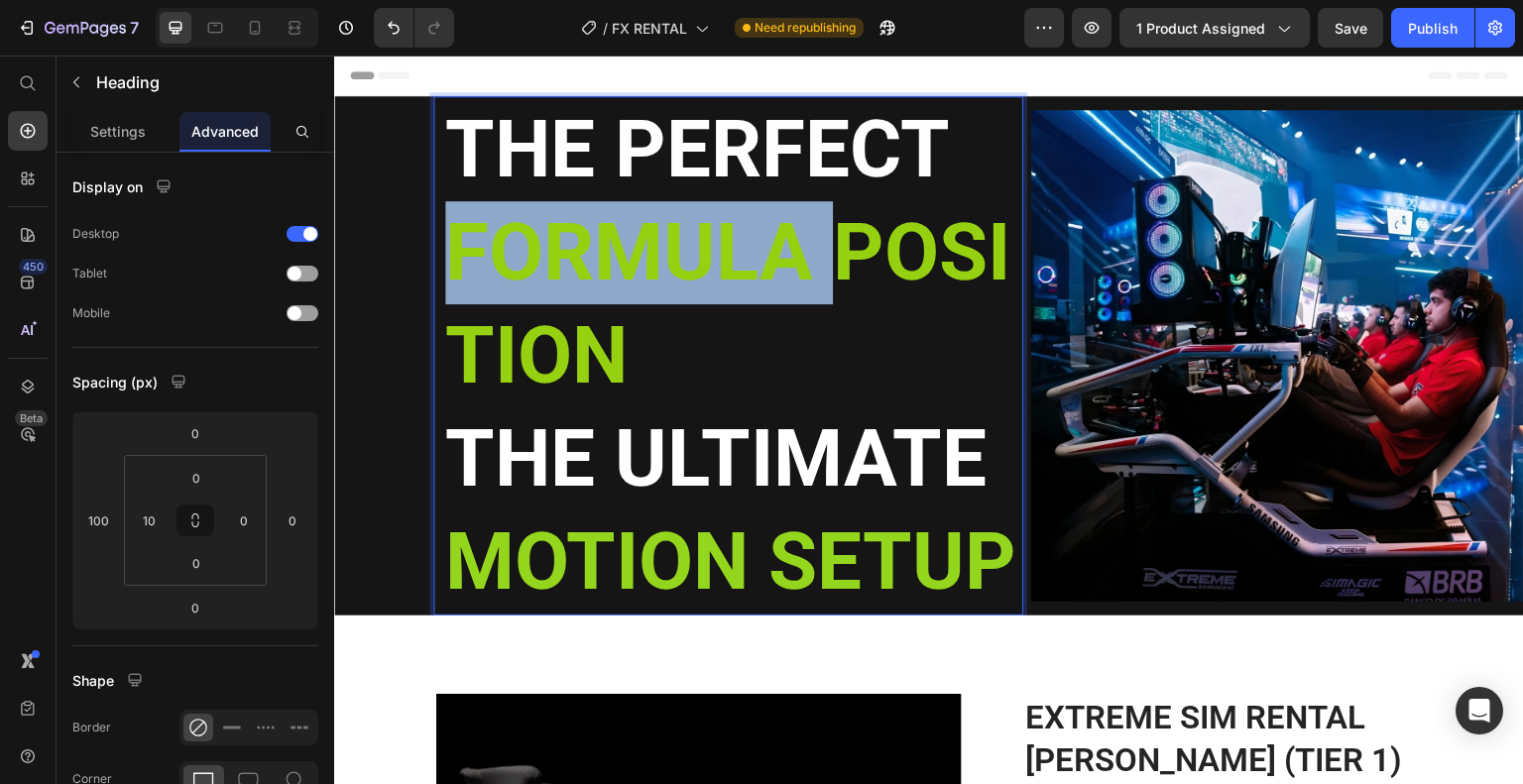 click on "FORMULA POSITION" at bounding box center (728, 304) 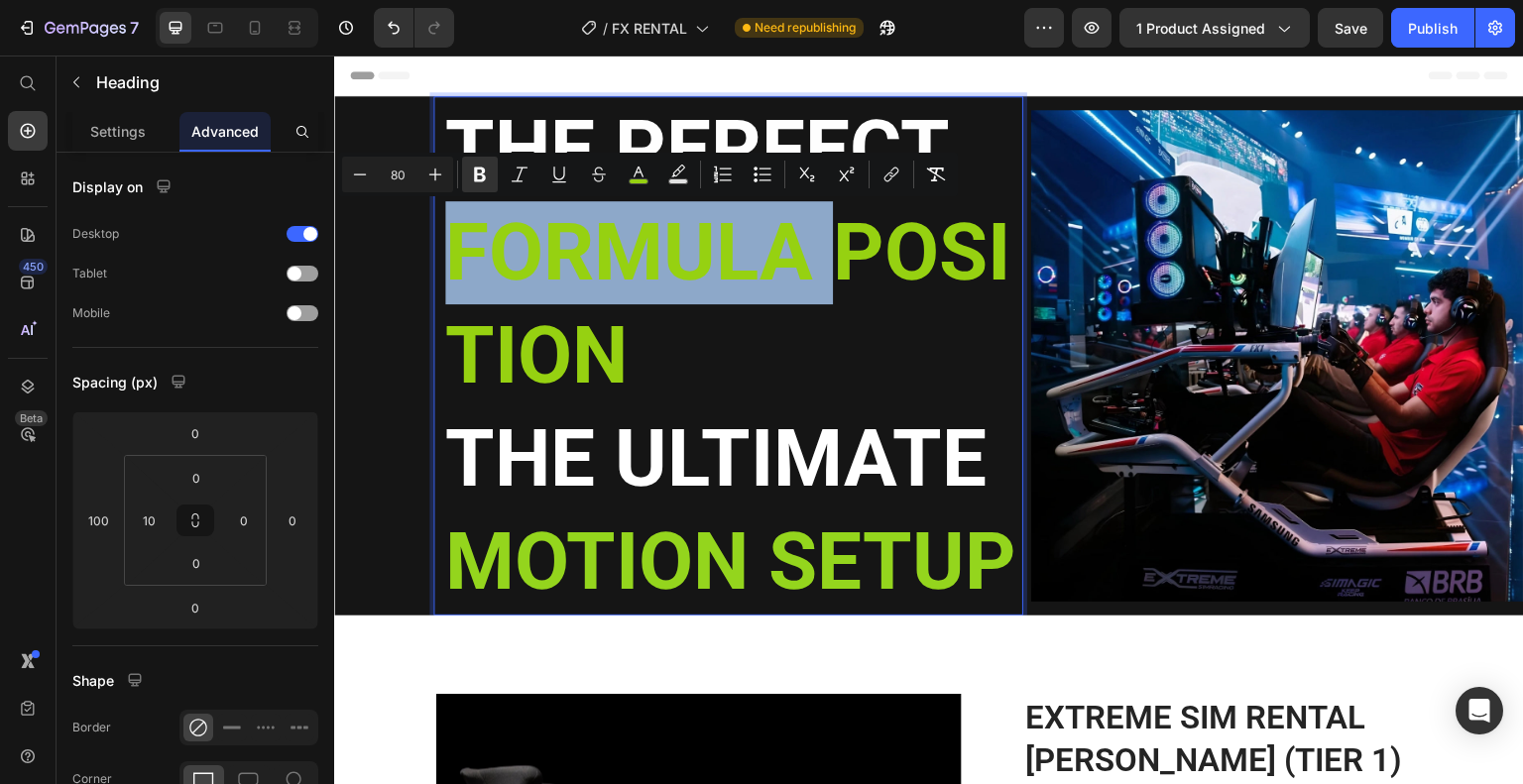 click on "FORMULA POSITION" at bounding box center (728, 304) 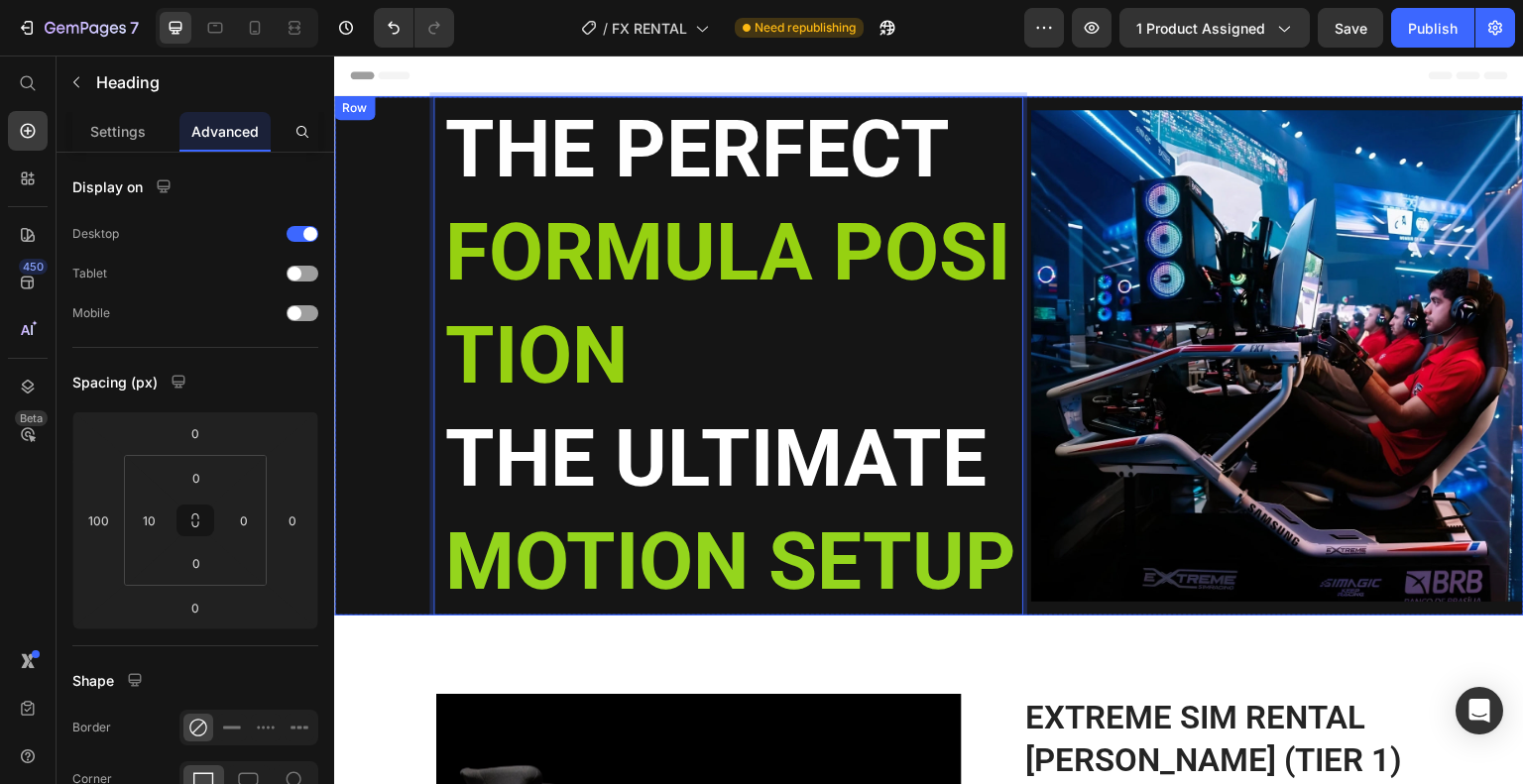 click on "Image" at bounding box center [1277, 356] 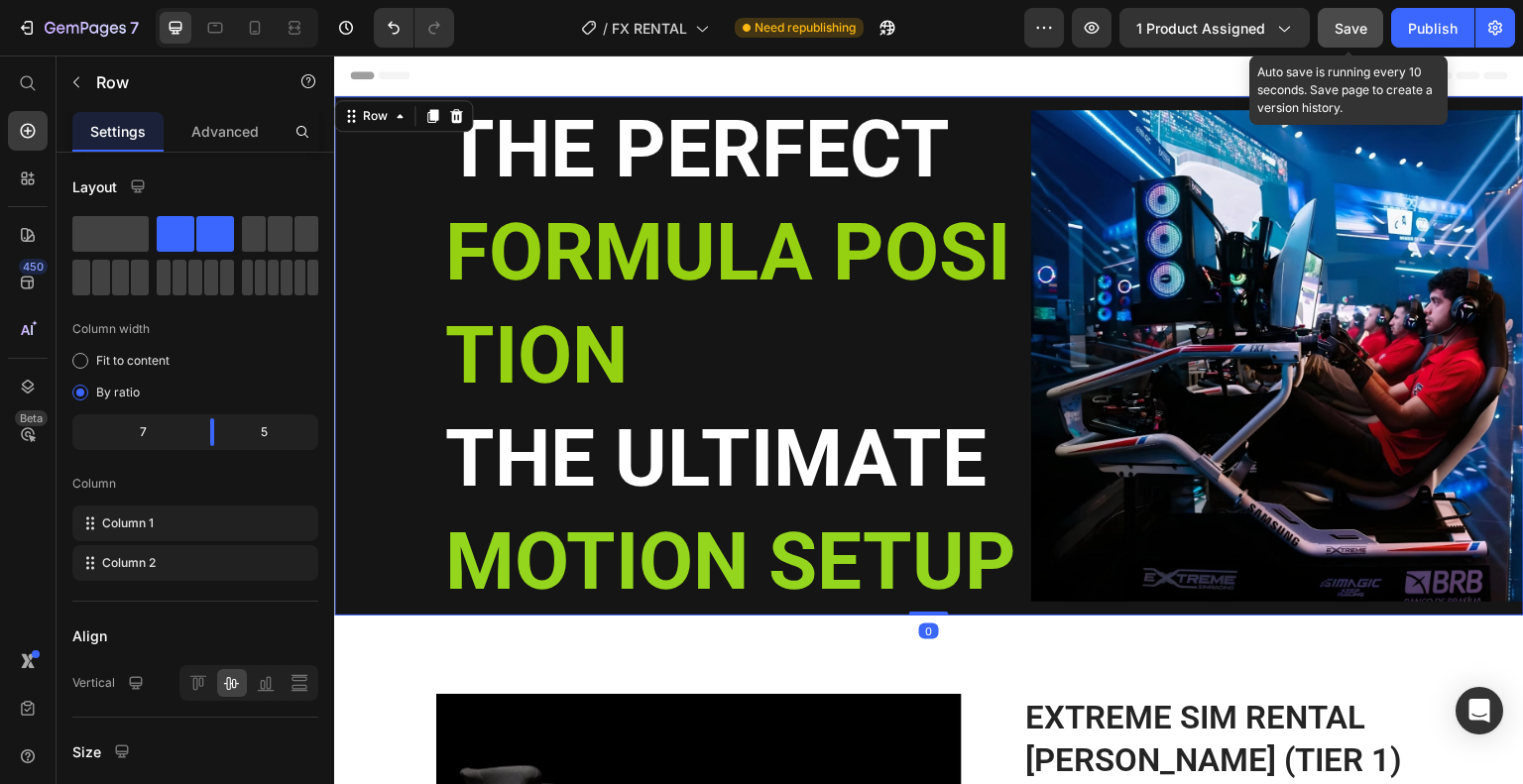 click on "Save" at bounding box center [1350, 28] 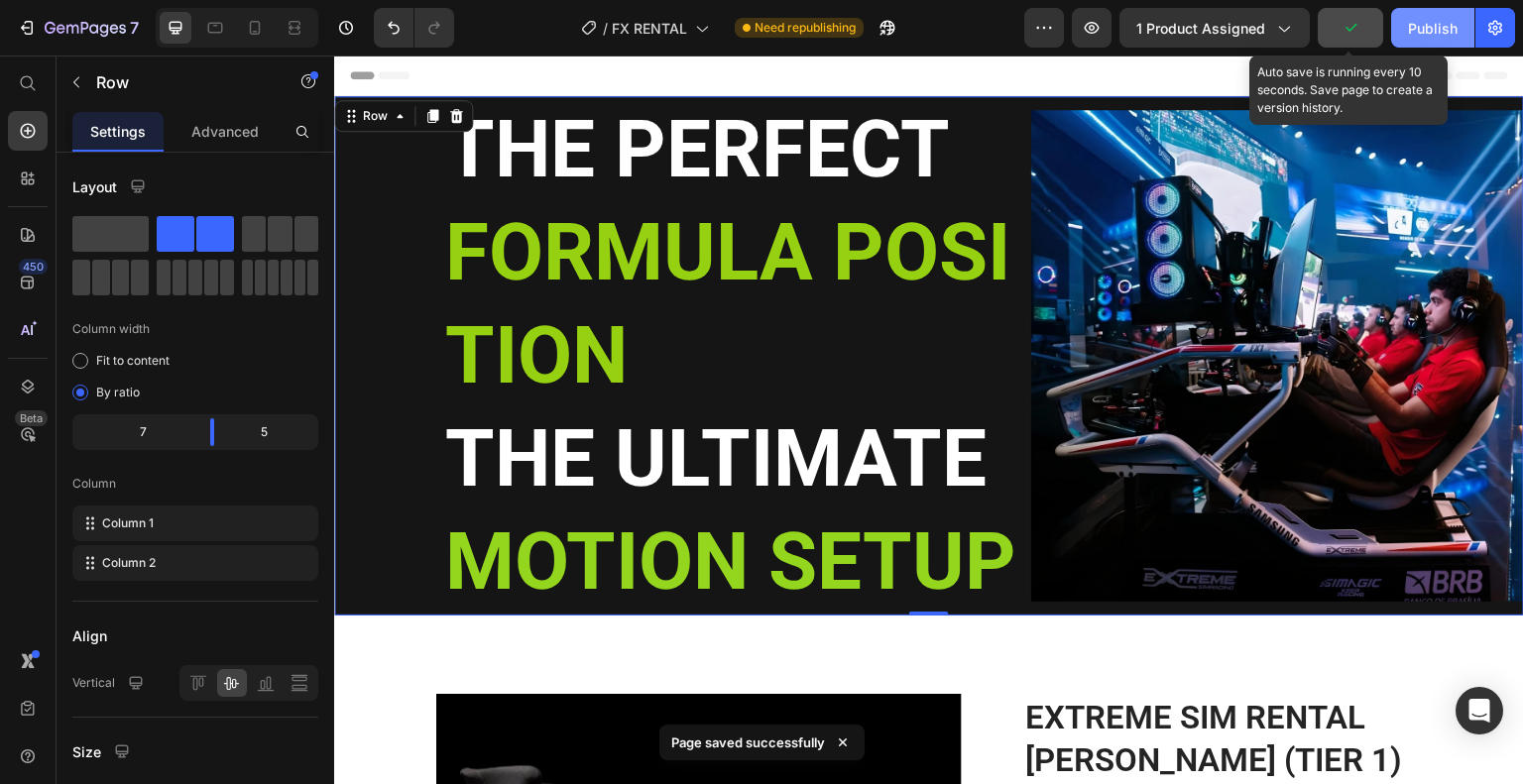 click on "Publish" at bounding box center [1433, 28] 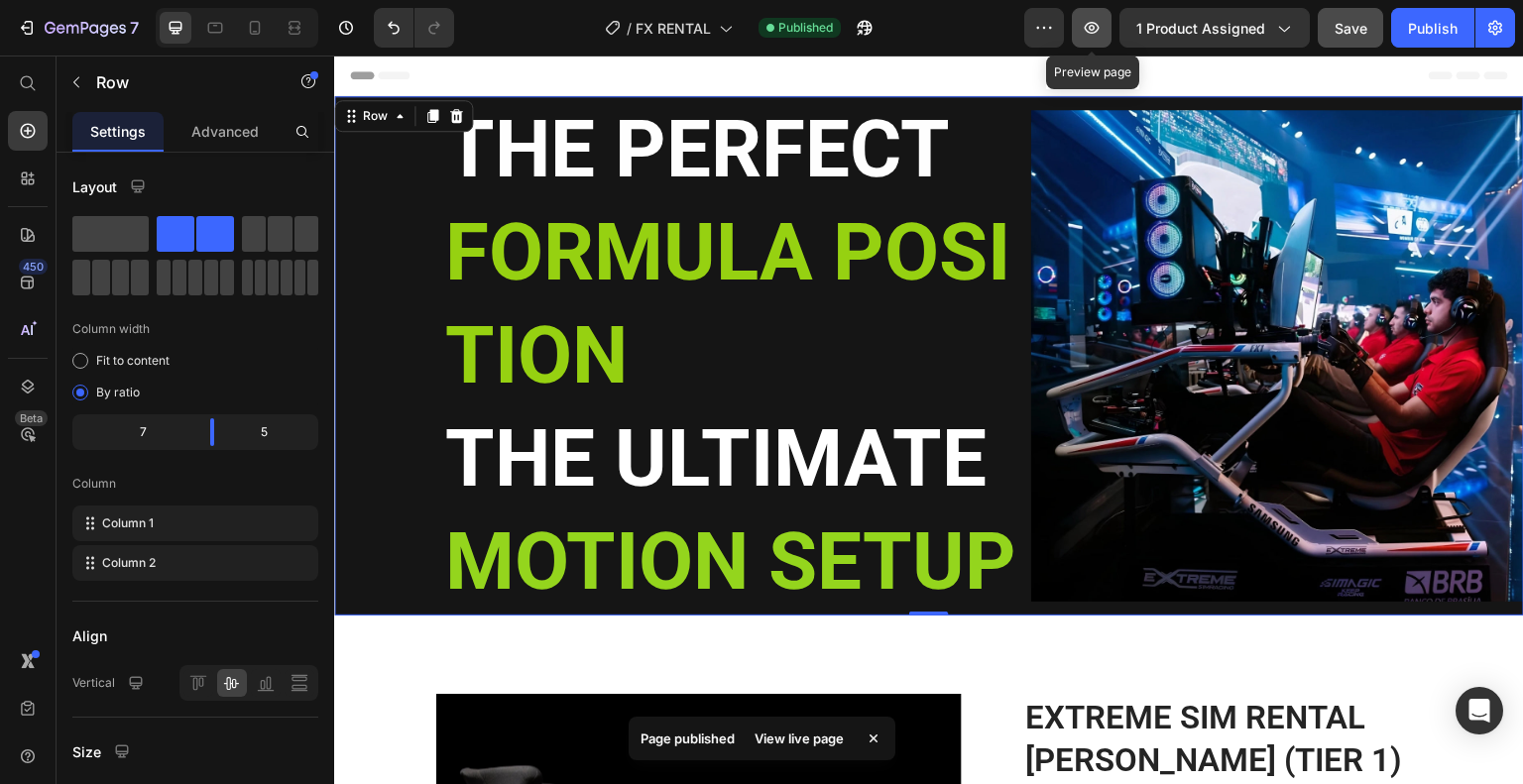 click 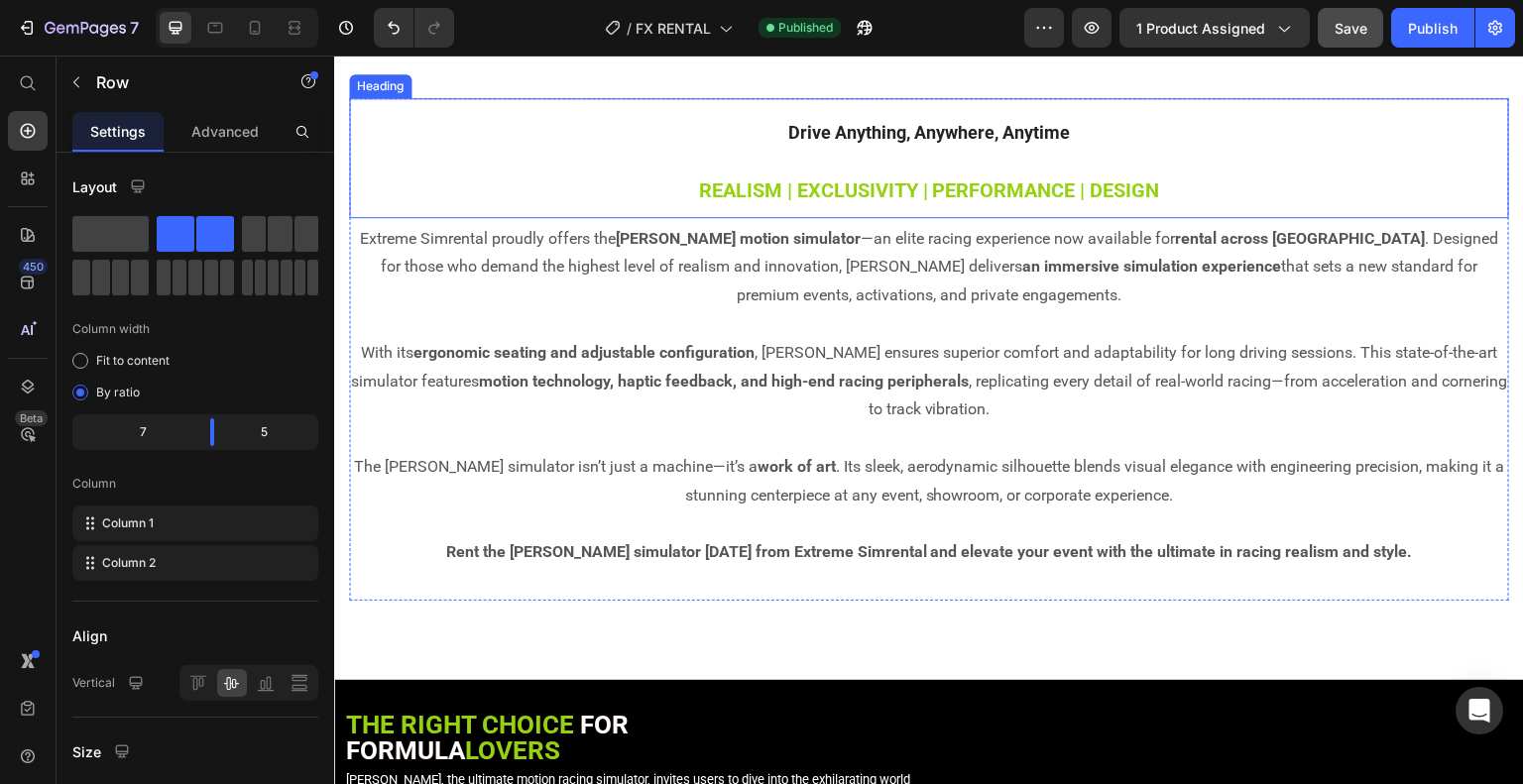 scroll, scrollTop: 1883, scrollLeft: 0, axis: vertical 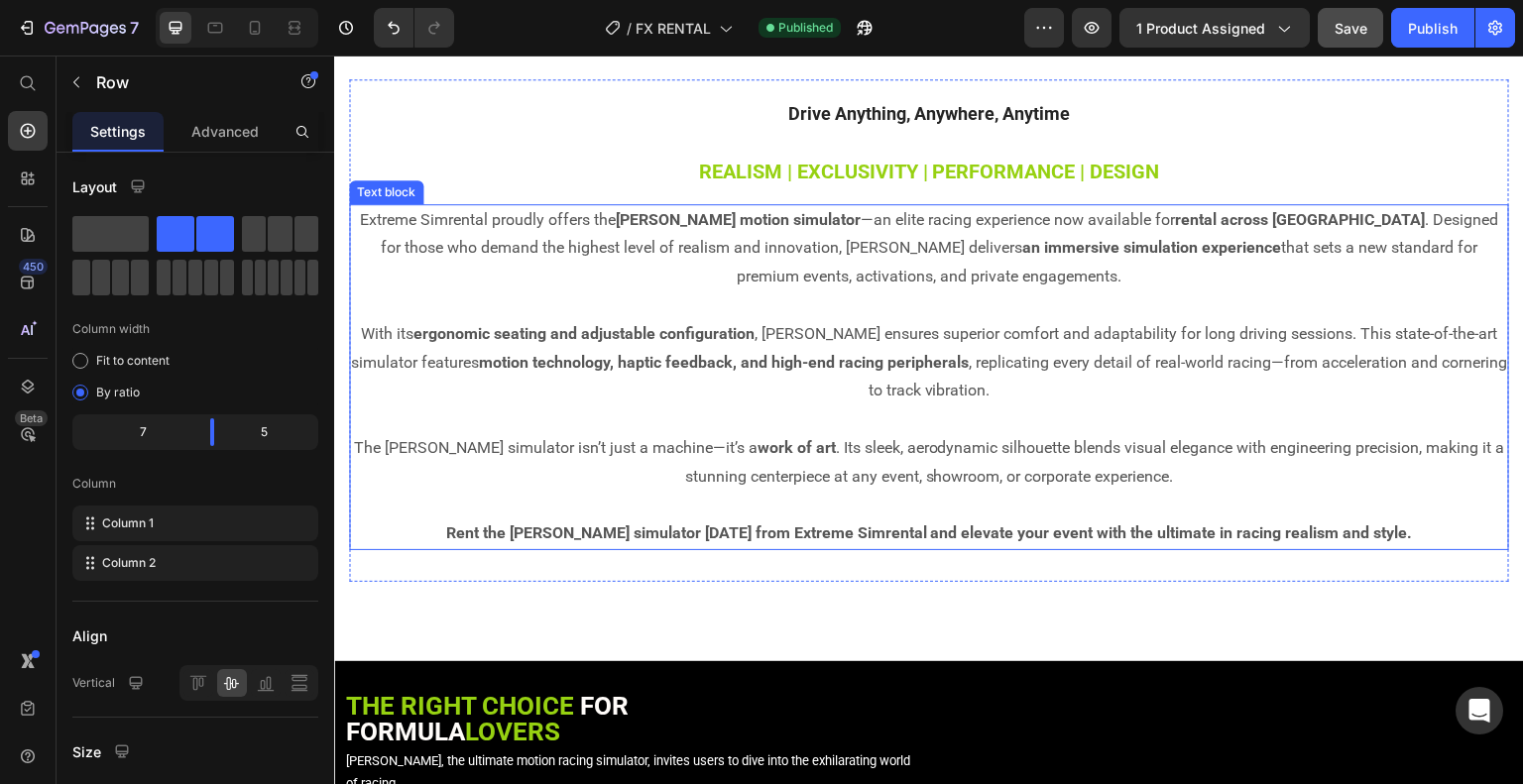 click on "Extreme Simrental proudly offers the  [PERSON_NAME] motion simulator —an elite racing experience now available for  rental across [GEOGRAPHIC_DATA] . Designed for those who demand the highest level of realism and innovation, [PERSON_NAME] delivers  an immersive simulation experience  that sets a new standard for premium events, activations, and private engagements." at bounding box center (929, 249) 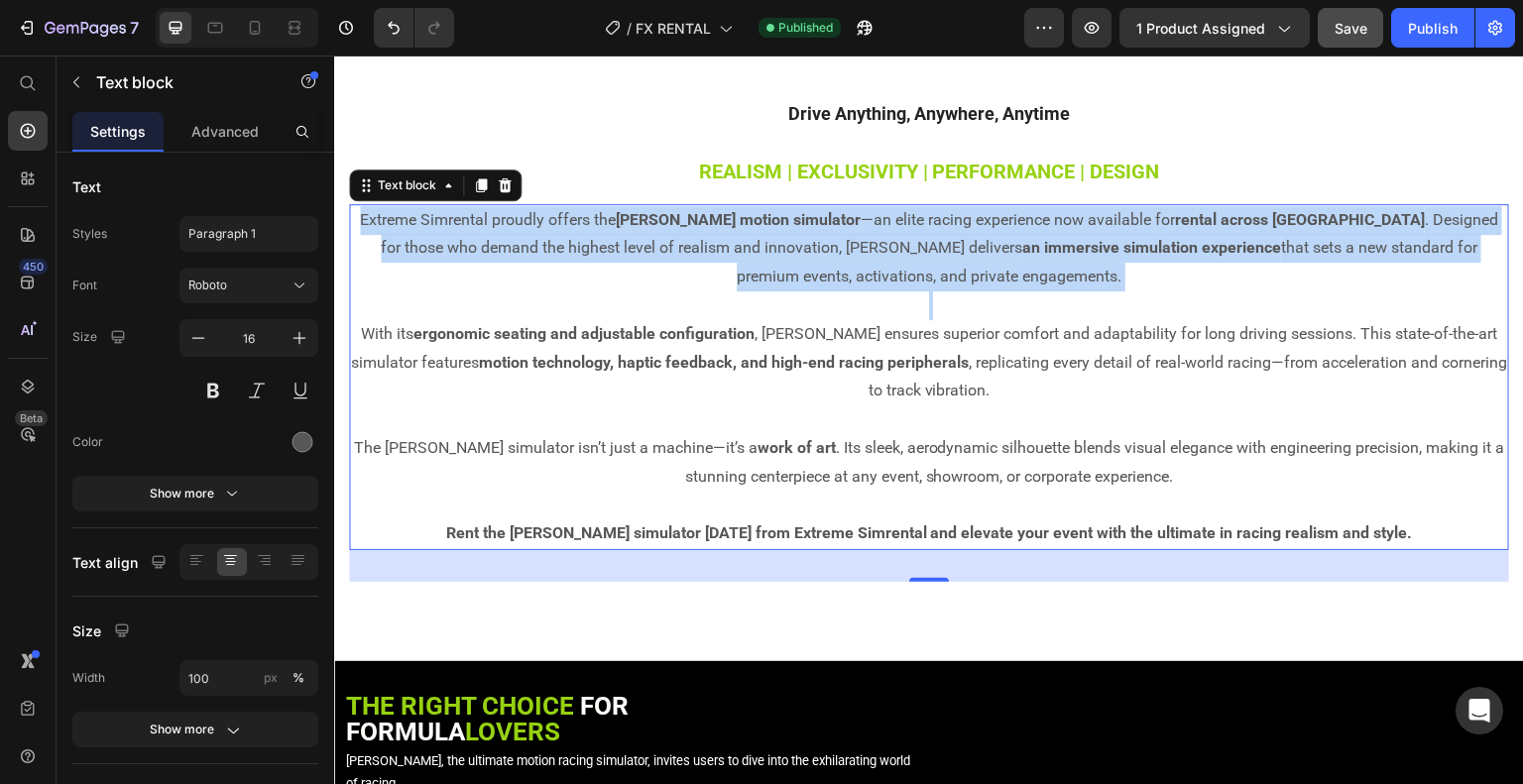 click on "Extreme Simrental proudly offers the  [PERSON_NAME] motion simulator —an elite racing experience now available for  rental across [GEOGRAPHIC_DATA] . Designed for those who demand the highest level of realism and innovation, [PERSON_NAME] delivers  an immersive simulation experience  that sets a new standard for premium events, activations, and private engagements." at bounding box center (929, 249) 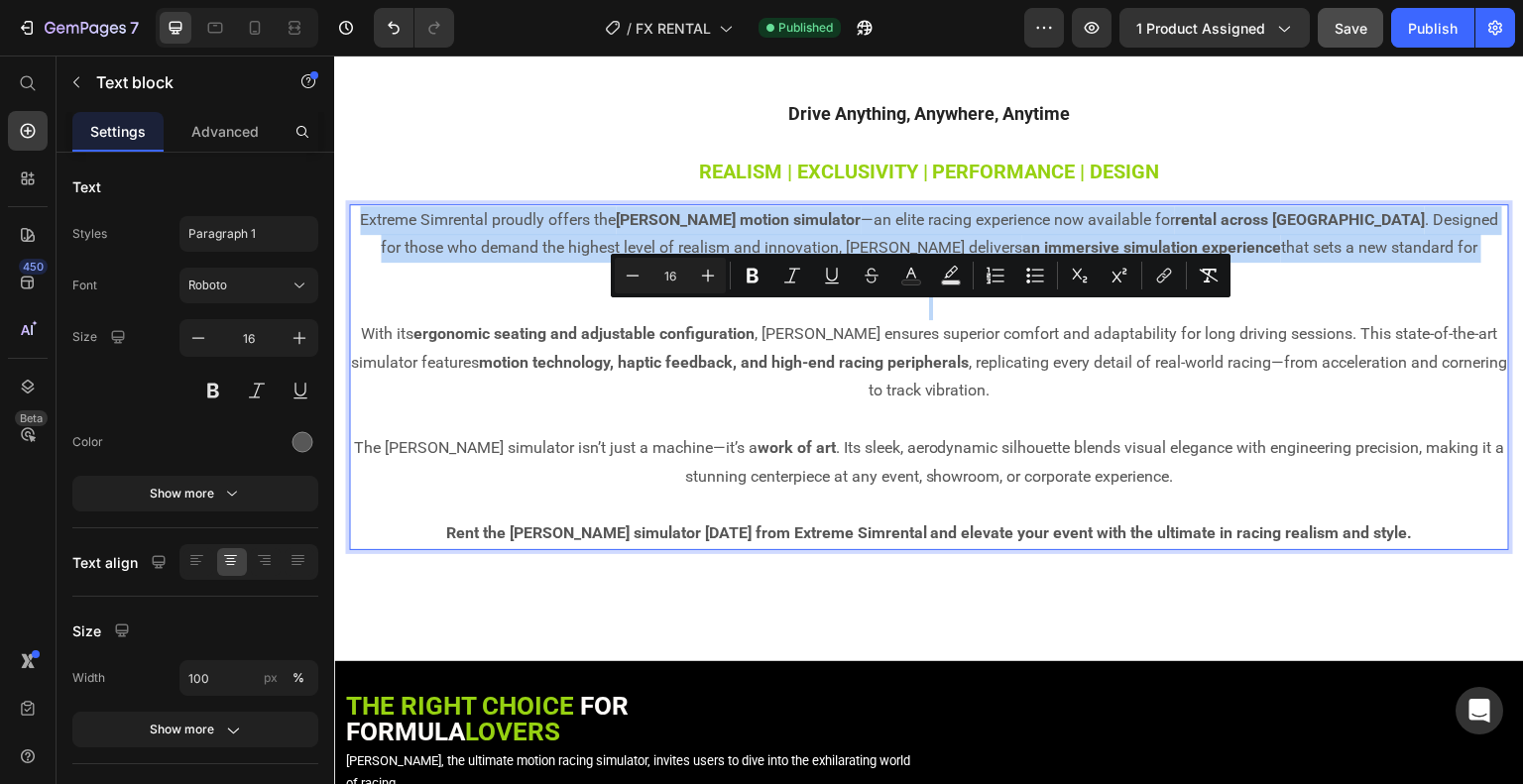 click on "Extreme Simrental proudly offers the  [PERSON_NAME] motion simulator —an elite racing experience now available for  rental across [GEOGRAPHIC_DATA] . Designed for those who demand the highest level of realism and innovation, [PERSON_NAME] delivers  an immersive simulation experience  that sets a new standard for premium events, activations, and private engagements." at bounding box center (929, 249) 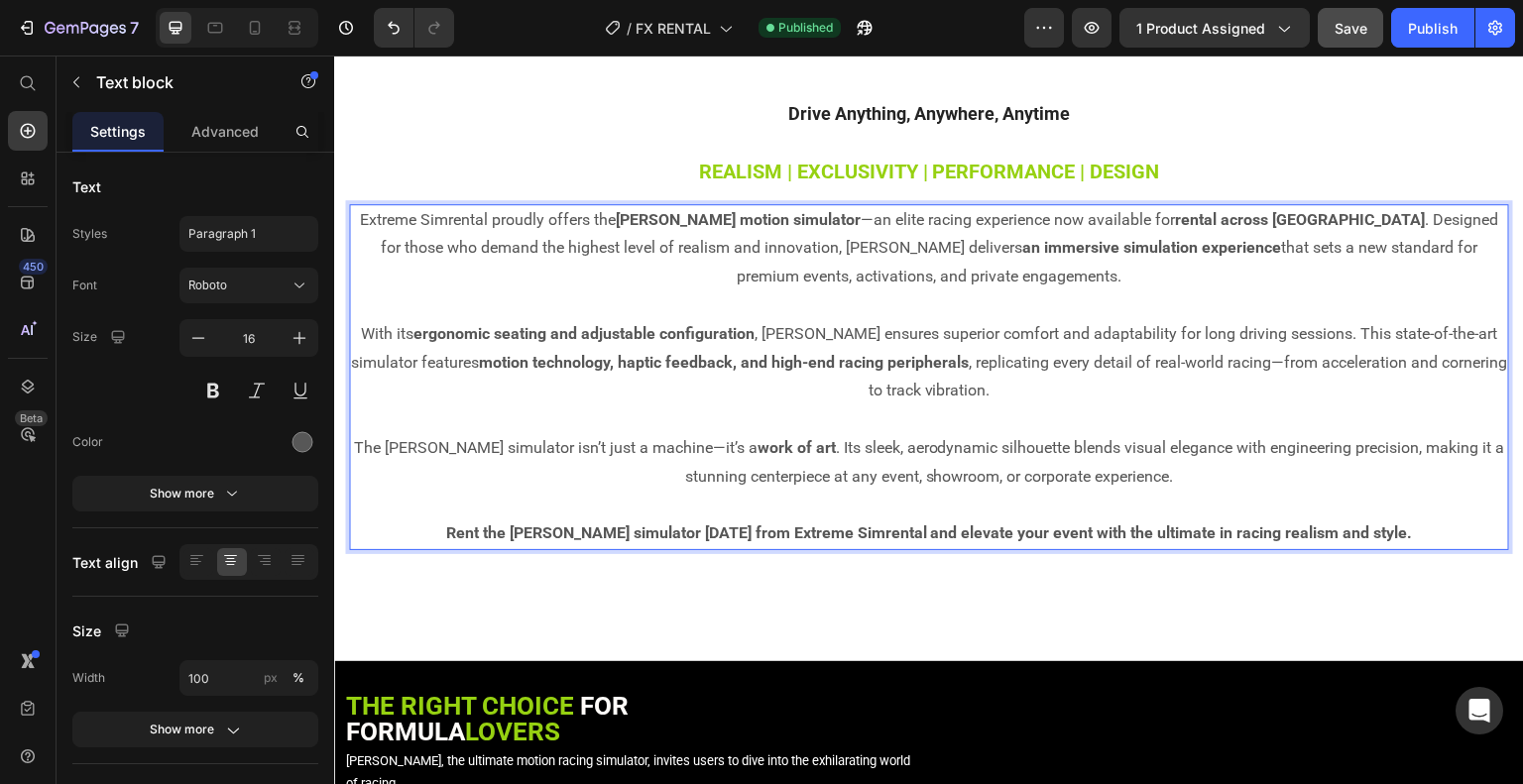 click on "Extreme Simrental proudly offers the  [PERSON_NAME] motion simulator —an elite racing experience now available for  rental across [GEOGRAPHIC_DATA] . Designed for those who demand the highest level of realism and innovation, [PERSON_NAME] delivers  an immersive simulation experience  that sets a new standard for premium events, activations, and private engagements." at bounding box center (929, 249) 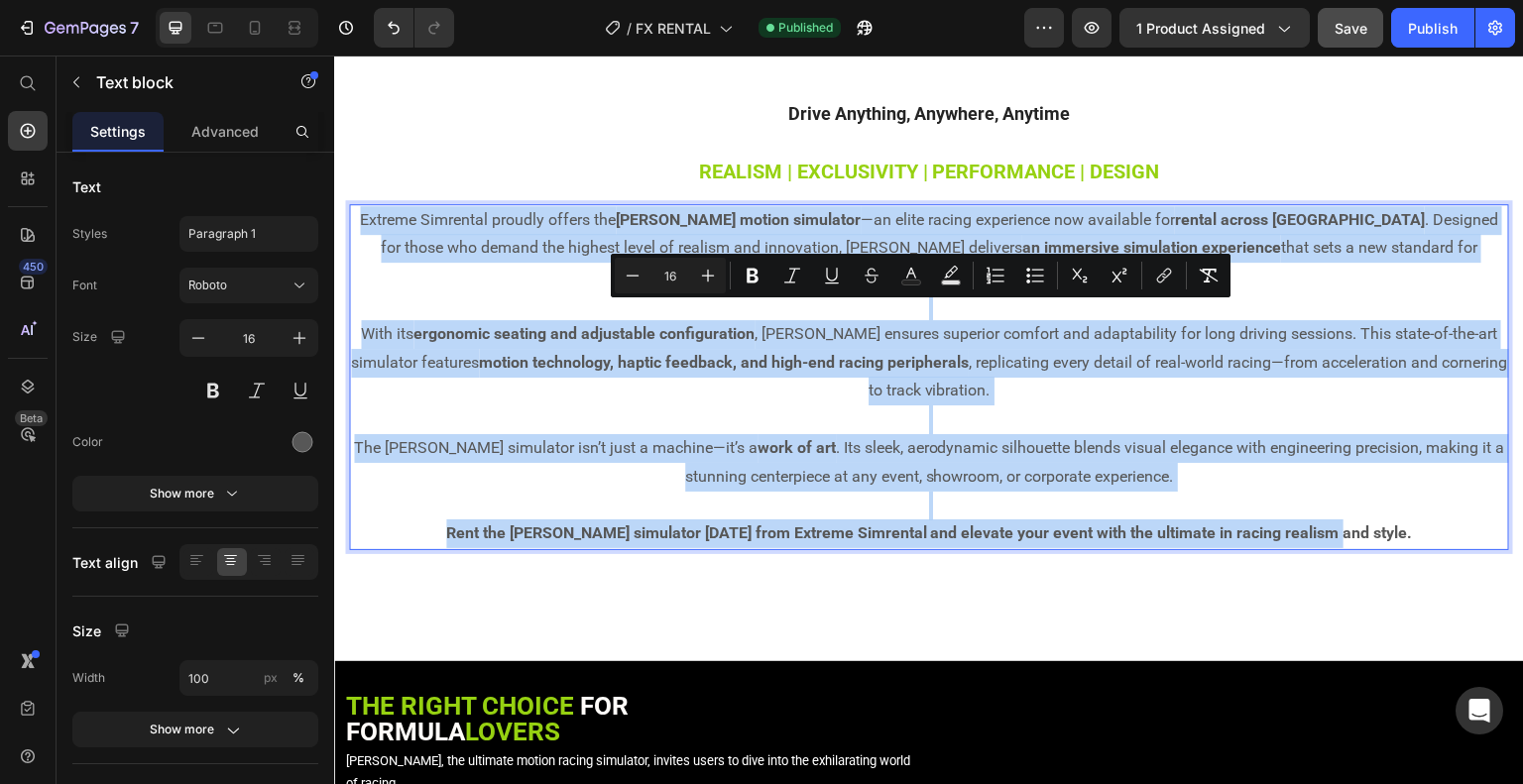 drag, startPoint x: 359, startPoint y: 312, endPoint x: 1392, endPoint y: 631, distance: 1081.1337 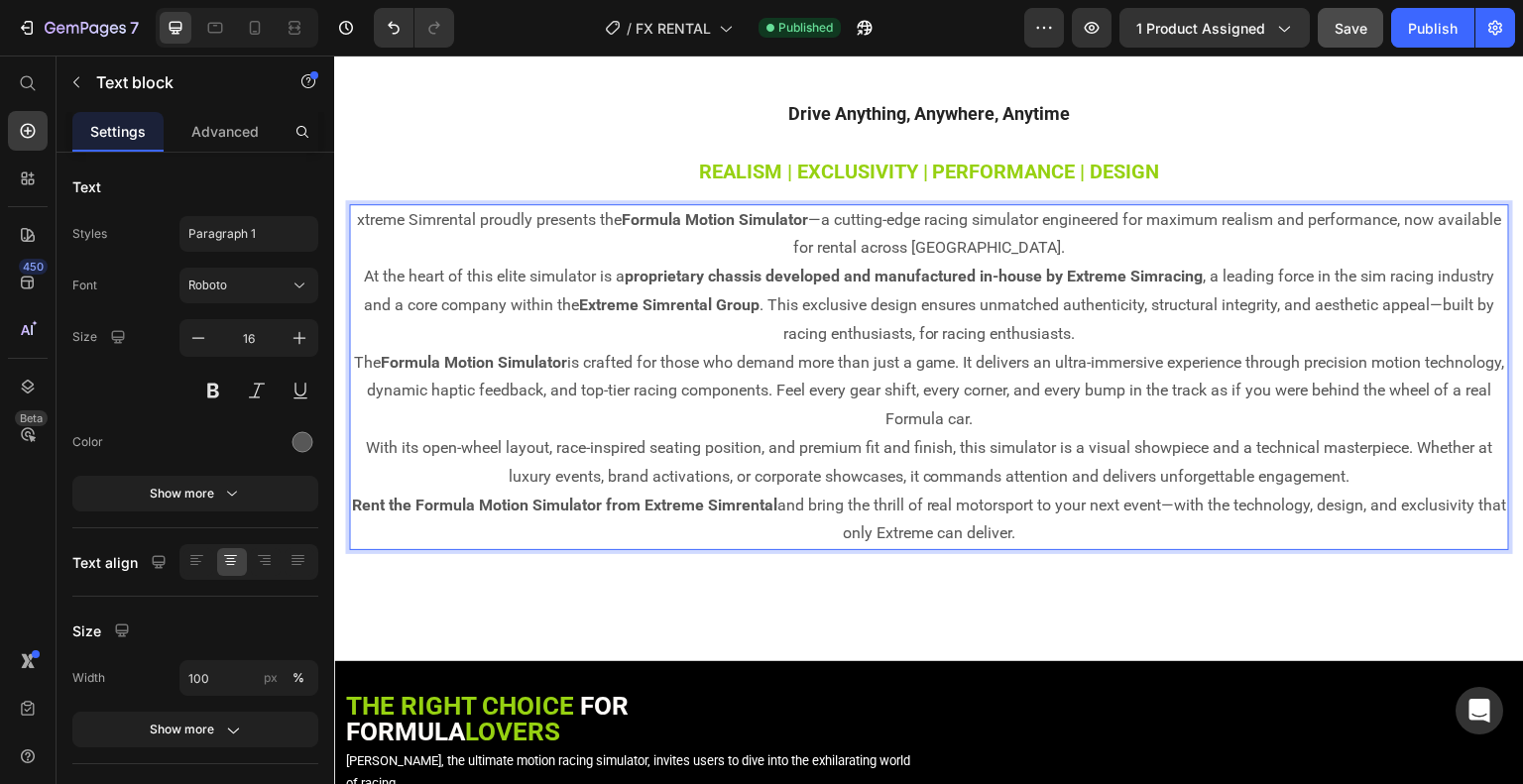 click on "xtreme Simrental proudly presents the  Formula Motion Simulator —a cutting-edge racing simulator engineered for maximum realism and performance, now available for rental across [GEOGRAPHIC_DATA]." at bounding box center [929, 235] 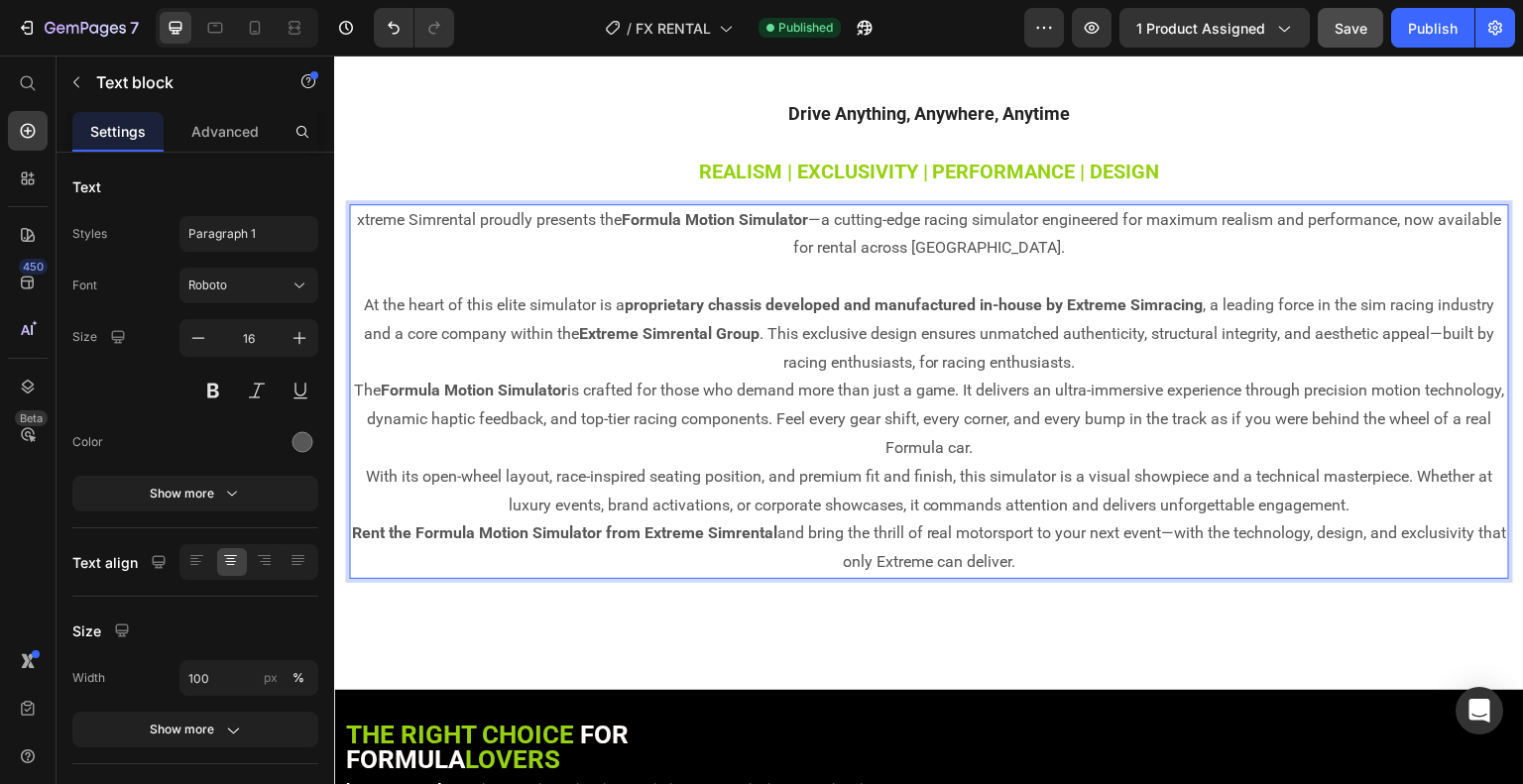 click on "At the heart of this elite simulator is a  proprietary chassis developed and manufactured in-house by Extreme Simracing , a leading force in the sim racing industry and a core company within the  Extreme Simrental Group . This exclusive design ensures unmatched authenticity, structural integrity, and aesthetic appeal—built by racing enthusiasts, for racing enthusiasts." at bounding box center [929, 334] 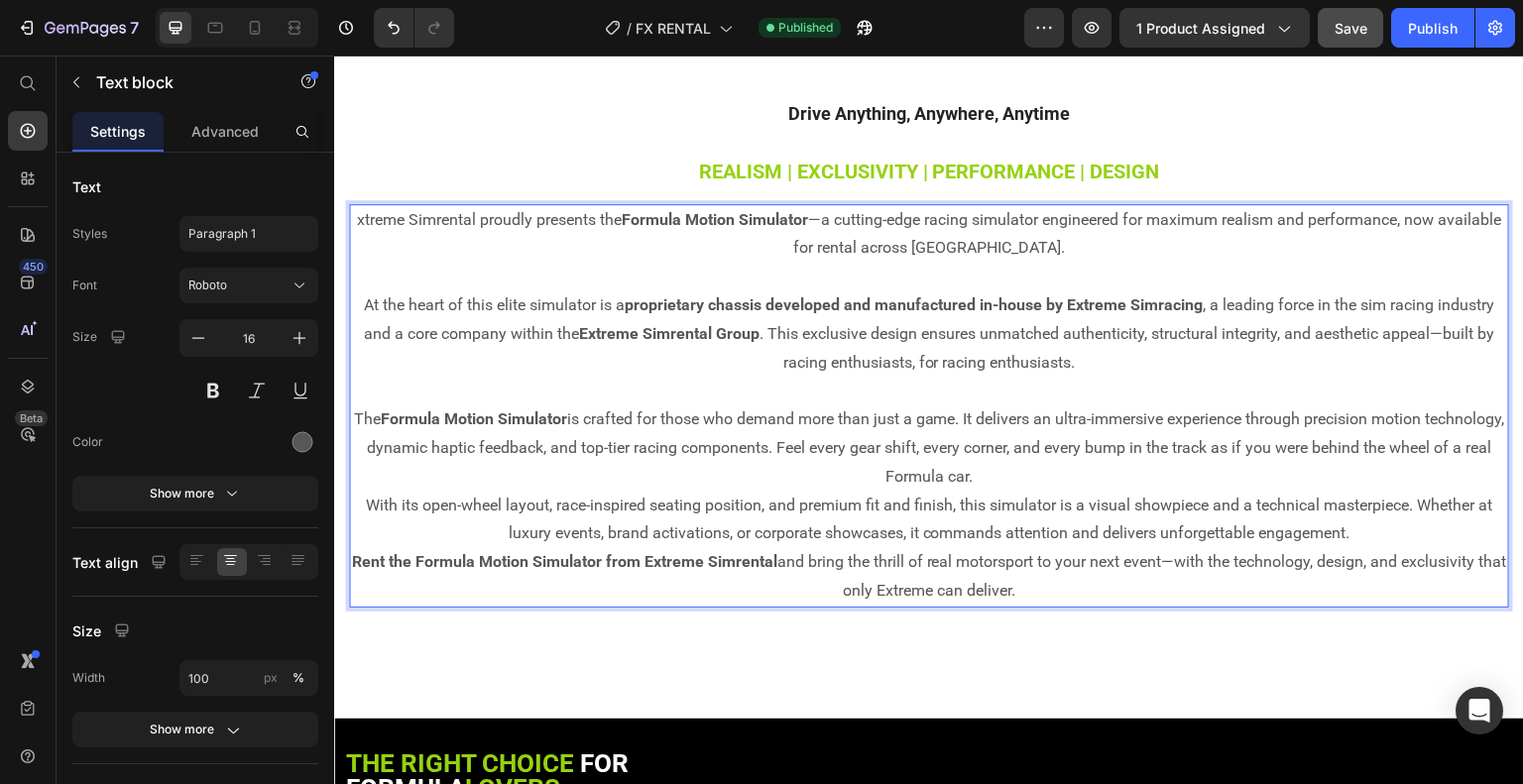 click on "The  Formula Motion Simulator  is crafted for those who demand more than just a game. It delivers an ultra-immersive experience through precision motion technology, dynamic haptic feedback, and top-tier racing components. Feel every gear shift, every corner, and every bump in the track as if you were behind the wheel of a real Formula car." at bounding box center [929, 448] 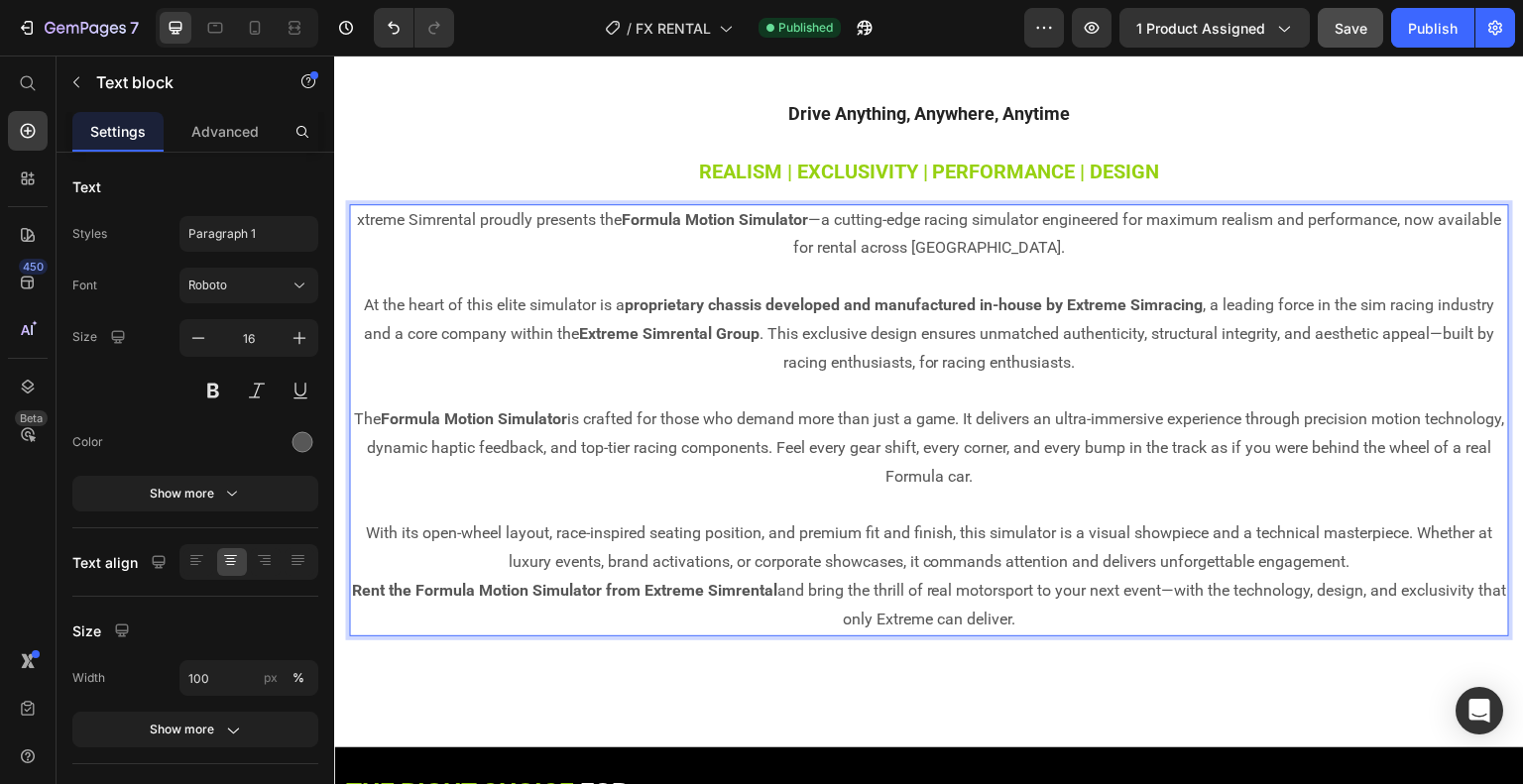 click on "With its open-wheel layout, race-inspired seating position, and premium fit and finish, this simulator is a visual showpiece and a technical masterpiece. Whether at luxury events, brand activations, or corporate showcases, it commands attention and delivers unforgettable engagement." at bounding box center (929, 548) 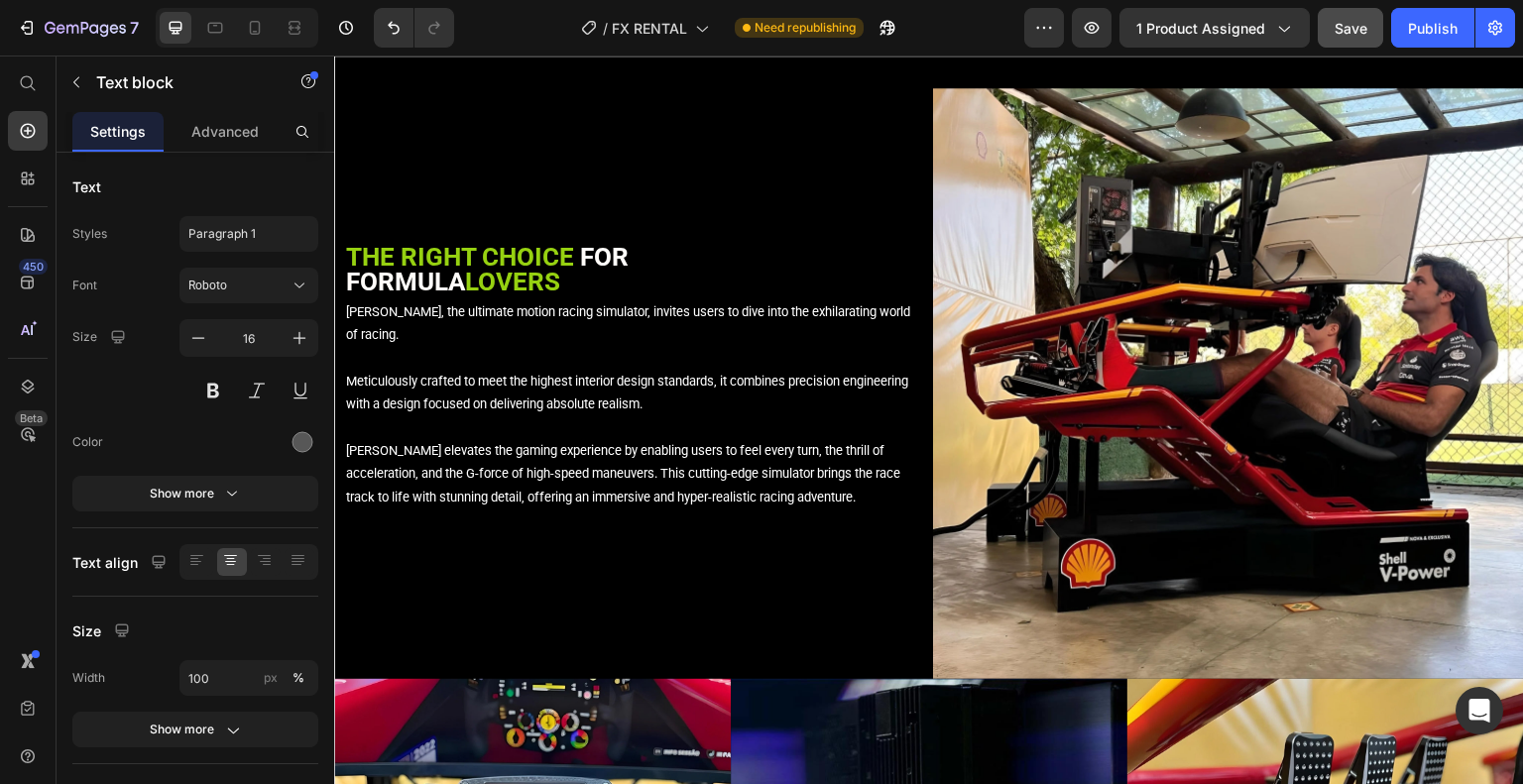 scroll, scrollTop: 2676, scrollLeft: 0, axis: vertical 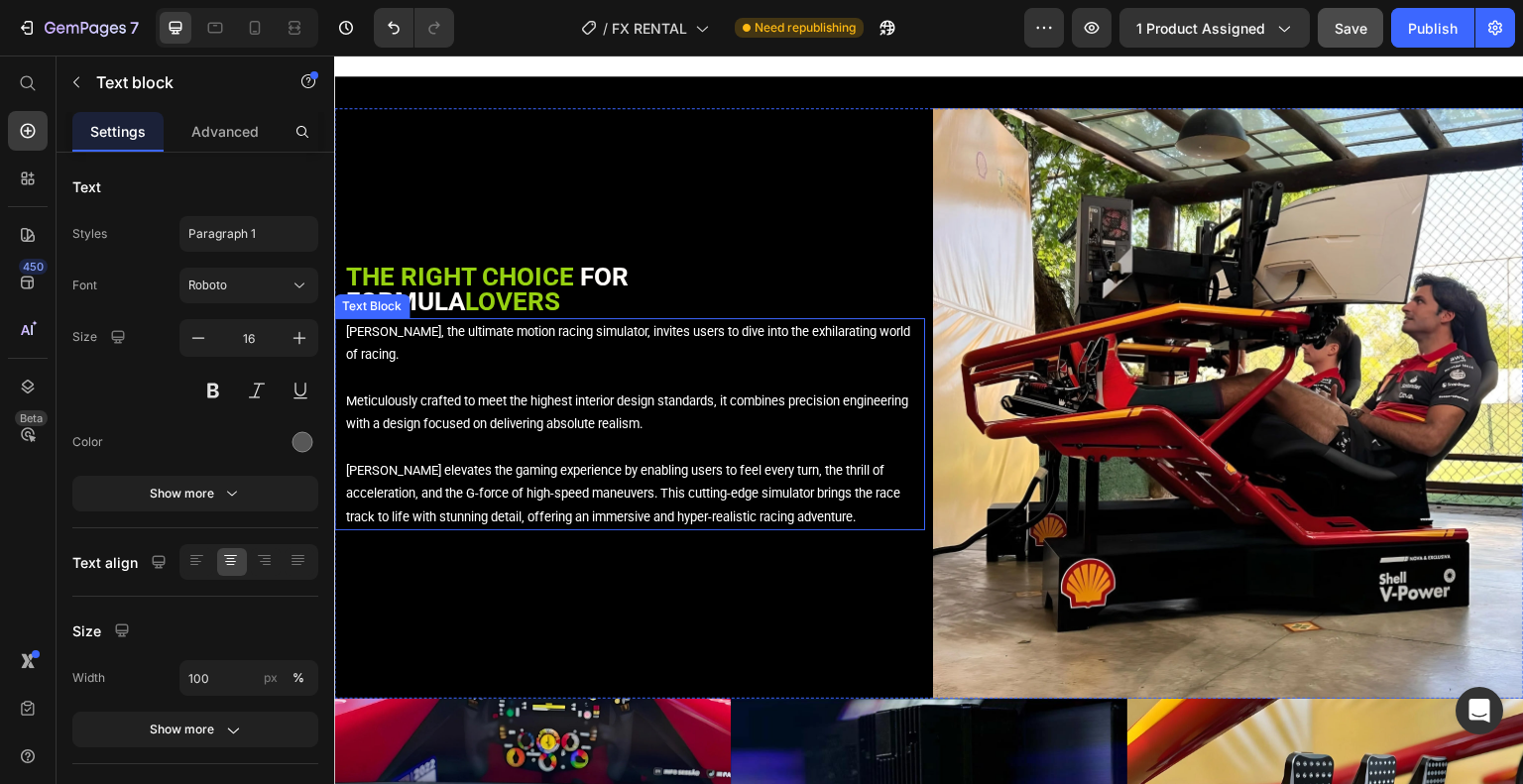 click on "[PERSON_NAME], the ultimate motion racing simulator, invites users to dive into the exhilarating world of racing.  Meticulously crafted to meet the highest interior design standards, it combines precision engineering with a design focused on delivering absolute realism.  [PERSON_NAME] elevates the gaming experience by enabling users to feel every turn, the thrill of acceleration, and the G-force of high-speed maneuvers. This cutting-edge simulator brings the race track to life with stunning detail, offering an immersive and hyper-realistic racing adventure." at bounding box center (635, 424) 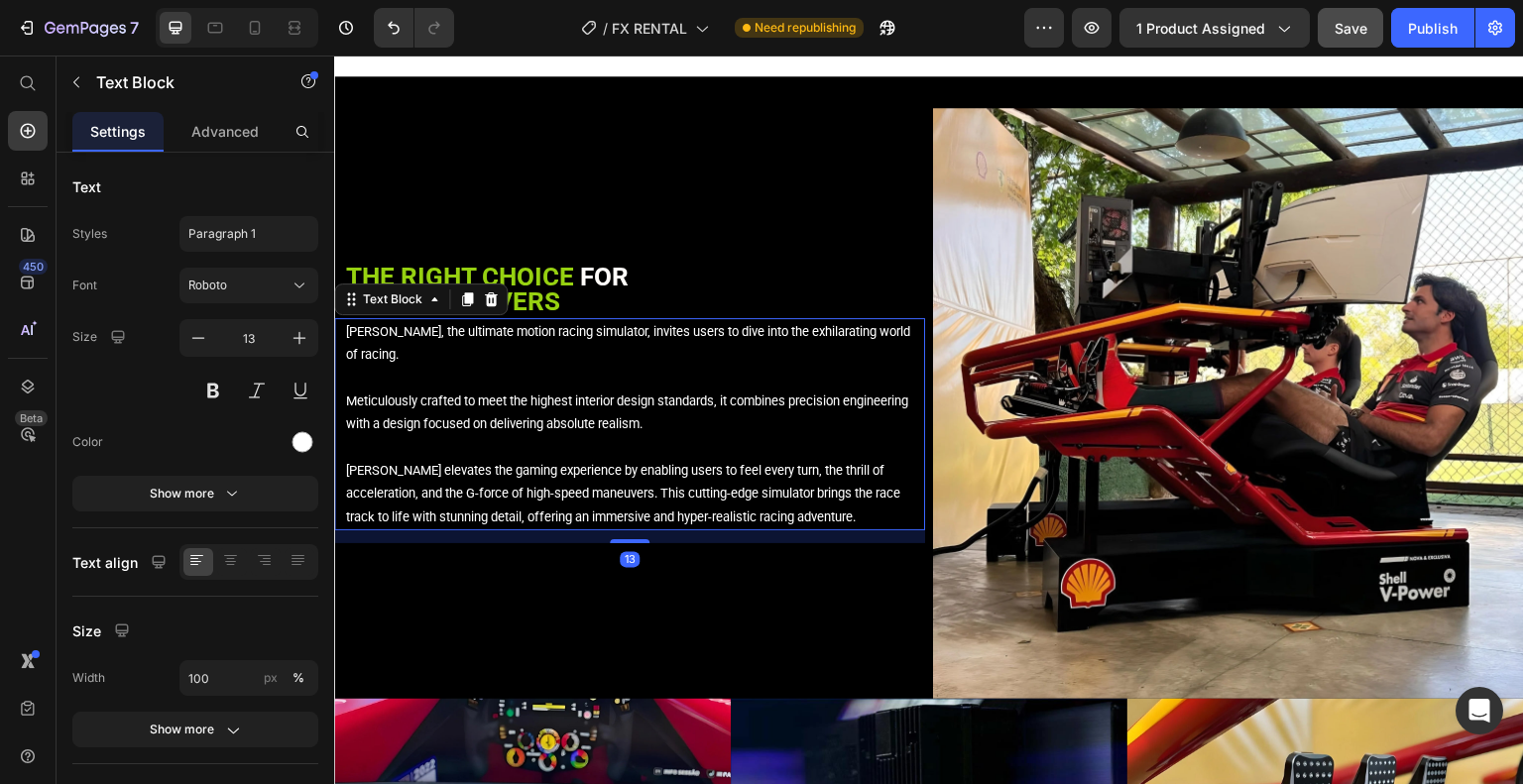 click on "[PERSON_NAME], the ultimate motion racing simulator, invites users to dive into the exhilarating world of racing.  Meticulously crafted to meet the highest interior design standards, it combines precision engineering with a design focused on delivering absolute realism.  [PERSON_NAME] elevates the gaming experience by enabling users to feel every turn, the thrill of acceleration, and the G-force of high-speed maneuvers. This cutting-edge simulator brings the race track to life with stunning detail, offering an immersive and hyper-realistic racing adventure." at bounding box center (635, 424) 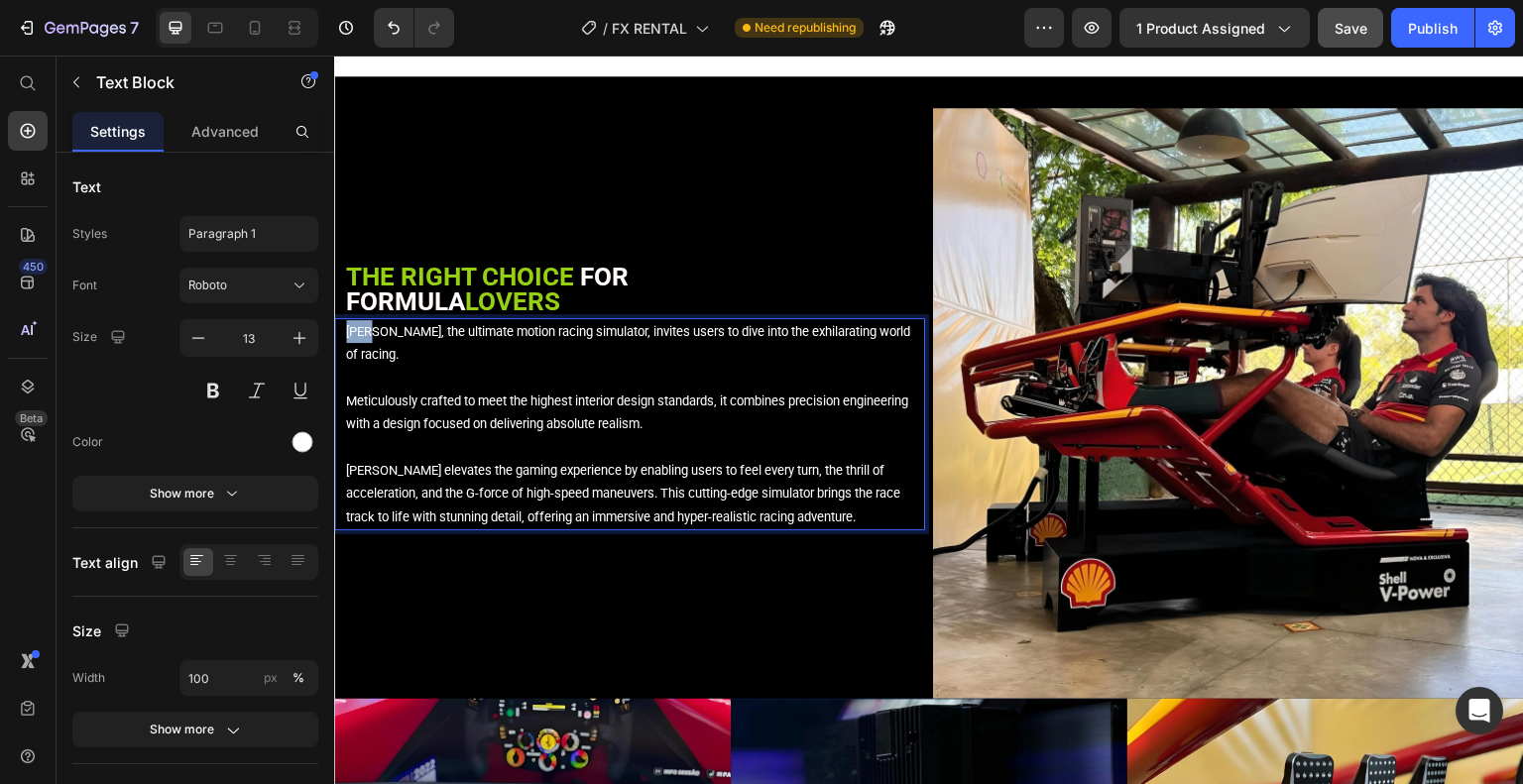 click on "[PERSON_NAME], the ultimate motion racing simulator, invites users to dive into the exhilarating world of racing.  Meticulously crafted to meet the highest interior design standards, it combines precision engineering with a design focused on delivering absolute realism.  [PERSON_NAME] elevates the gaming experience by enabling users to feel every turn, the thrill of acceleration, and the G-force of high-speed maneuvers. This cutting-edge simulator brings the race track to life with stunning detail, offering an immersive and hyper-realistic racing adventure." at bounding box center [635, 424] 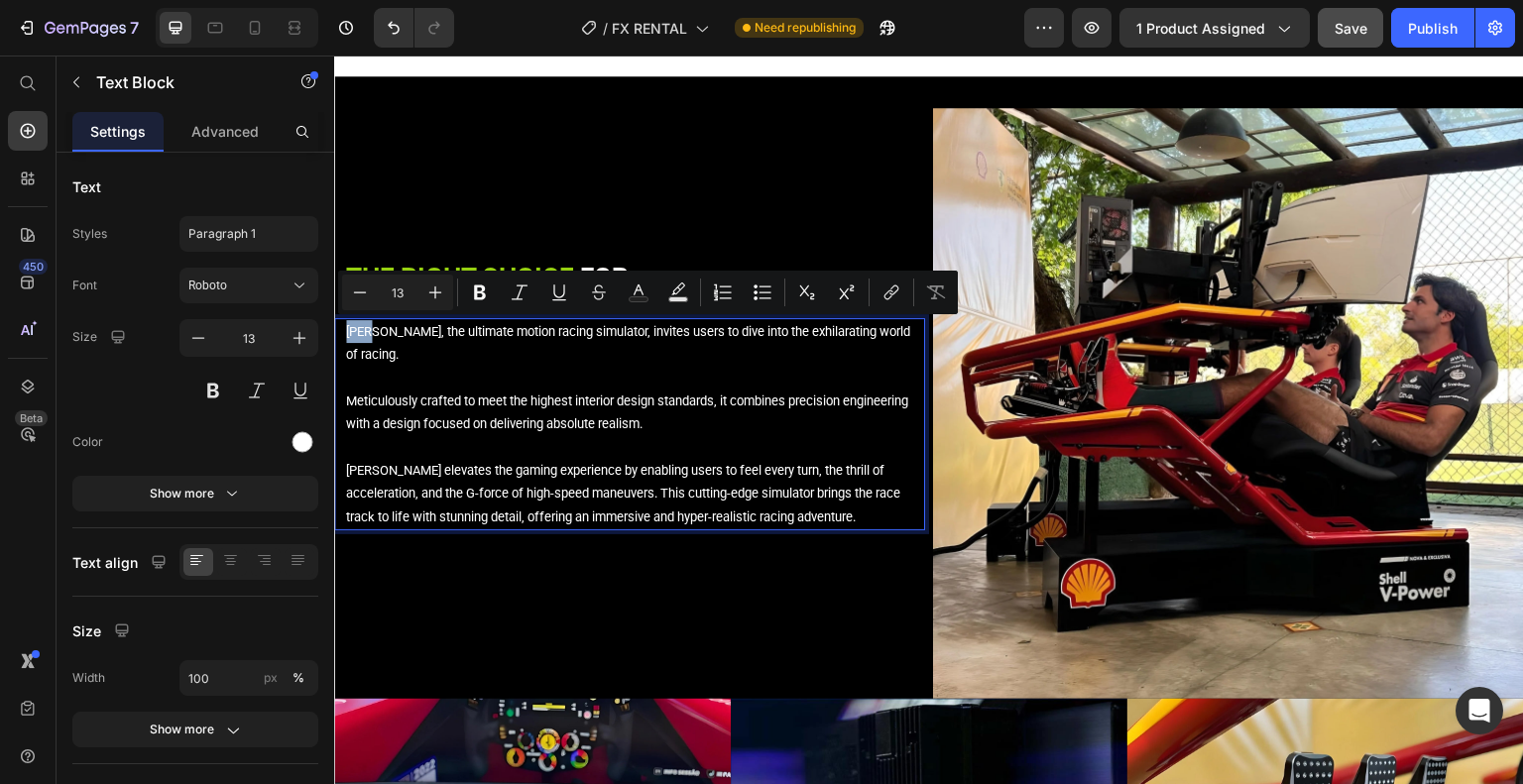 click on "[PERSON_NAME], the ultimate motion racing simulator, invites users to dive into the exhilarating world of racing.  Meticulously crafted to meet the highest interior design standards, it combines precision engineering with a design focused on delivering absolute realism.  [PERSON_NAME] elevates the gaming experience by enabling users to feel every turn, the thrill of acceleration, and the G-force of high-speed maneuvers. This cutting-edge simulator brings the race track to life with stunning detail, offering an immersive and hyper-realistic racing adventure." at bounding box center (635, 424) 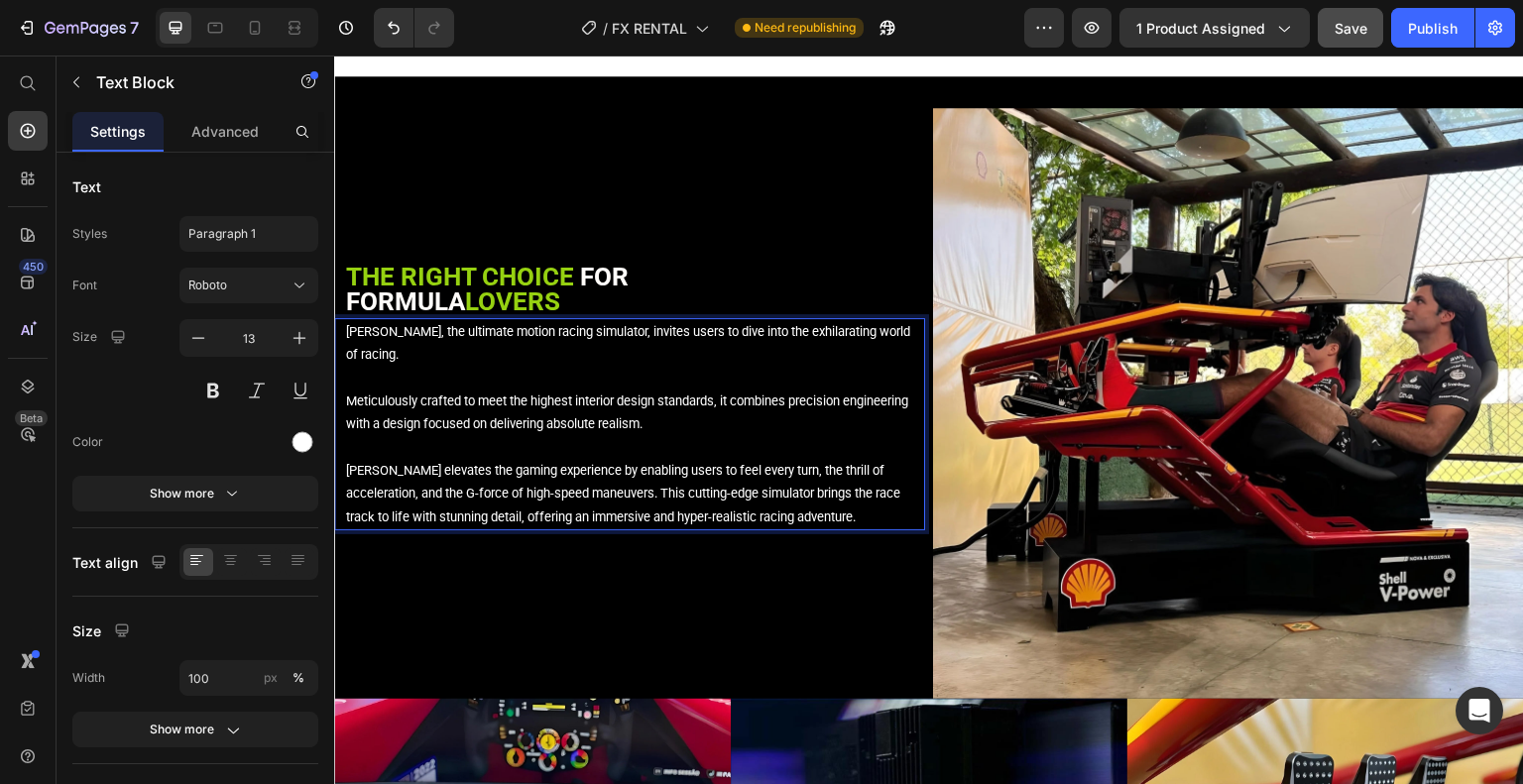 click on "[PERSON_NAME], the ultimate motion racing simulator, invites users to dive into the exhilarating world of racing.  Meticulously crafted to meet the highest interior design standards, it combines precision engineering with a design focused on delivering absolute realism.  [PERSON_NAME] elevates the gaming experience by enabling users to feel every turn, the thrill of acceleration, and the G-force of high-speed maneuvers. This cutting-edge simulator brings the race track to life with stunning detail, offering an immersive and hyper-realistic racing adventure." at bounding box center [635, 424] 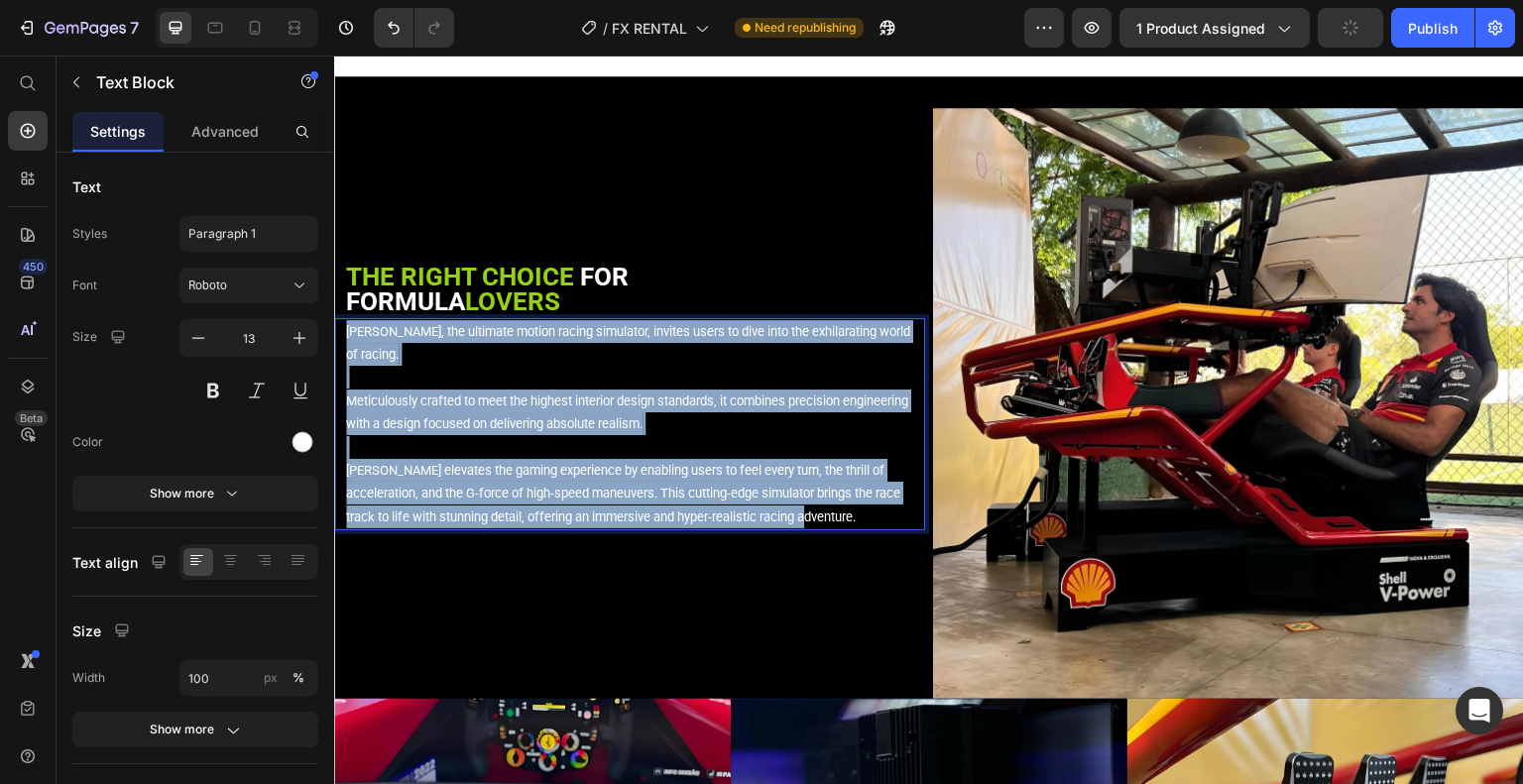 drag, startPoint x: 816, startPoint y: 513, endPoint x: 346, endPoint y: 331, distance: 504.00794 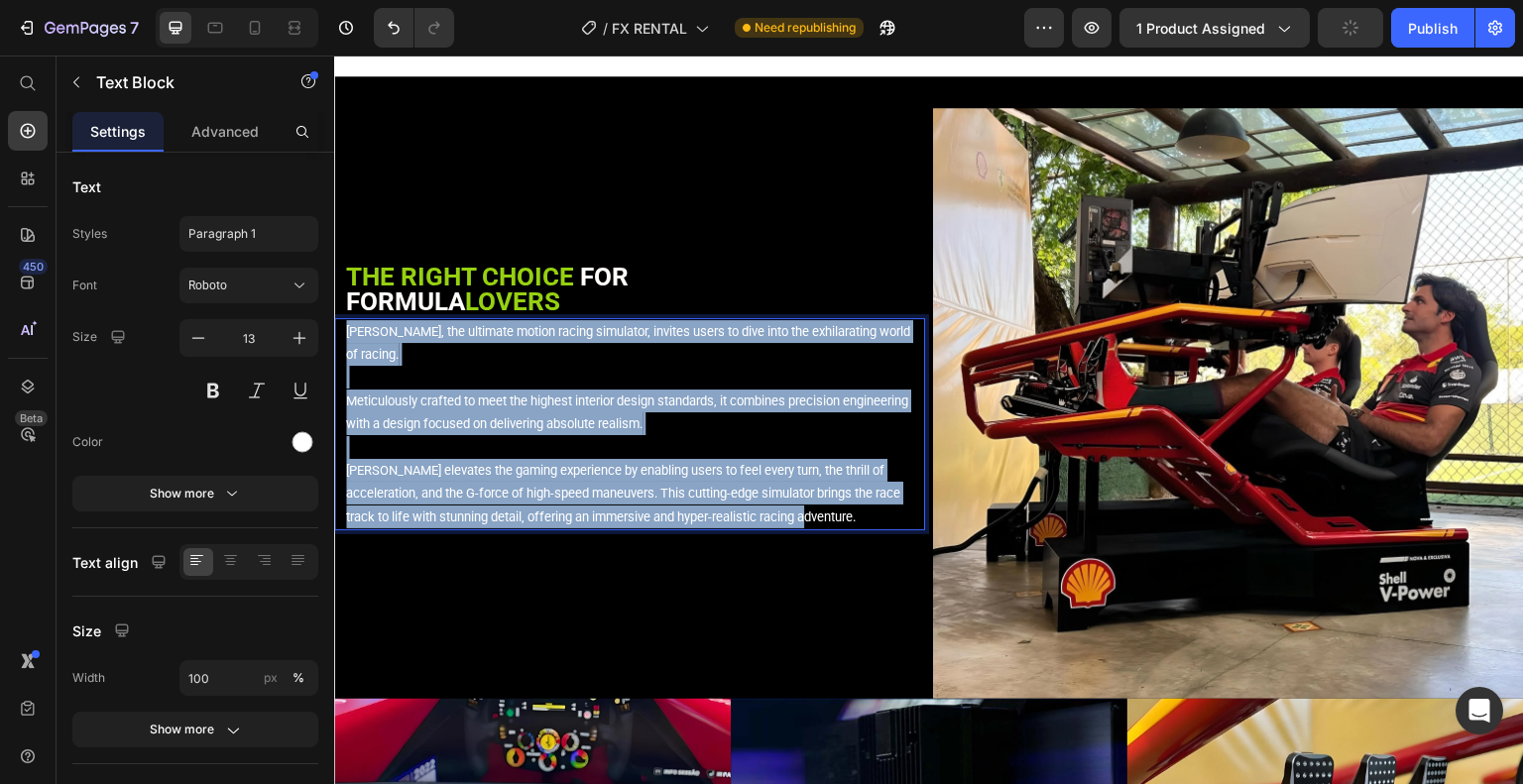 click on "[PERSON_NAME], the ultimate motion racing simulator, invites users to dive into the exhilarating world of racing.  Meticulously crafted to meet the highest interior design standards, it combines precision engineering with a design focused on delivering absolute realism.  [PERSON_NAME] elevates the gaming experience by enabling users to feel every turn, the thrill of acceleration, and the G-force of high-speed maneuvers. This cutting-edge simulator brings the race track to life with stunning detail, offering an immersive and hyper-realistic racing adventure." at bounding box center [635, 424] 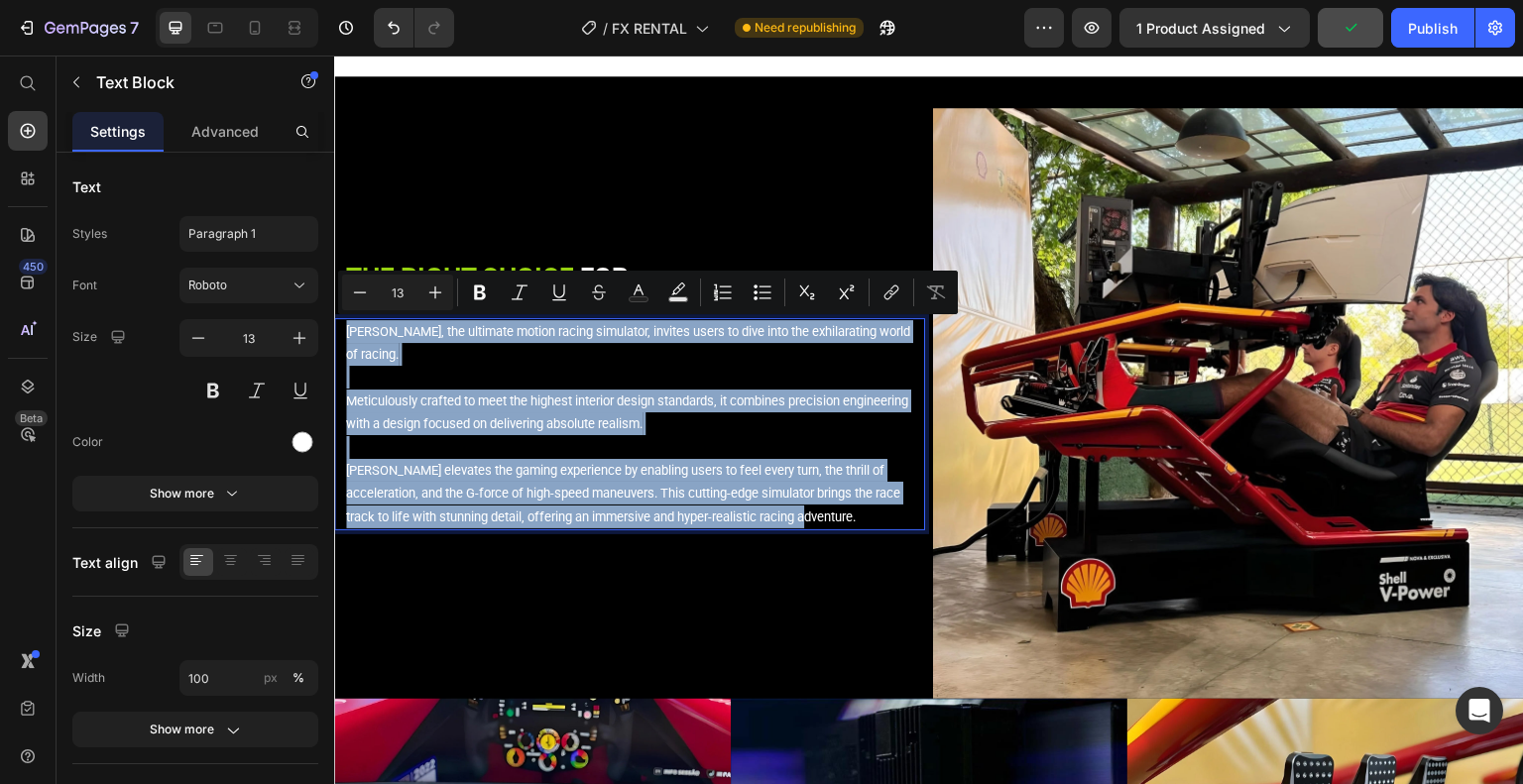 copy on "[PERSON_NAME], the ultimate motion racing simulator, invites users to dive into the exhilarating world of racing.  Meticulously crafted to meet the highest interior design standards, it combines precision engineering with a design focused on delivering absolute realism.  [PERSON_NAME] elevates the gaming experience by enabling users to feel every turn, the thrill of acceleration, and the G-force of high-speed maneuvers. This cutting-edge simulator brings the race track to life with stunning detail, offering an immersive and hyper-realistic racing adventure." 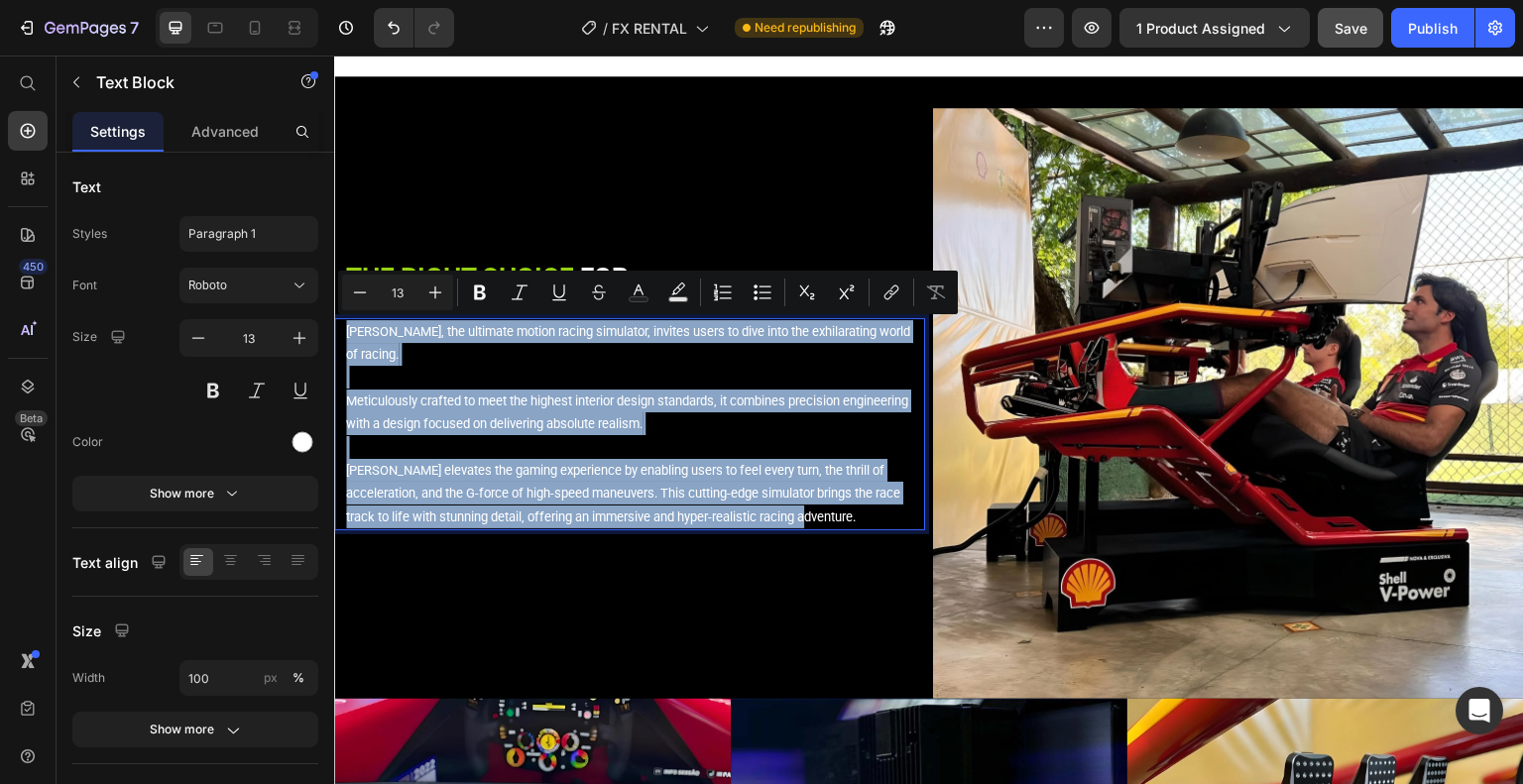 copy on "[PERSON_NAME], the ultimate motion racing simulator, invites users to dive into the exhilarating world of racing.  Meticulously crafted to meet the highest interior design standards, it combines precision engineering with a design focused on delivering absolute realism.  [PERSON_NAME] elevates the gaming experience by enabling users to feel every turn, the thrill of acceleration, and the G-force of high-speed maneuvers. This cutting-edge simulator brings the race track to life with stunning detail, offering an immersive and hyper-realistic racing adventure." 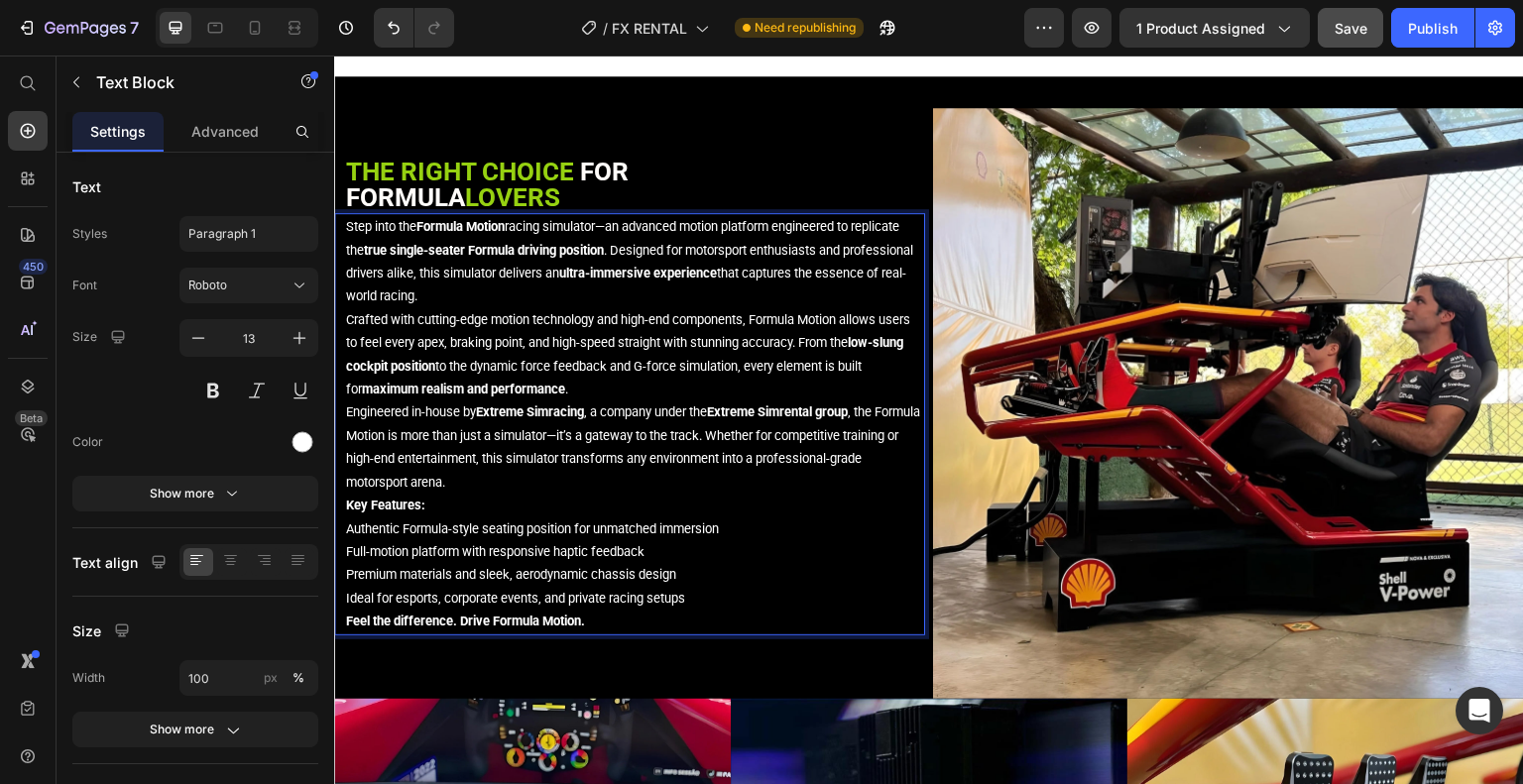 click on "Authentic Formula-style seating position for unmatched immersion" at bounding box center (635, 528) 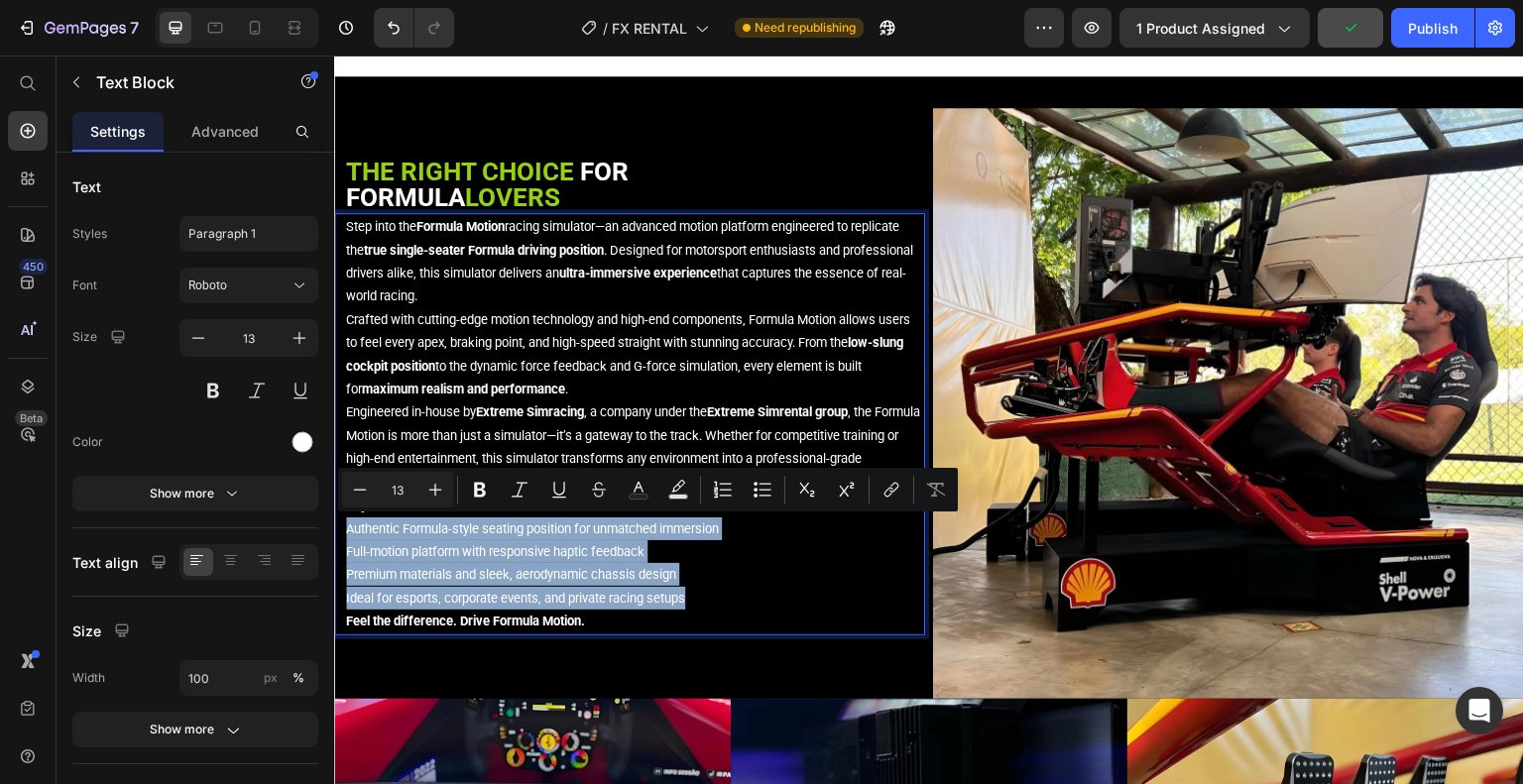 drag, startPoint x: 345, startPoint y: 527, endPoint x: 694, endPoint y: 598, distance: 356.1488 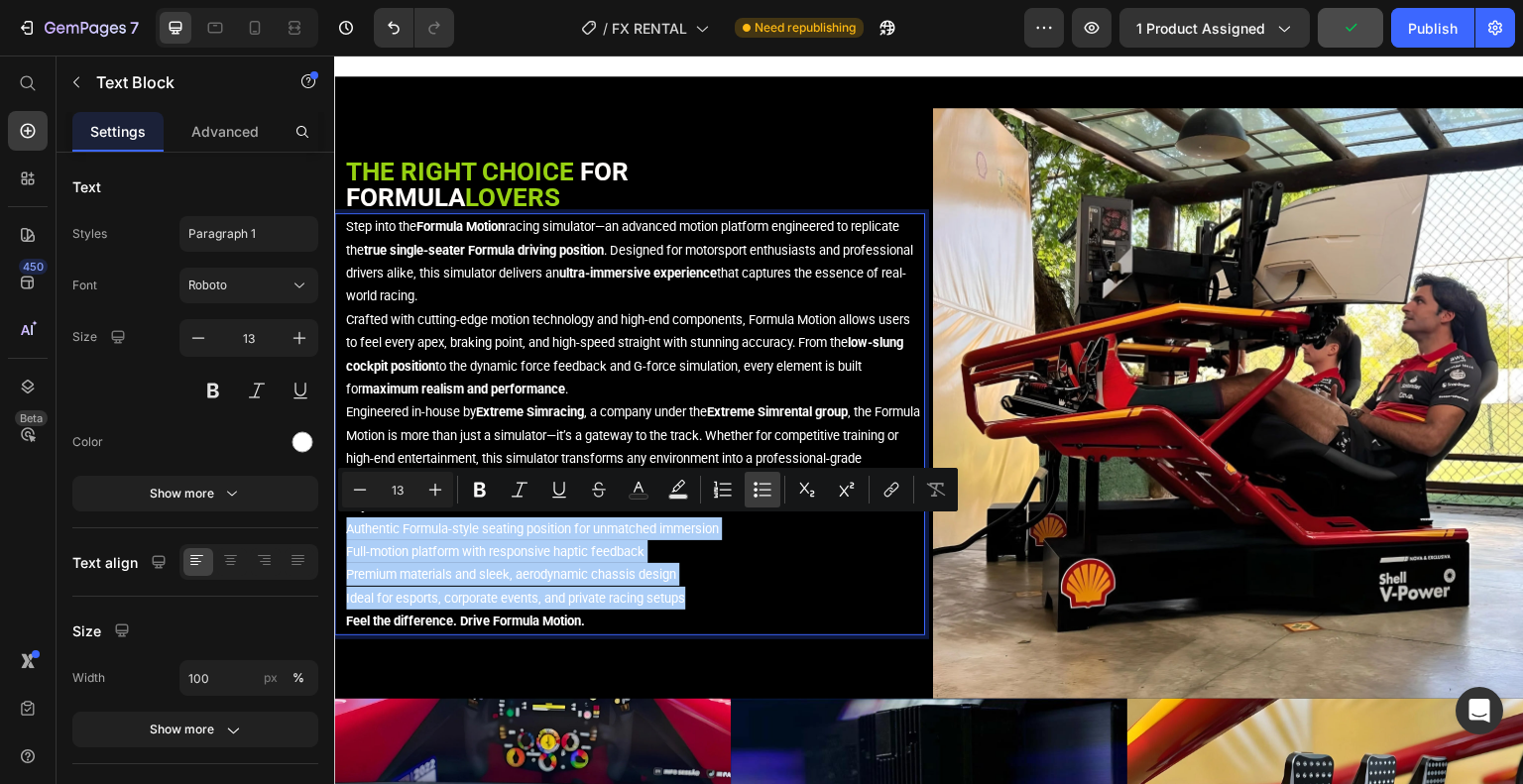 click 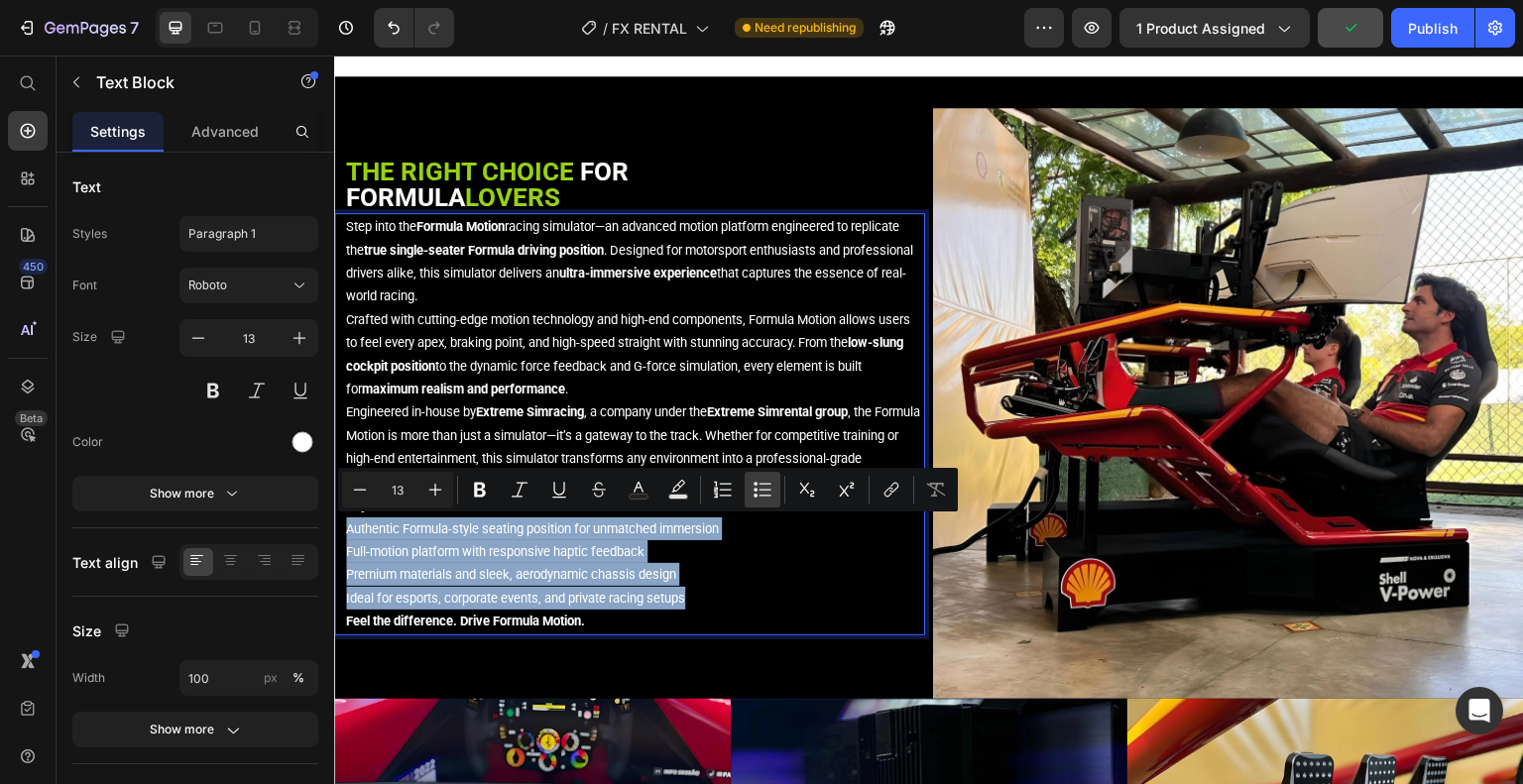 type on "13" 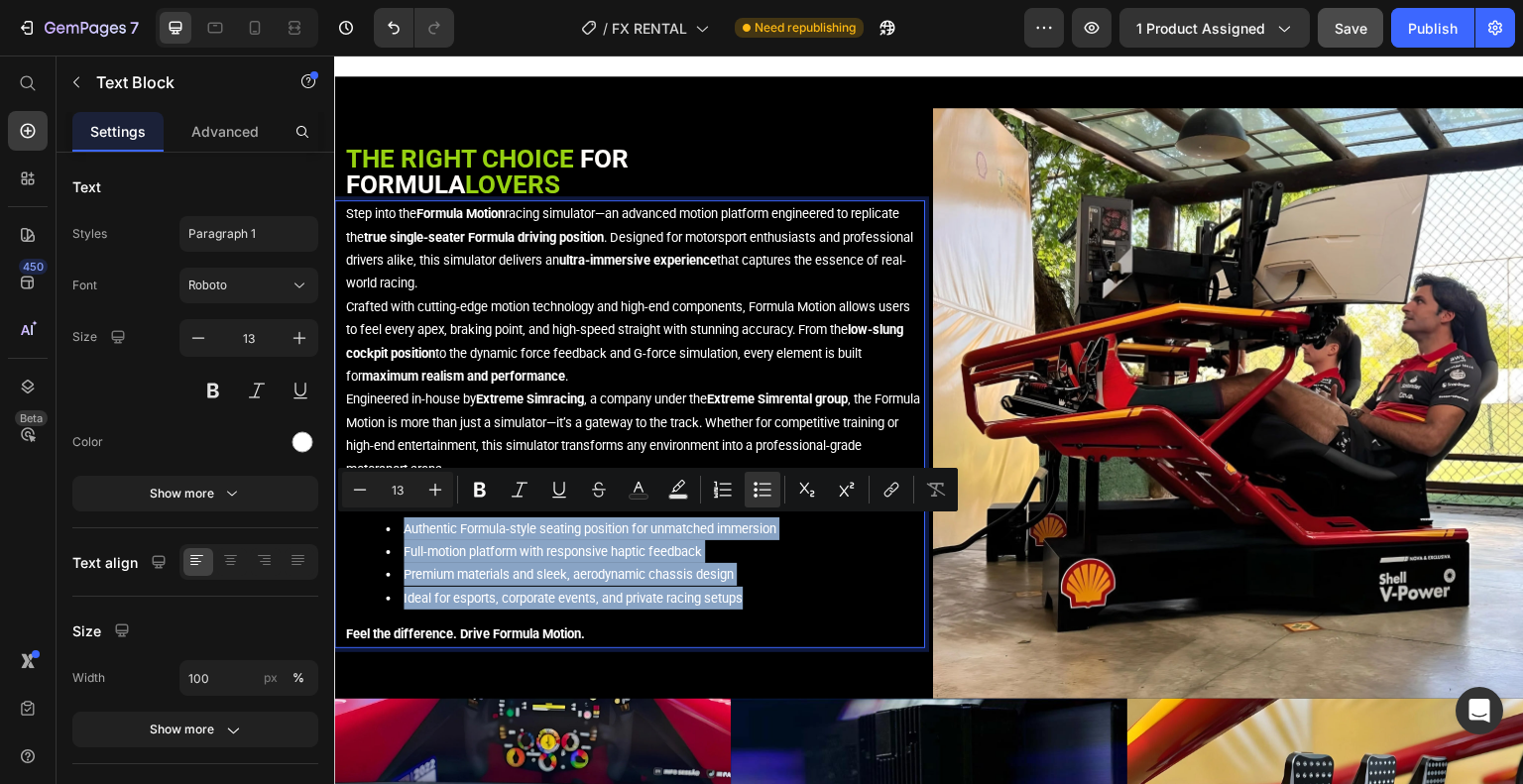 click on "Premium materials and sleek, aerodynamic chassis design" at bounding box center (654, 574) 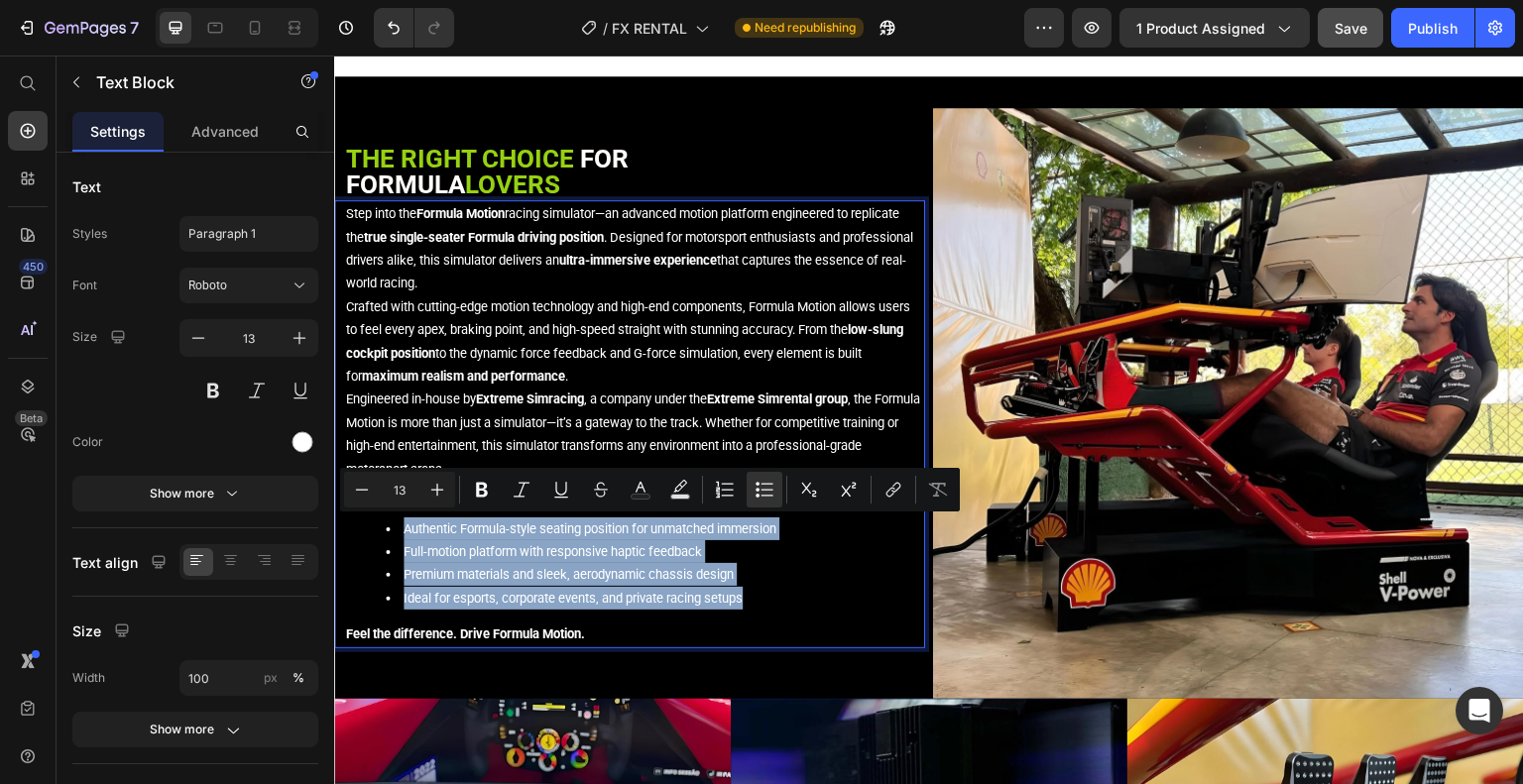 drag, startPoint x: 410, startPoint y: 527, endPoint x: 772, endPoint y: 596, distance: 368.5173 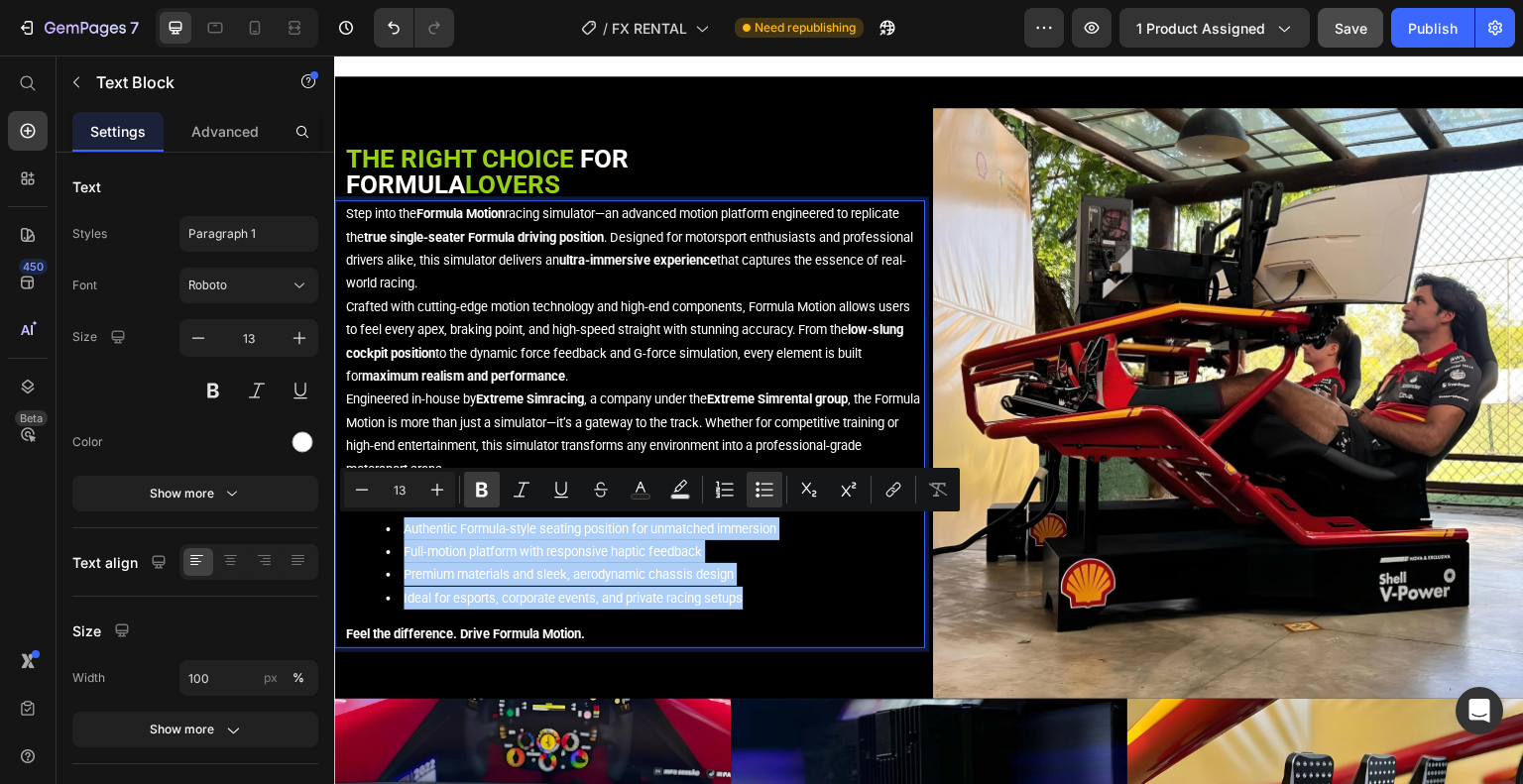 click 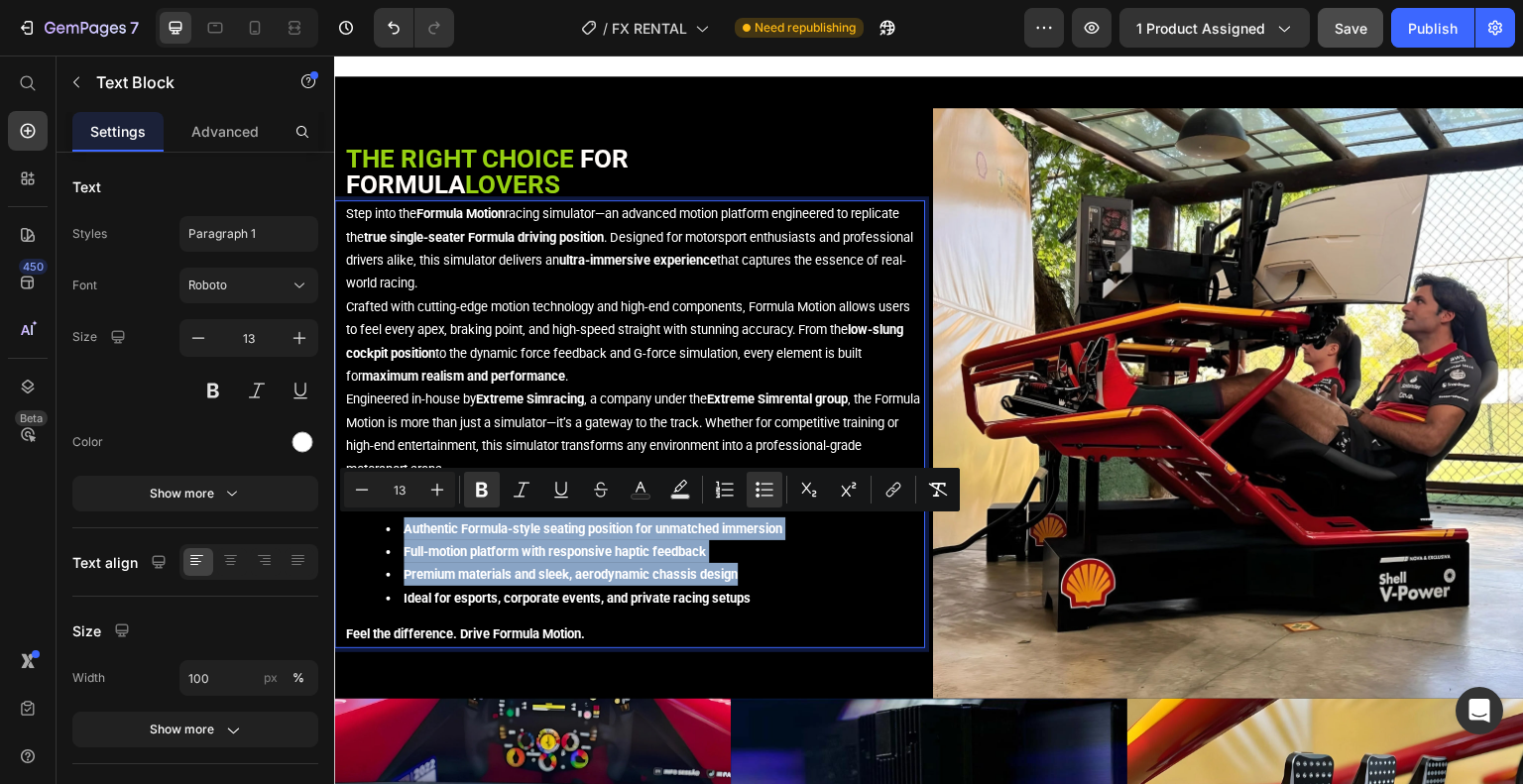 click on "Crafted with cutting-edge motion technology and high-end components, Formula Motion allows users to feel every apex, braking point, and high-speed straight with stunning accuracy. From the  low-slung cockpit position  to the dynamic force feedback and G-force simulation, every element is built for  maximum realism and performance ." at bounding box center (635, 342) 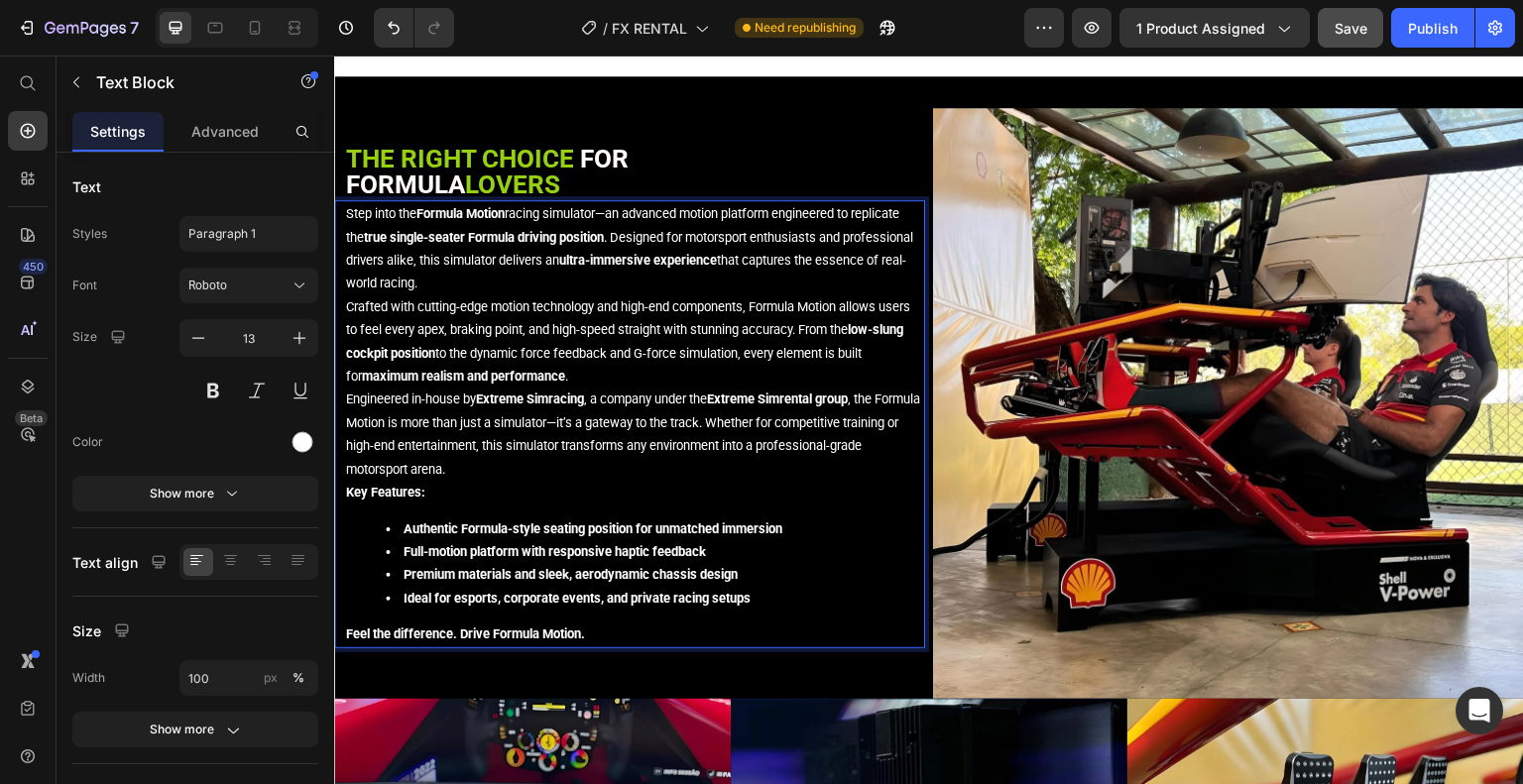 scroll, scrollTop: 2775, scrollLeft: 0, axis: vertical 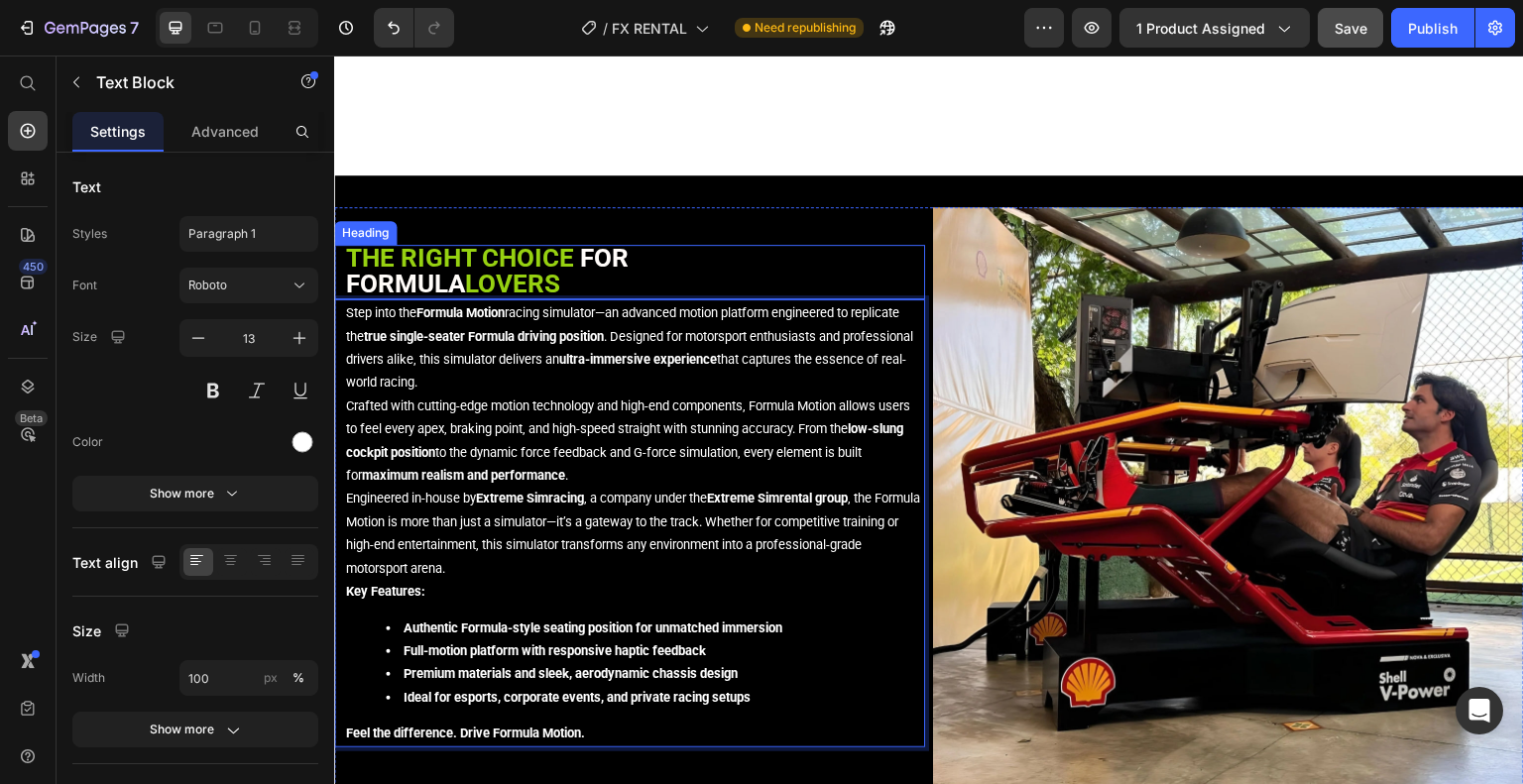 click on "THE RIGHT CHOICE" at bounding box center [460, 258] 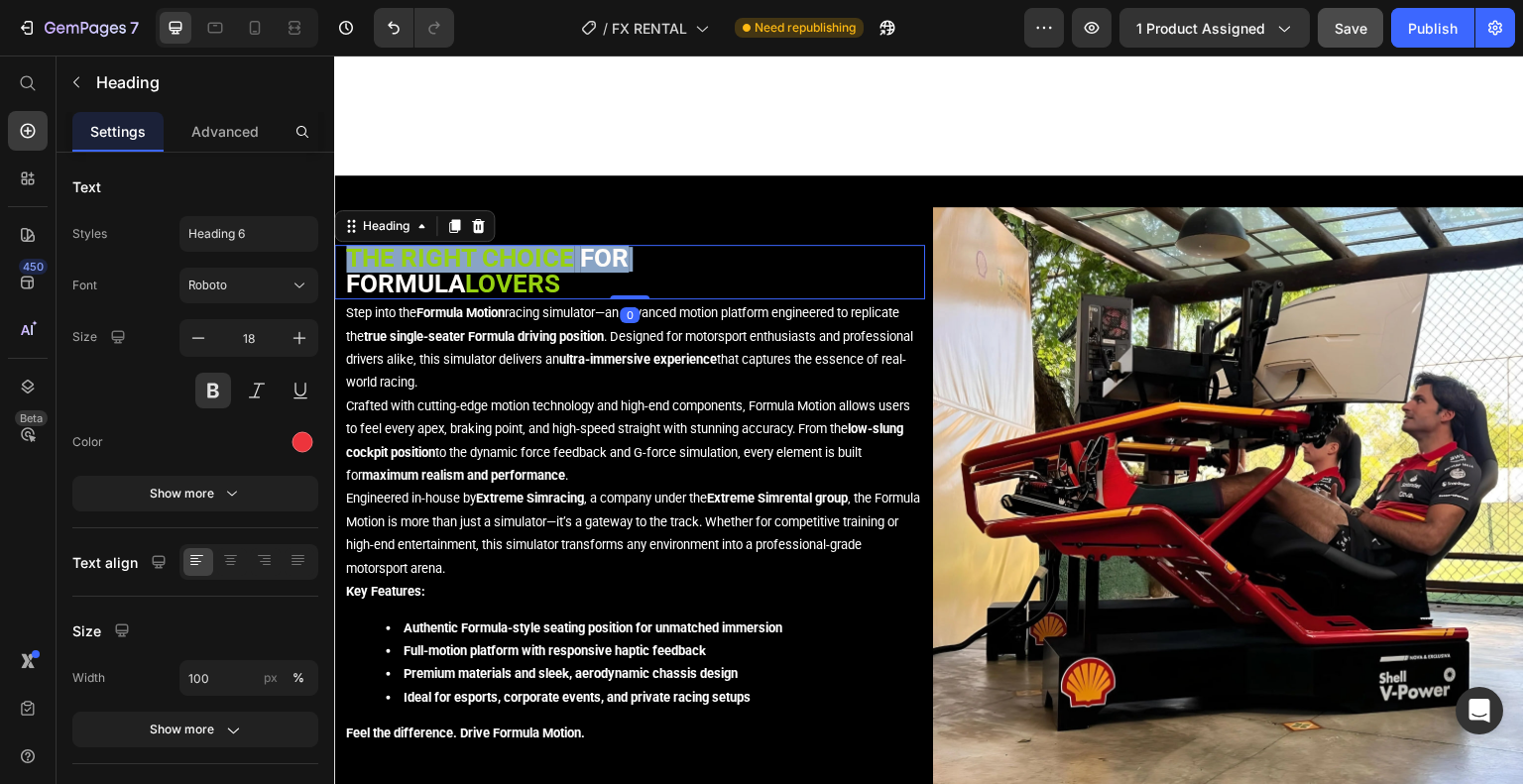 click on "THE RIGHT CHOICE" at bounding box center (460, 258) 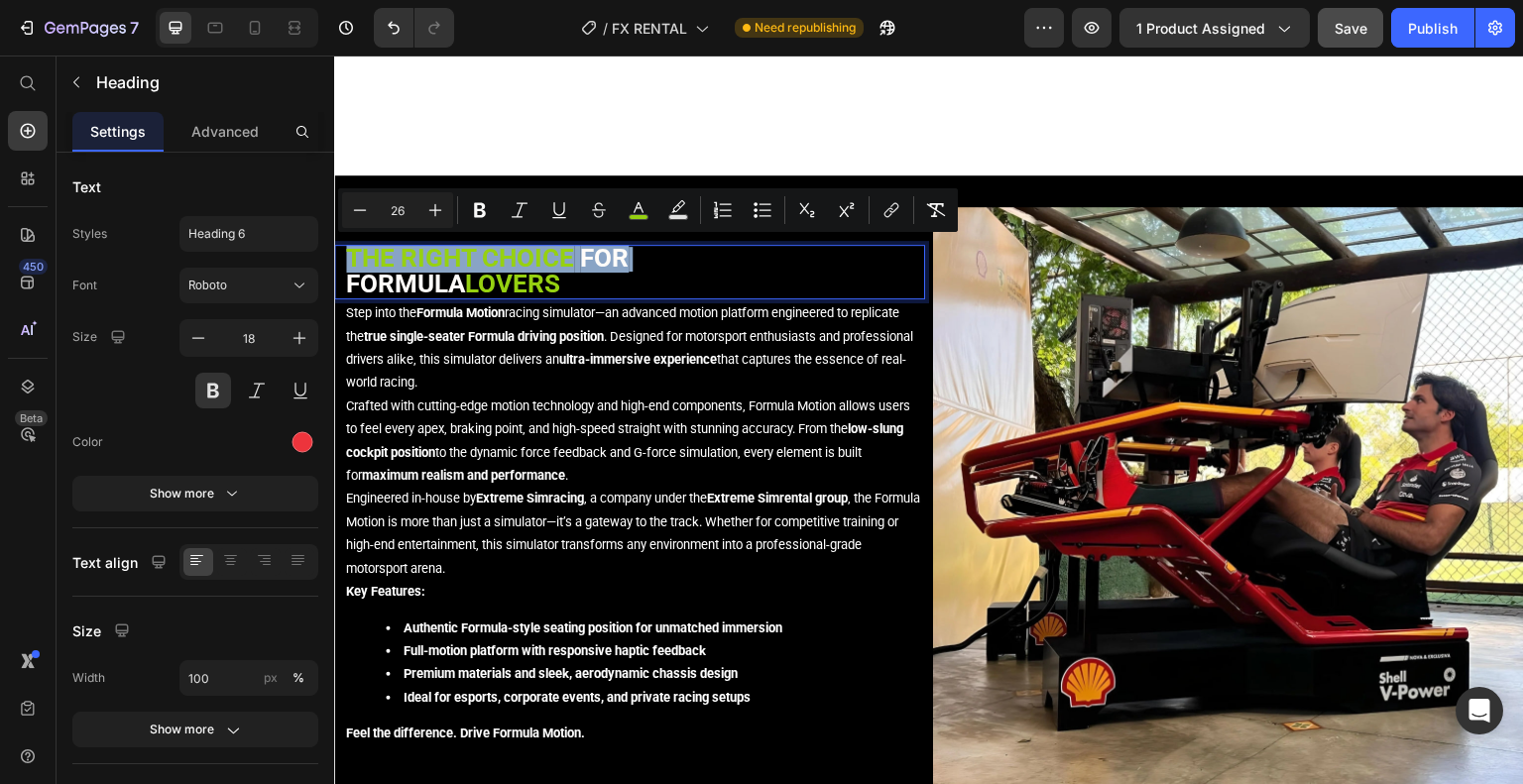 click on "THE RIGHT CHOICE" at bounding box center (460, 258) 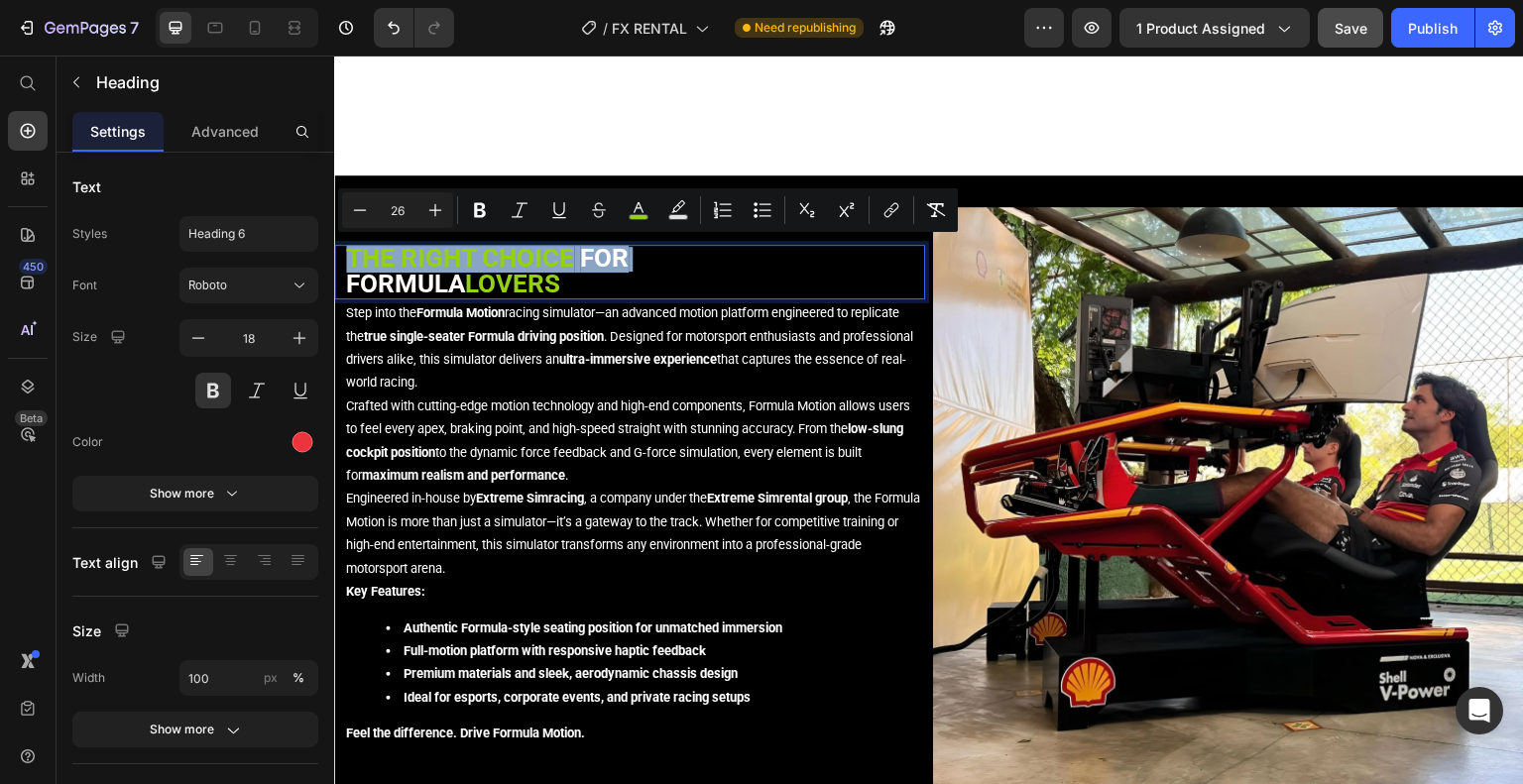 click on "THE RIGHT CHOICE" at bounding box center [460, 258] 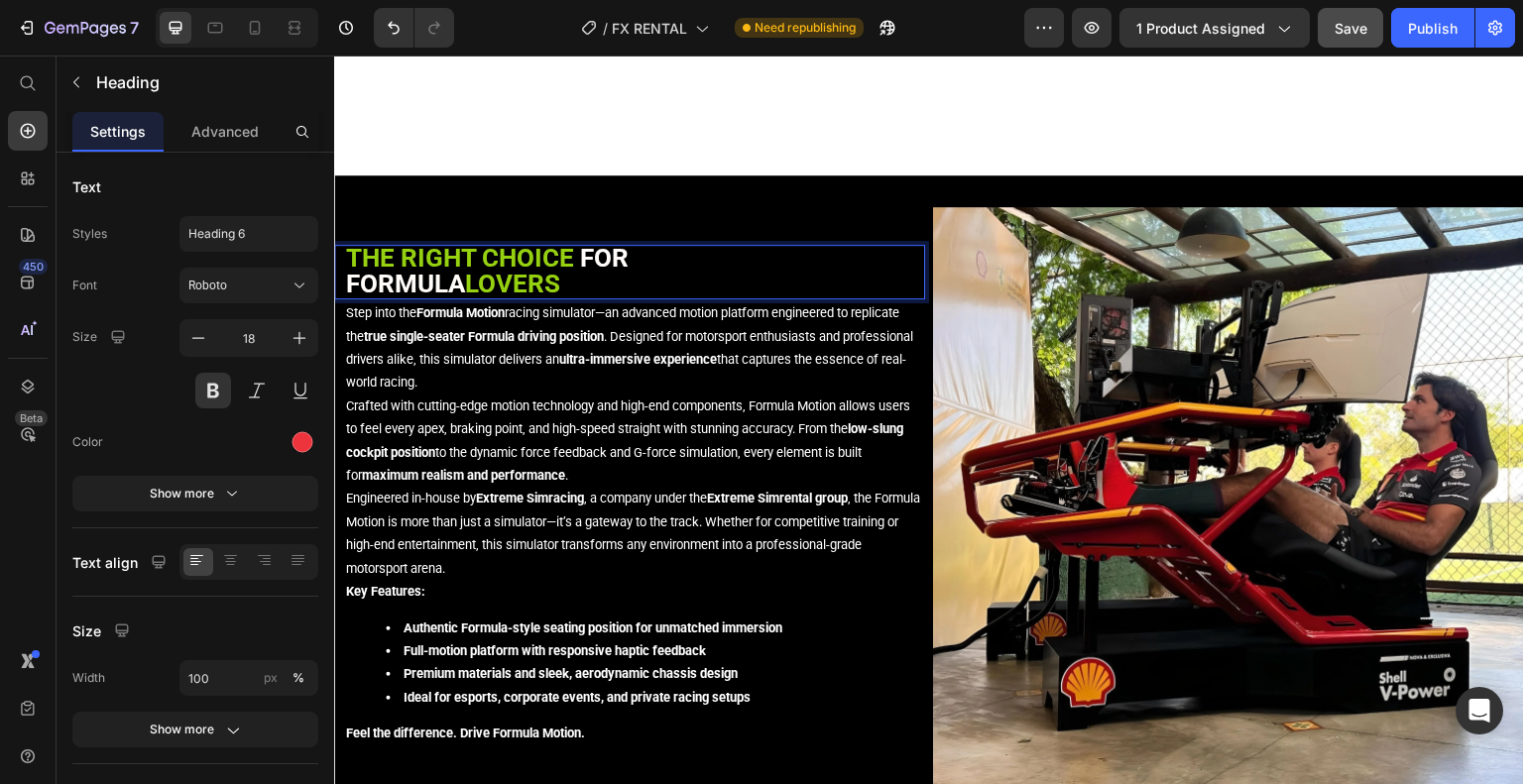 click on "FORMULA" at bounding box center (406, 283) 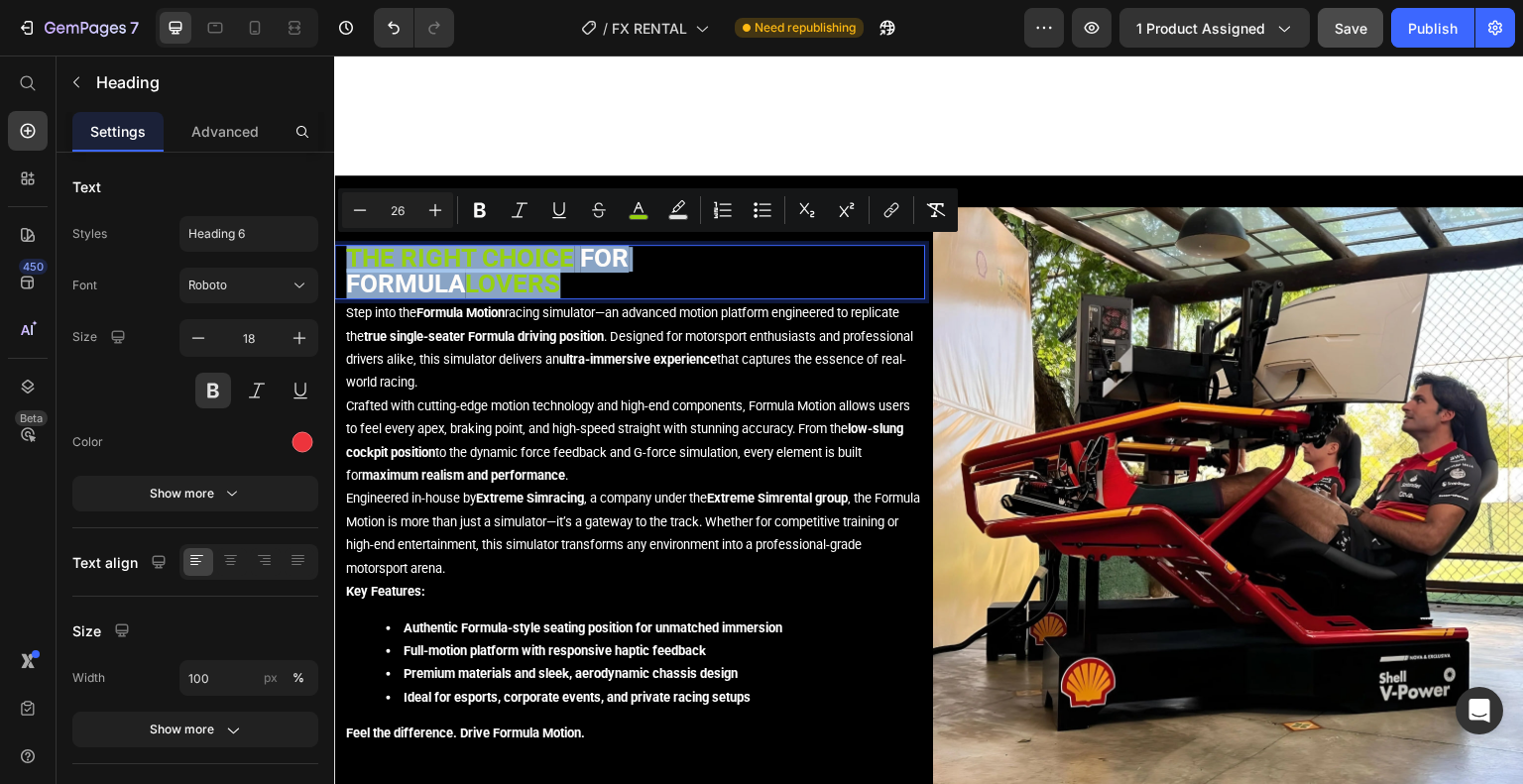 drag, startPoint x: 573, startPoint y: 280, endPoint x: 352, endPoint y: 259, distance: 221.9955 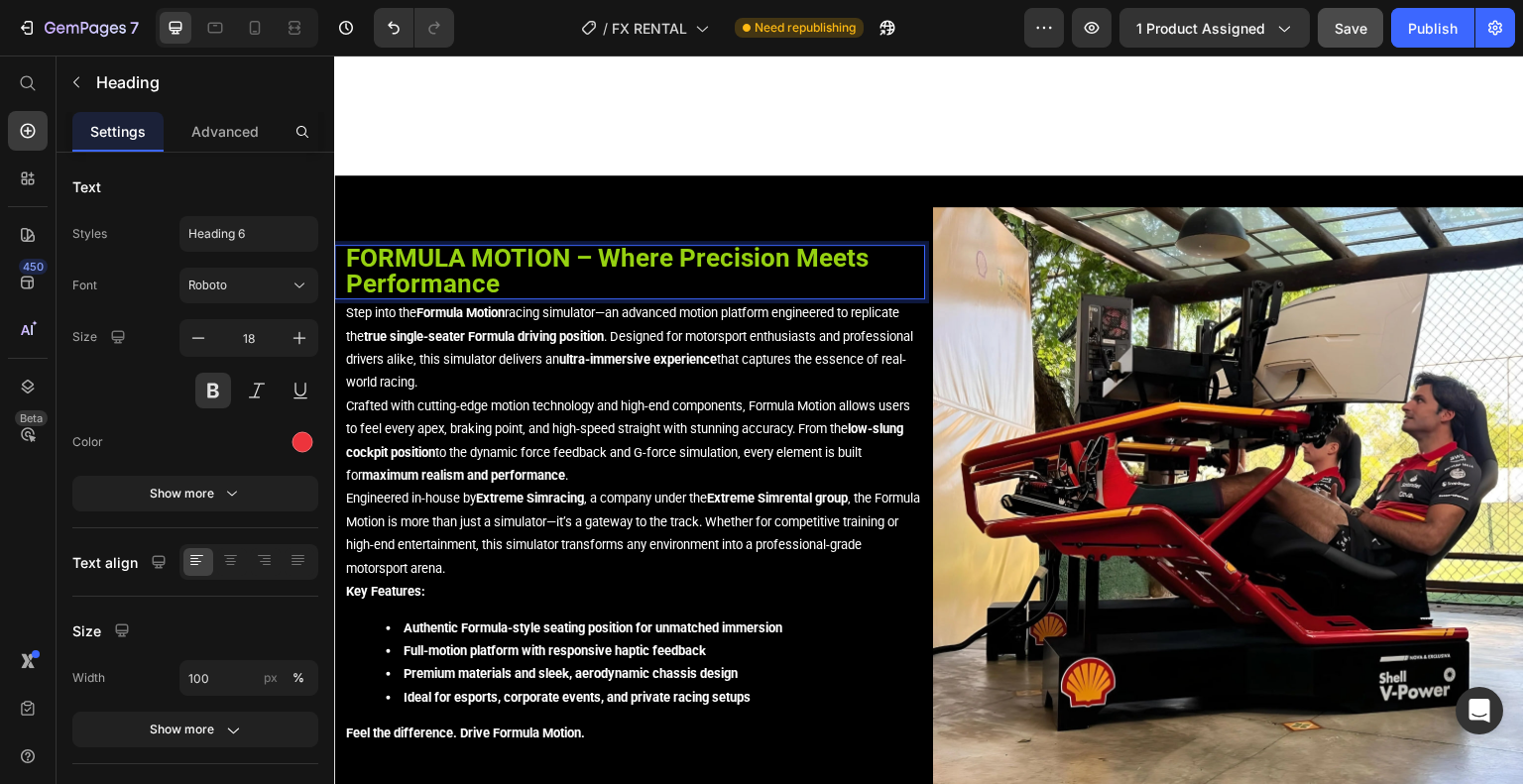 click on "FORMULA MOTION – Where Precision Meets Performance" at bounding box center (607, 270) 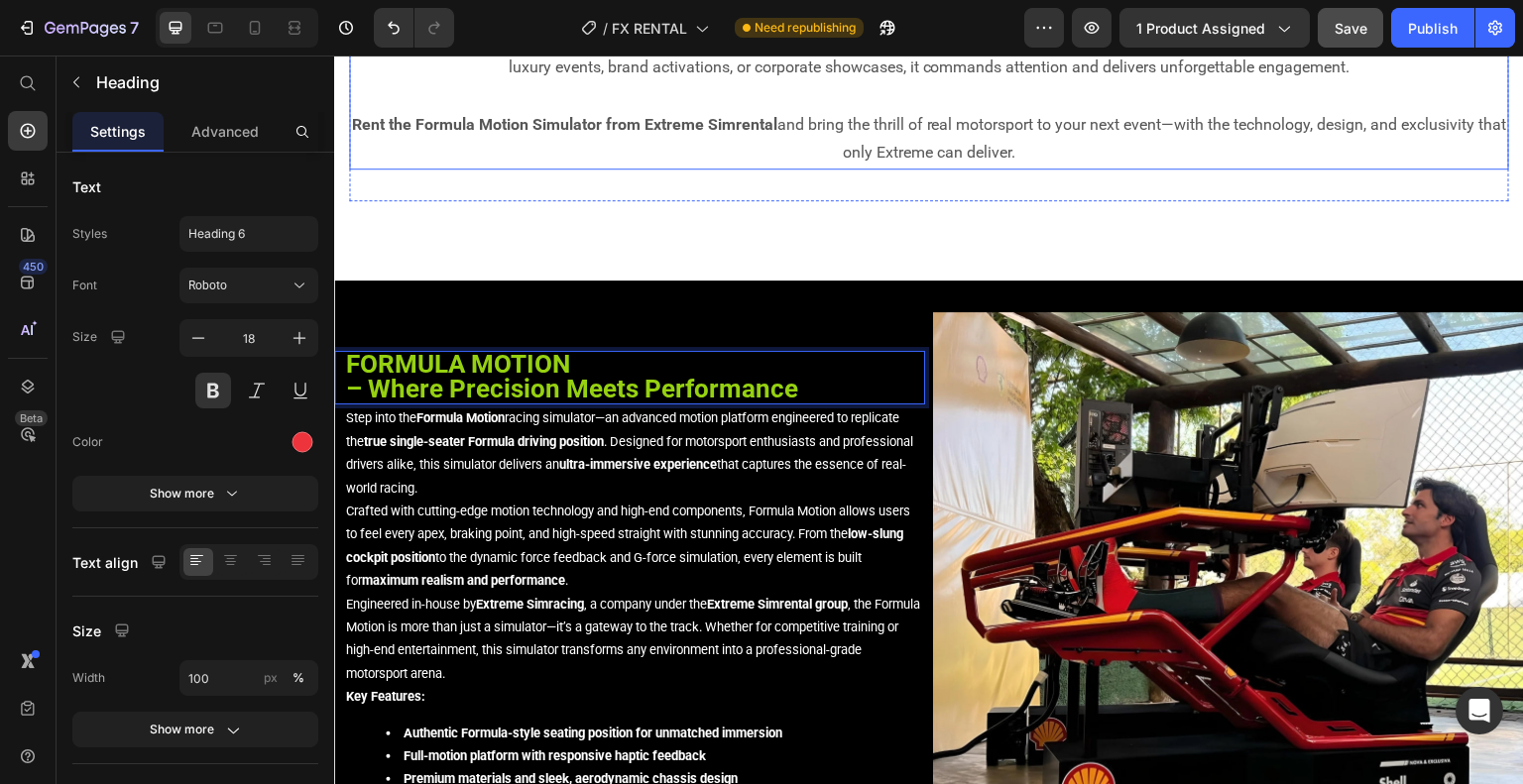 scroll, scrollTop: 2379, scrollLeft: 0, axis: vertical 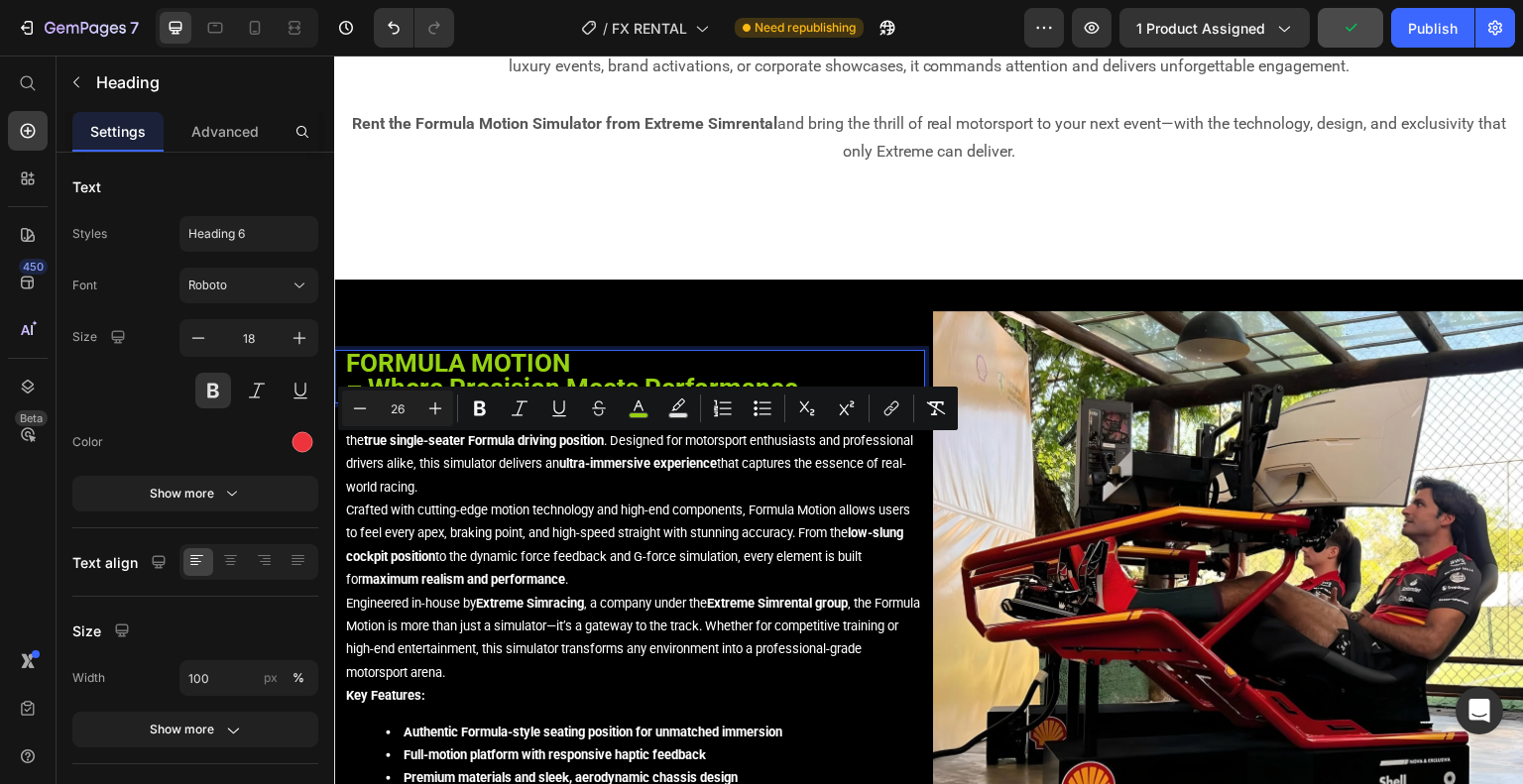 drag, startPoint x: 580, startPoint y: 456, endPoint x: 351, endPoint y: 456, distance: 229 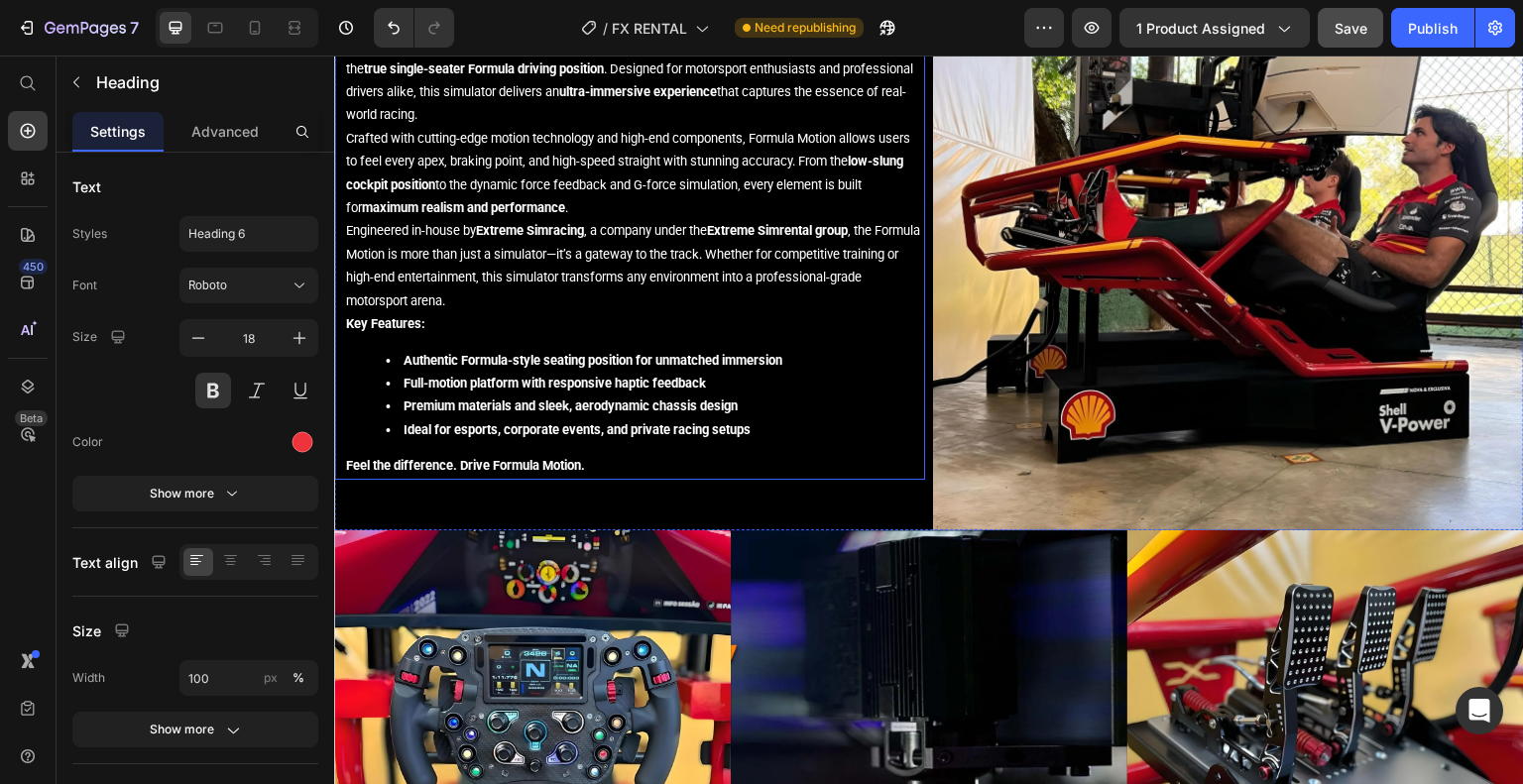 scroll, scrollTop: 2676, scrollLeft: 0, axis: vertical 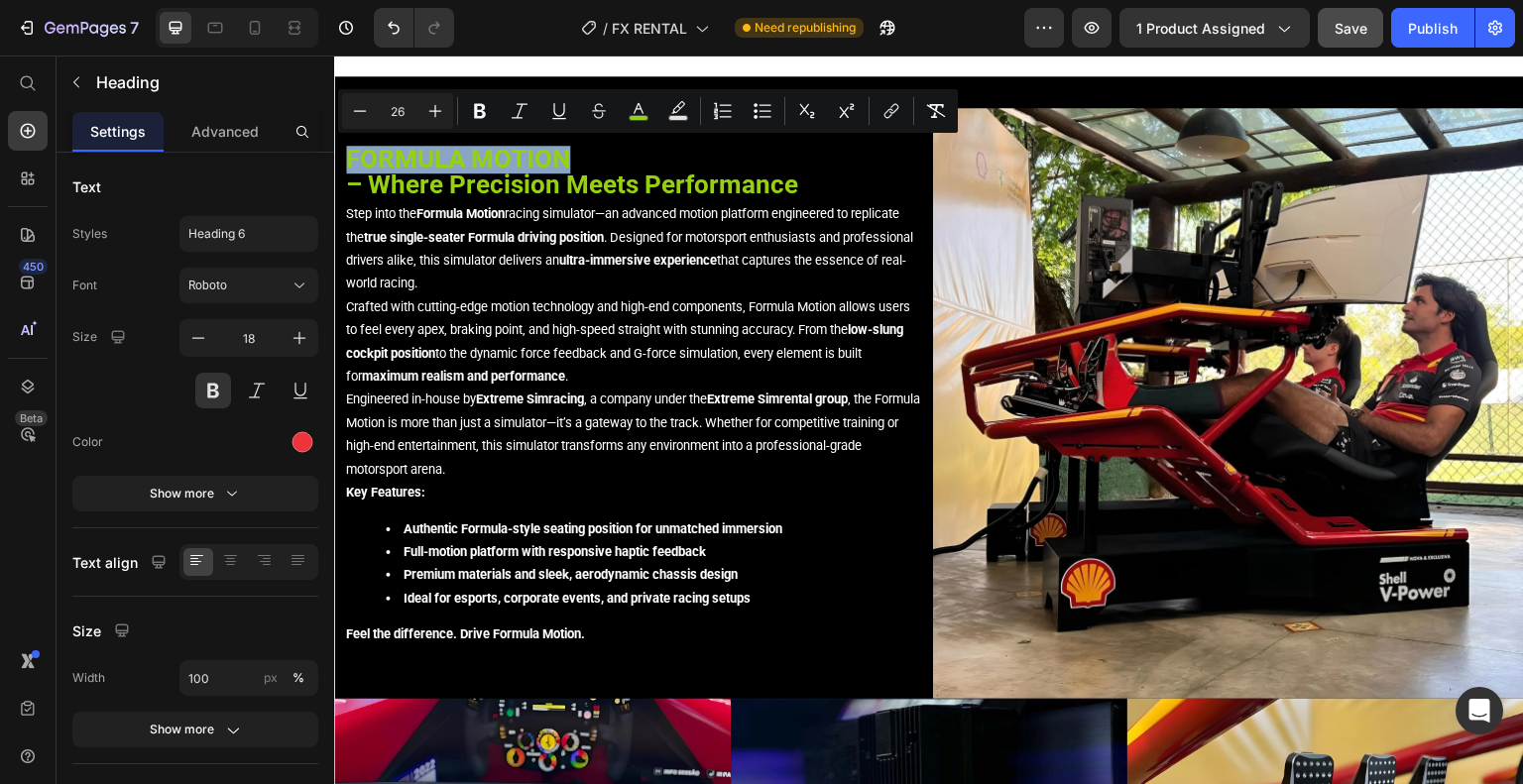 drag, startPoint x: 348, startPoint y: 162, endPoint x: 563, endPoint y: 155, distance: 215.11392 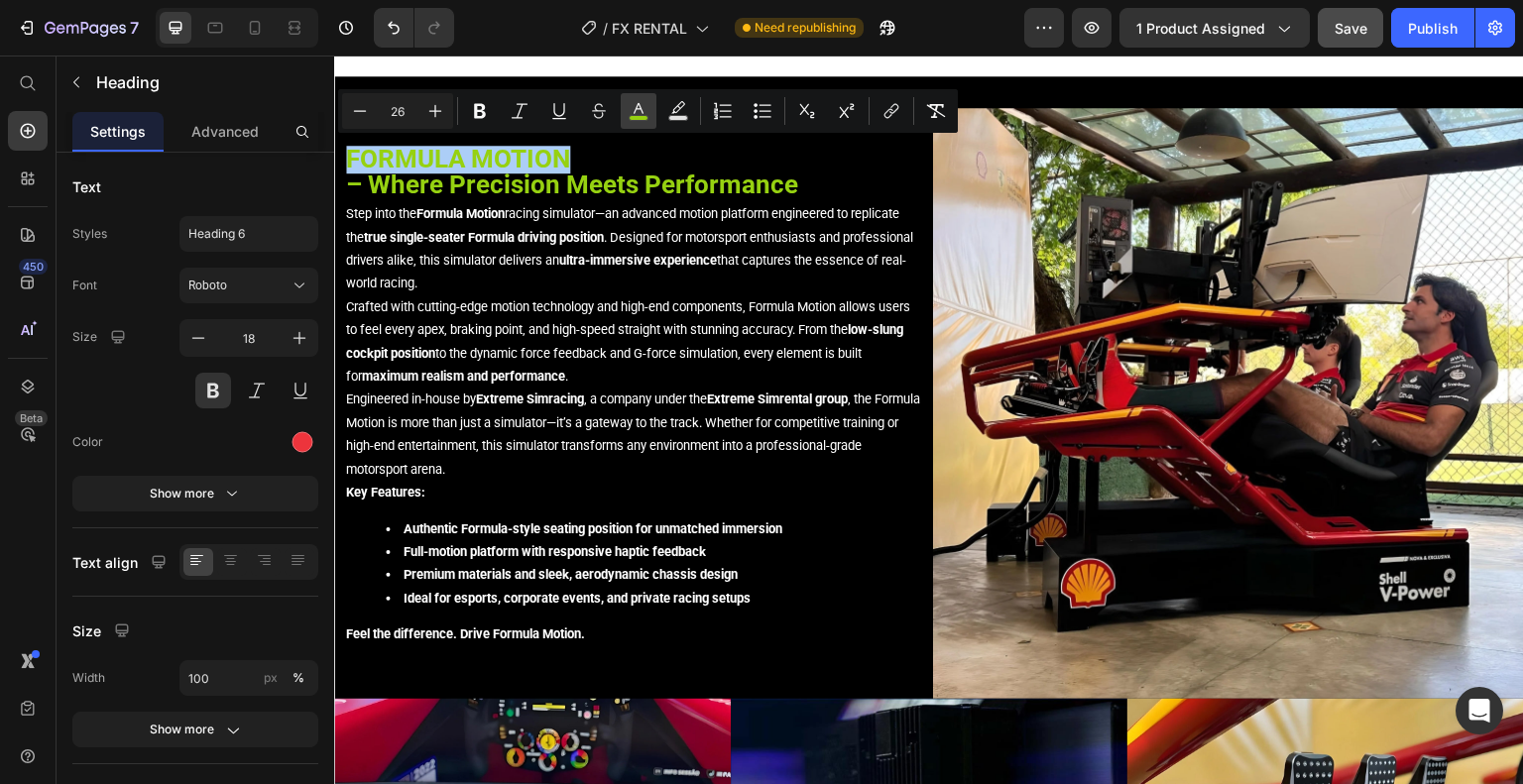click 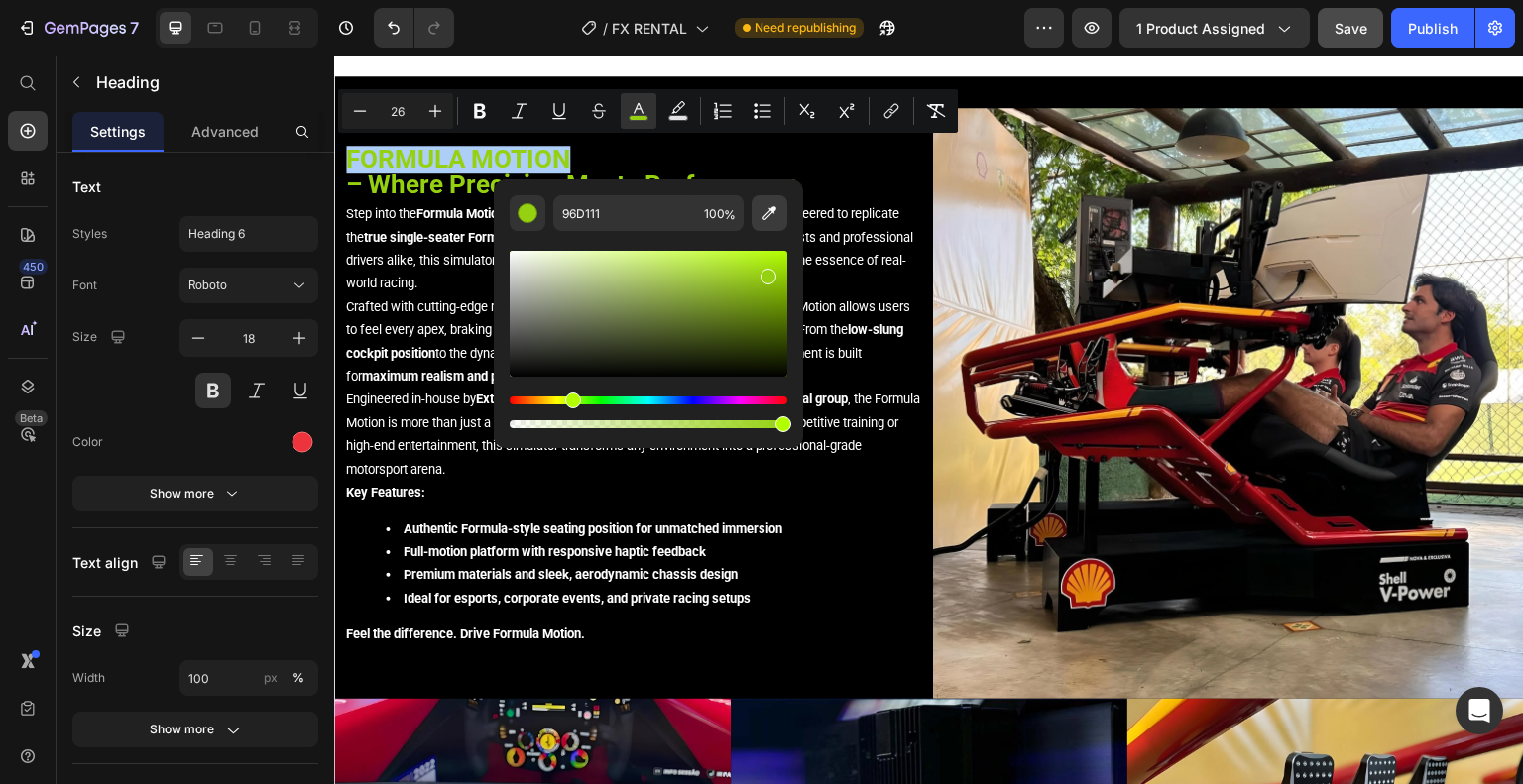 click 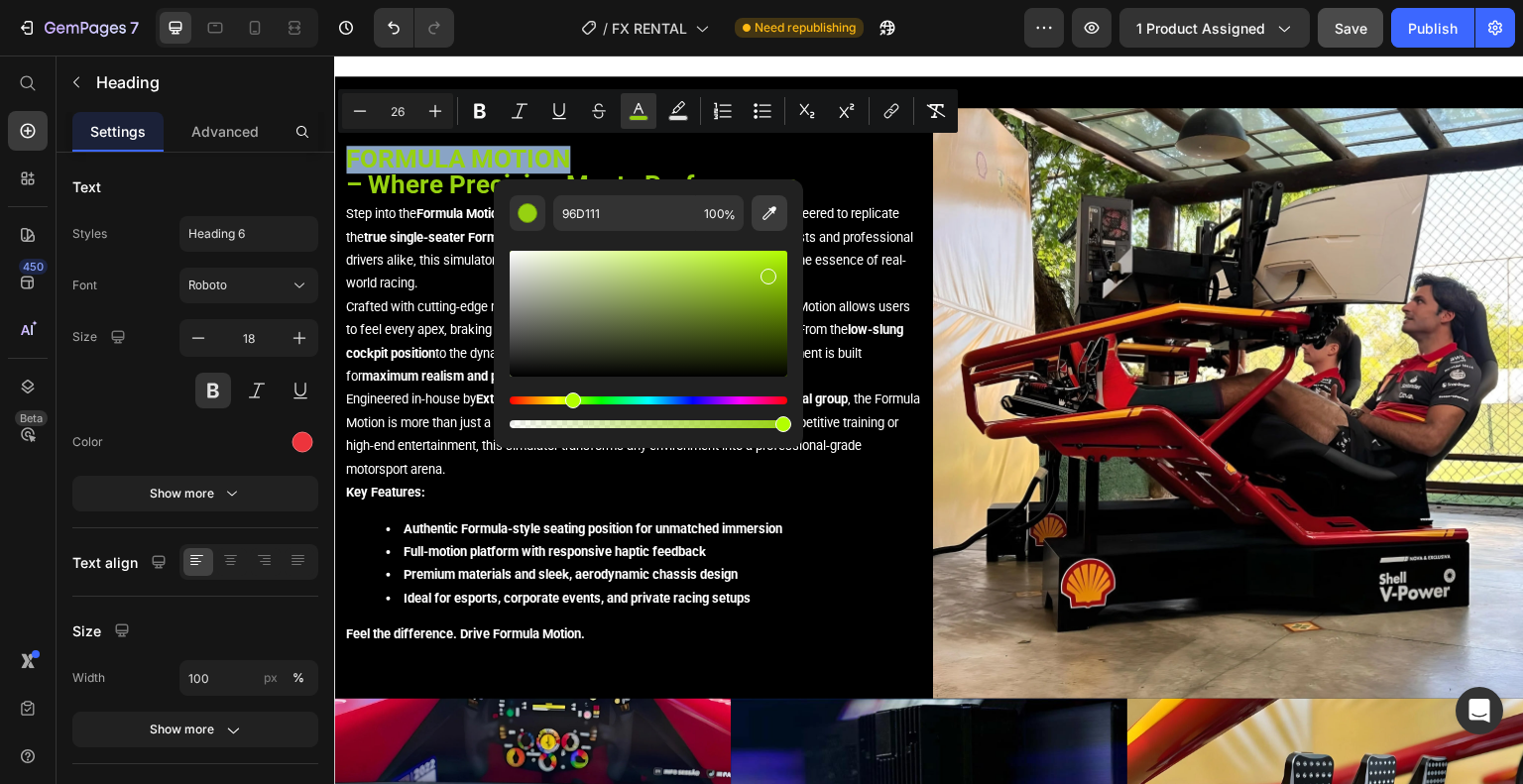 type on "F9F9F9" 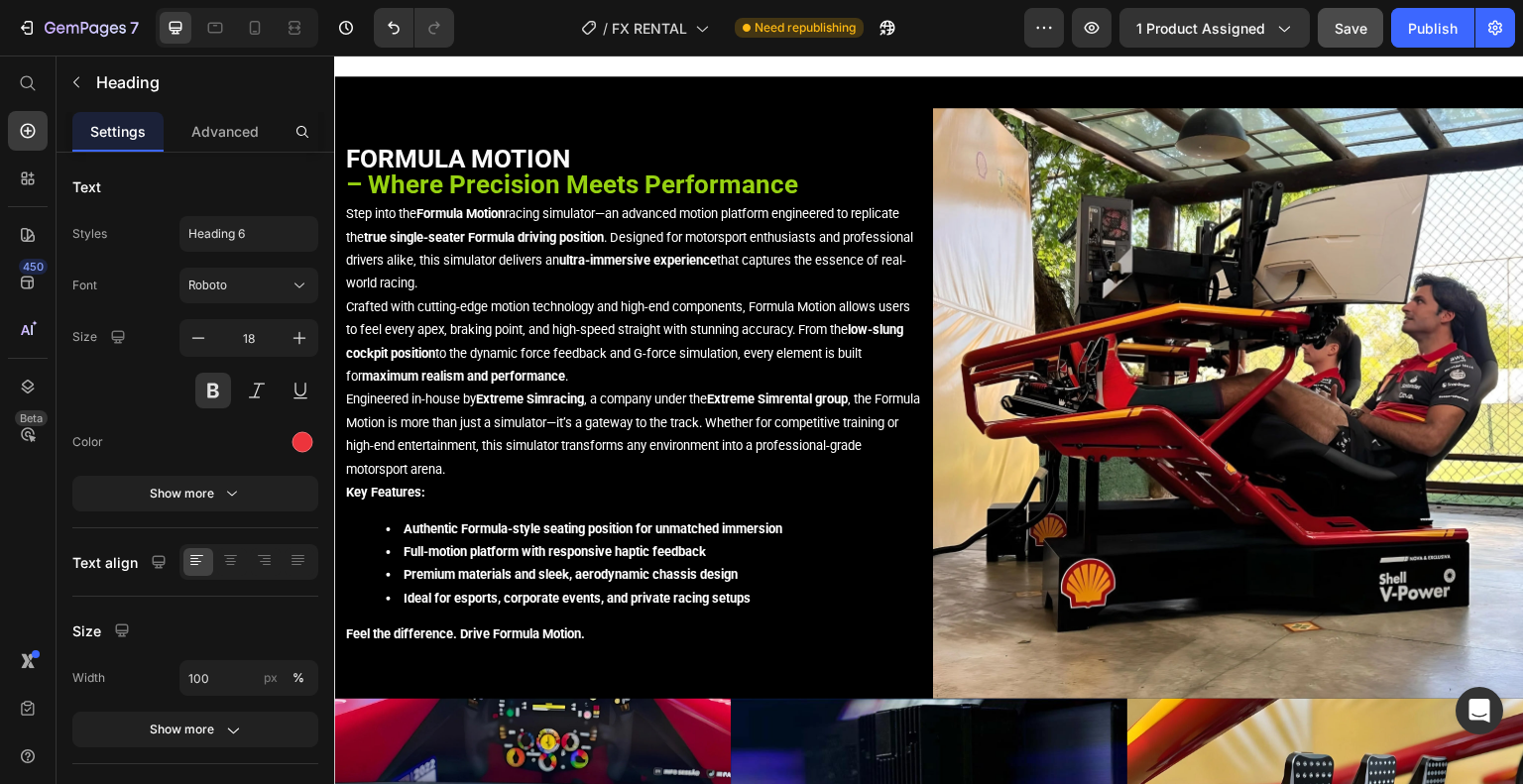 click on "– Where Precision Meets Performance" at bounding box center (572, 184) 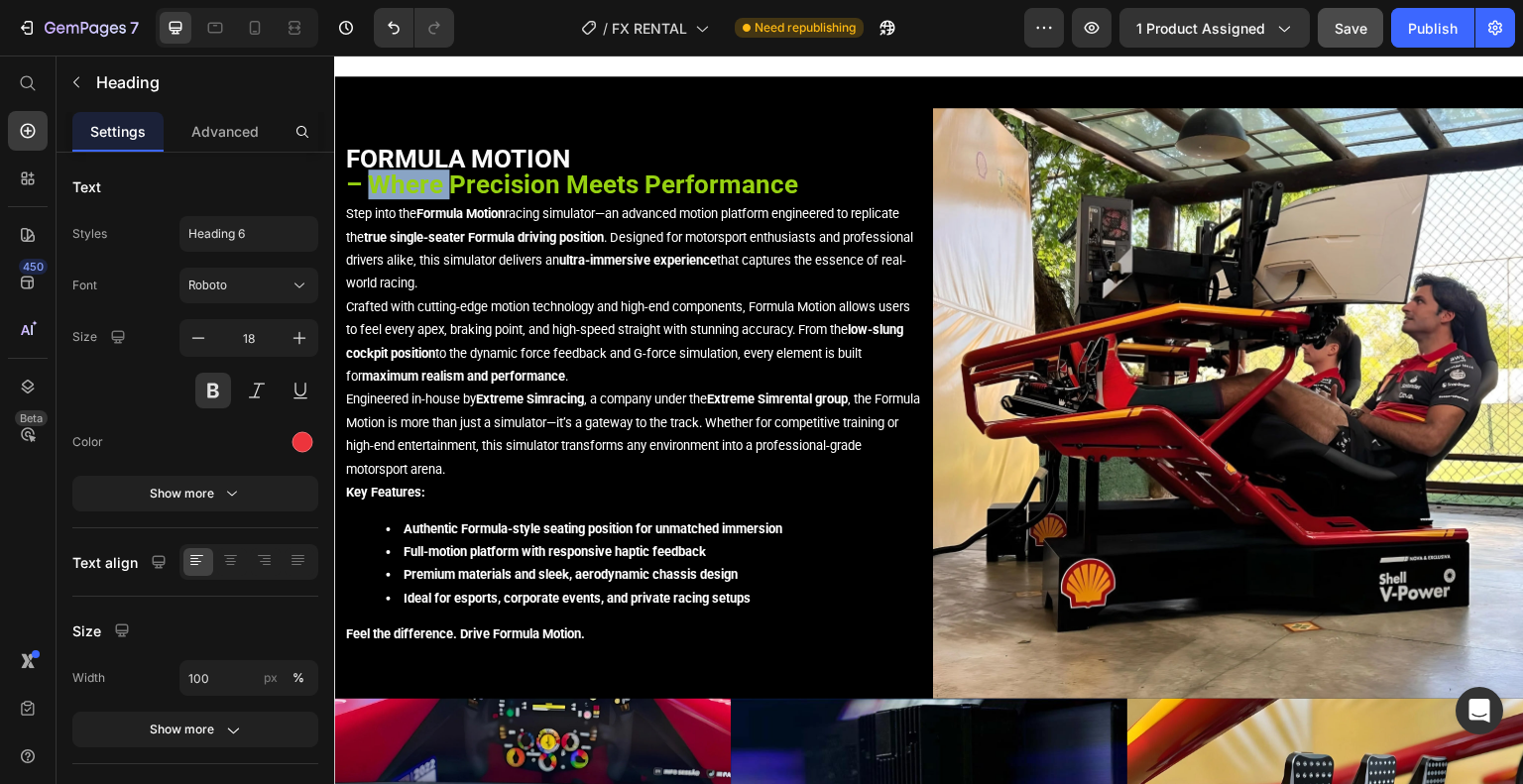 click on "– Where Precision Meets Performance" at bounding box center [572, 184] 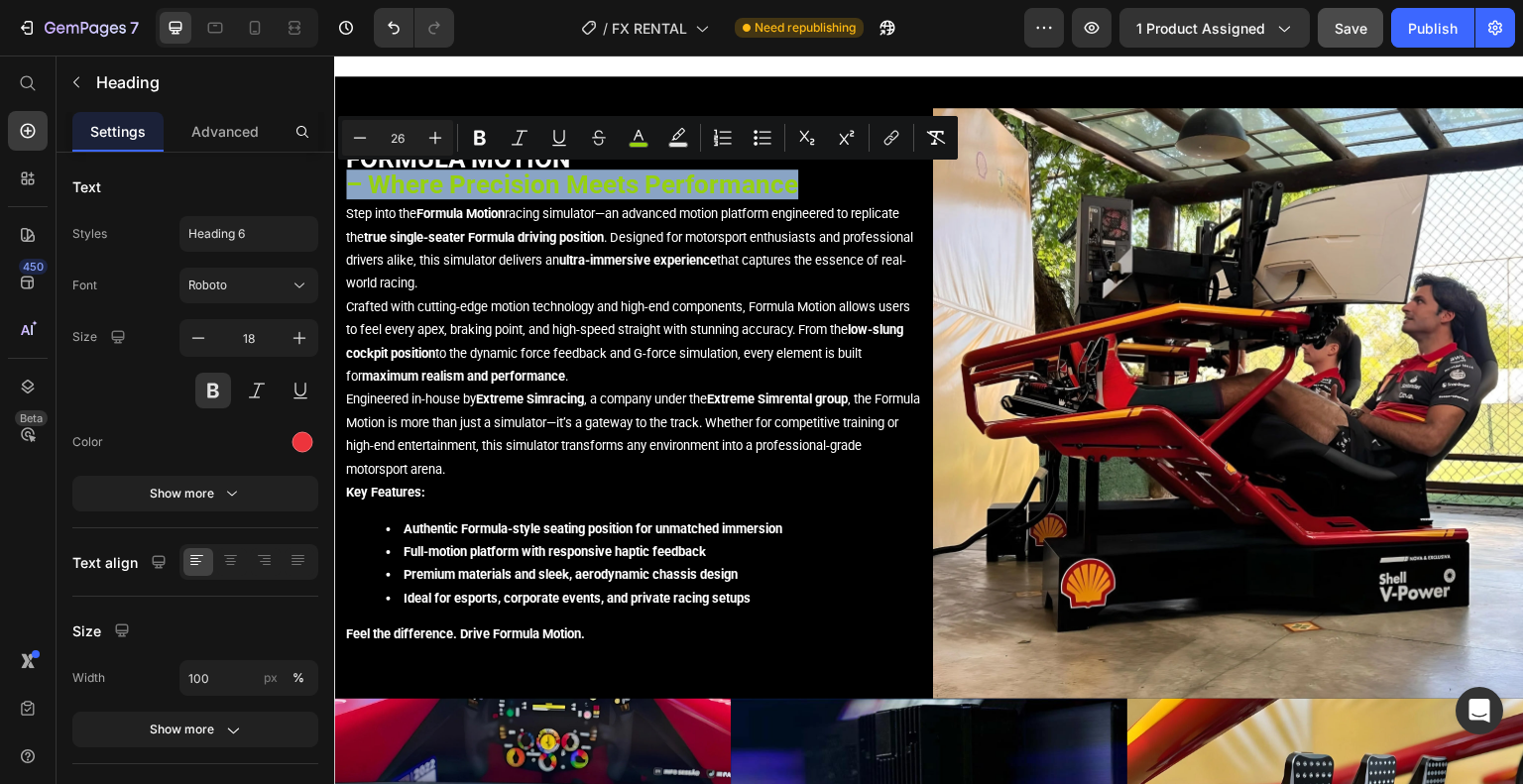 click on "– Where Precision Meets Performance" at bounding box center [572, 184] 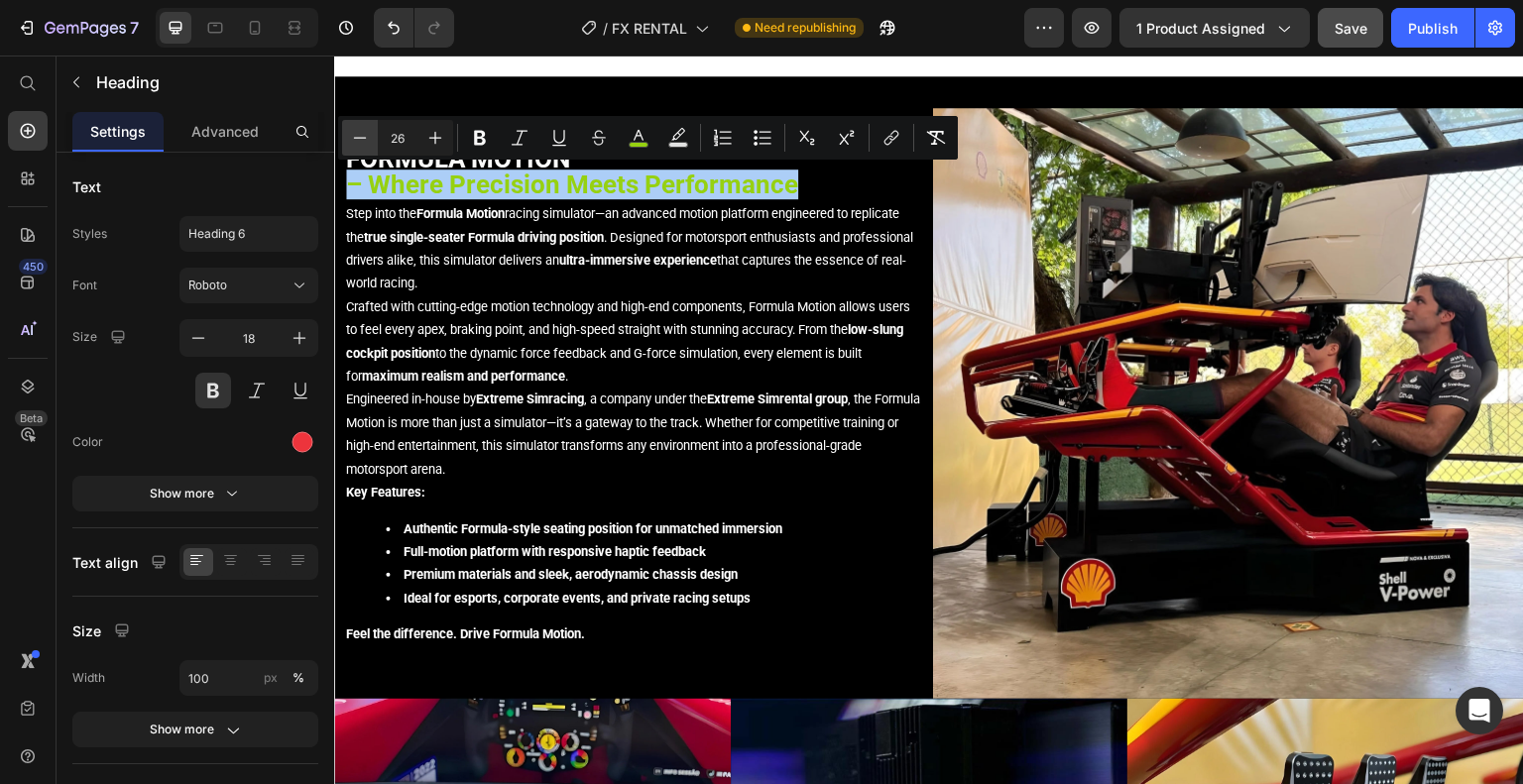 click 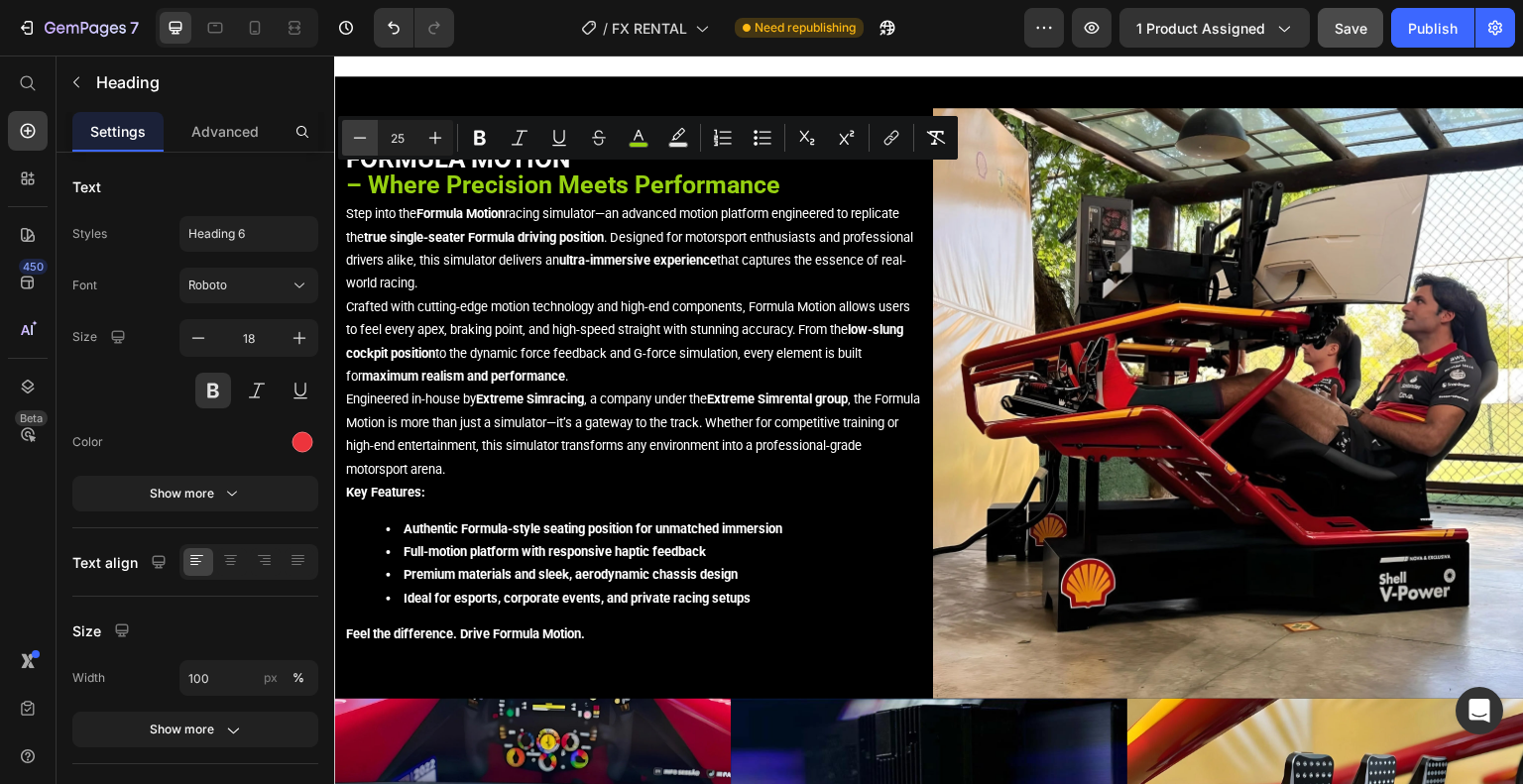 click 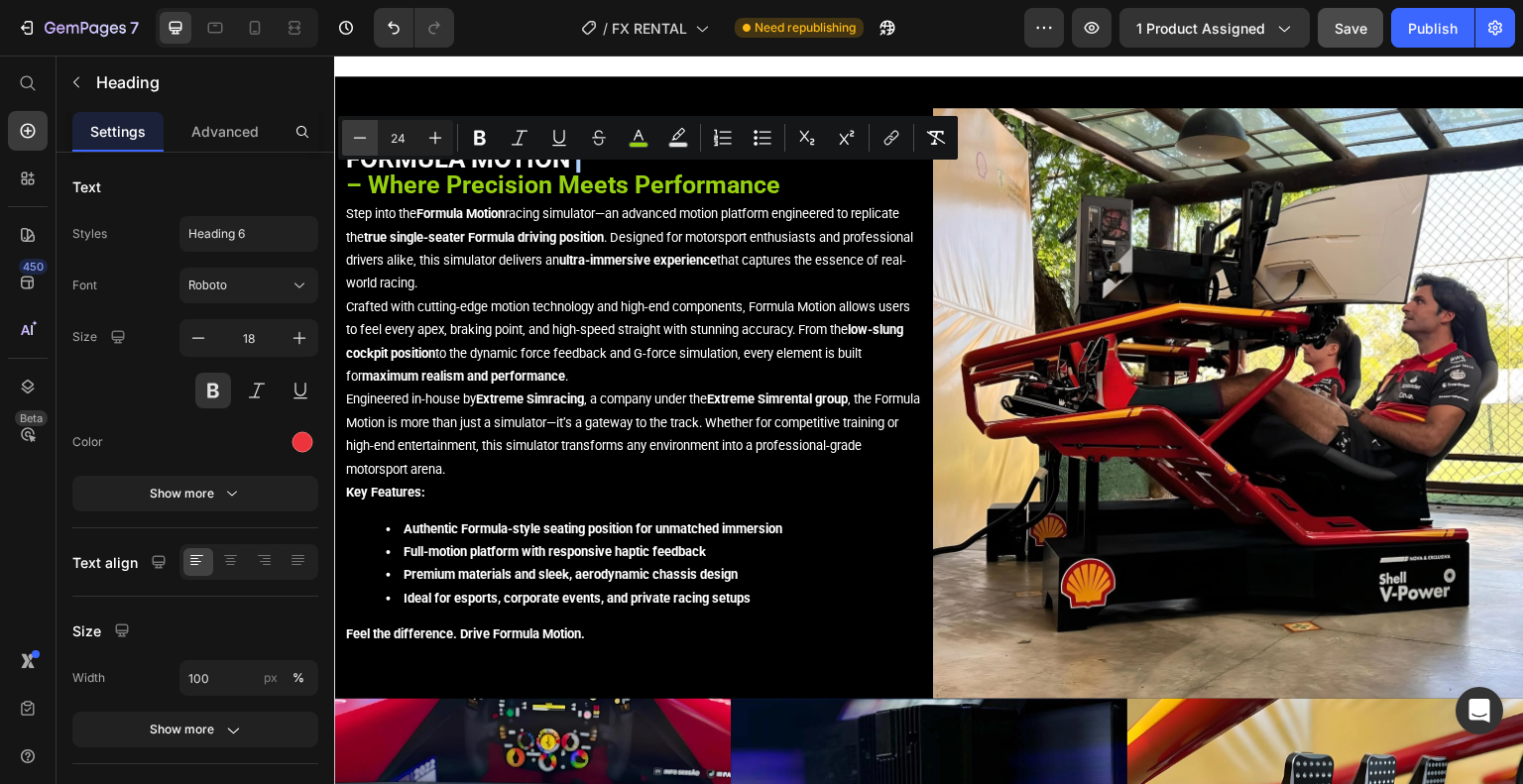 click 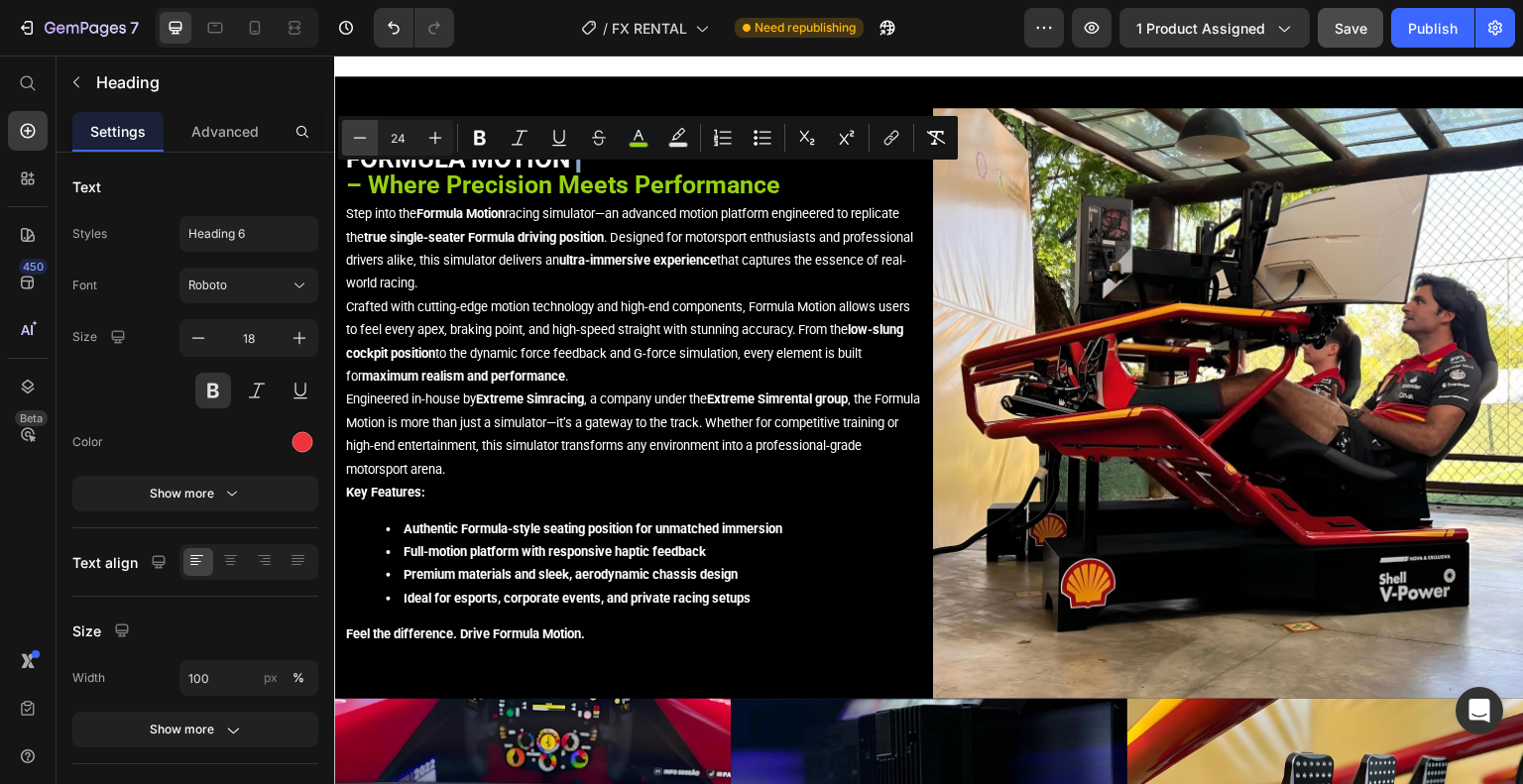 type on "23" 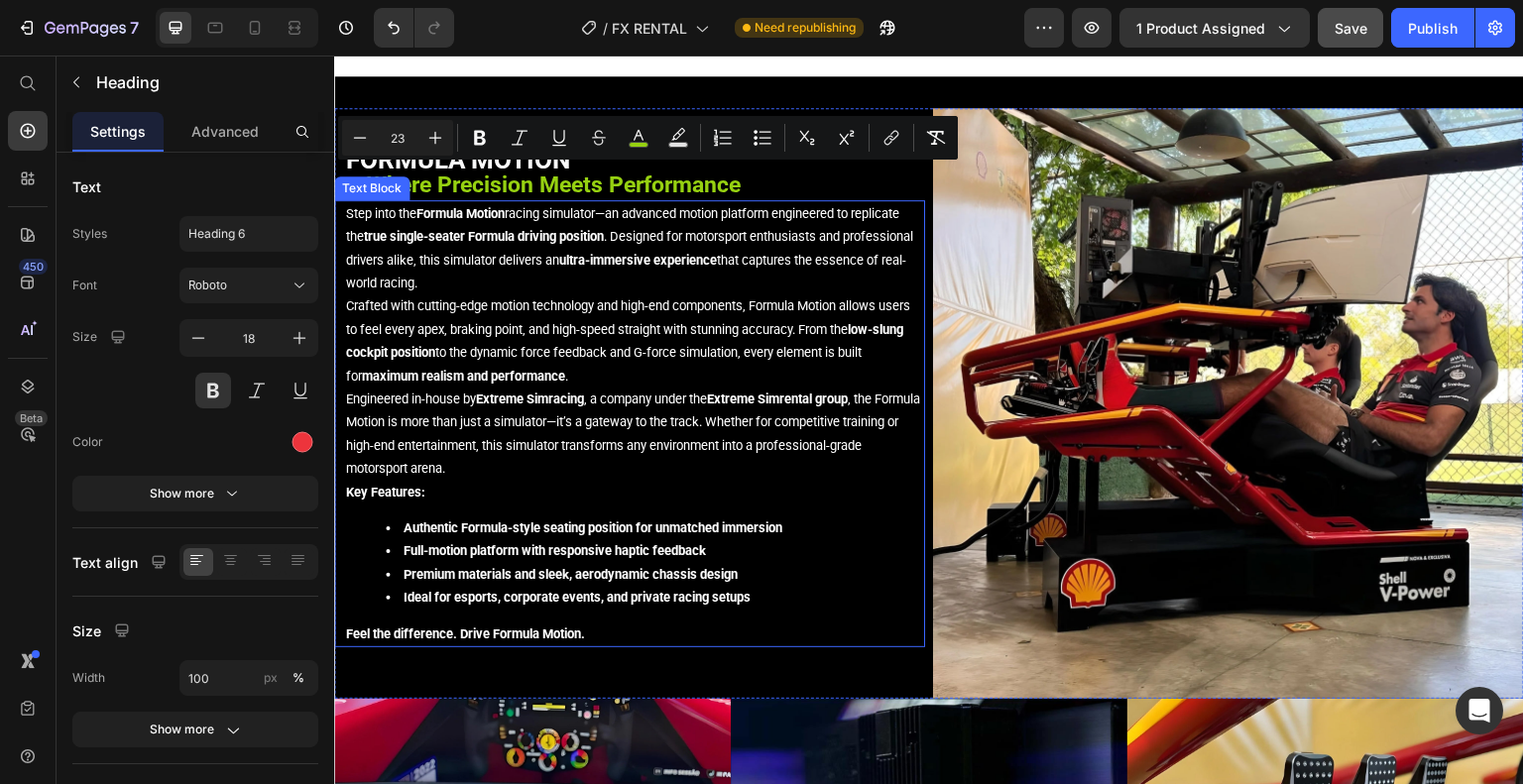 click on "Crafted with cutting-edge motion technology and high-end components, Formula Motion allows users to feel every apex, braking point, and high-speed straight with stunning accuracy. From the  low-slung cockpit position  to the dynamic force feedback and G-force simulation, every element is built for  maximum realism and performance ." at bounding box center [635, 341] 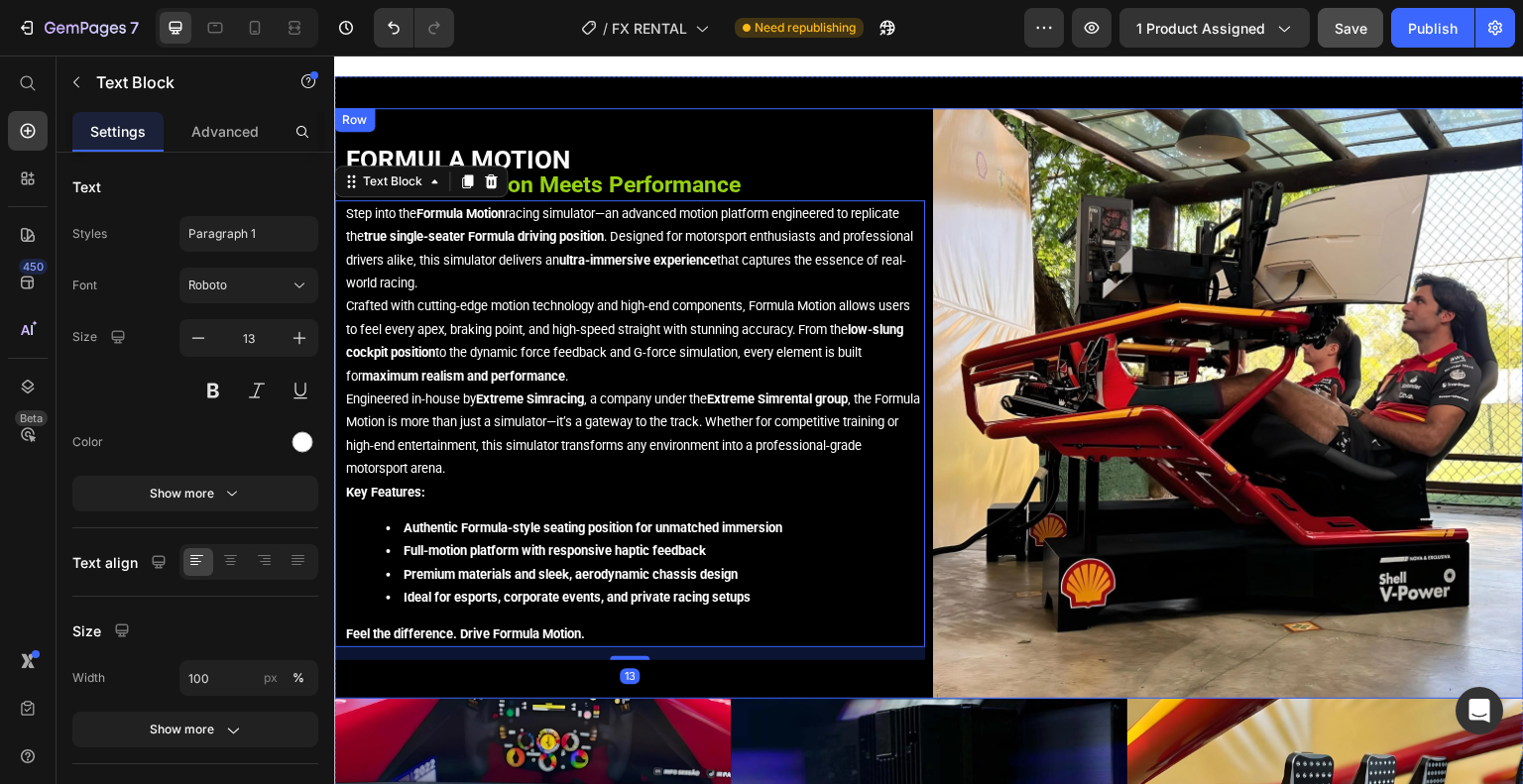 click on "⁠⁠⁠⁠⁠⁠⁠ FORMULA MOTION   – Where Precision Meets Performance Heading Step into the  Formula Motion  racing simulator—an advanced motion platform engineered to replicate the  true single-seater Formula driving position . Designed for motorsport enthusiasts and professional drivers alike, this simulator delivers an  ultra-immersive experience  that captures the essence of real-world racing. Crafted with cutting-edge motion technology and high-end components, Formula Motion allows users to feel every apex, braking point, and high-speed straight with stunning accuracy. From the  low-slung cockpit position  to the dynamic force feedback and G-force simulation, every element is built for  maximum realism and performance . Engineered in-house by  Extreme Simracing , a company under the  Extreme Simrental group Key Features: Authentic Formula-style seating position for unmatched immersion Full-motion platform with responsive haptic feedback Premium materials and sleek, aerodynamic chassis design" at bounding box center (630, 403) 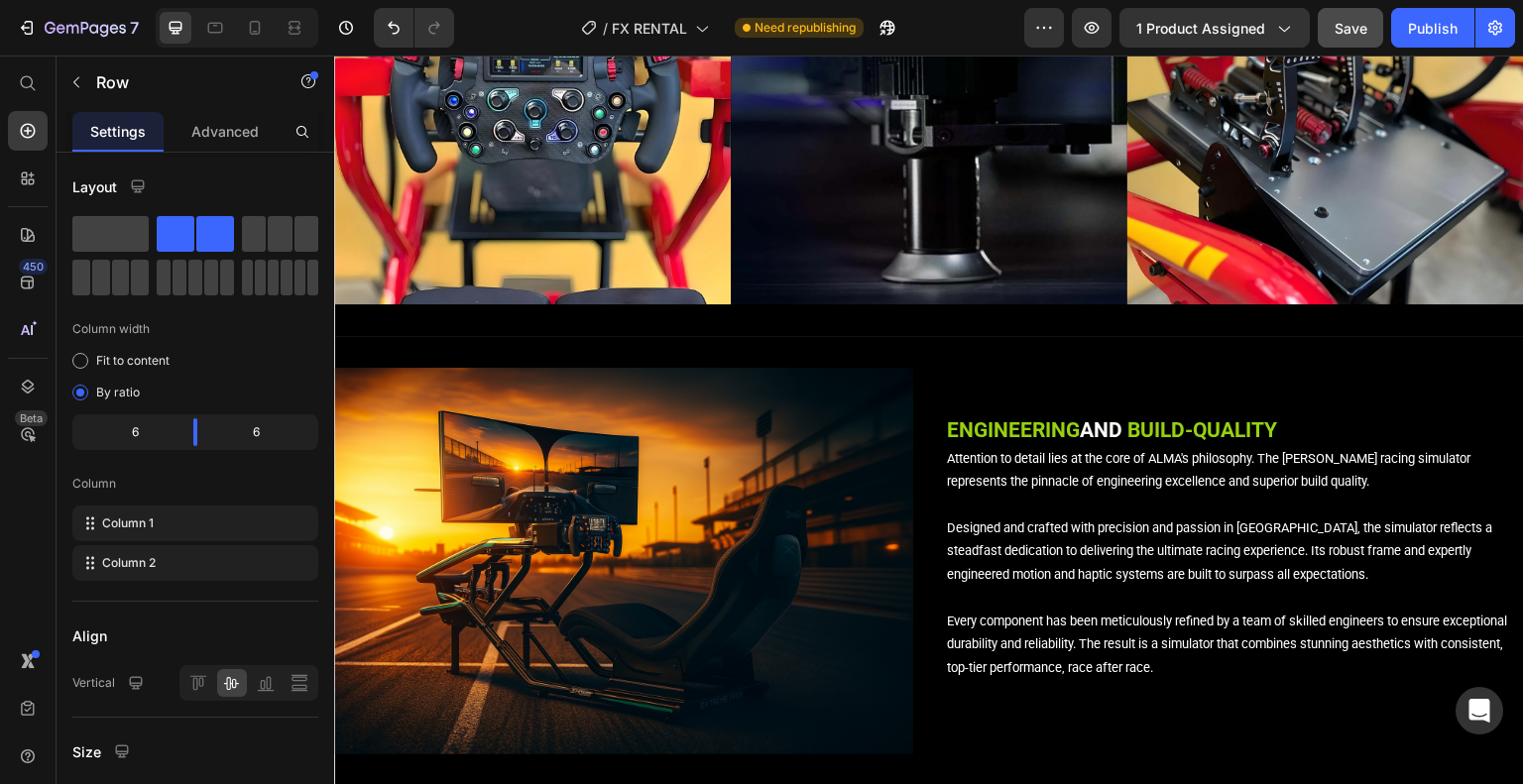 scroll, scrollTop: 3568, scrollLeft: 0, axis: vertical 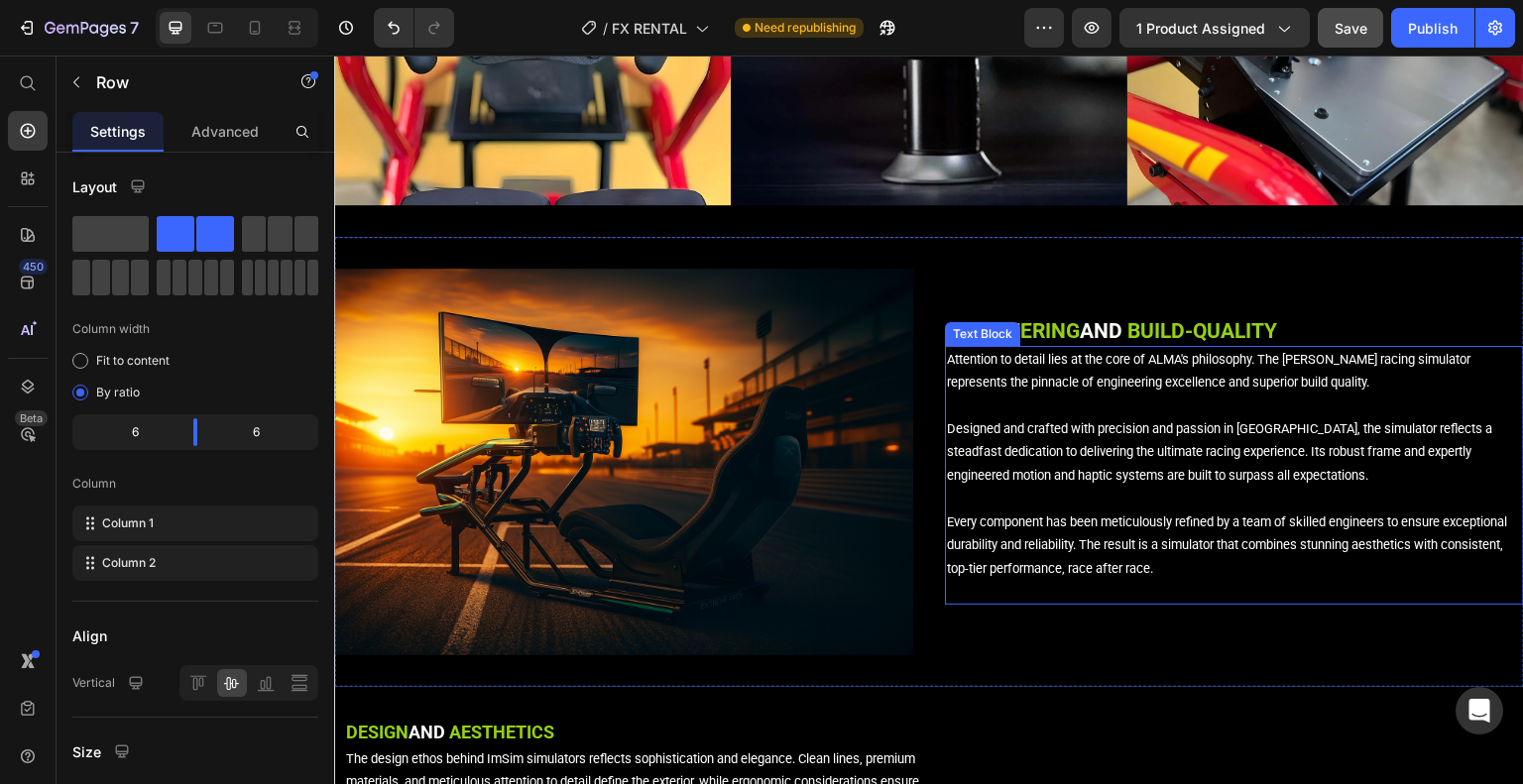 click on "Attention to detail lies at the core of ALMA's philosophy. The [PERSON_NAME] racing simulator represents the pinnacle of engineering excellence and superior build quality." at bounding box center (1234, 383) 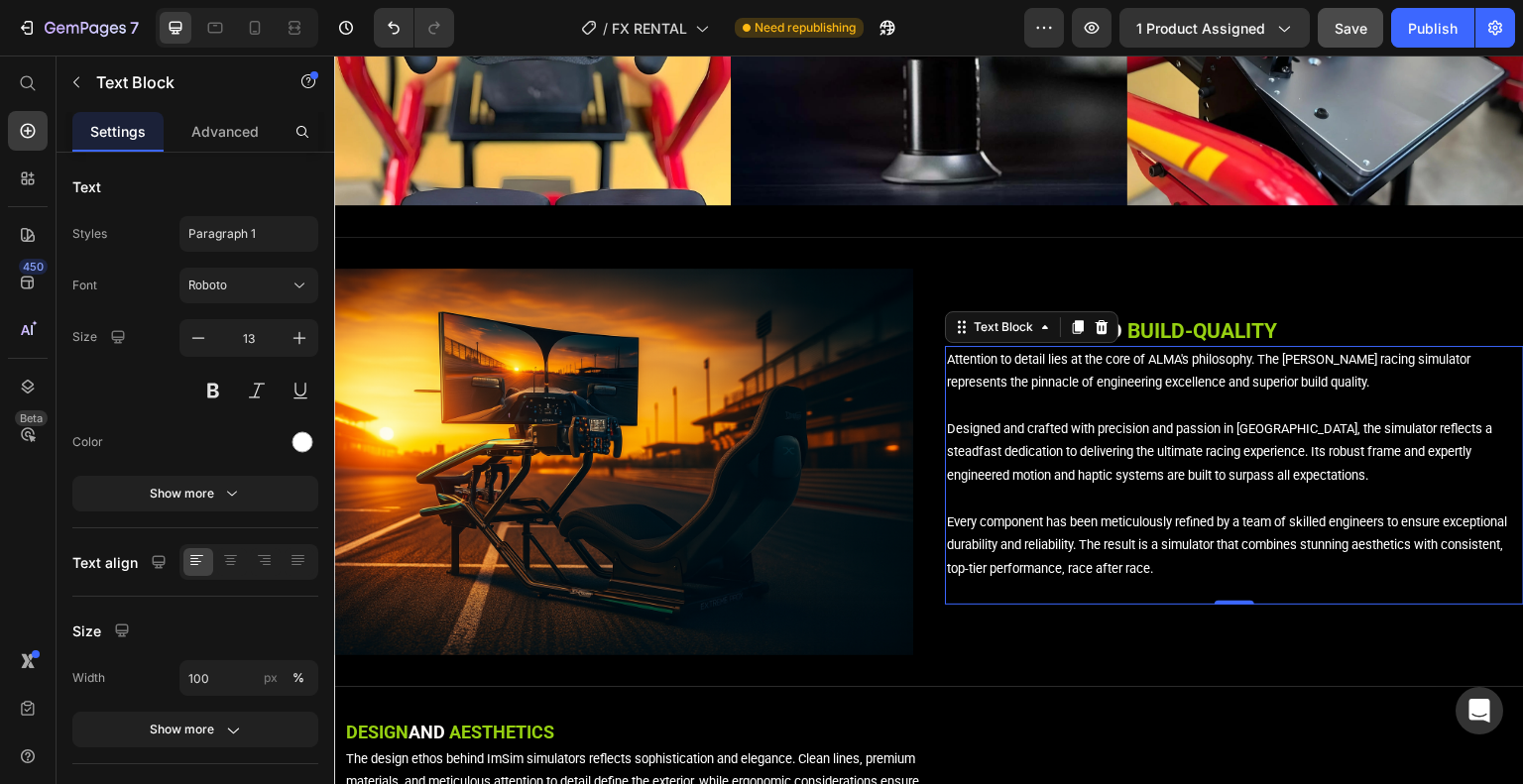 click on "Attention to detail lies at the core of ALMA's philosophy. The [PERSON_NAME] racing simulator represents the pinnacle of engineering excellence and superior build quality." at bounding box center (1234, 383) 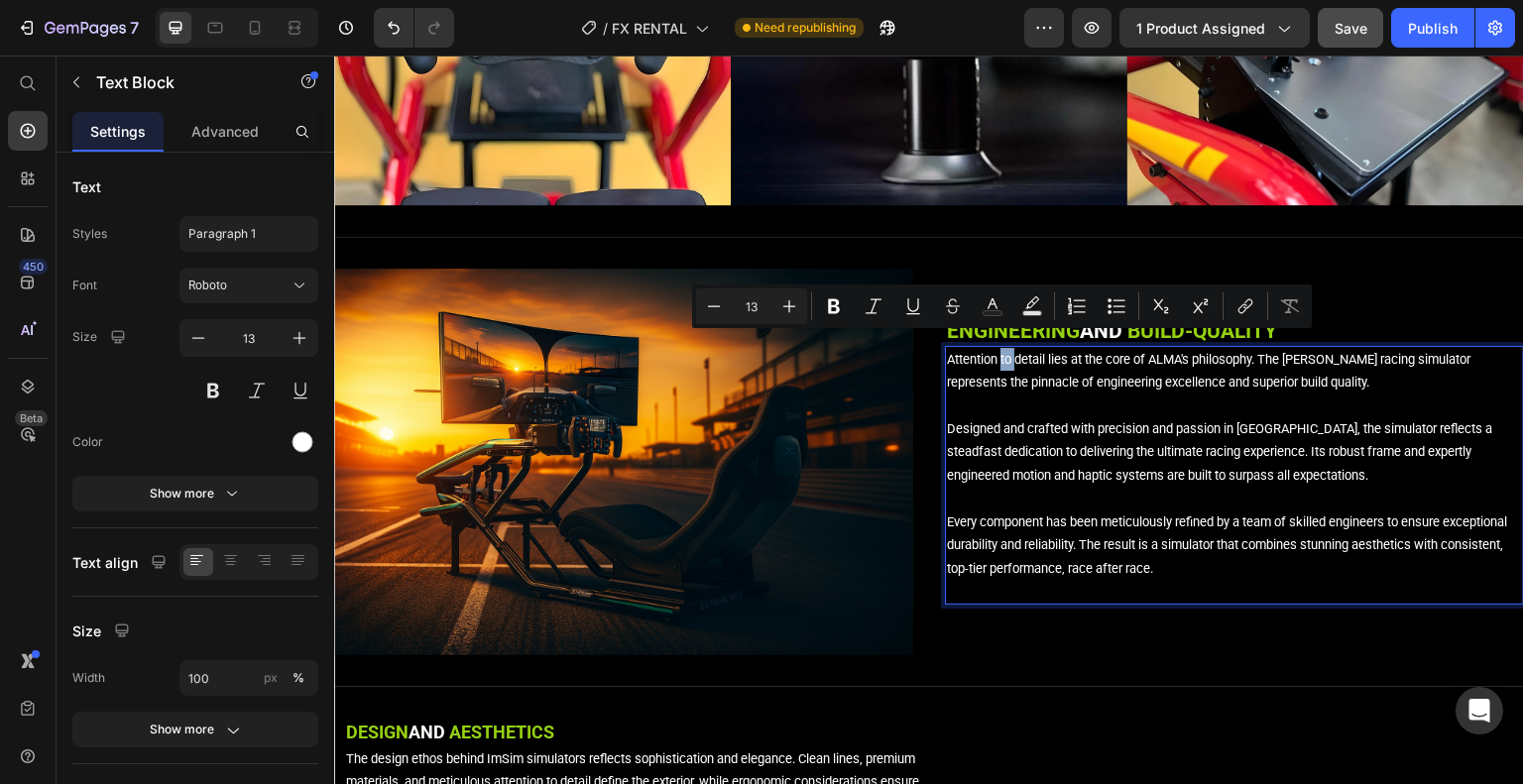 click on "Designed and crafted with precision and passion in [GEOGRAPHIC_DATA], the simulator reflects a steadfast dedication to delivering the ultimate racing experience. Its robust frame and expertly engineered motion and haptic systems are built to surpass all expectations." at bounding box center [1234, 464] 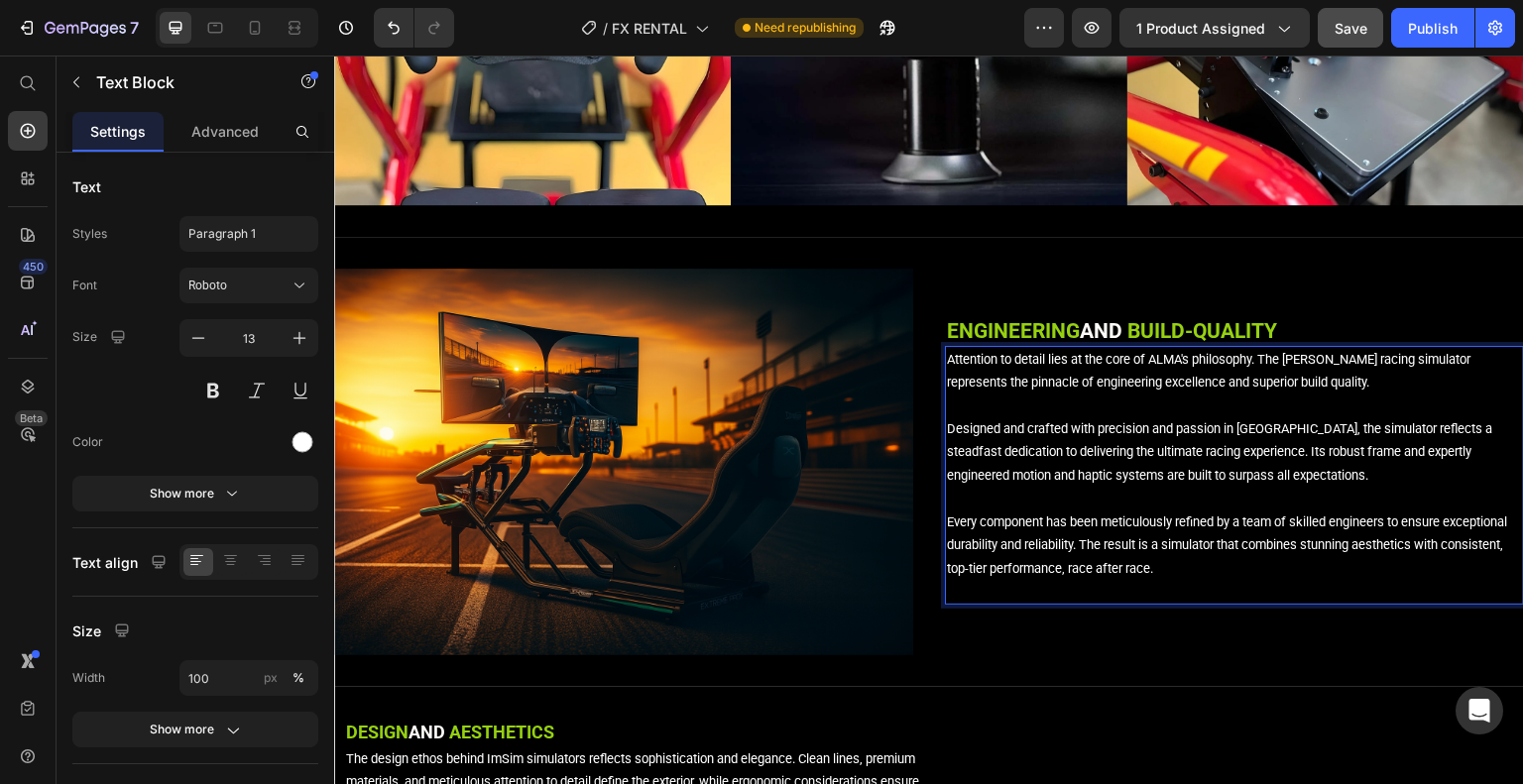 click on "Every component has been meticulously refined by a team of skilled engineers to ensure exceptional durability and reliability. The result is a simulator that combines stunning aesthetics with consistent, top-tier performance, race after race." at bounding box center [1234, 545] 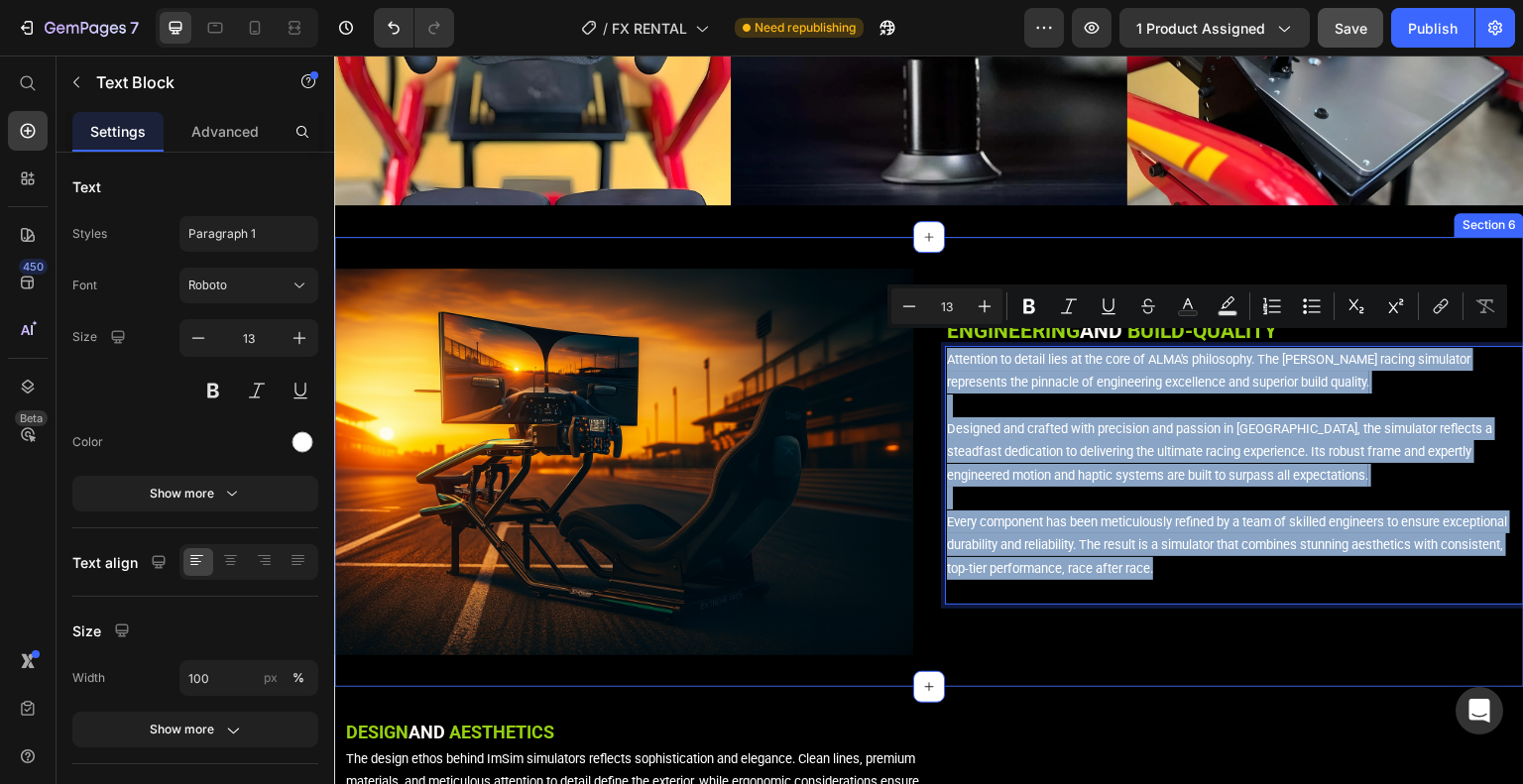 drag, startPoint x: 1280, startPoint y: 547, endPoint x: 934, endPoint y: 352, distance: 397.16621 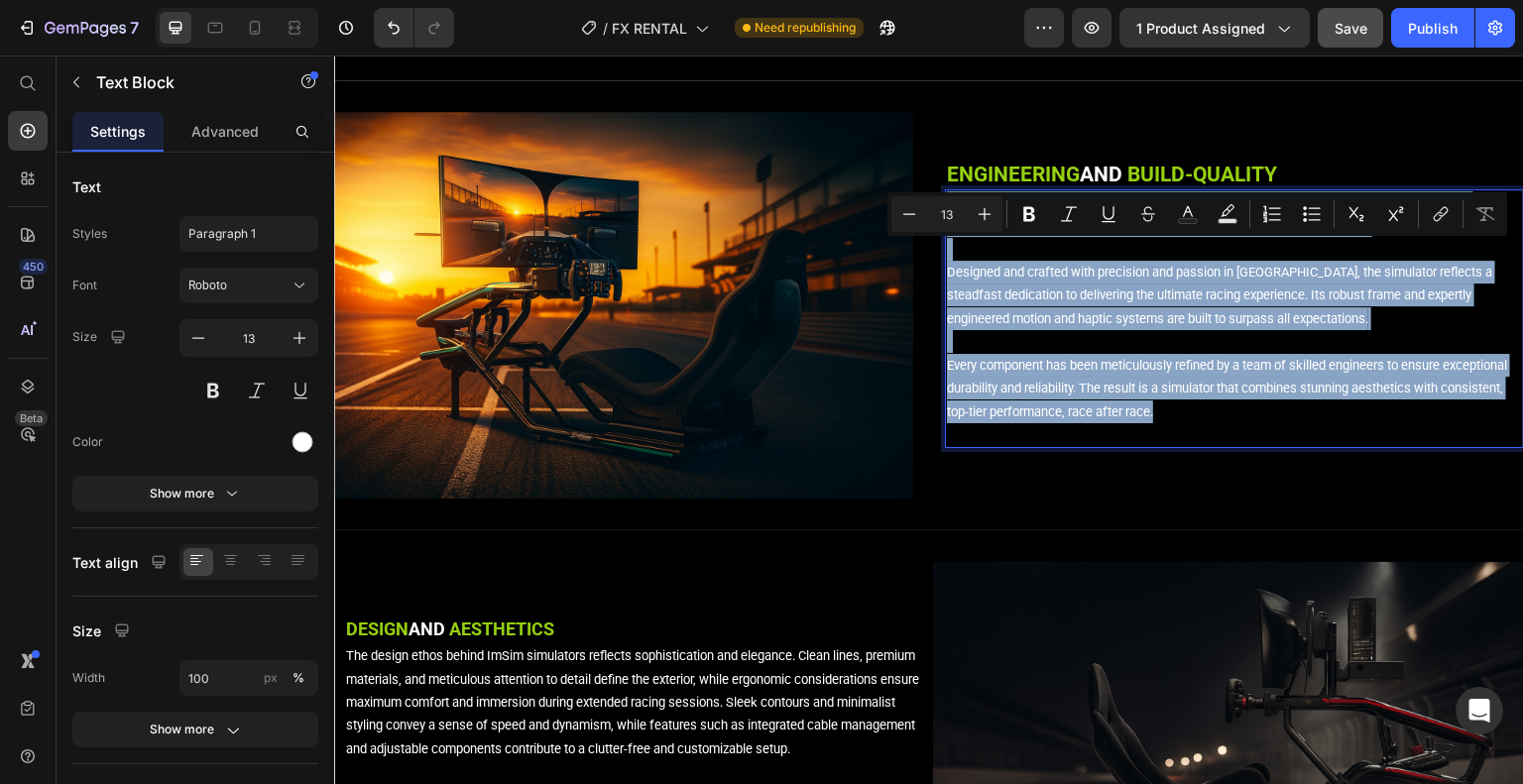 scroll, scrollTop: 3865, scrollLeft: 0, axis: vertical 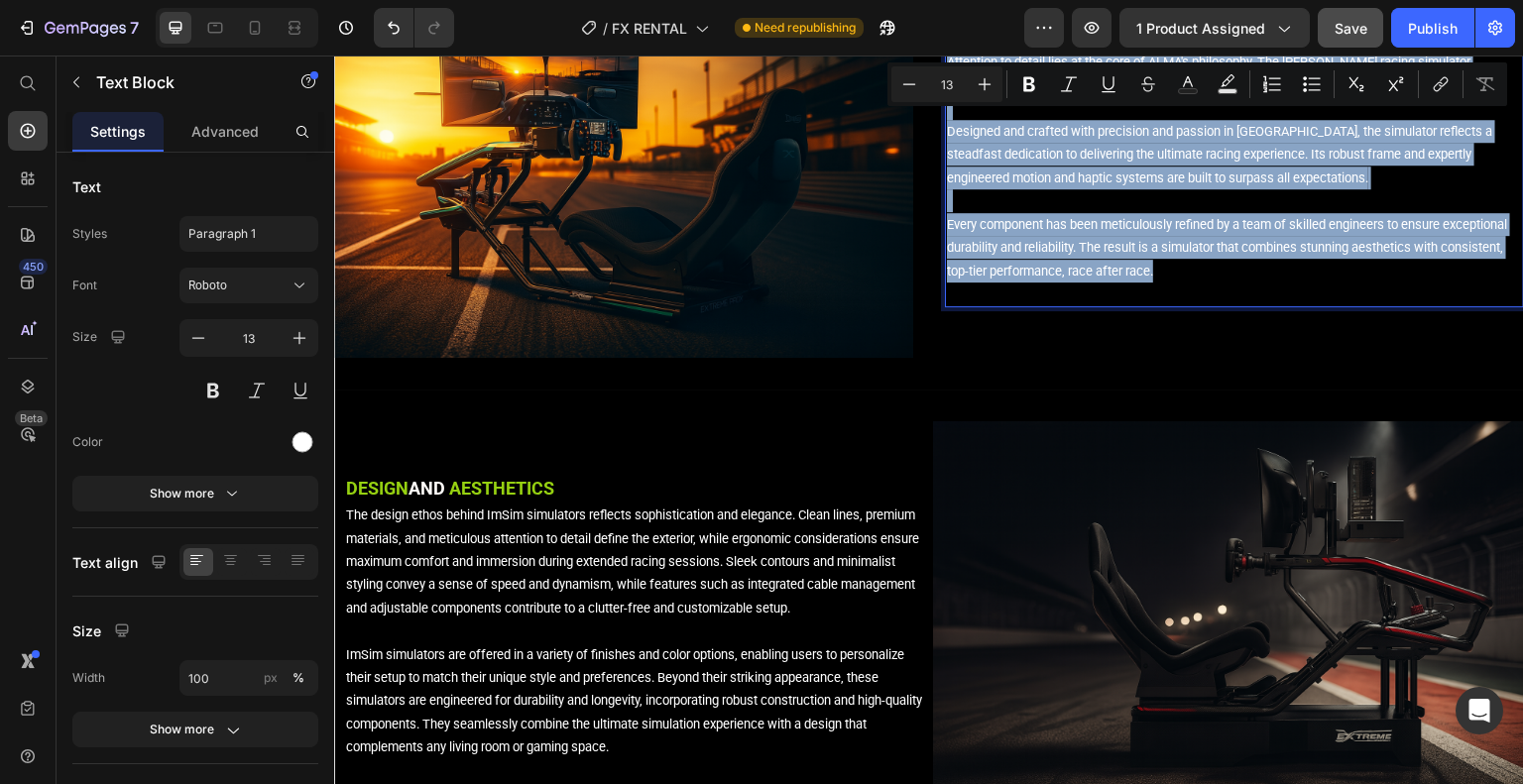 click at bounding box center [1234, 293] 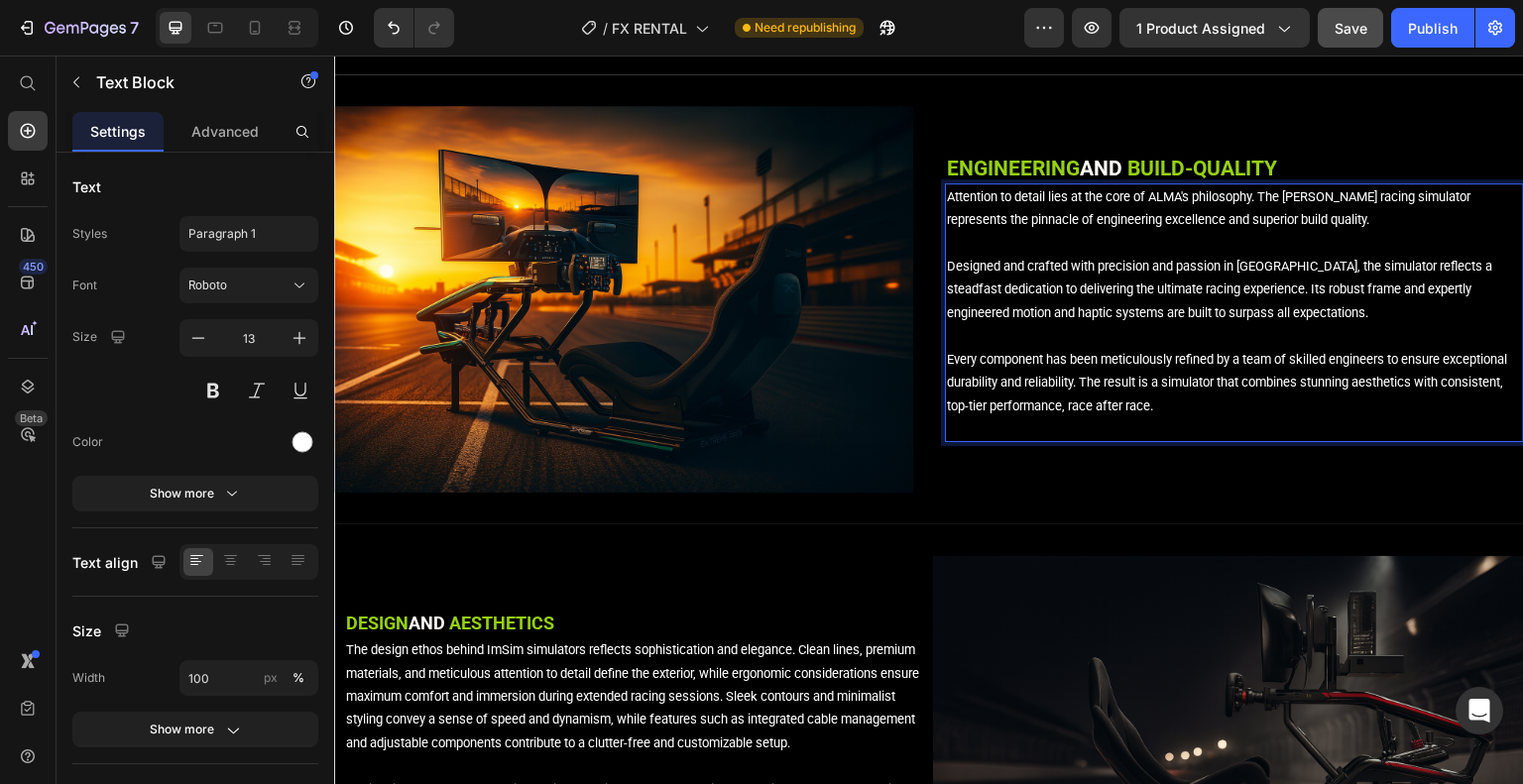 scroll, scrollTop: 3667, scrollLeft: 0, axis: vertical 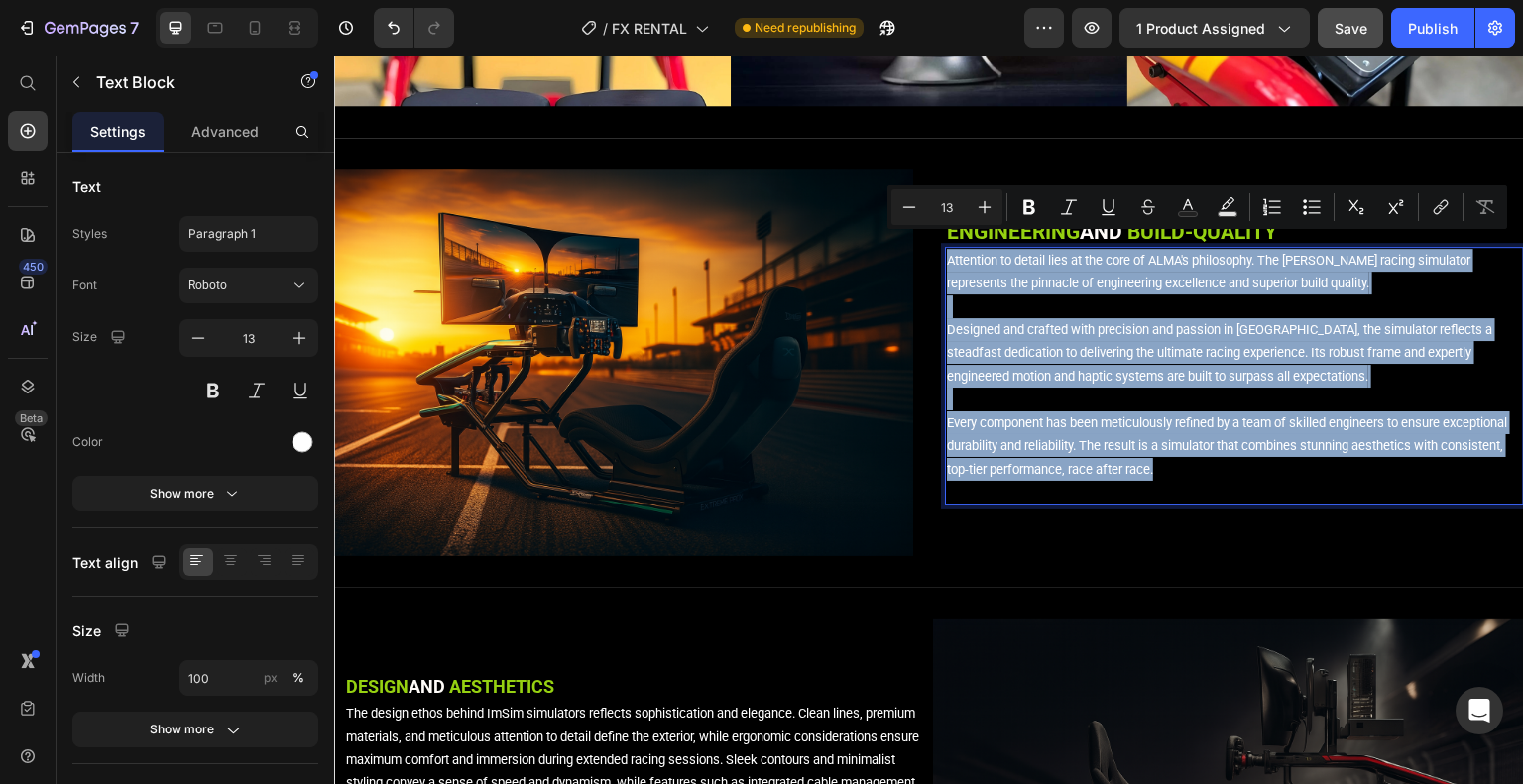 drag, startPoint x: 942, startPoint y: 241, endPoint x: 1244, endPoint y: 456, distance: 370.71418 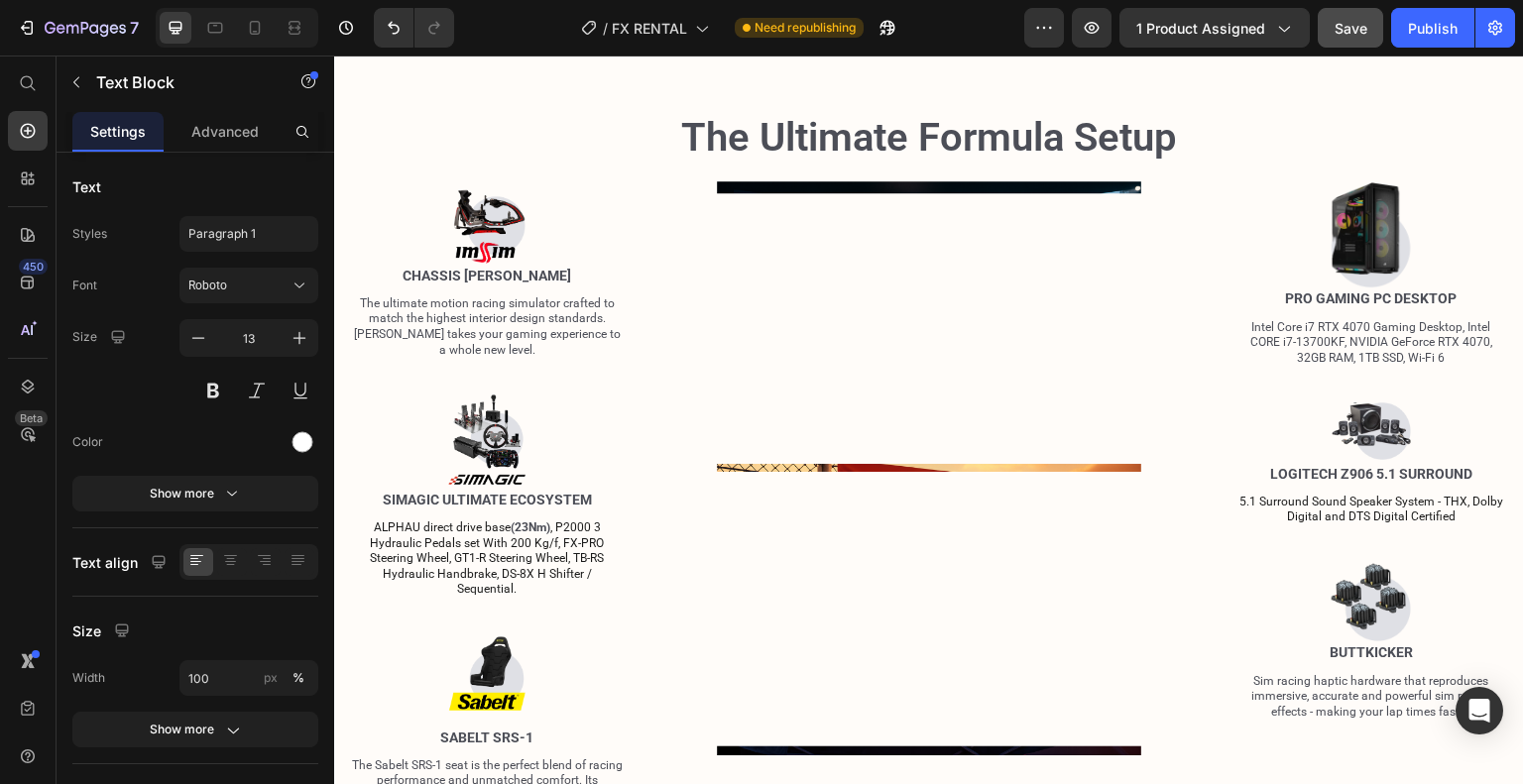 type on "16" 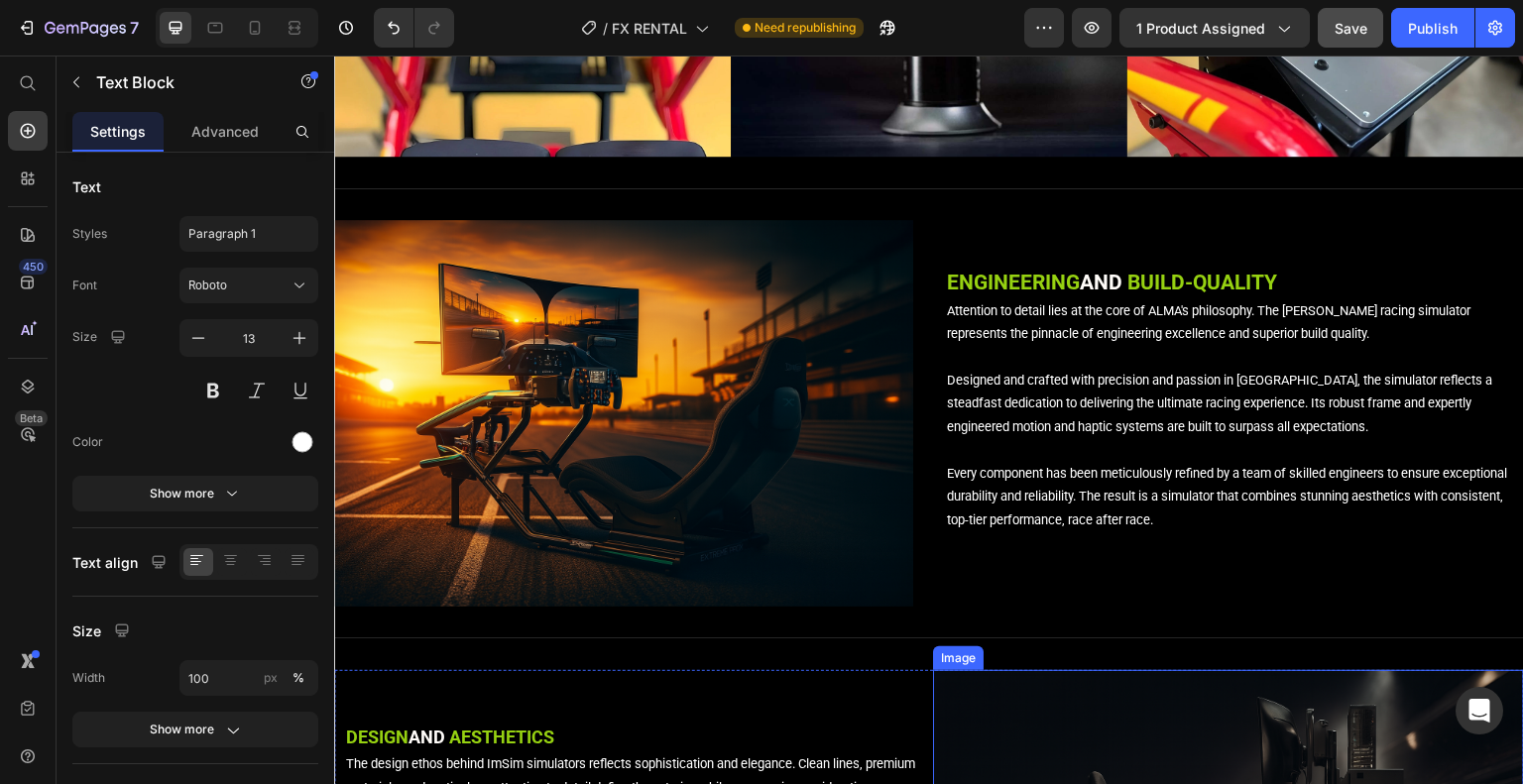 scroll, scrollTop: 3568, scrollLeft: 0, axis: vertical 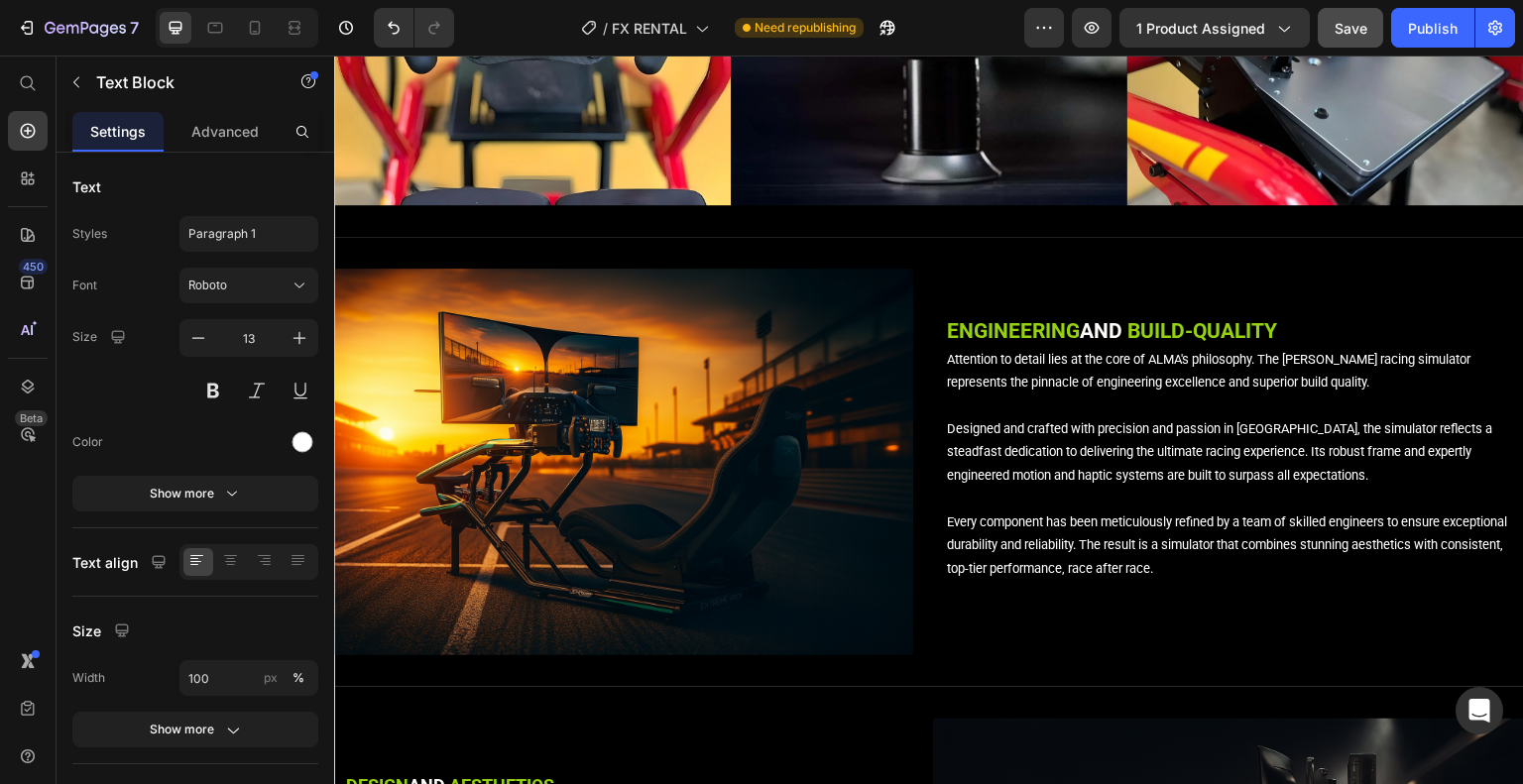 click at bounding box center [1234, 591] 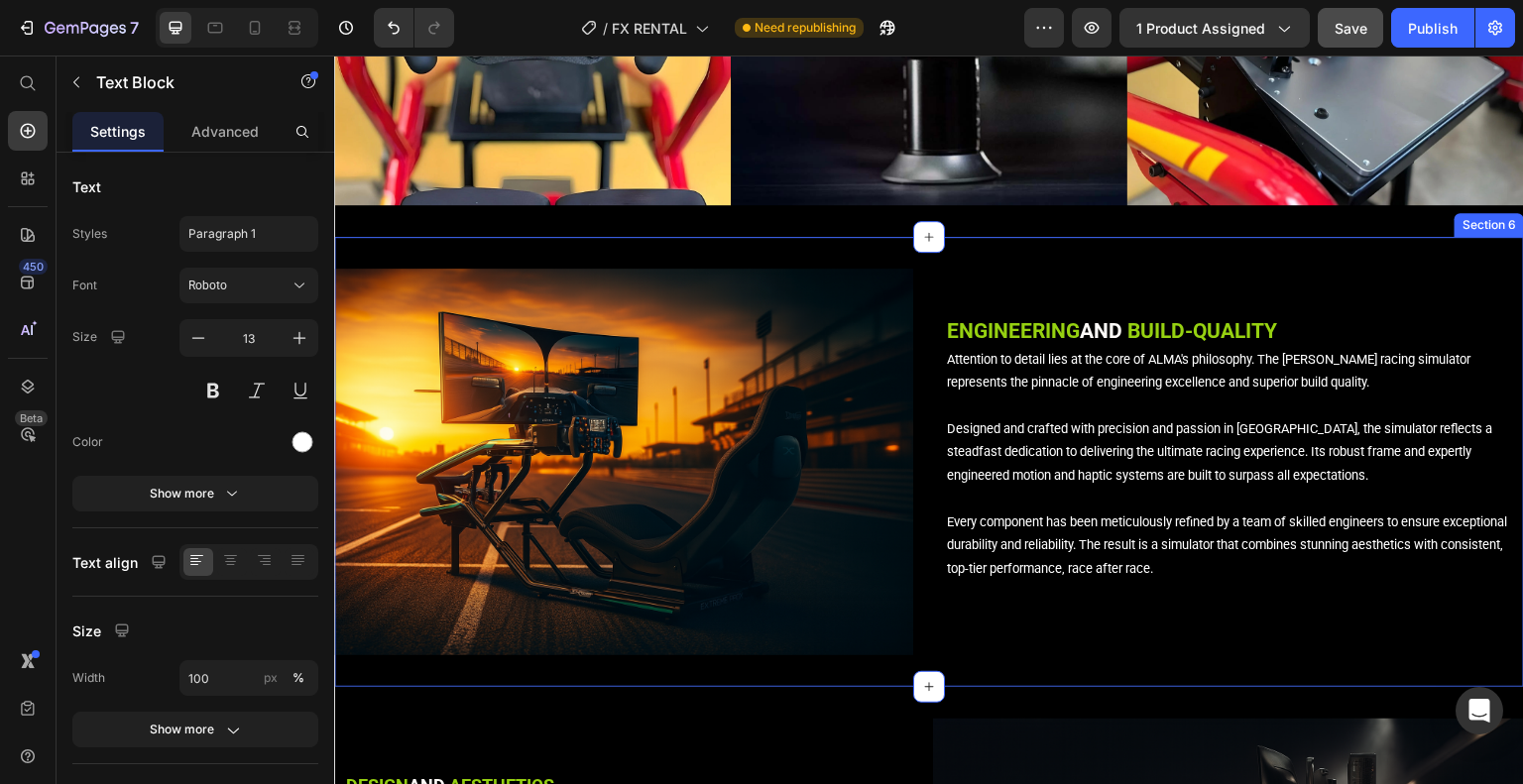 click on "Image Row ENGINEERING  AND   BUILD-QUALITY Heading Attention to detail lies at the core of ALMA's philosophy. The [PERSON_NAME] racing simulator represents the pinnacle of engineering excellence and superior build quality.   Designed and crafted with precision and passion in [GEOGRAPHIC_DATA], the simulator reflects a steadfast dedication to delivering the ultimate racing experience. Its robust frame and expertly engineered motion and haptic systems are built to surpass all expectations.   Every component has been meticulously refined by a team of skilled engineers to ensure exceptional durability and reliability. The result is a simulator that combines stunning aesthetics with consistent, top-tier performance, race after race. Text Block Section 6" at bounding box center (929, 461) 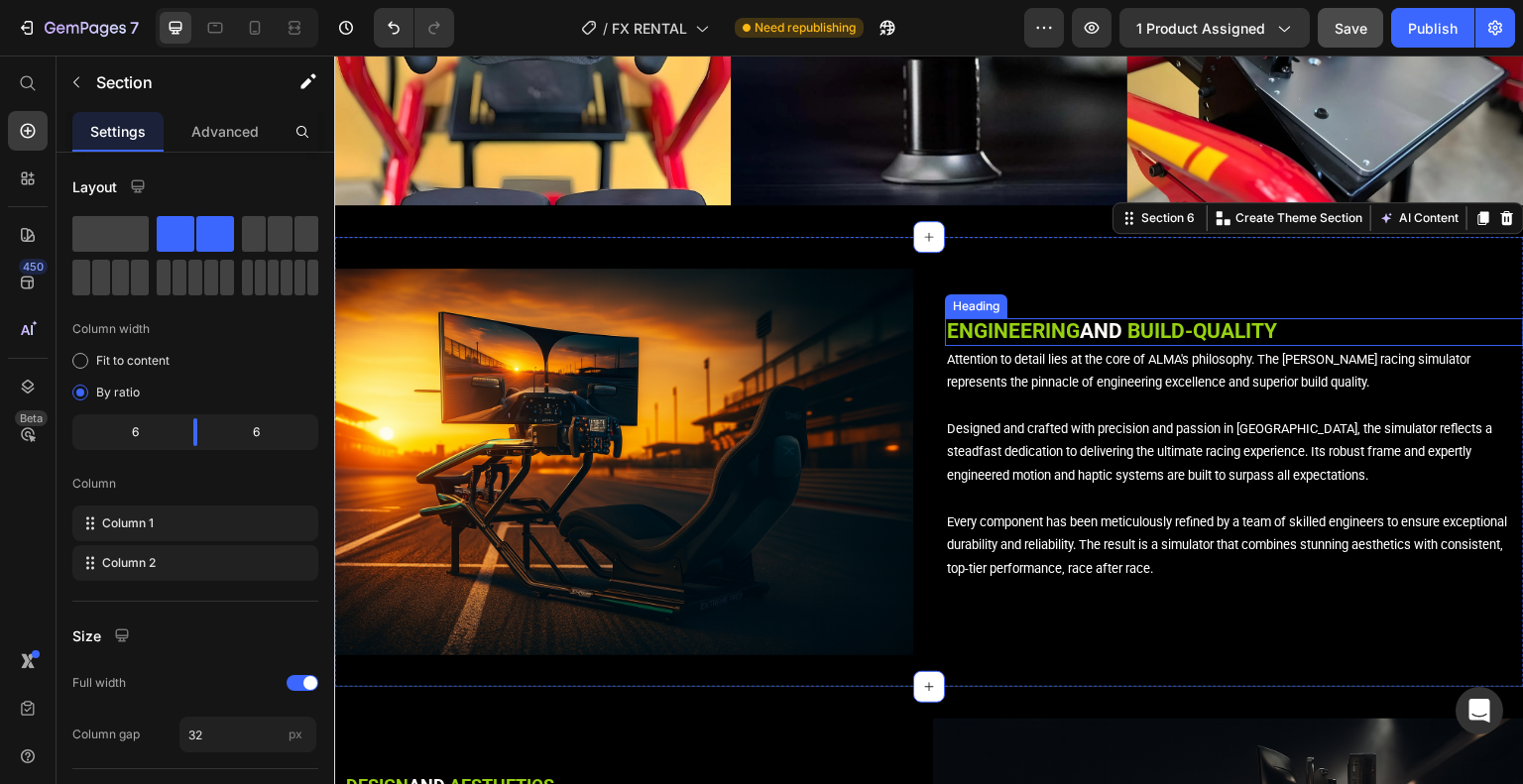 click on "ENGINEERING" at bounding box center [1013, 331] 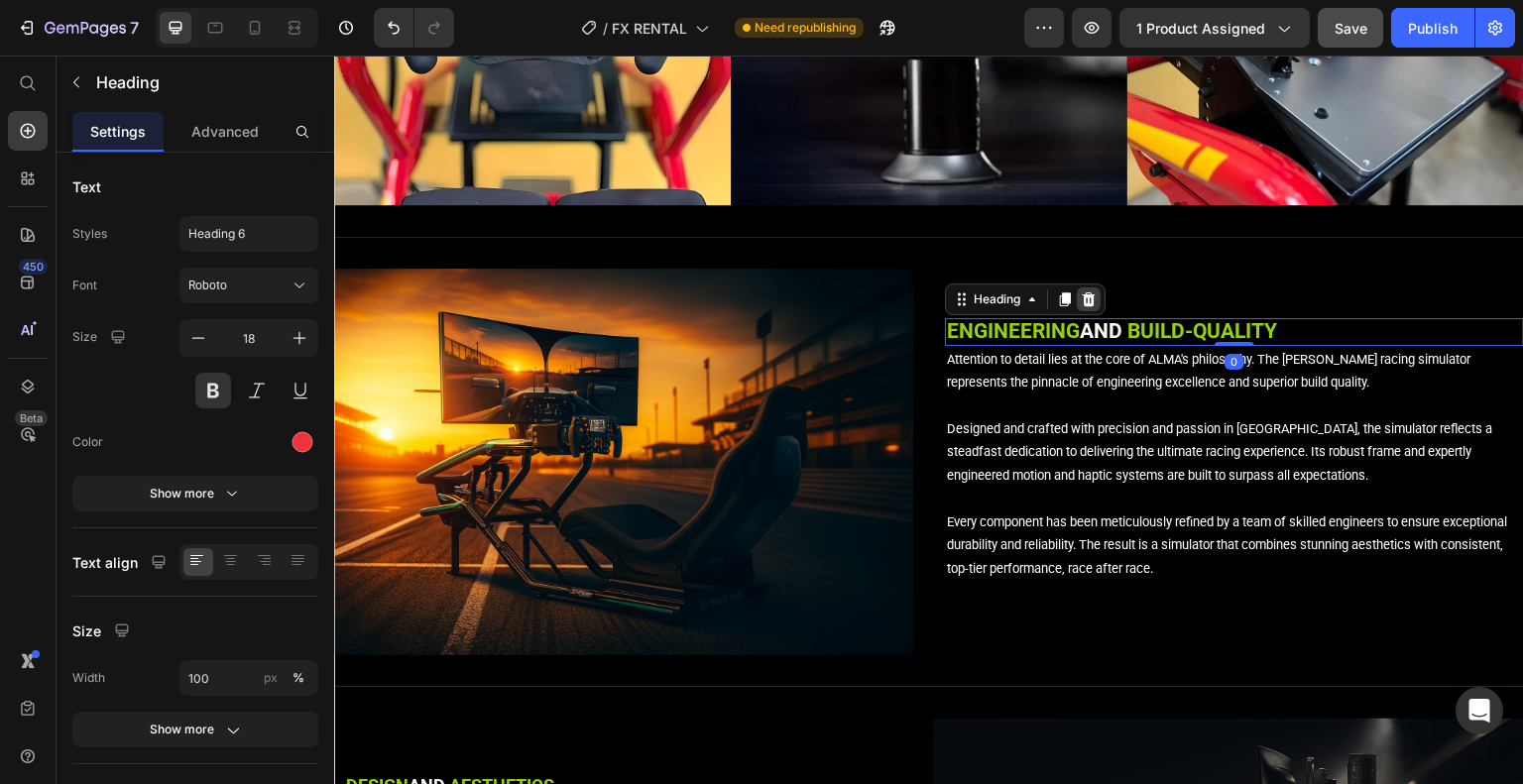 click 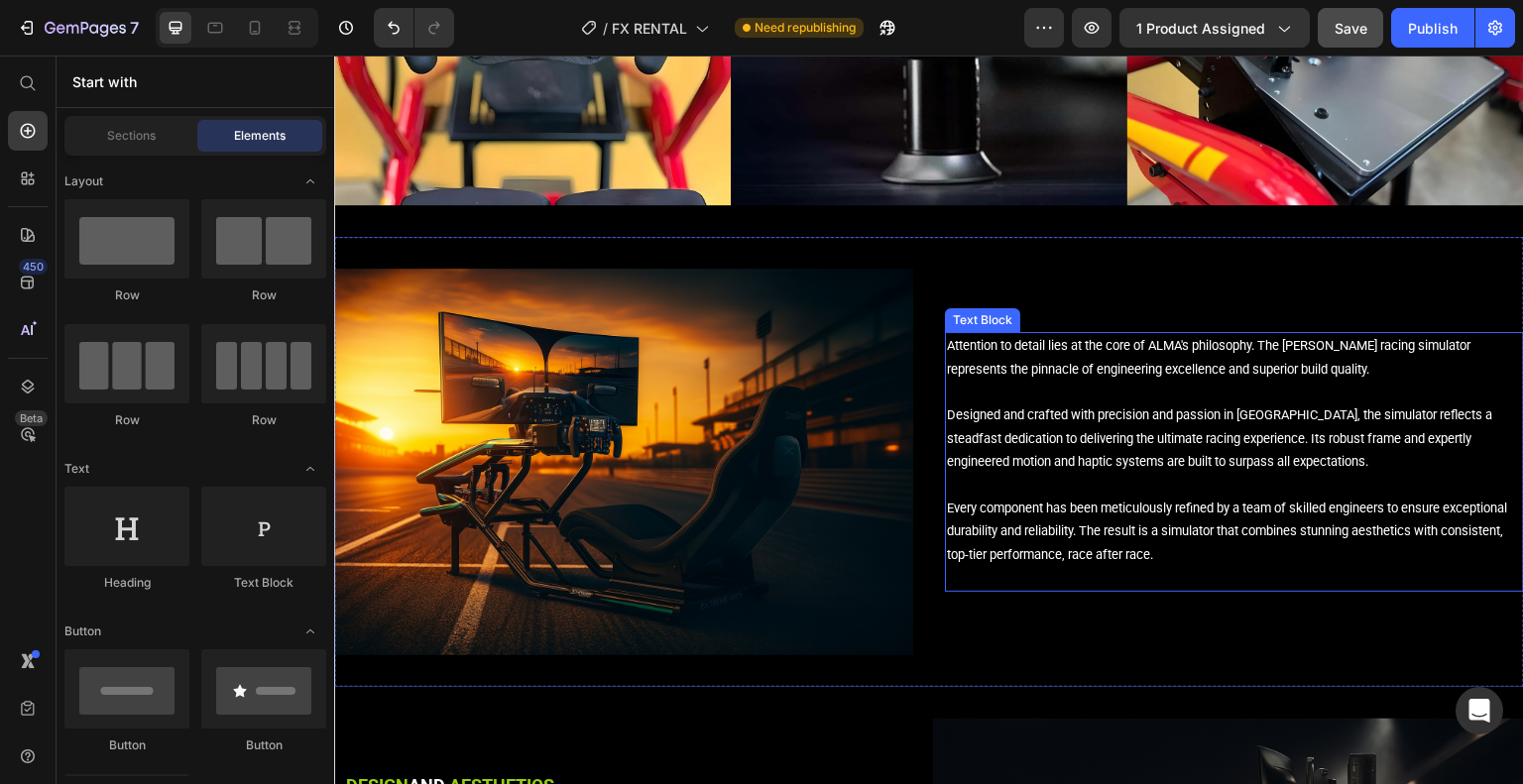 click on "Attention to detail lies at the core of ALMA's philosophy. The [PERSON_NAME] racing simulator represents the pinnacle of engineering excellence and superior build quality." at bounding box center (1234, 369) 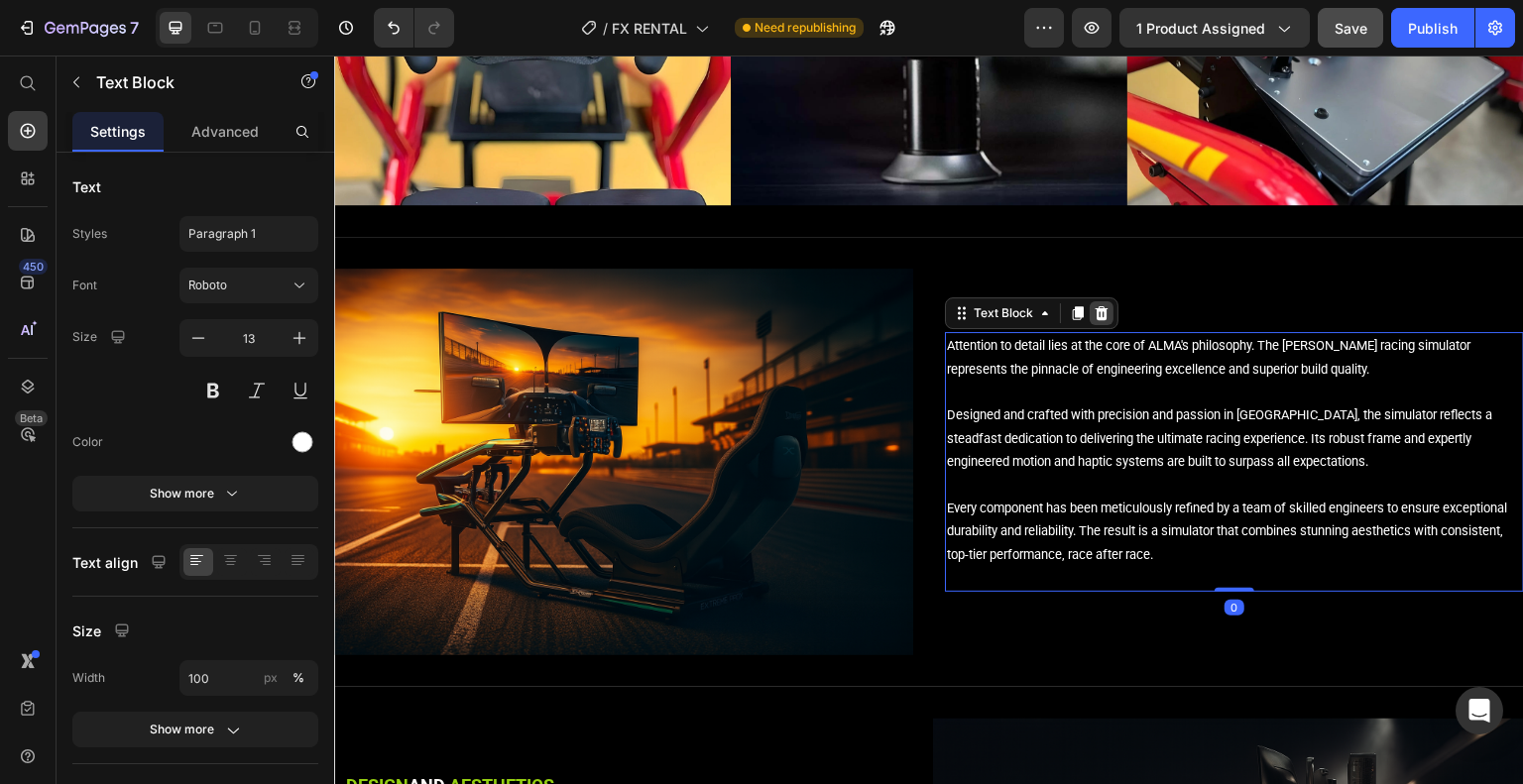 click 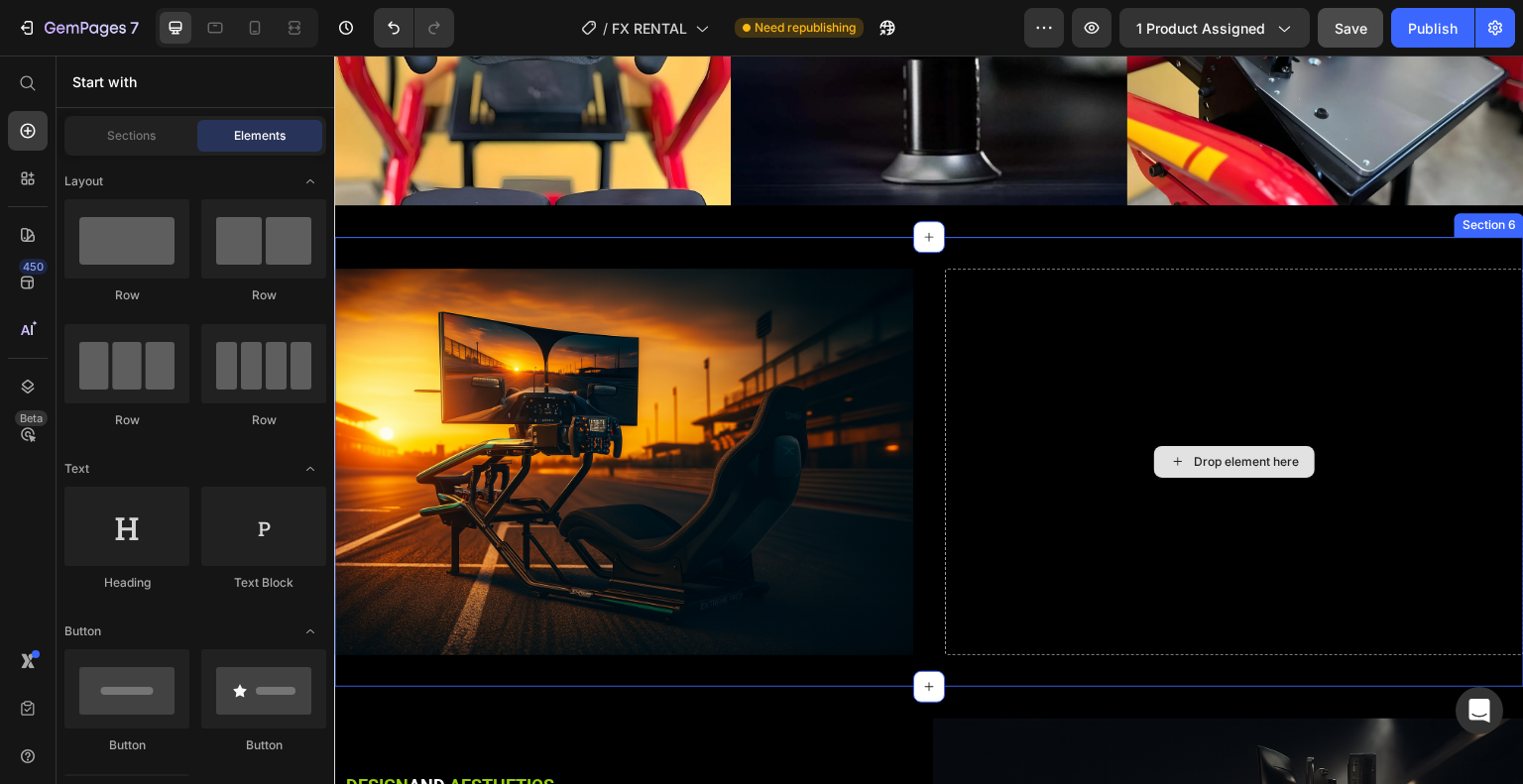 scroll, scrollTop: 3667, scrollLeft: 0, axis: vertical 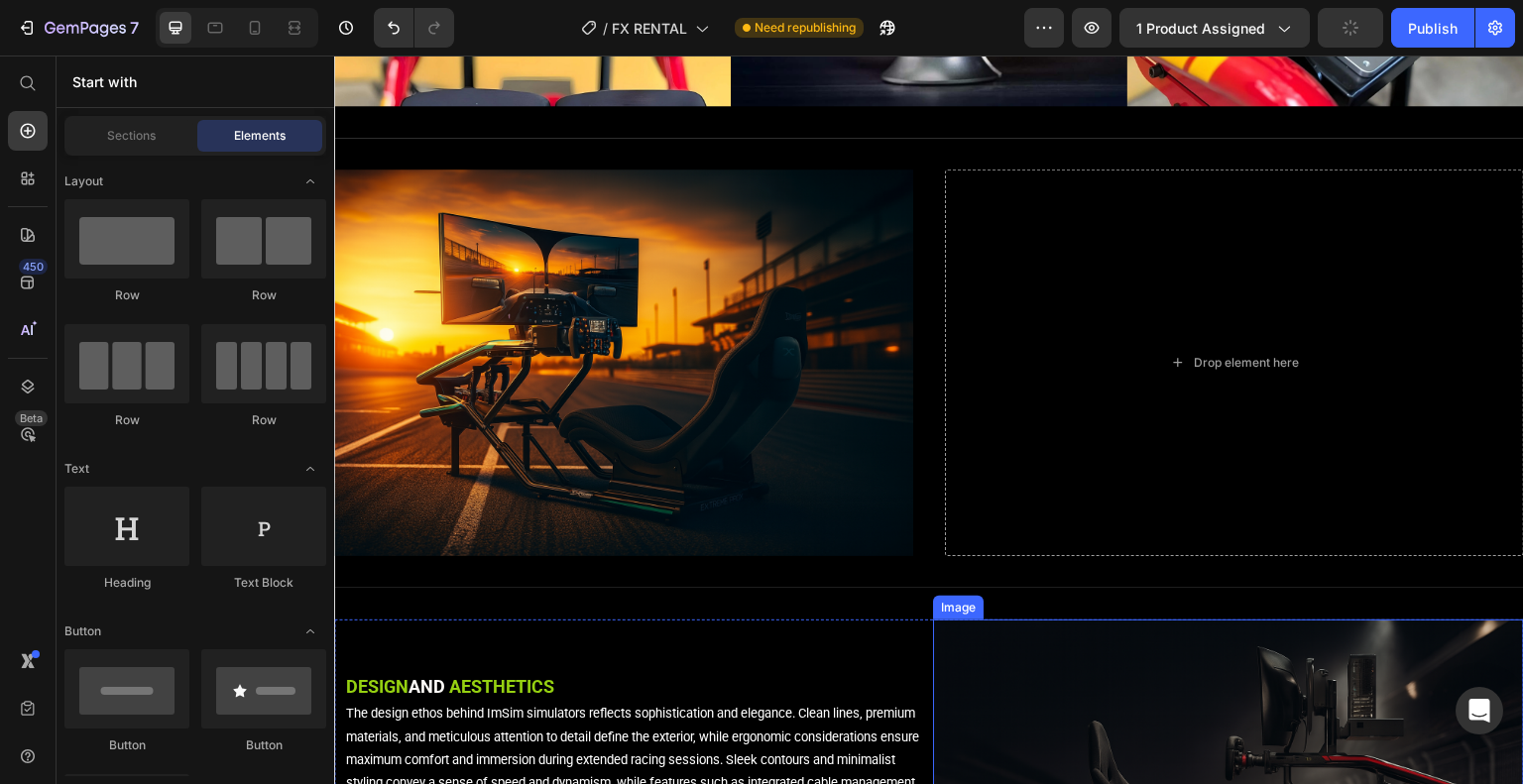 click at bounding box center (1229, 816) 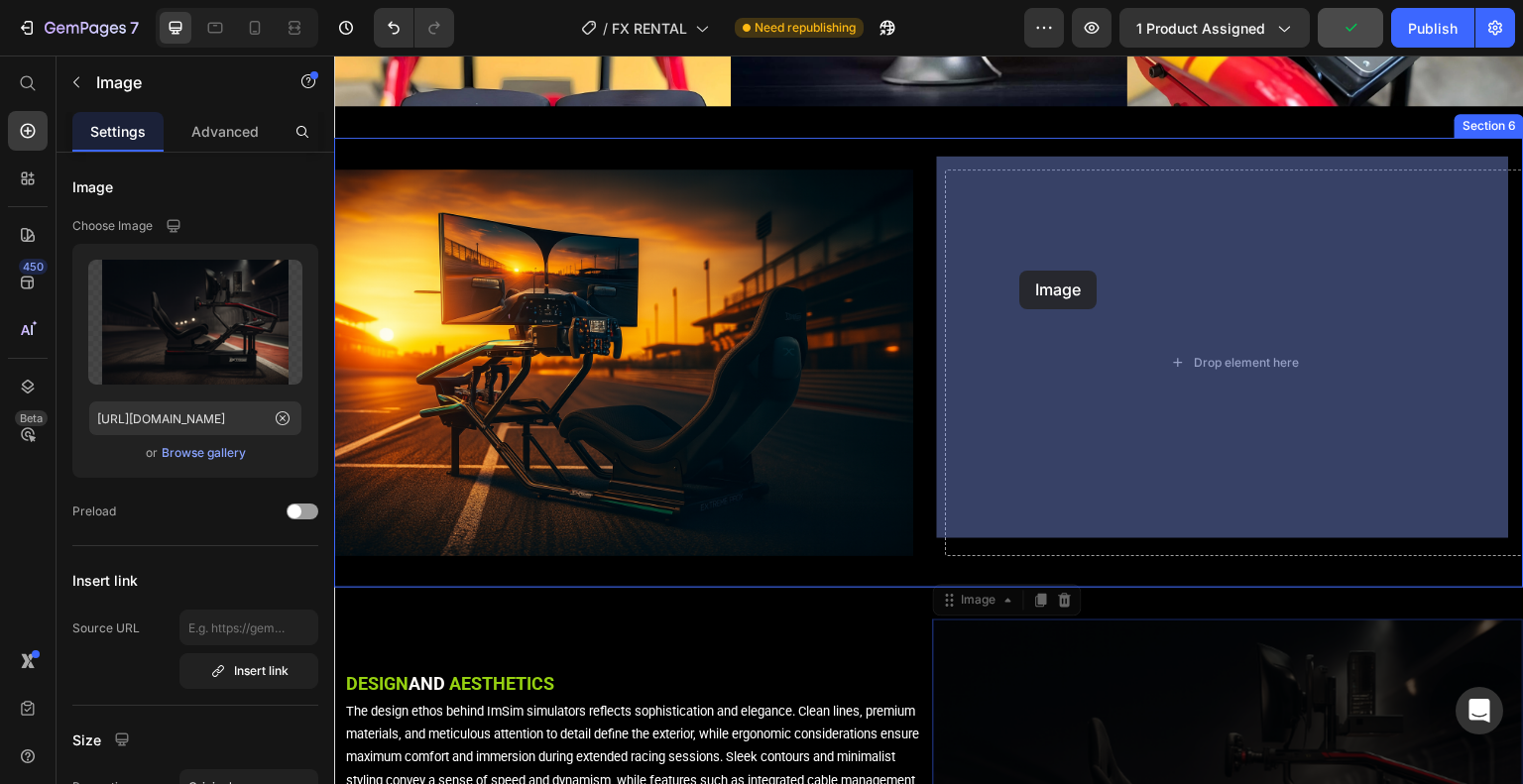 drag, startPoint x: 941, startPoint y: 587, endPoint x: 1020, endPoint y: 272, distance: 324.75529 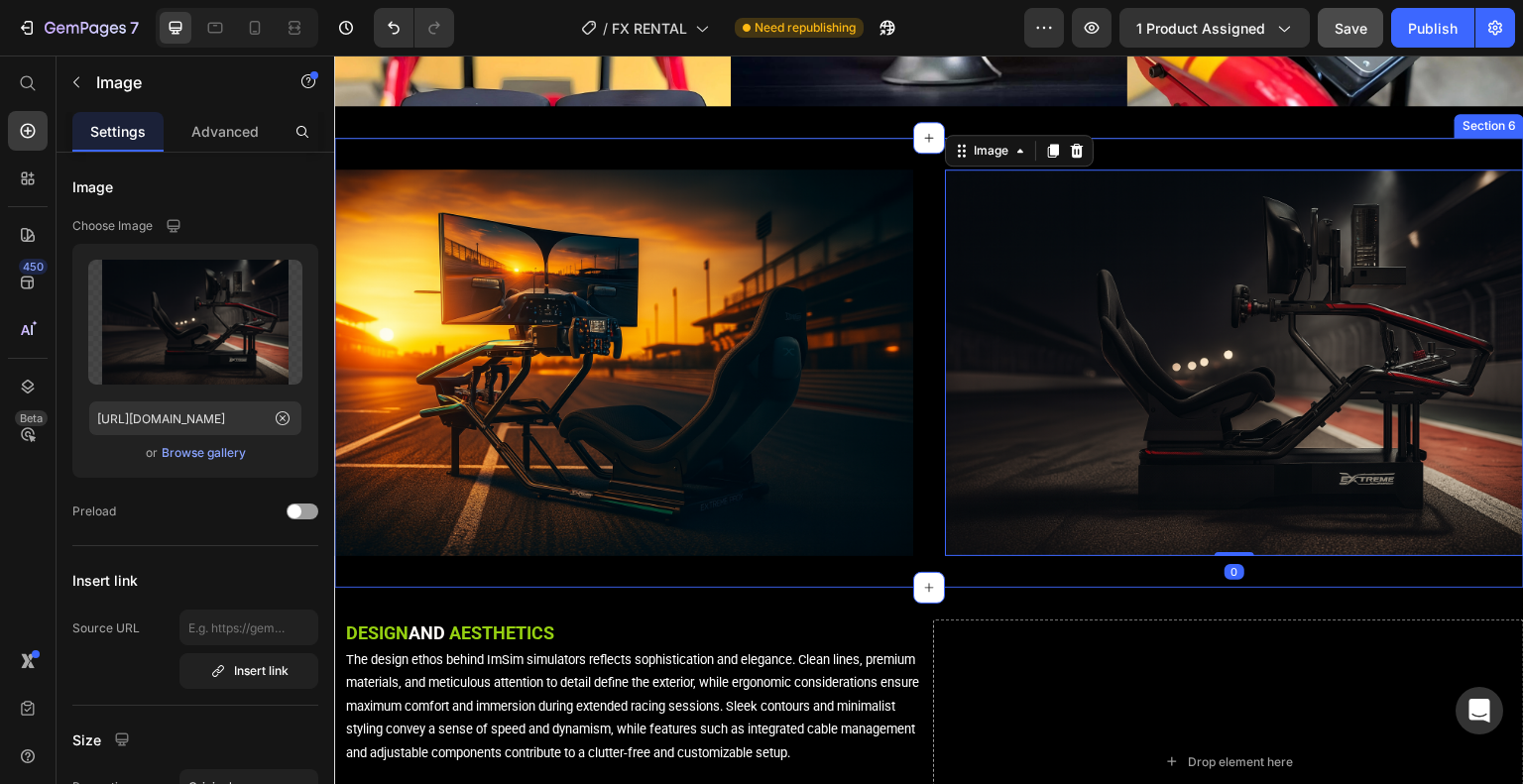 click on "Image Row Image   0 Section 6" at bounding box center (929, 362) 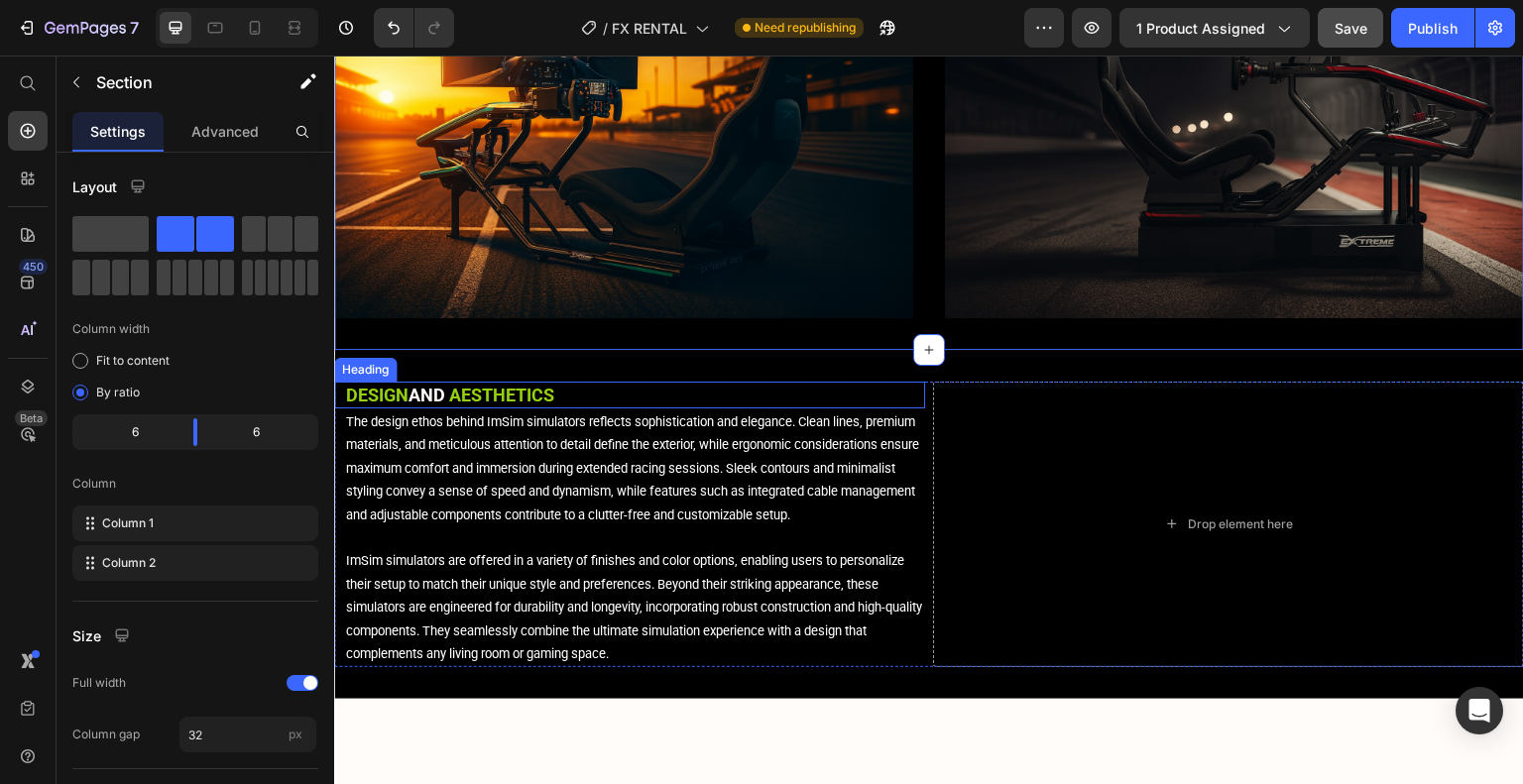 scroll, scrollTop: 3965, scrollLeft: 0, axis: vertical 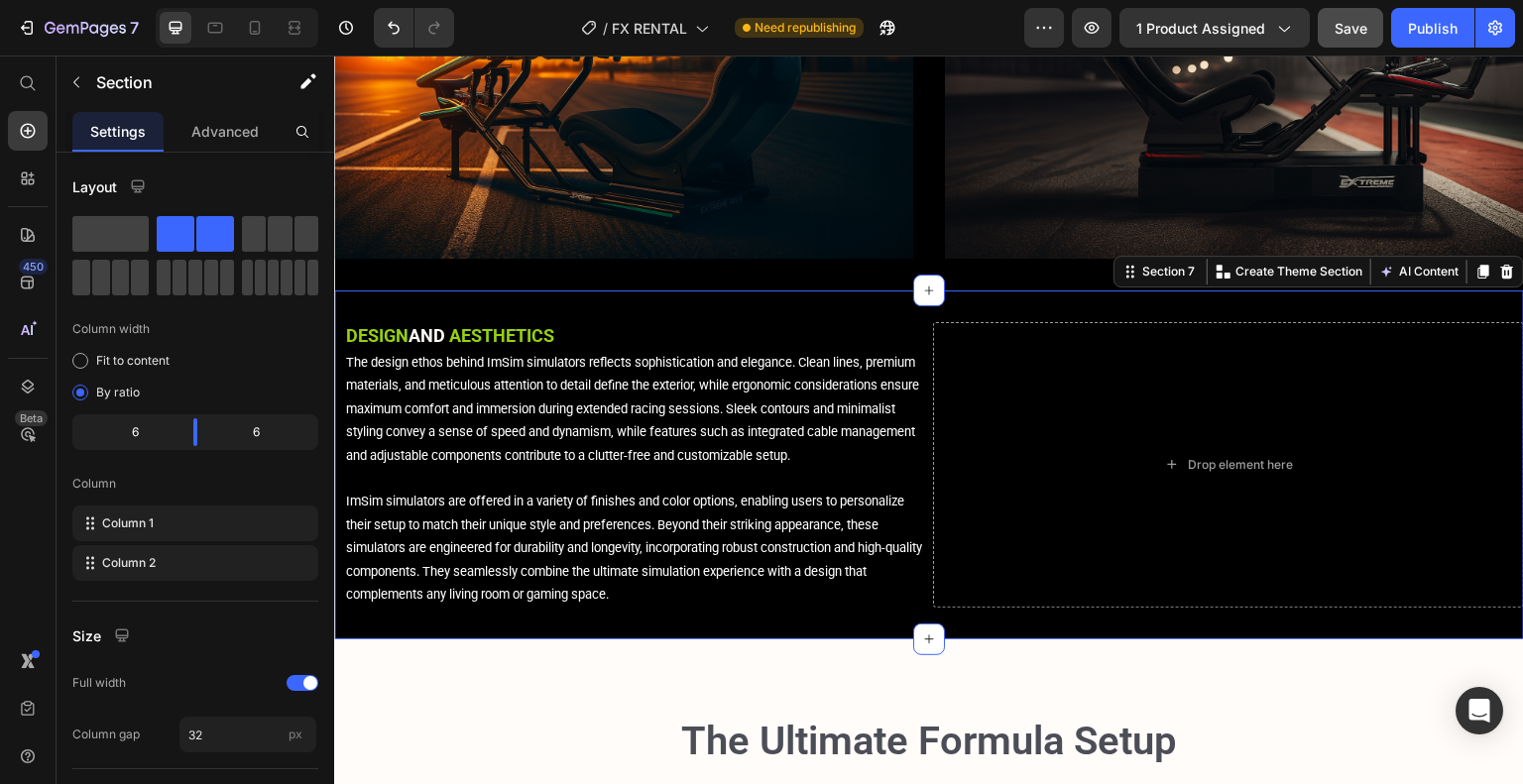 click on "DESIGN  AND   AESTHETICS Heading The design ethos behind ImSim simulators reflects sophistication and elegance. Clean lines, premium materials, and meticulous attention to detail define the exterior, while ergonomic considerations ensure maximum comfort and immersion during extended racing sessions. Sleek contours and minimalist styling convey a sense of speed and dynamism, while features such as integrated cable management and adjustable components contribute to a clutter-free and customizable setup.   ImSim simulators are offered in a variety of finishes and color options, enabling users to personalize their setup to match their unique style and preferences. Beyond their striking appearance, these simulators are engineered for durability and longevity, incorporating robust construction and high-quality components. They seamlessly combine the ultimate simulation experience with a design that complements any living room or gaming space. Text Block
Drop element here Row Section 7   Product" at bounding box center (929, 465) 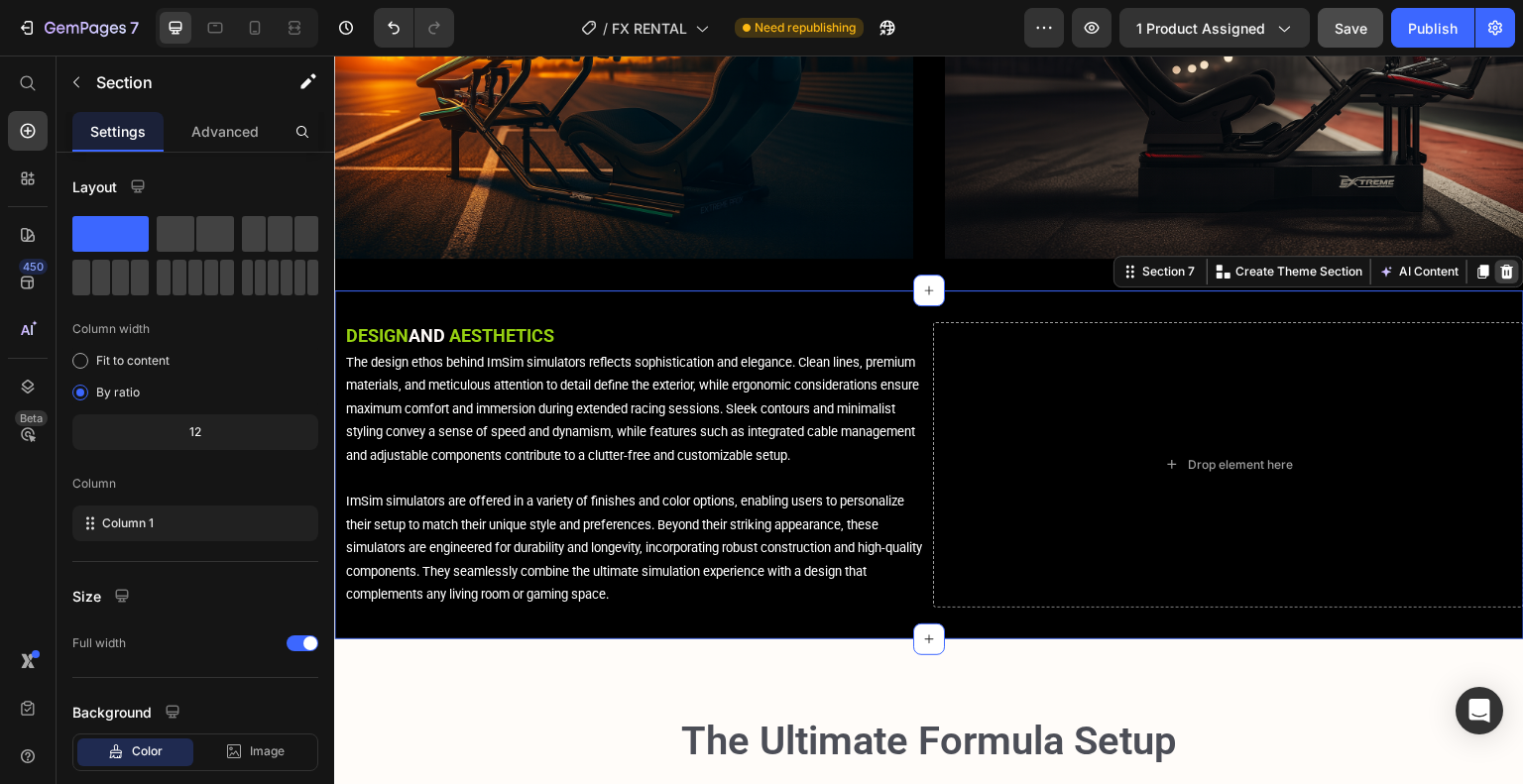 click 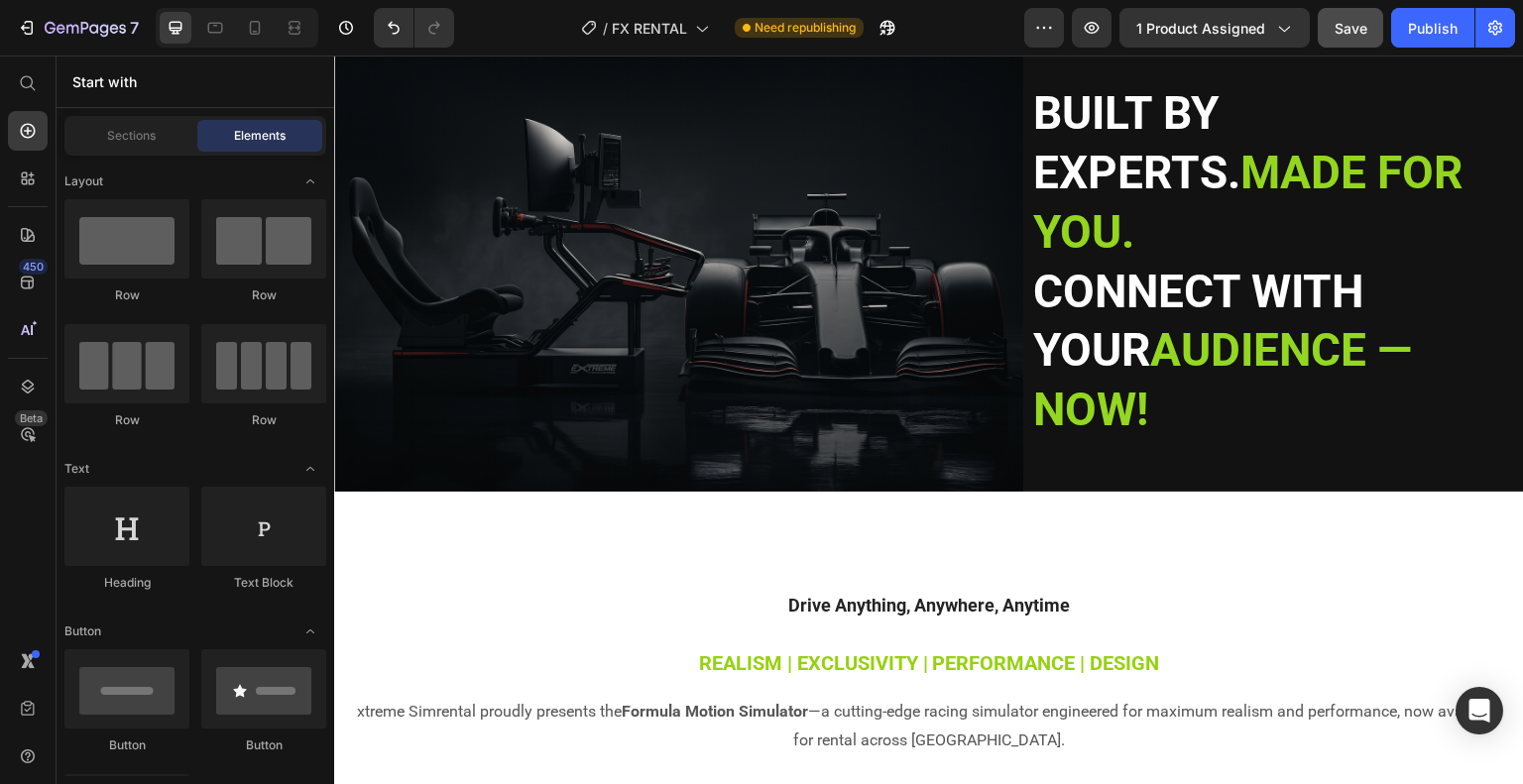 scroll, scrollTop: 595, scrollLeft: 0, axis: vertical 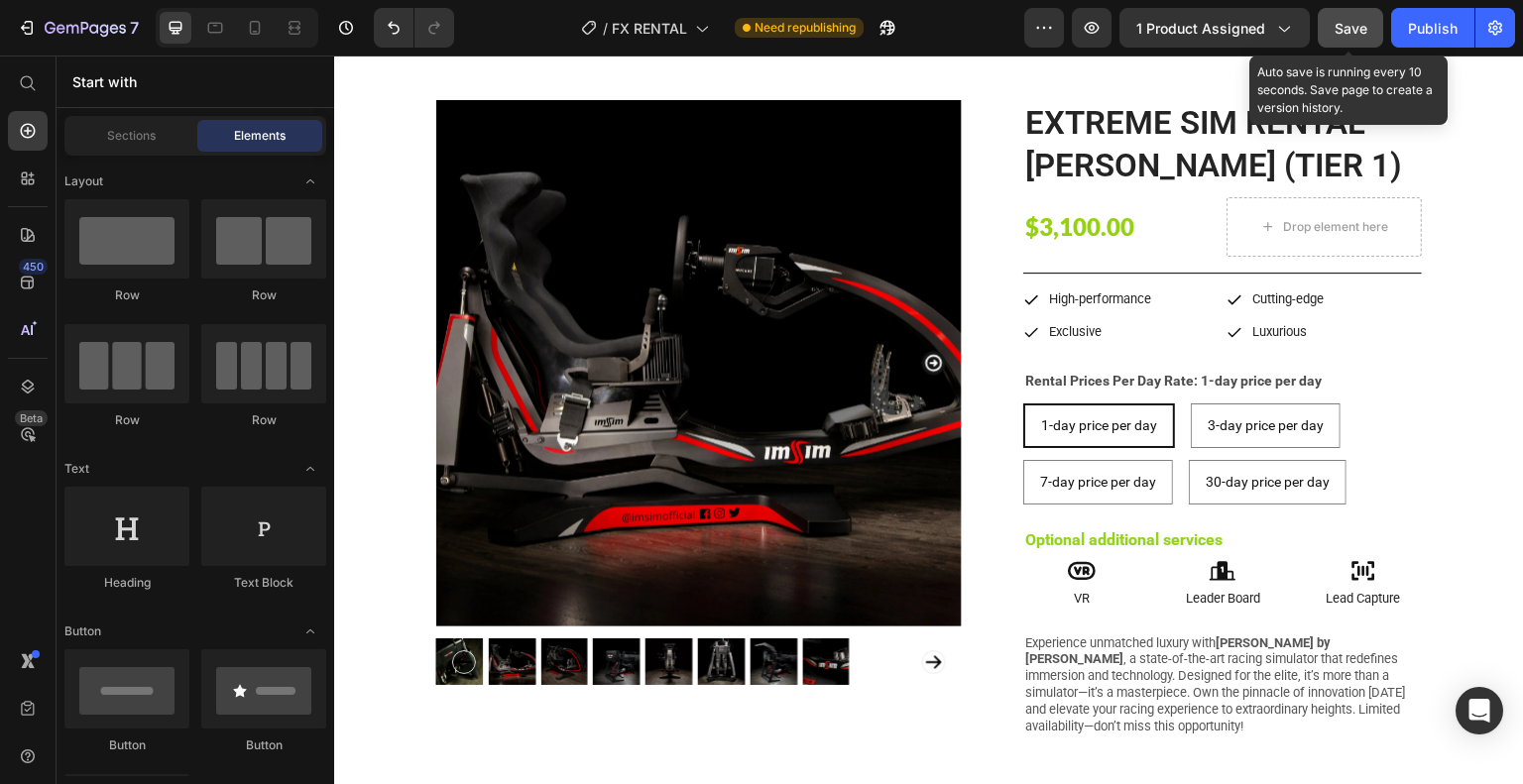 click on "Save" at bounding box center (1350, 28) 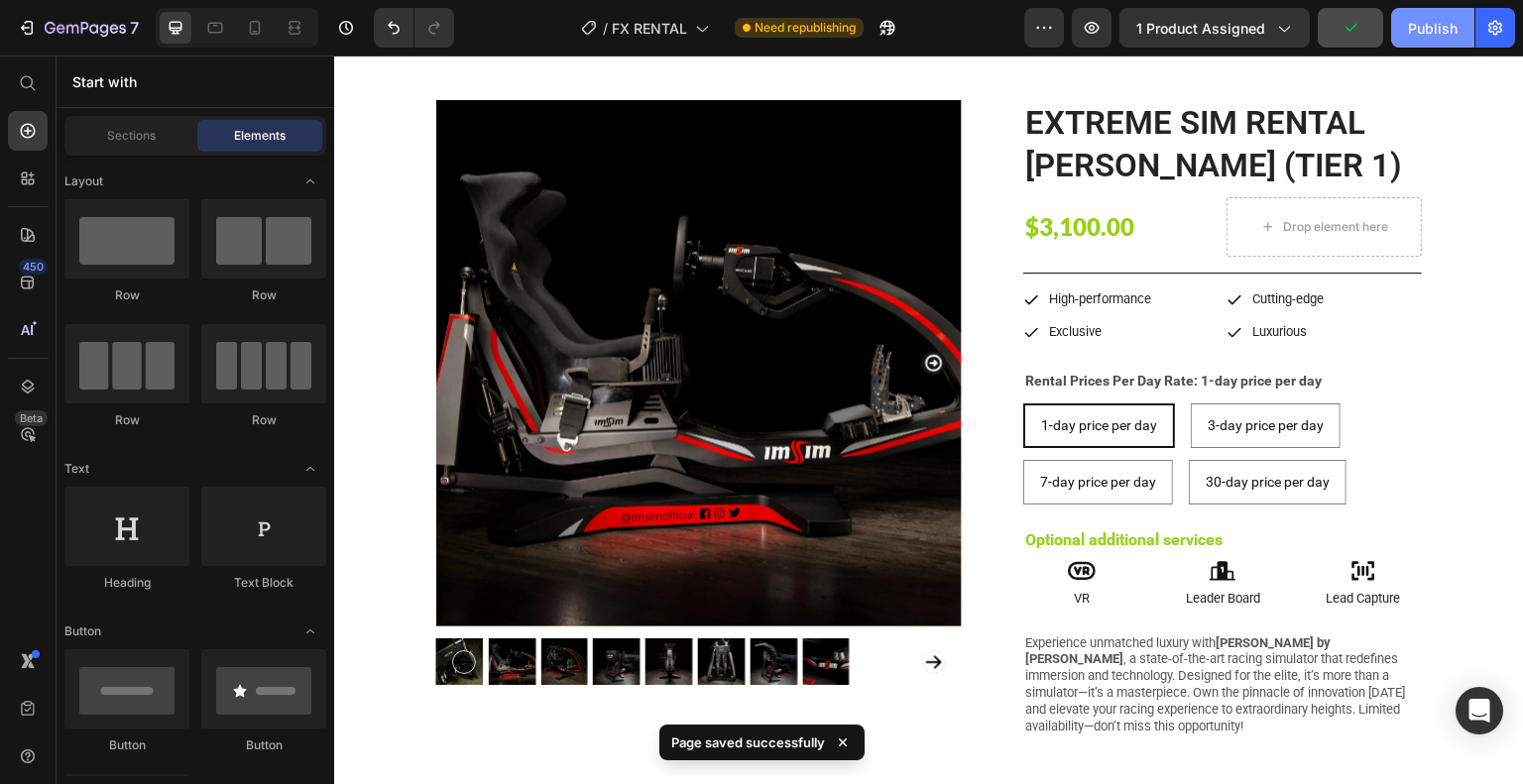 click on "Publish" at bounding box center [1433, 28] 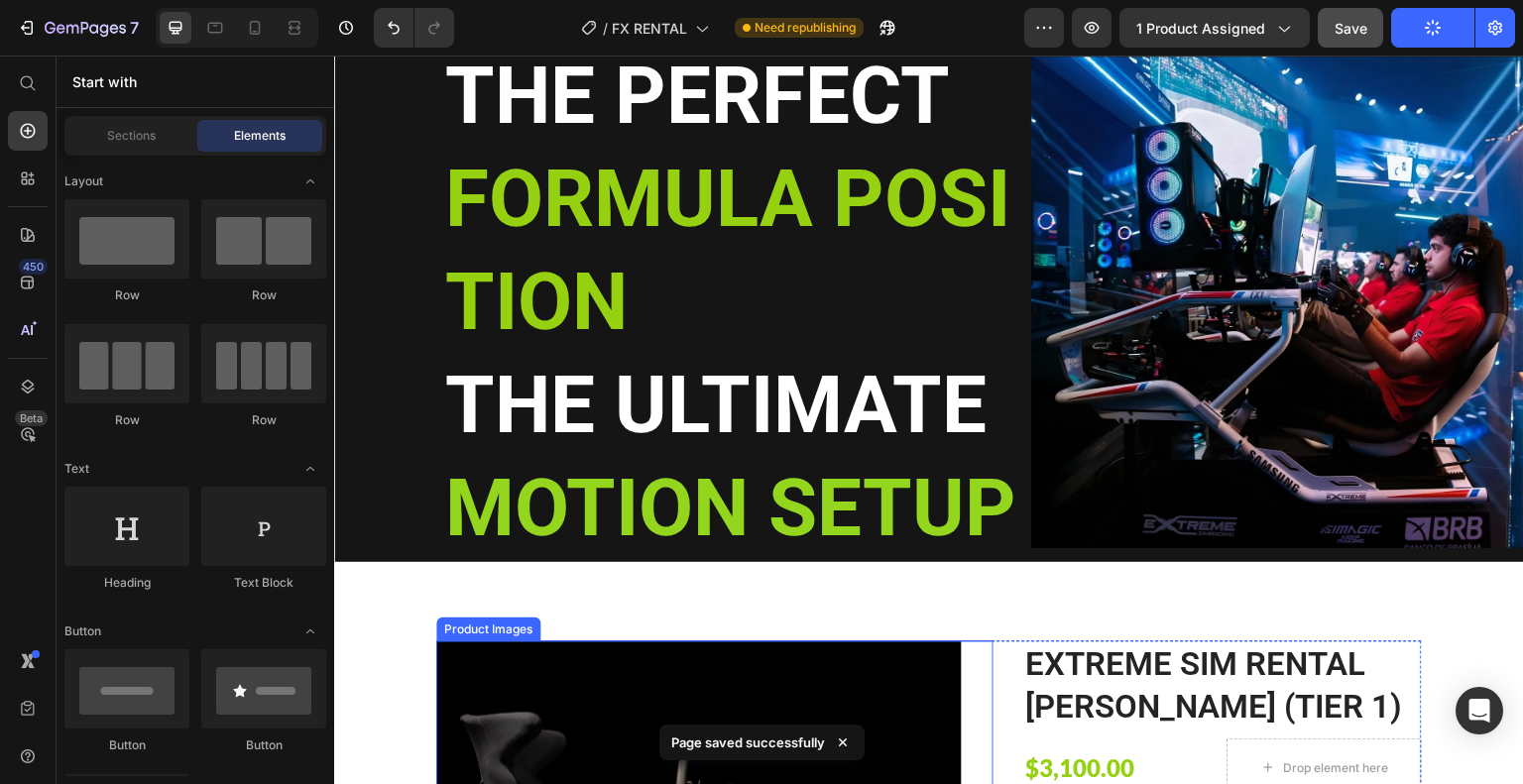 scroll, scrollTop: 0, scrollLeft: 0, axis: both 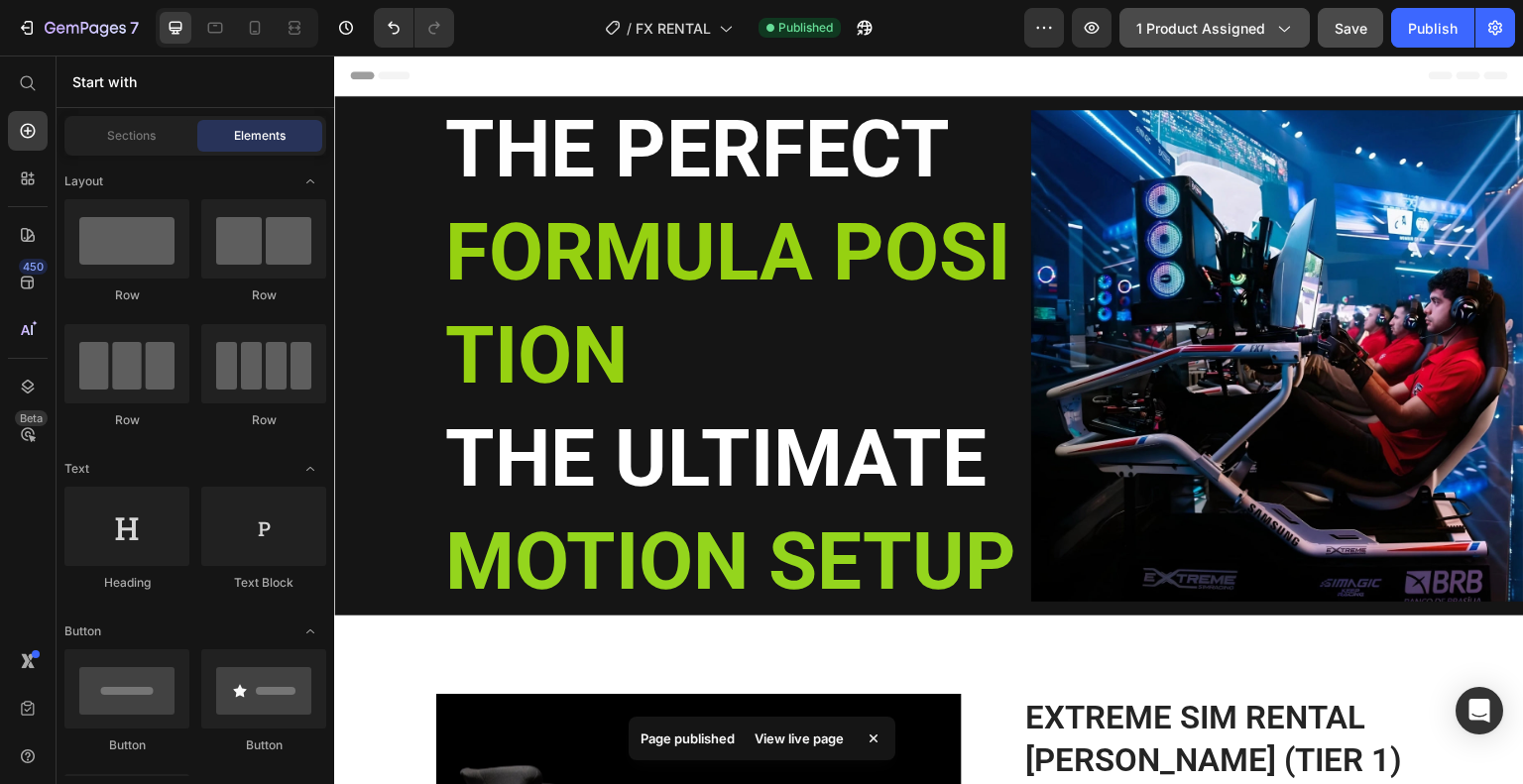 click on "1 product assigned" 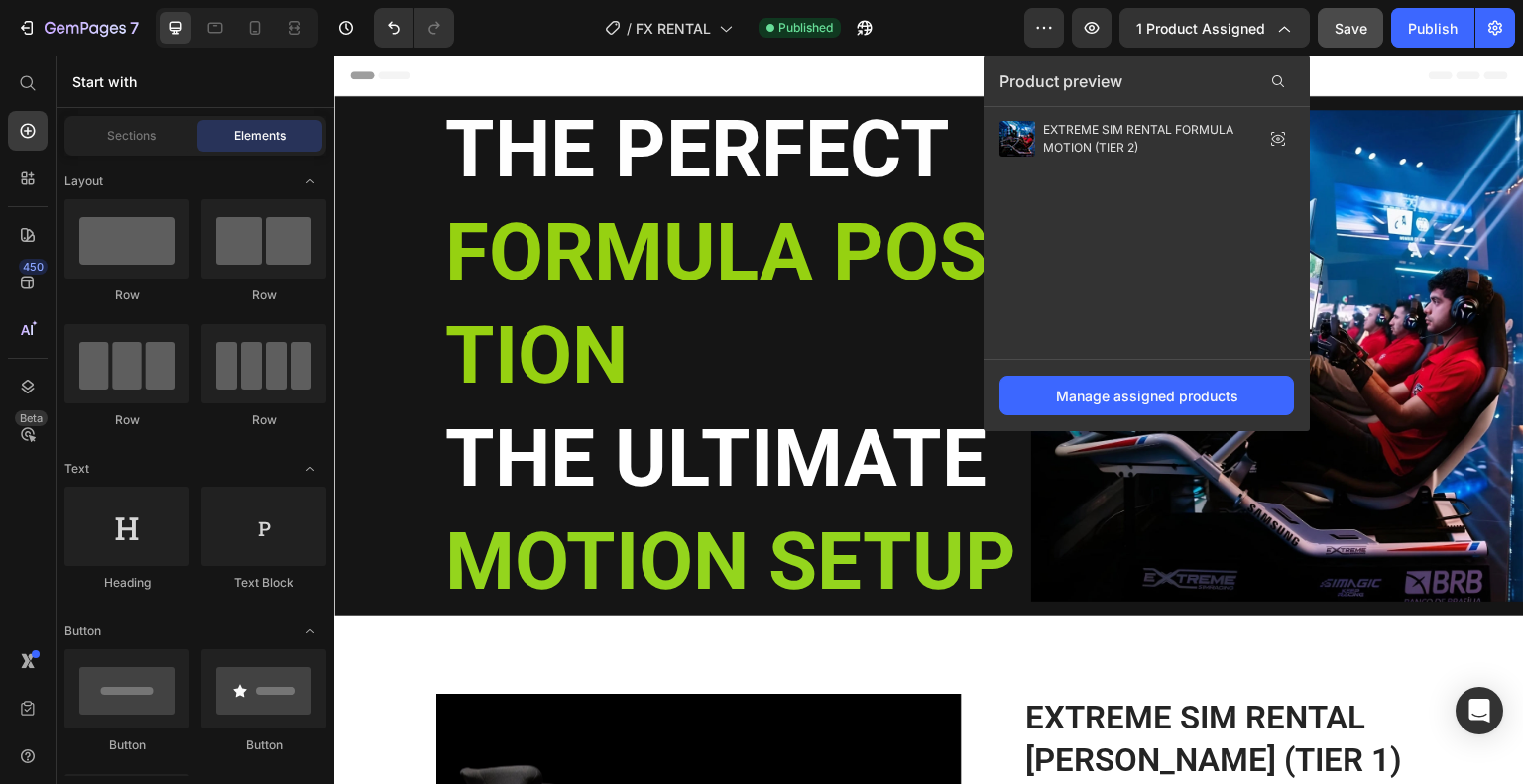 click on "Header" at bounding box center (929, 75) 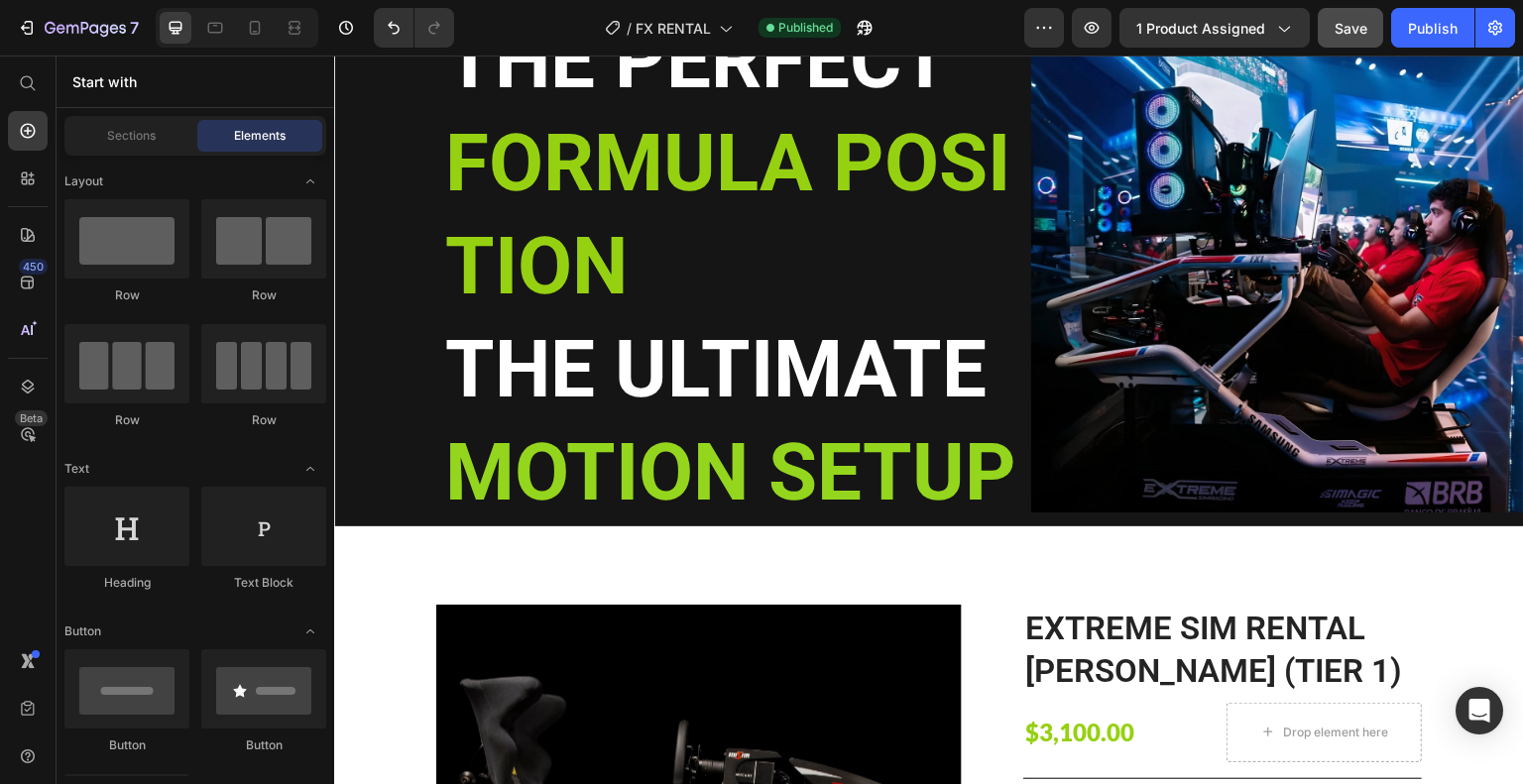 scroll, scrollTop: 0, scrollLeft: 0, axis: both 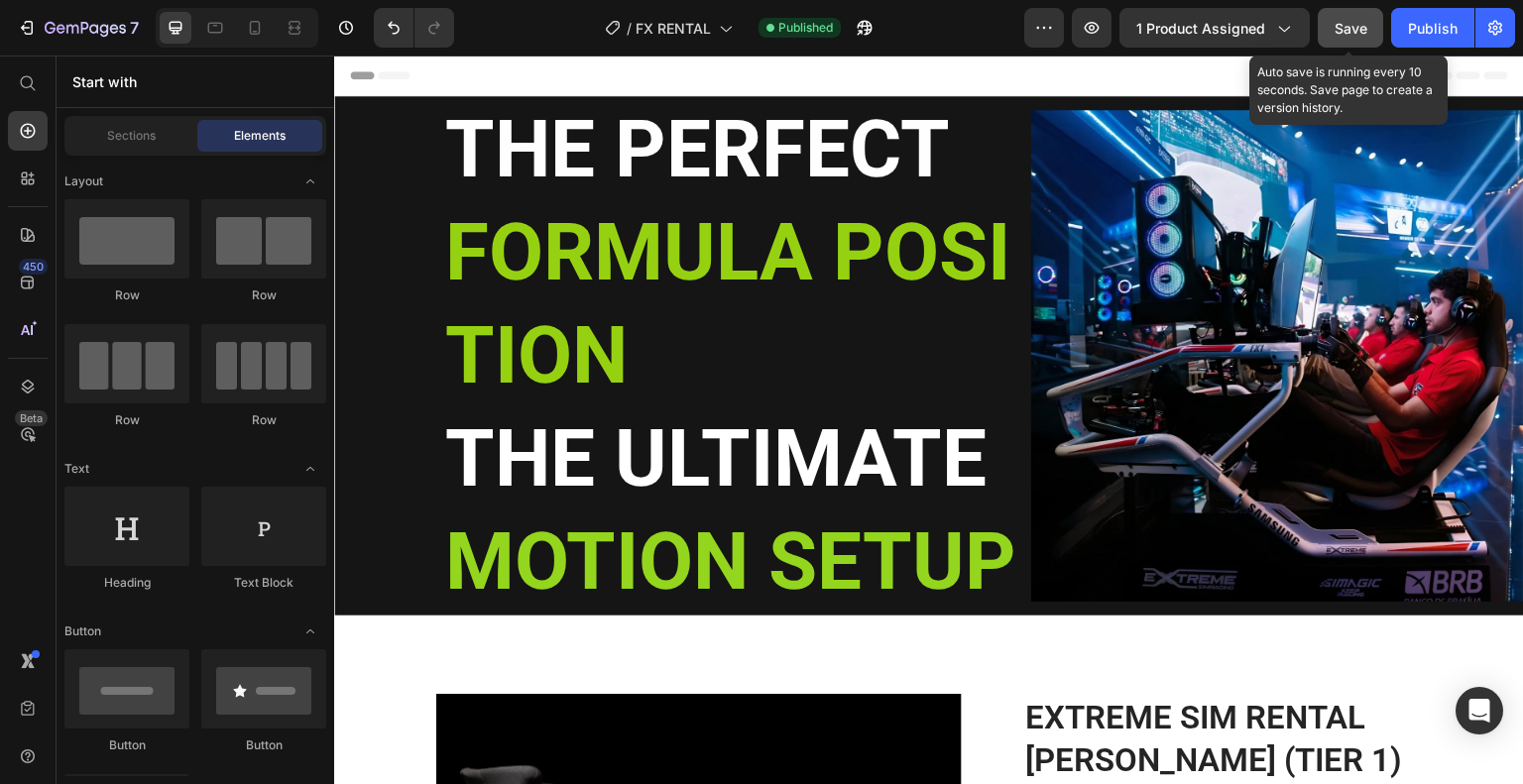 click on "Save" at bounding box center [1350, 28] 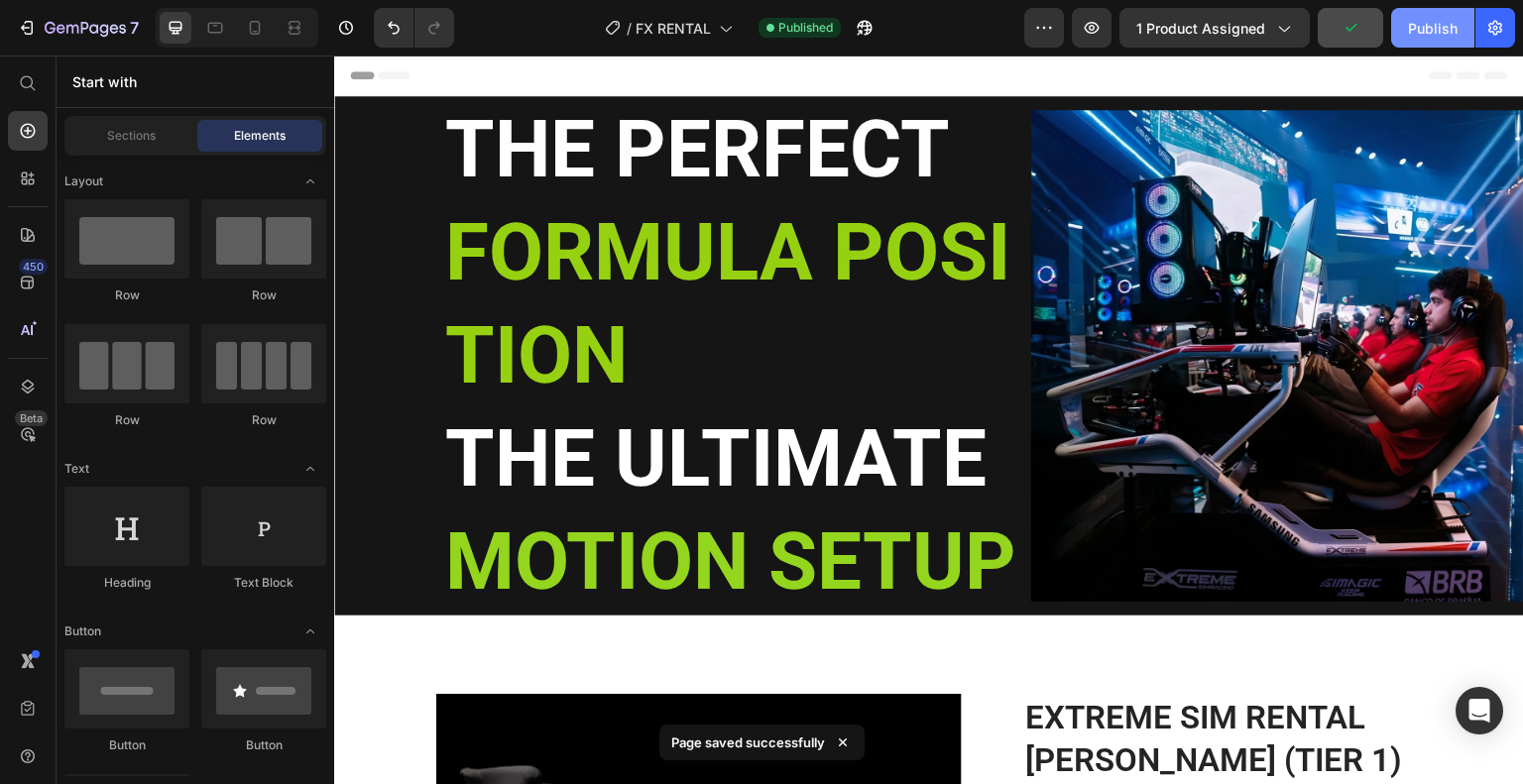 click on "Publish" at bounding box center (1433, 28) 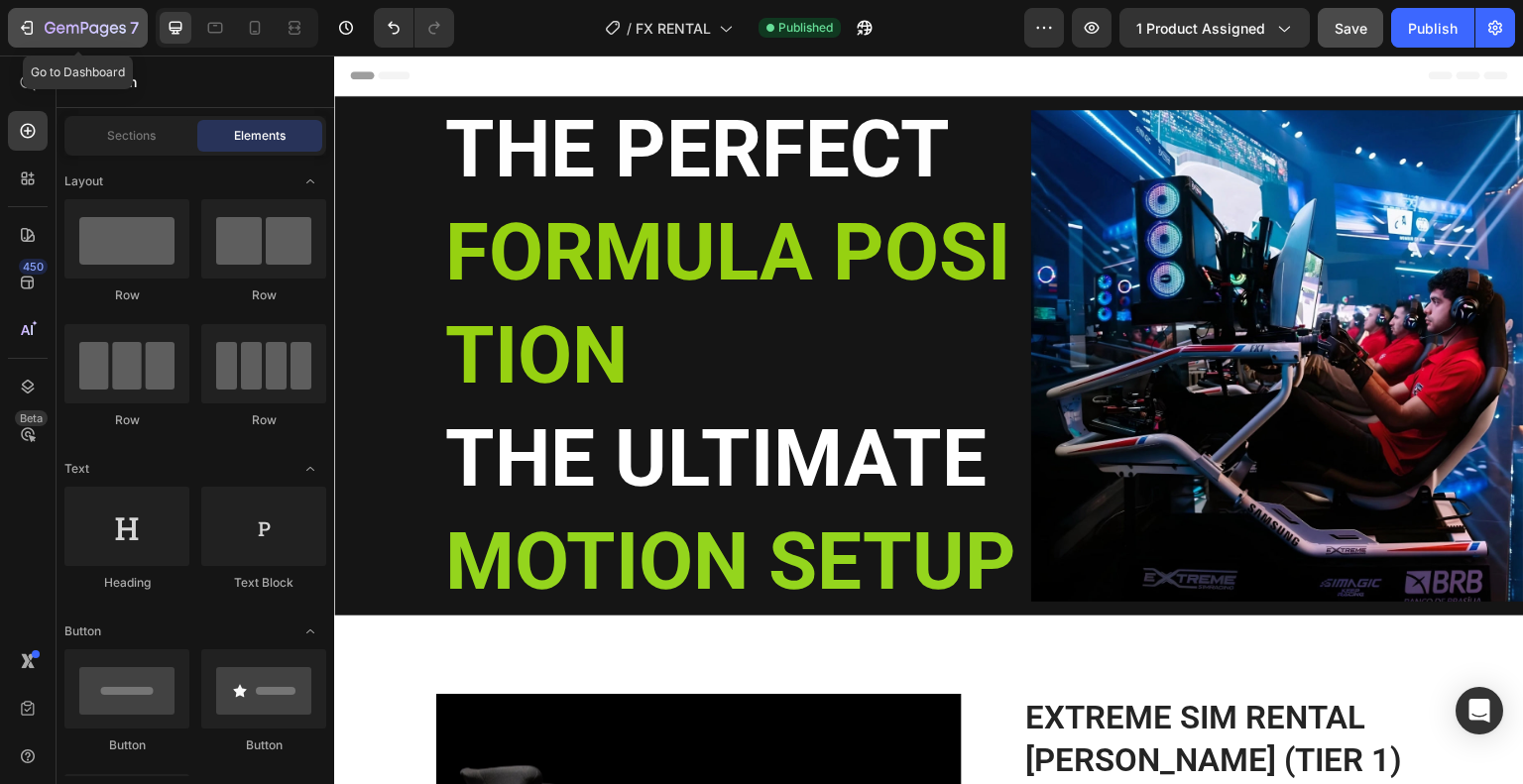 click 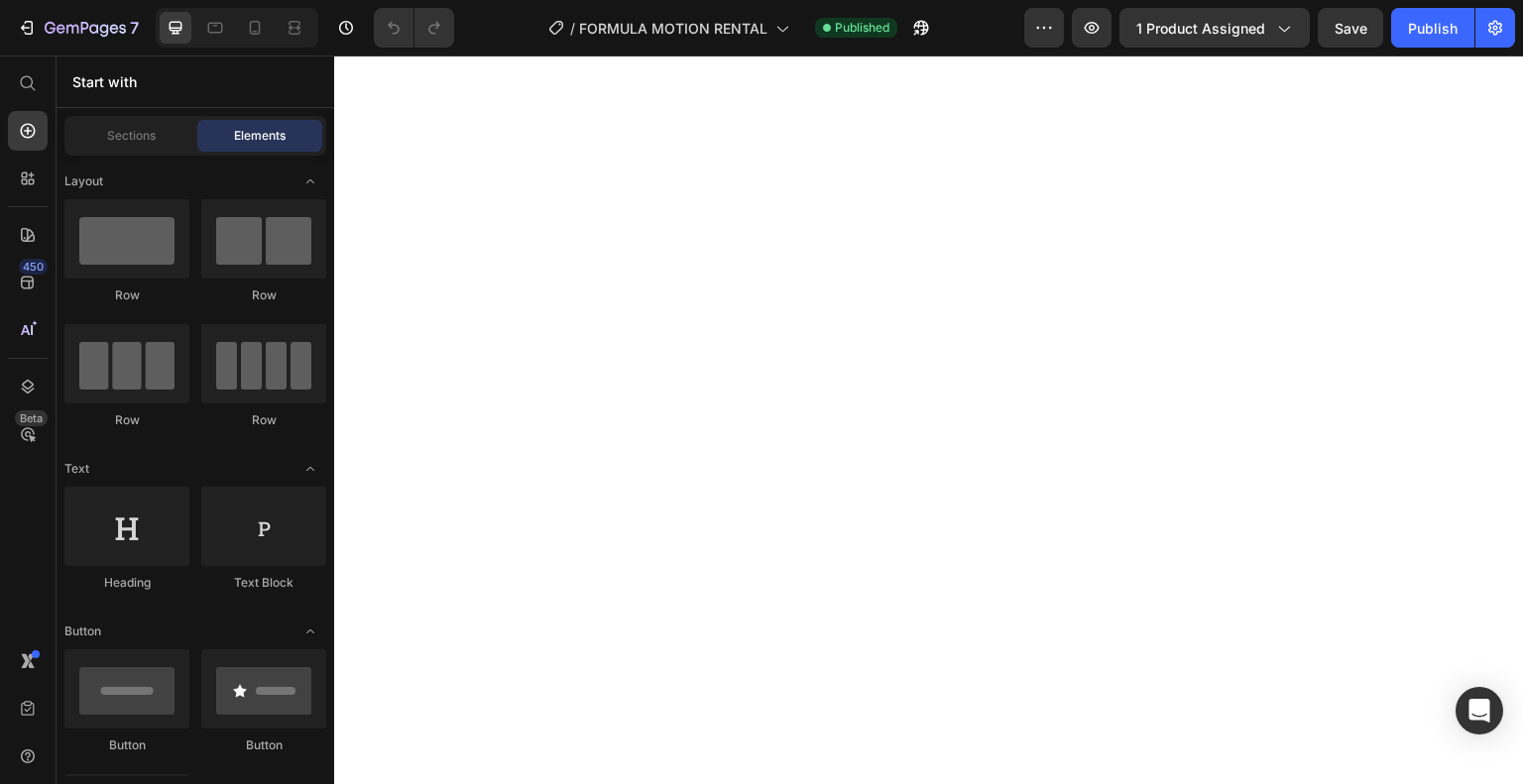 scroll, scrollTop: 0, scrollLeft: 0, axis: both 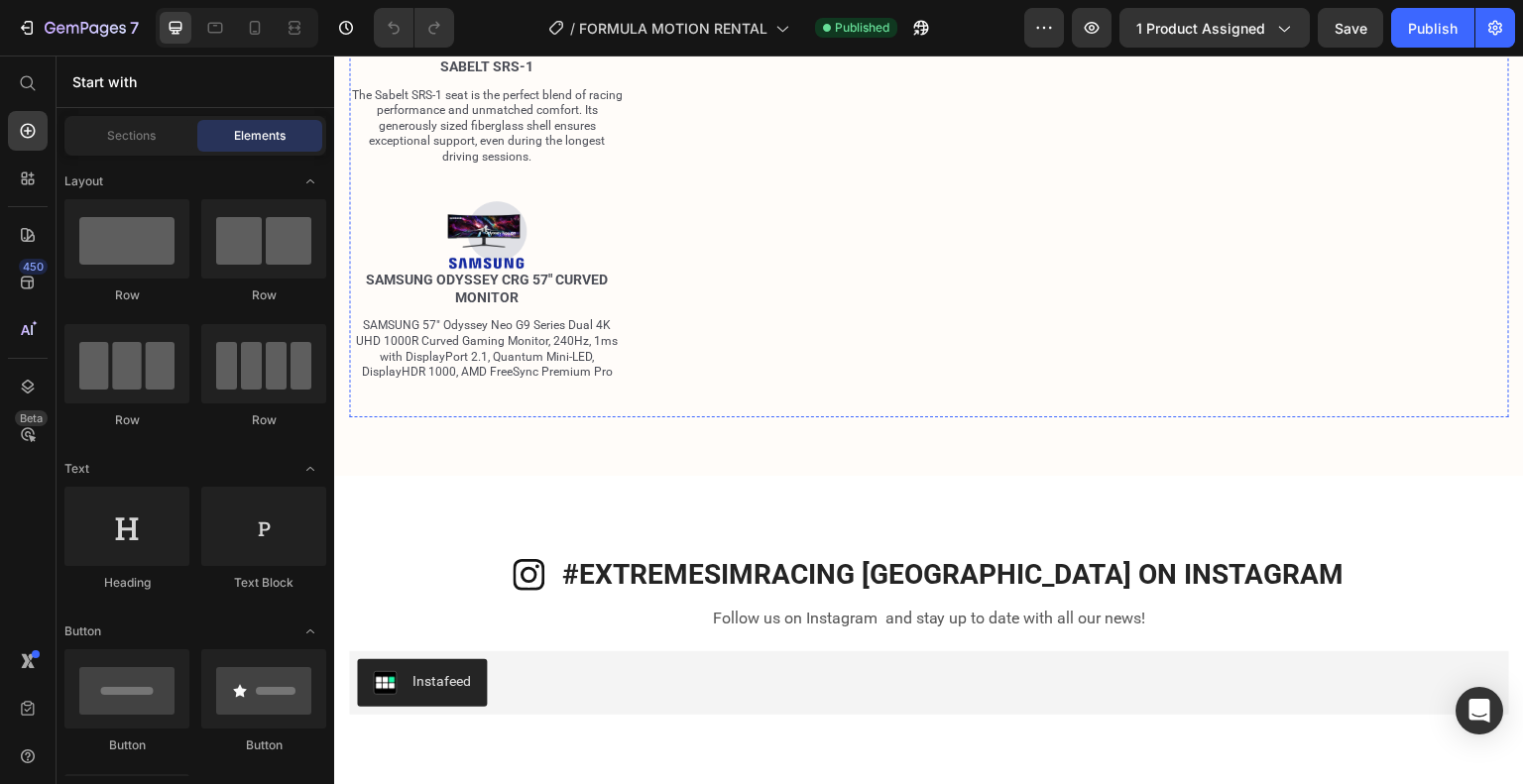 click on "The ultimate motion racing simulator crafted to match the highest interior design standards. [PERSON_NAME] takes your gaming experience to a whole new level." at bounding box center (487, -176) 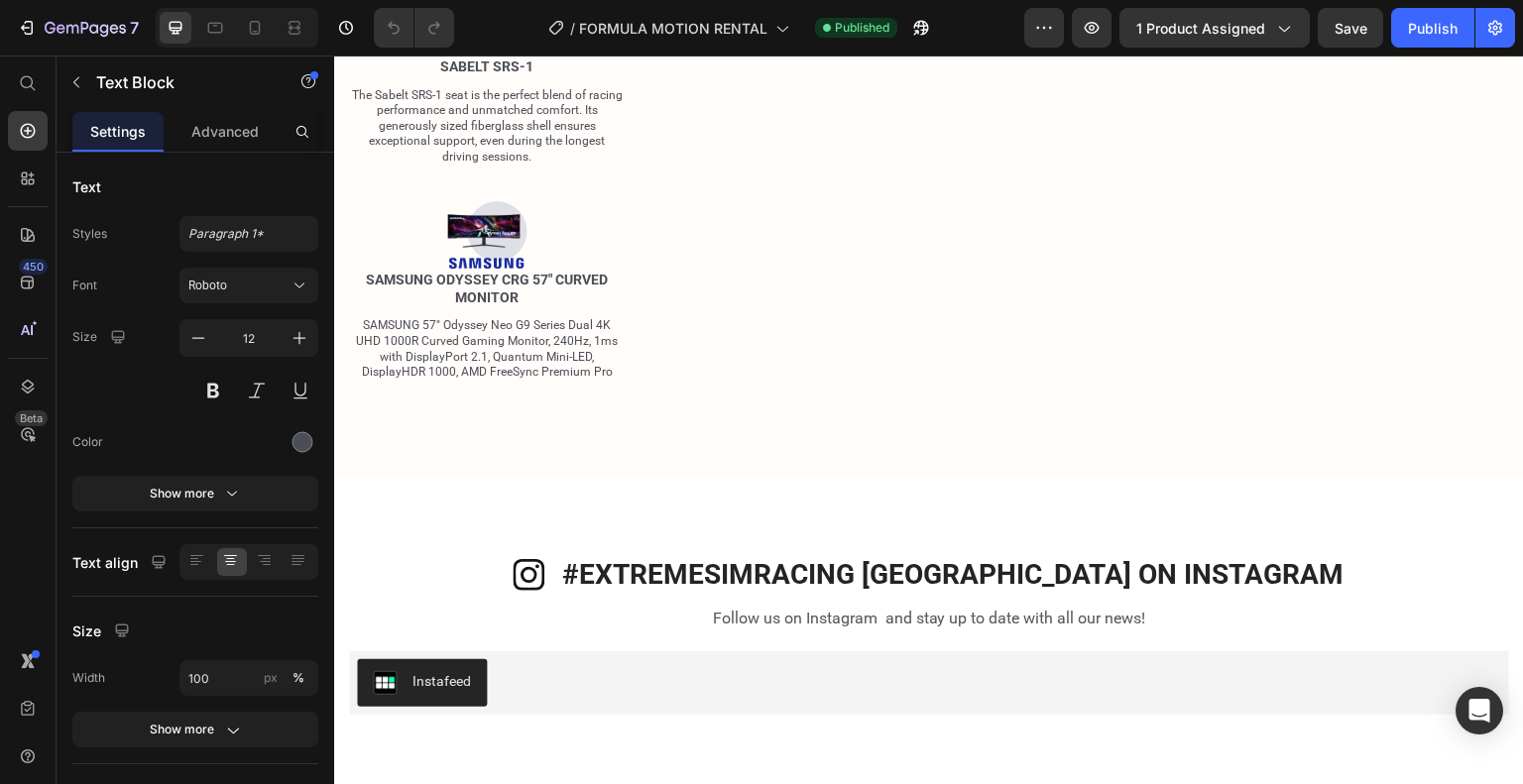 click on "35" at bounding box center [487, -127] 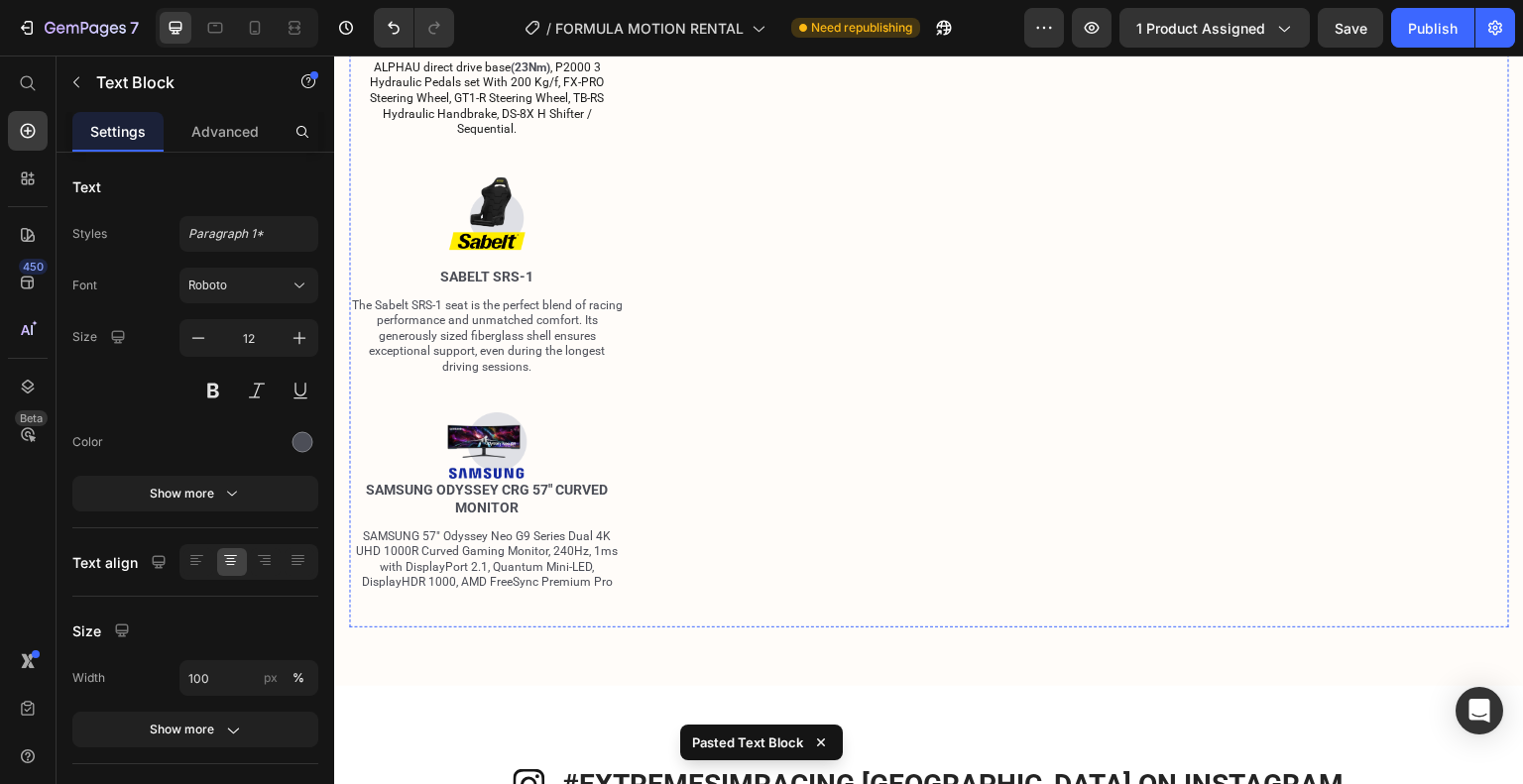click at bounding box center [487, 26] 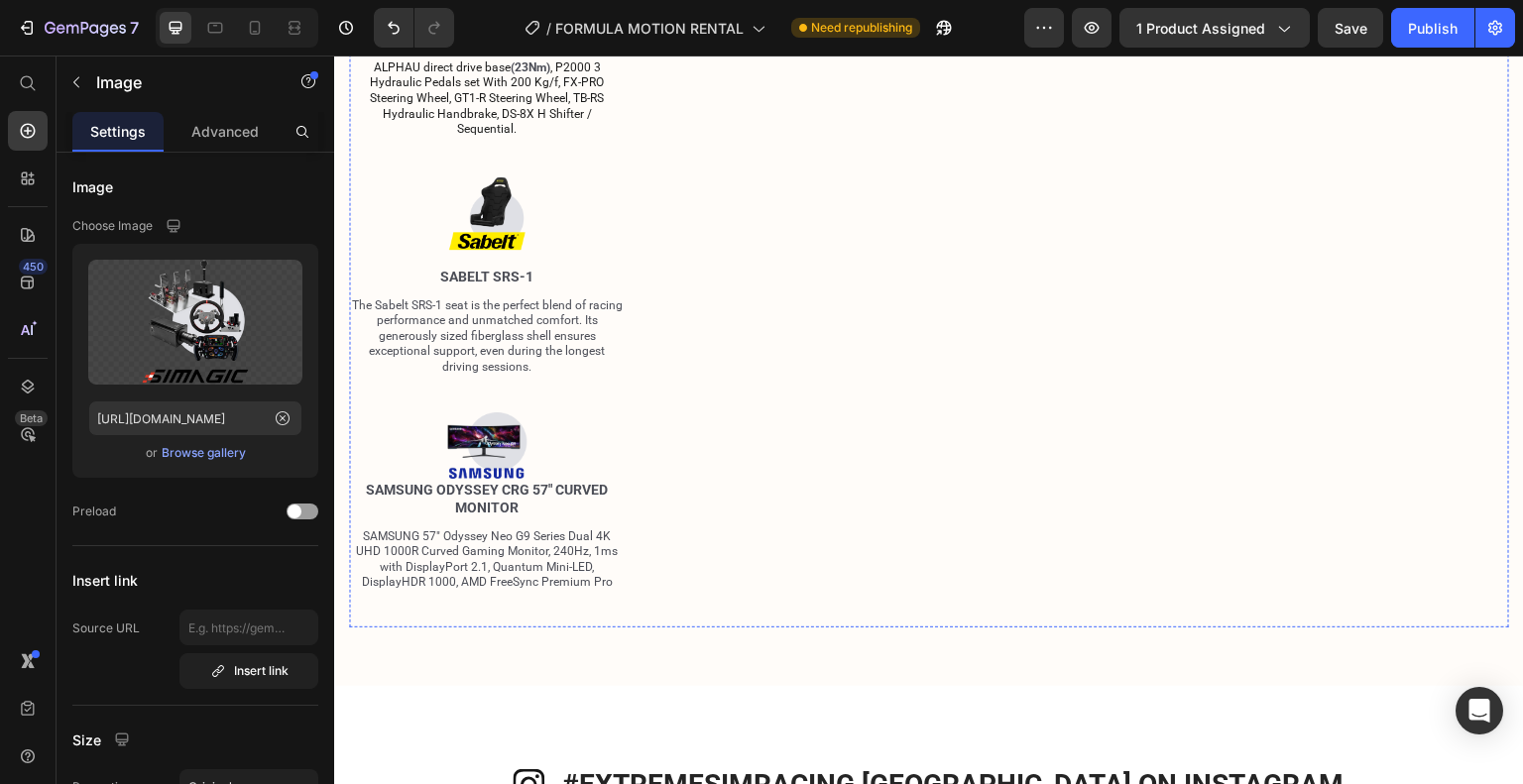 click at bounding box center (487, -239) 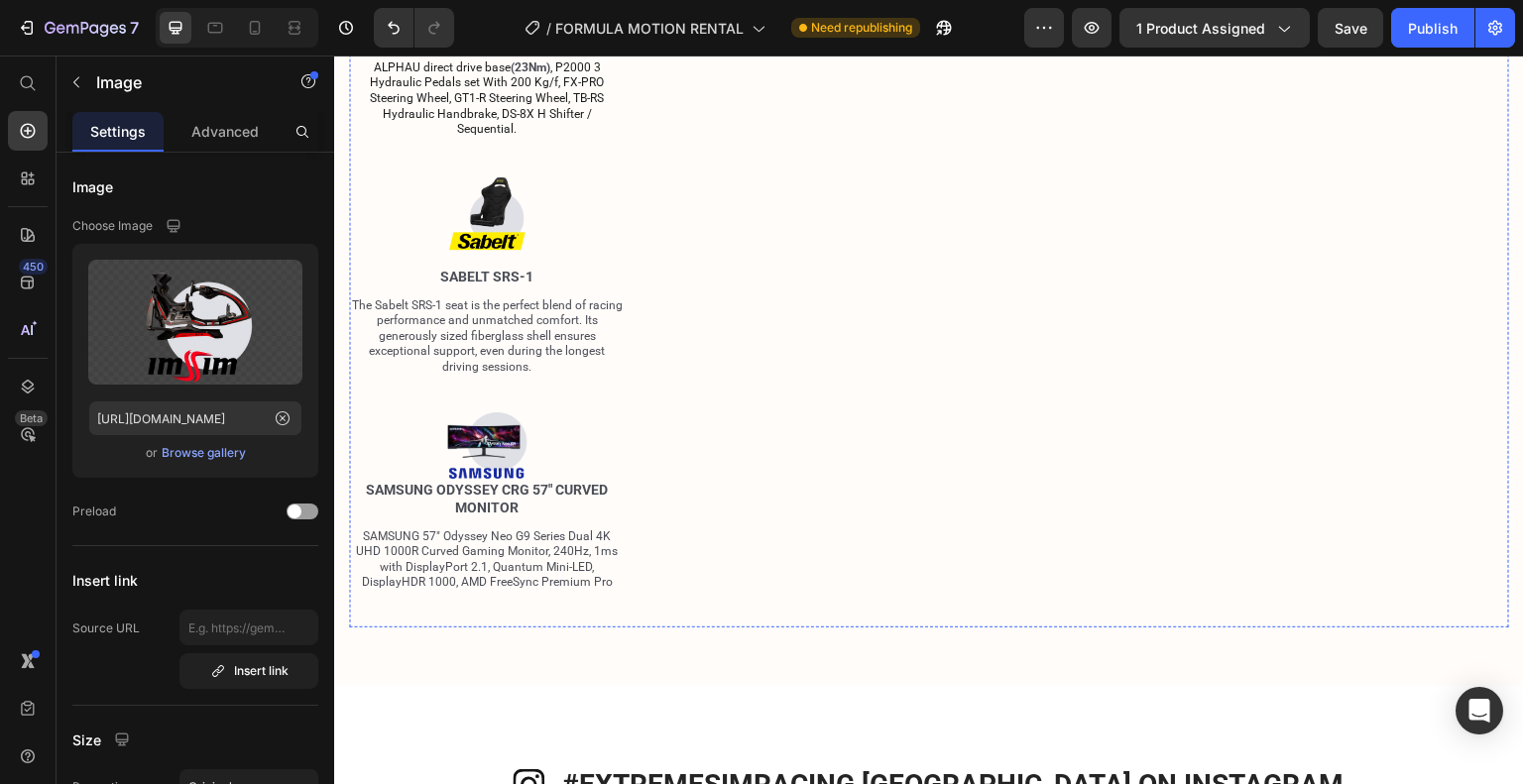 click at bounding box center (487, -109) 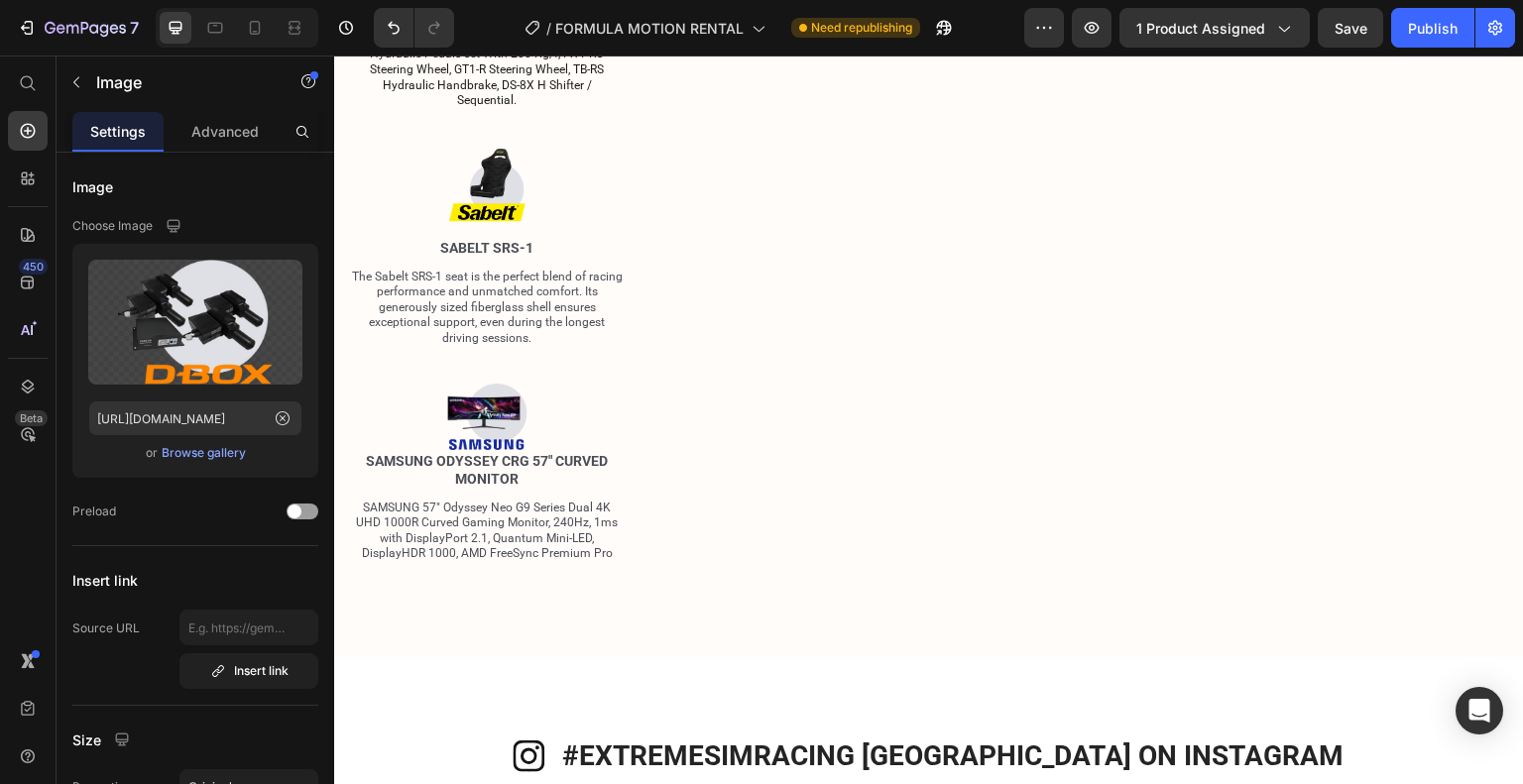 drag, startPoint x: 488, startPoint y: 451, endPoint x: 496, endPoint y: 423, distance: 29.12044 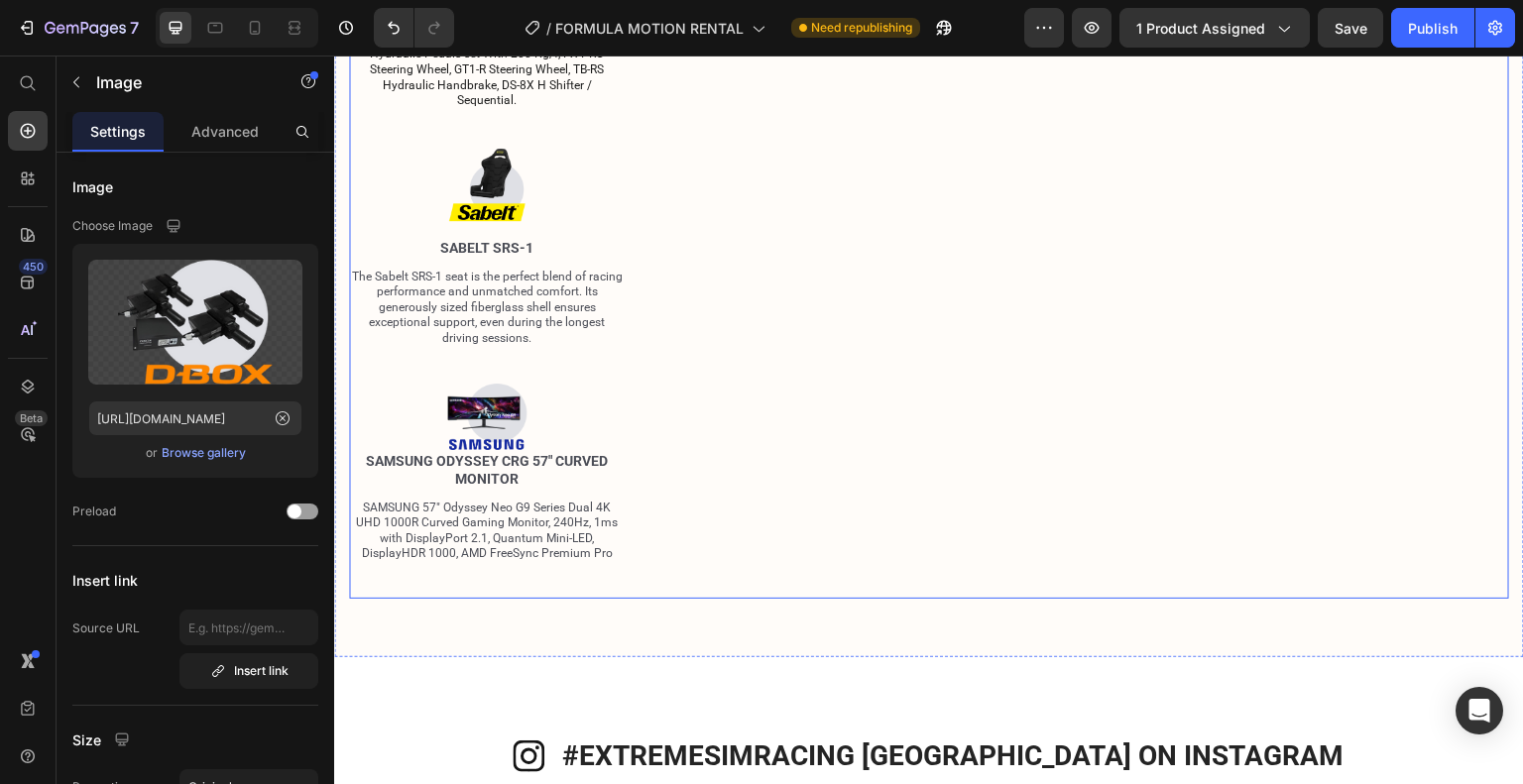 click on "Image Chassis ALMA Text Block The ultimate motion racing simulator crafted to match the highest interior design standards. ALMA takes your gaming experience to a whole new level. Text Block Image   6 D-BOX Generation 5 4250i Text Block D-BOX Generation 5 4250i Haptic System (1.5" travel range, 4 actuators) Text Block Image SIMAGIC Ultimate Ecosystem Text Block ALPHAU direct drive base  (23Nm) , P2000 3 Hydraulic Pedals set With 200 Kg/f, FX-PRO Steering Wheel, GT1-R Steering Wheel, TB-RS Hydraulic Handbrake, DS-8X H Shifter / Sequential. Text Block Image Sabelt SRS-1 Text Block The Sabelt SRS-1 seat is the perfect blend of racing performance and unmatched comfort. Its generously sized fiberglass shell ensures exceptional support, even during the longest driving sessions. Text Block Image Samsung Odyssey CRG 57" Curved Monitor Text Block SAMSUNG 57" Odyssey Neo G9 Series Dual 4K UHD 1000R Curved Gaming Monitor, 240Hz, 1ms with DisplayPort 2.1, Quantum Mini-LED, DisplayHDR 1000, AMD FreeSync Premium Pro Image" at bounding box center [929, 179] 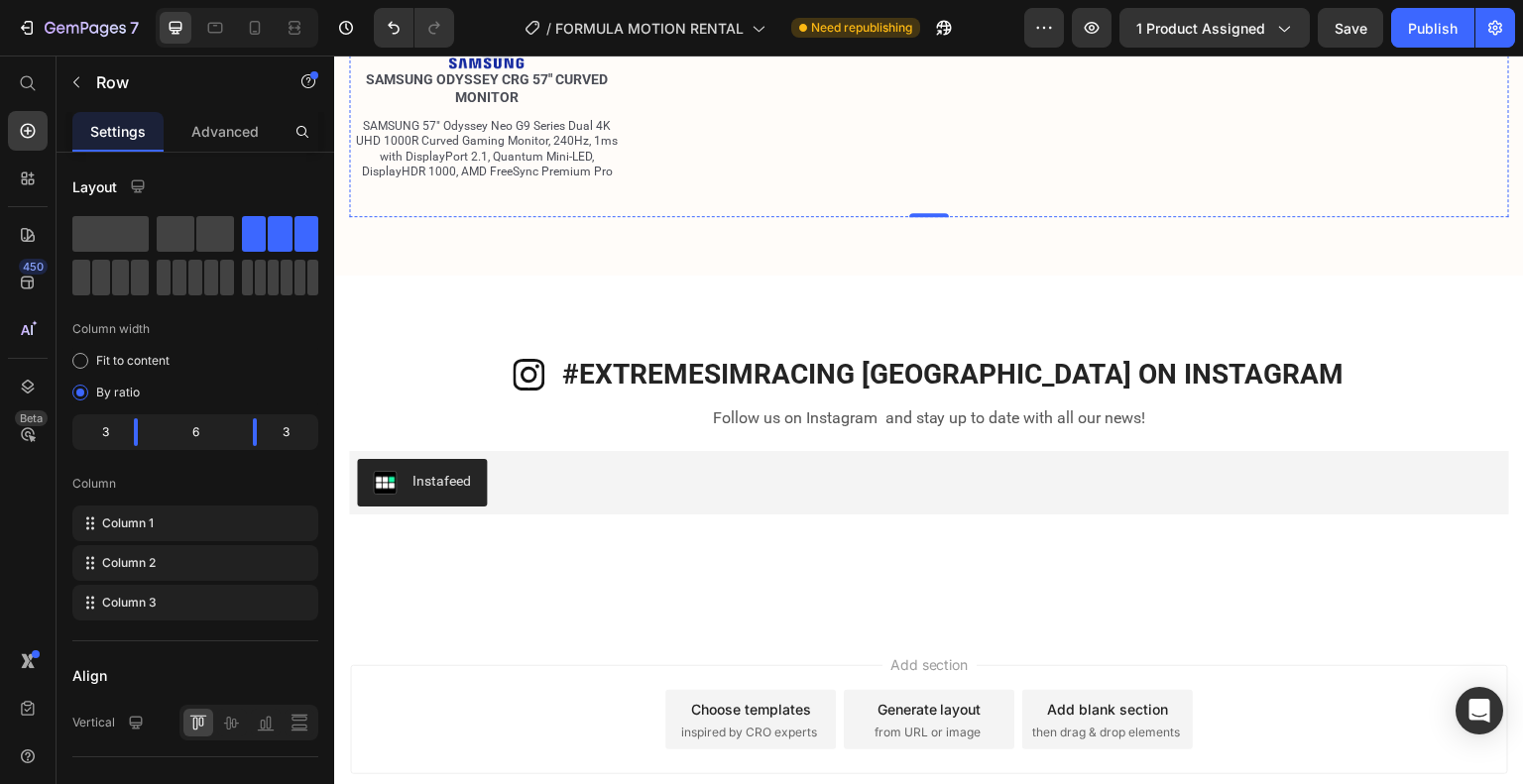 scroll, scrollTop: 4538, scrollLeft: 0, axis: vertical 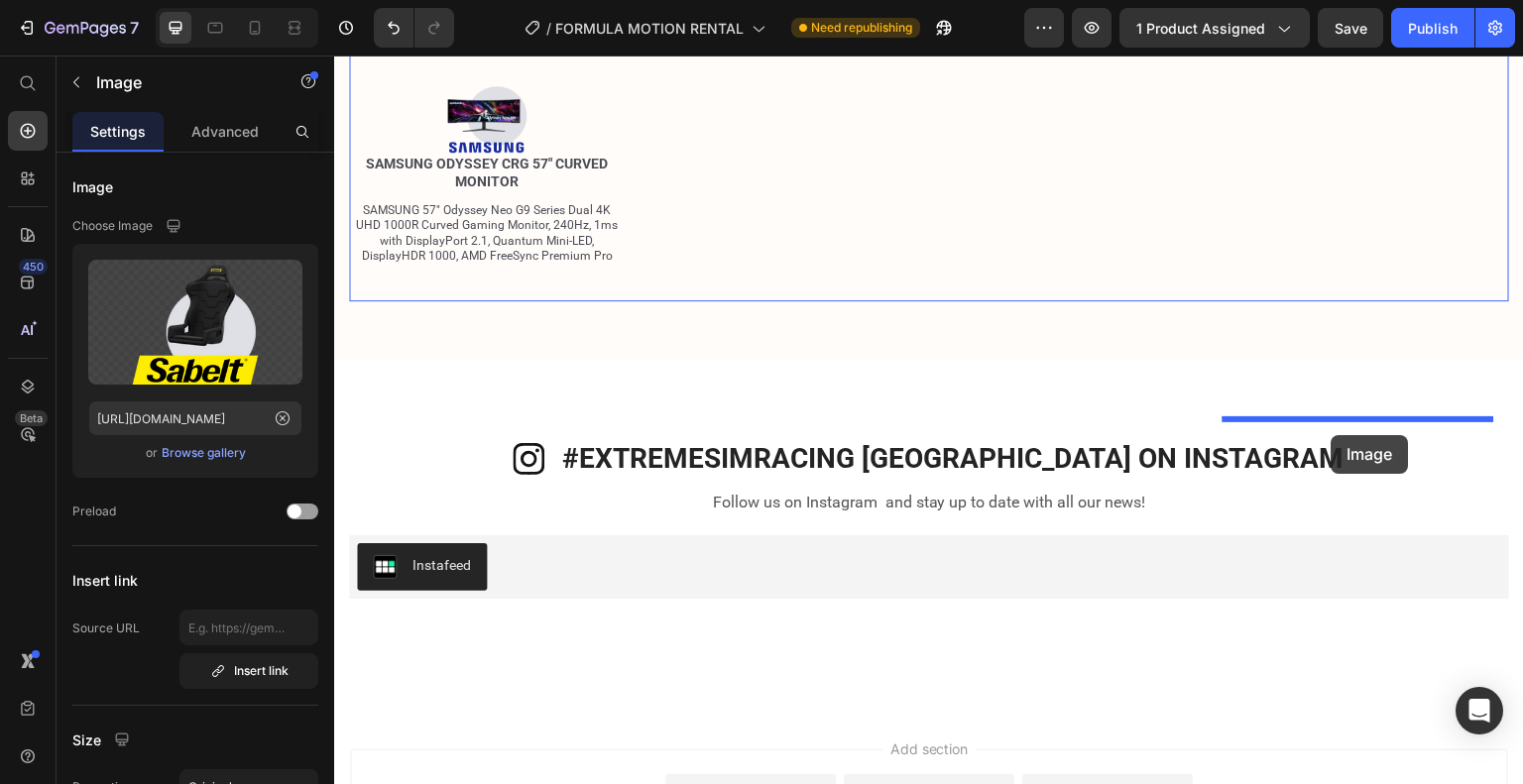drag, startPoint x: 472, startPoint y: 496, endPoint x: 1332, endPoint y: 435, distance: 862.16066 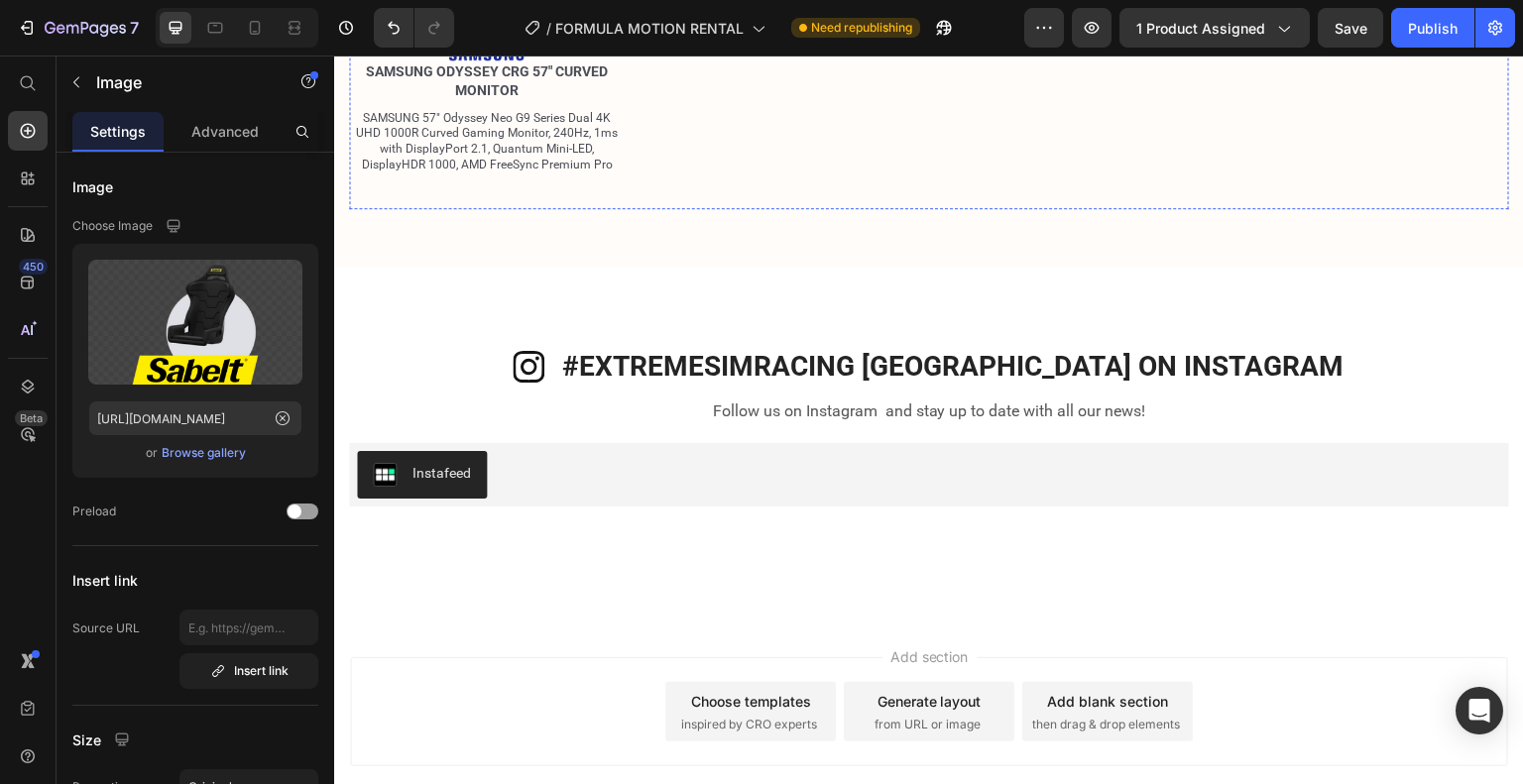 click on "Sabelt SRS-1" at bounding box center (487, -141) 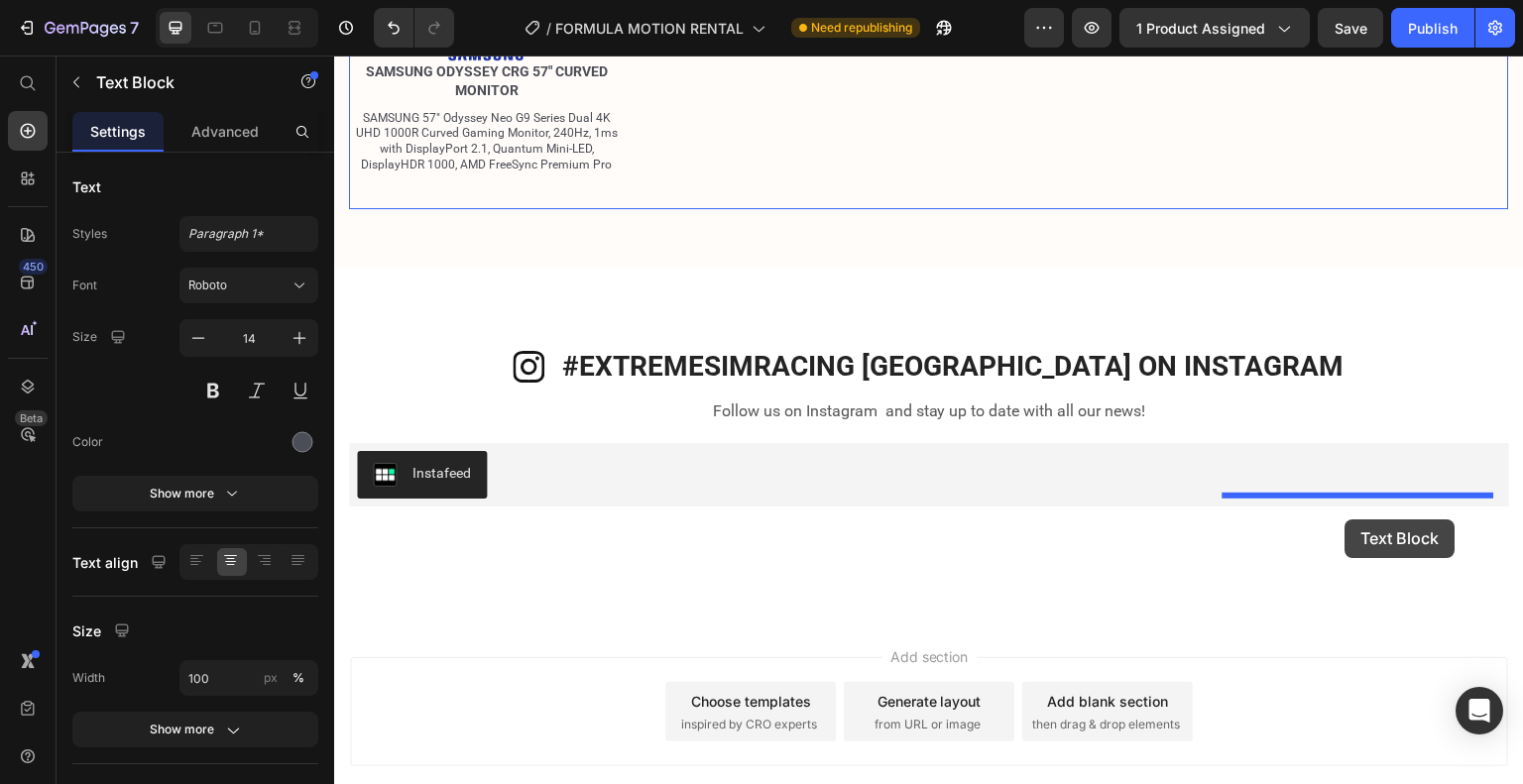 drag, startPoint x: 1314, startPoint y: 523, endPoint x: 1346, endPoint y: 519, distance: 32.24903 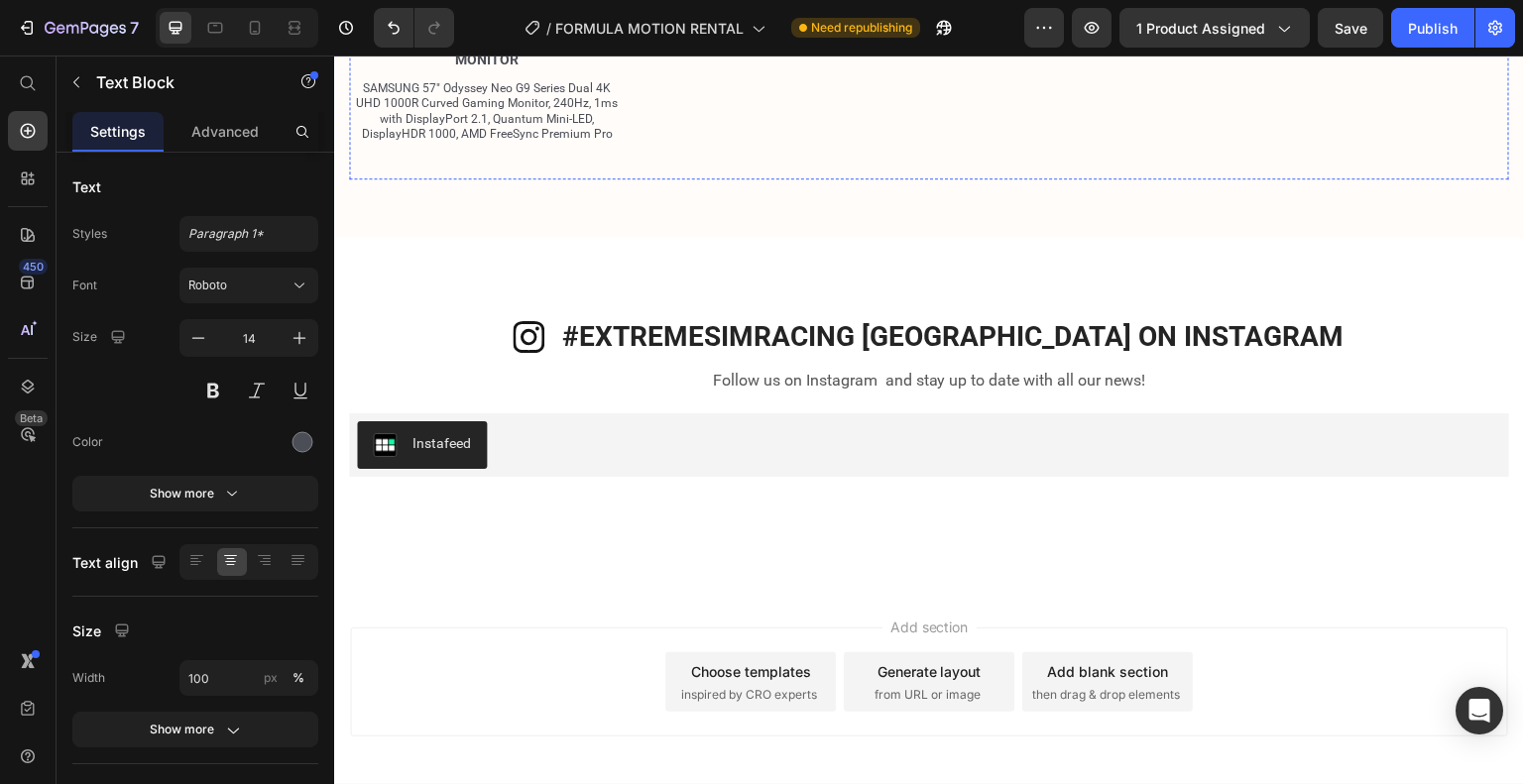 click at bounding box center (1372, -167) 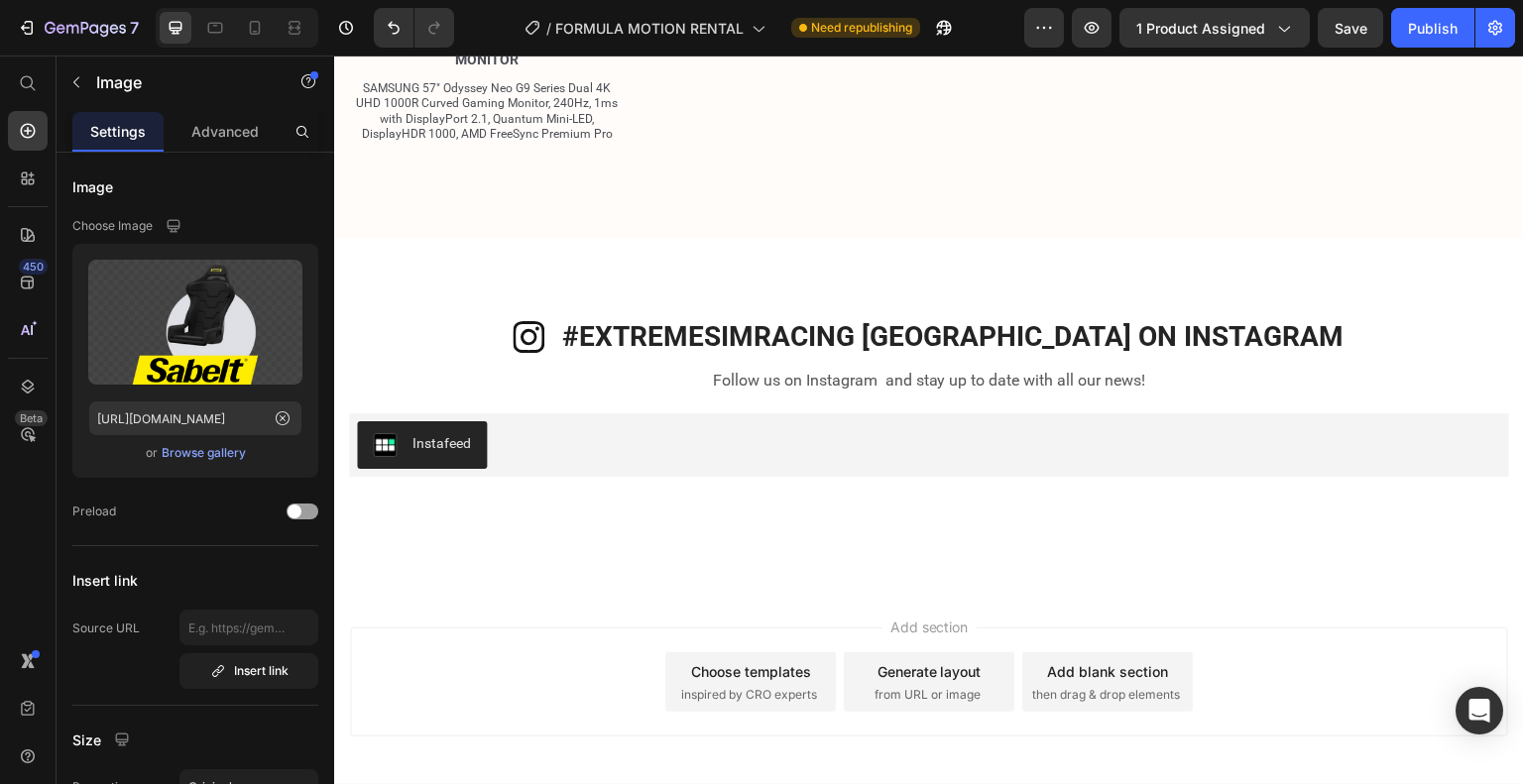 click 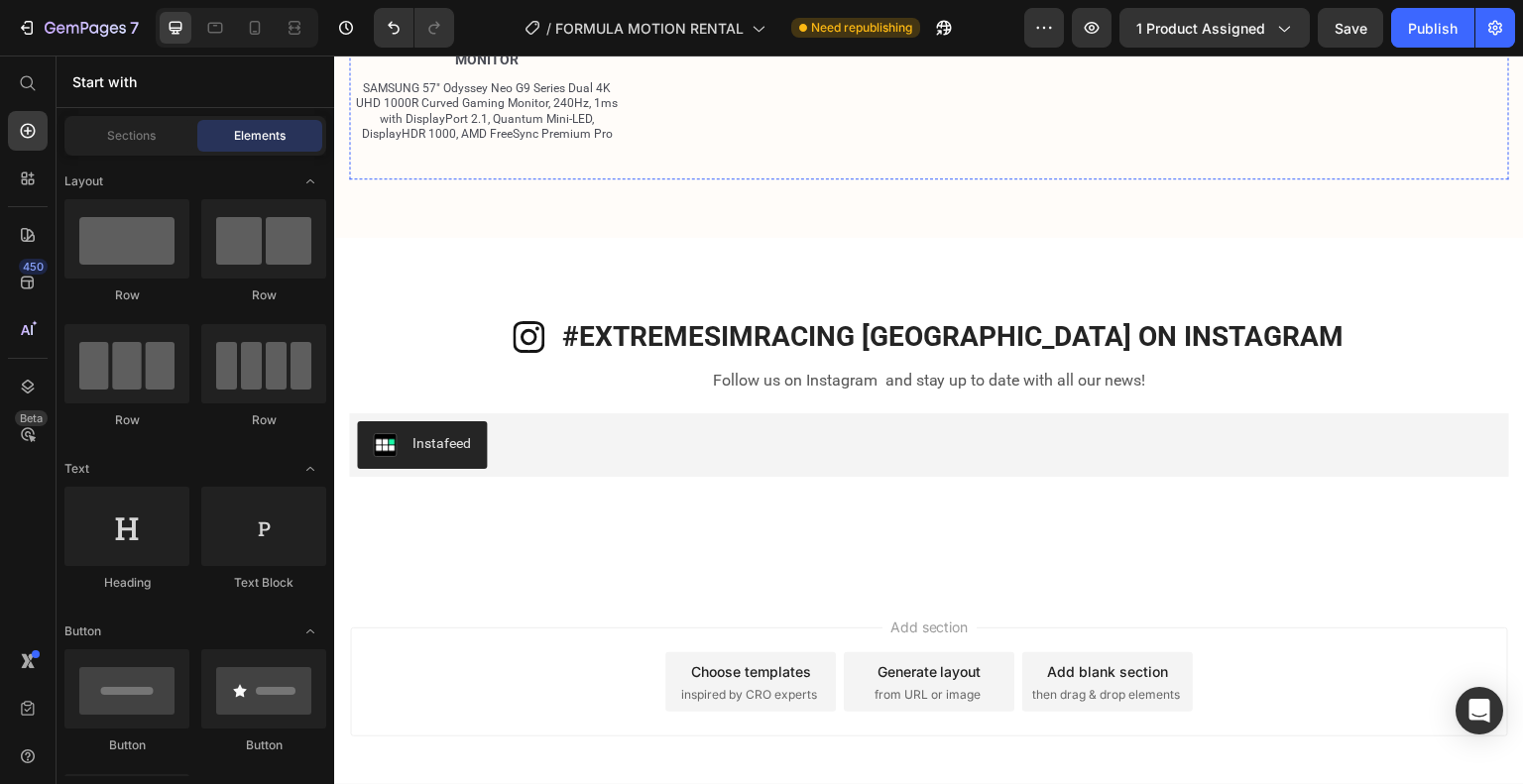 click on "Sabelt SRS-1" at bounding box center (1371, -193) 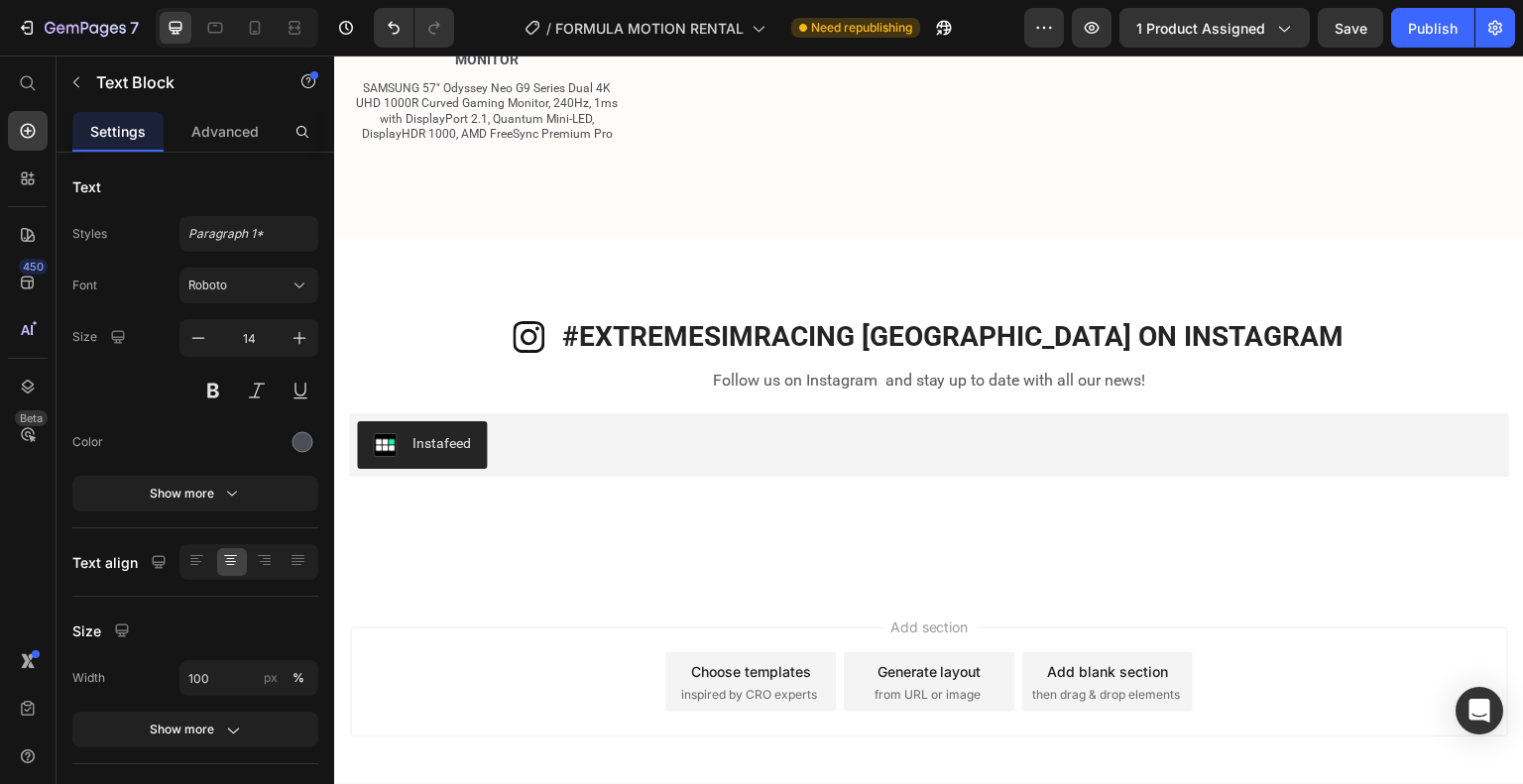 click 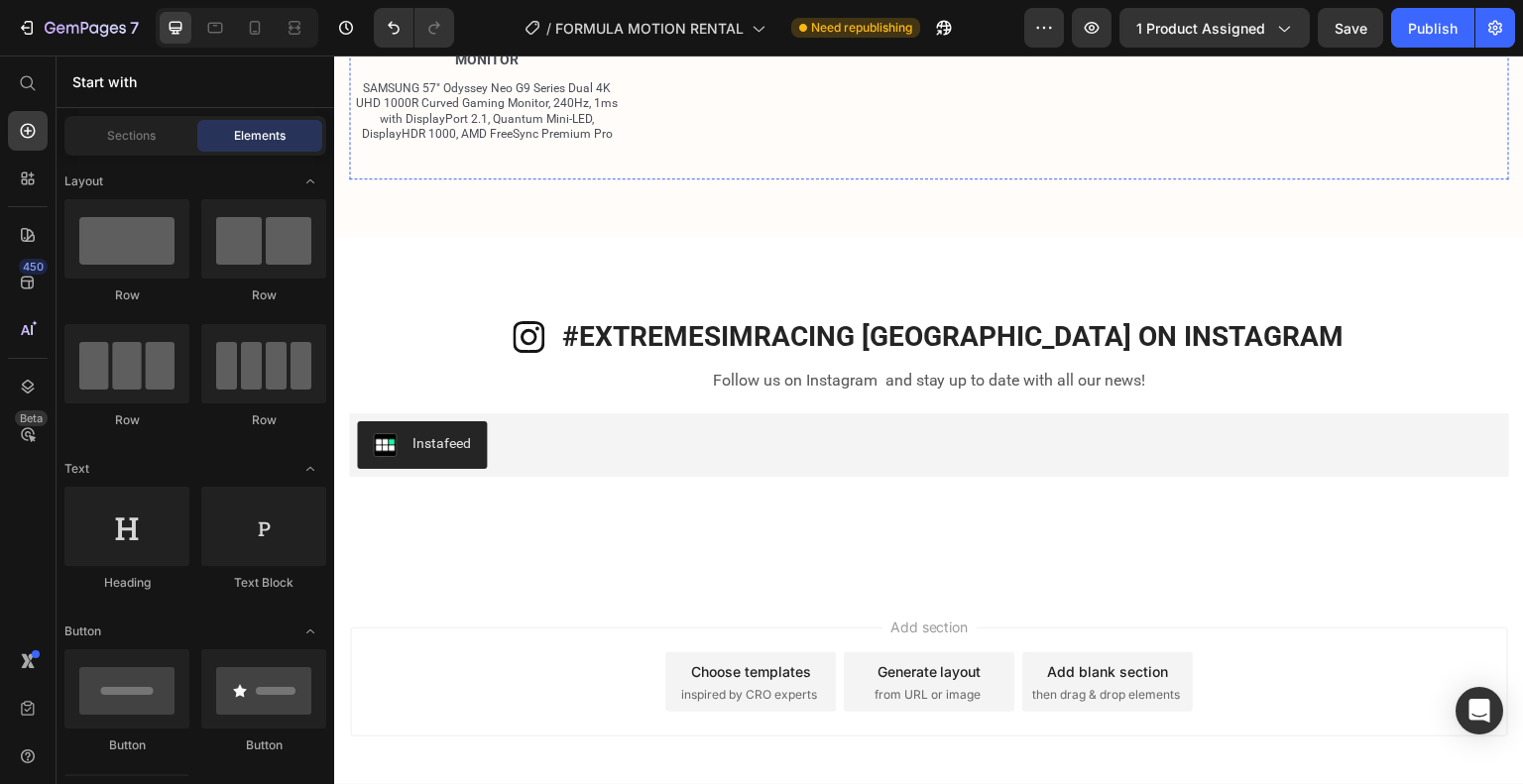 click on "The Sabelt SRS-1 seat is the perfect blend of racing performance and unmatched comfort. Its generously sized fiberglass shell ensures exceptional support, even during the longest driving sessions." at bounding box center [487, -111] 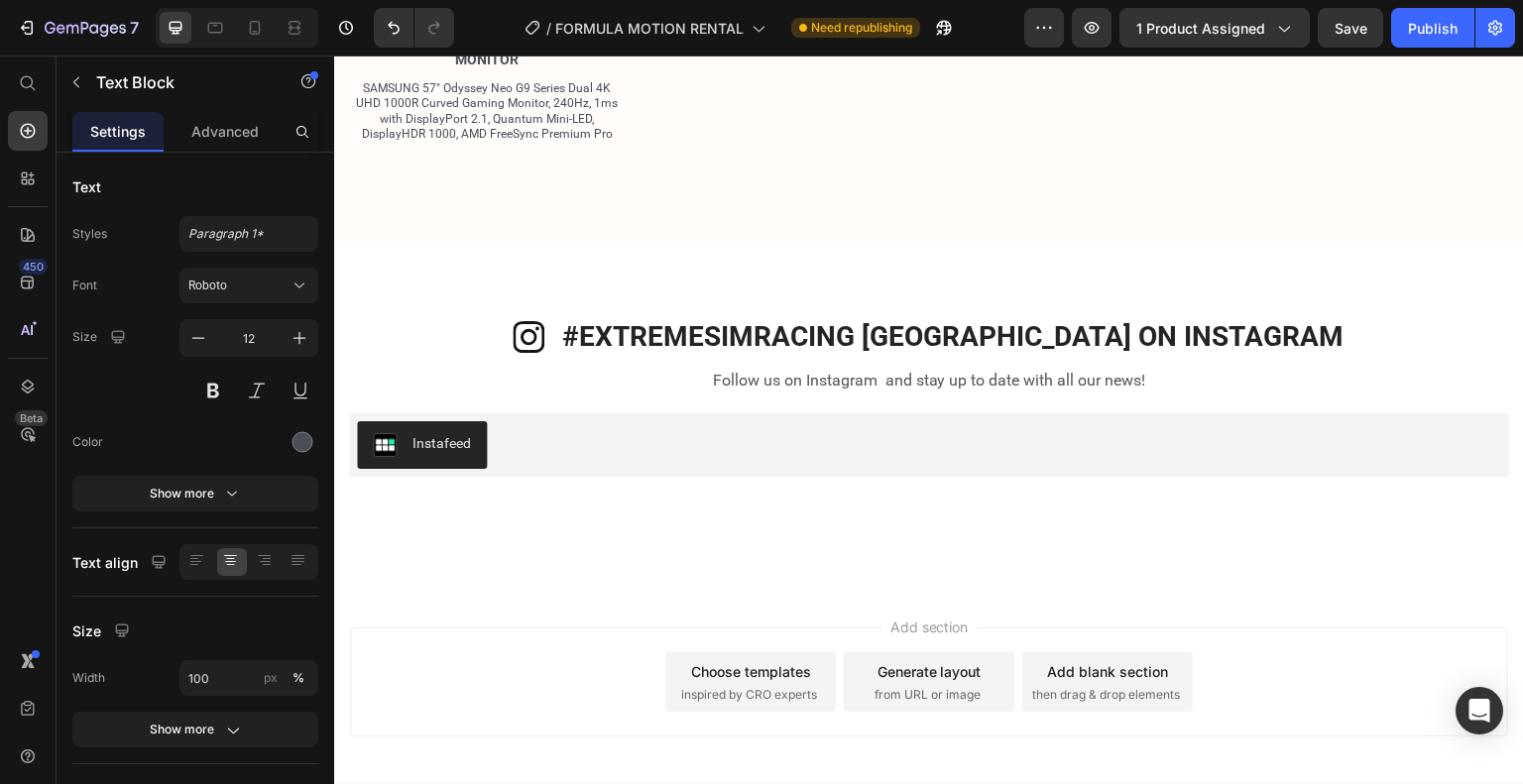 click 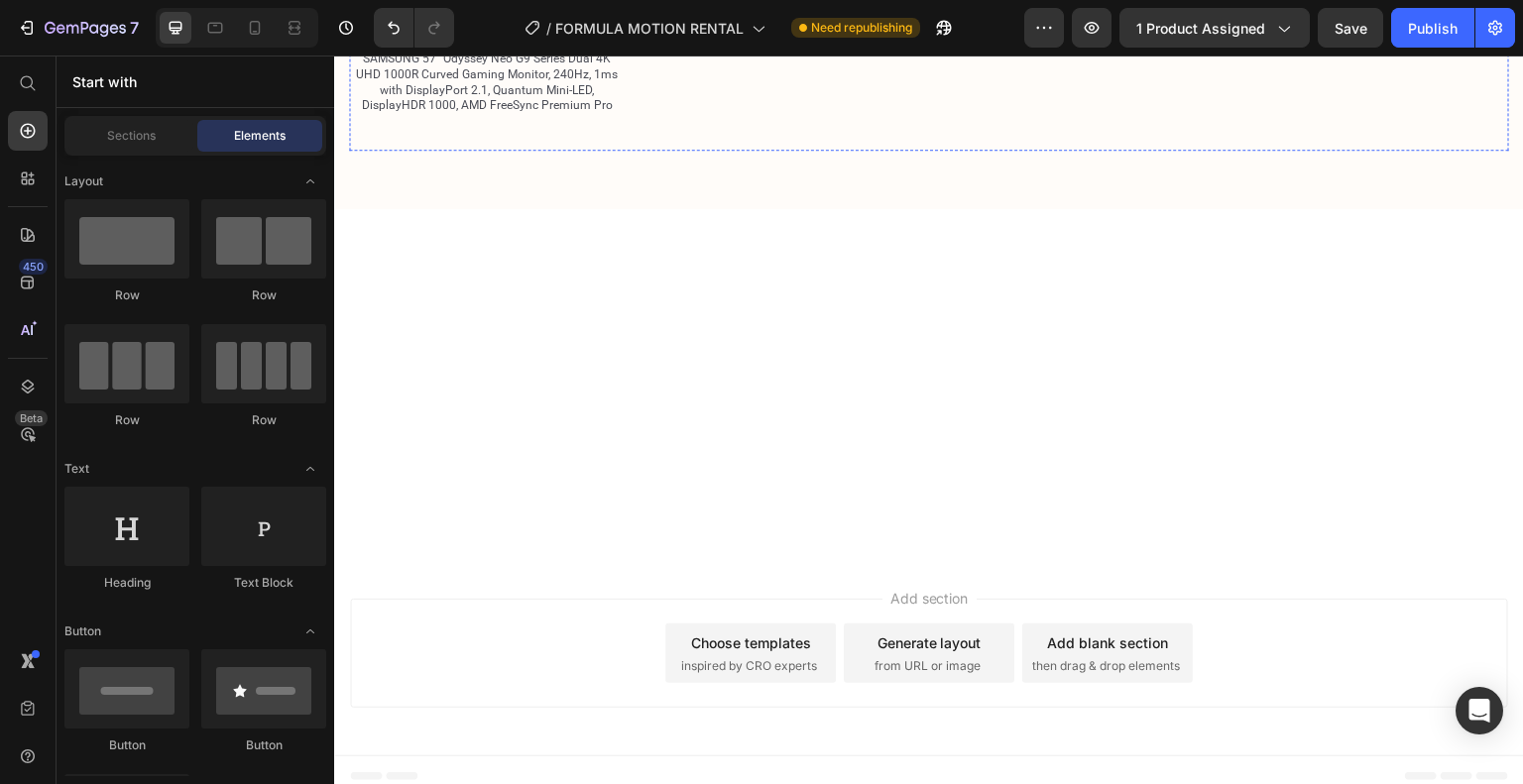 scroll, scrollTop: 3944, scrollLeft: 0, axis: vertical 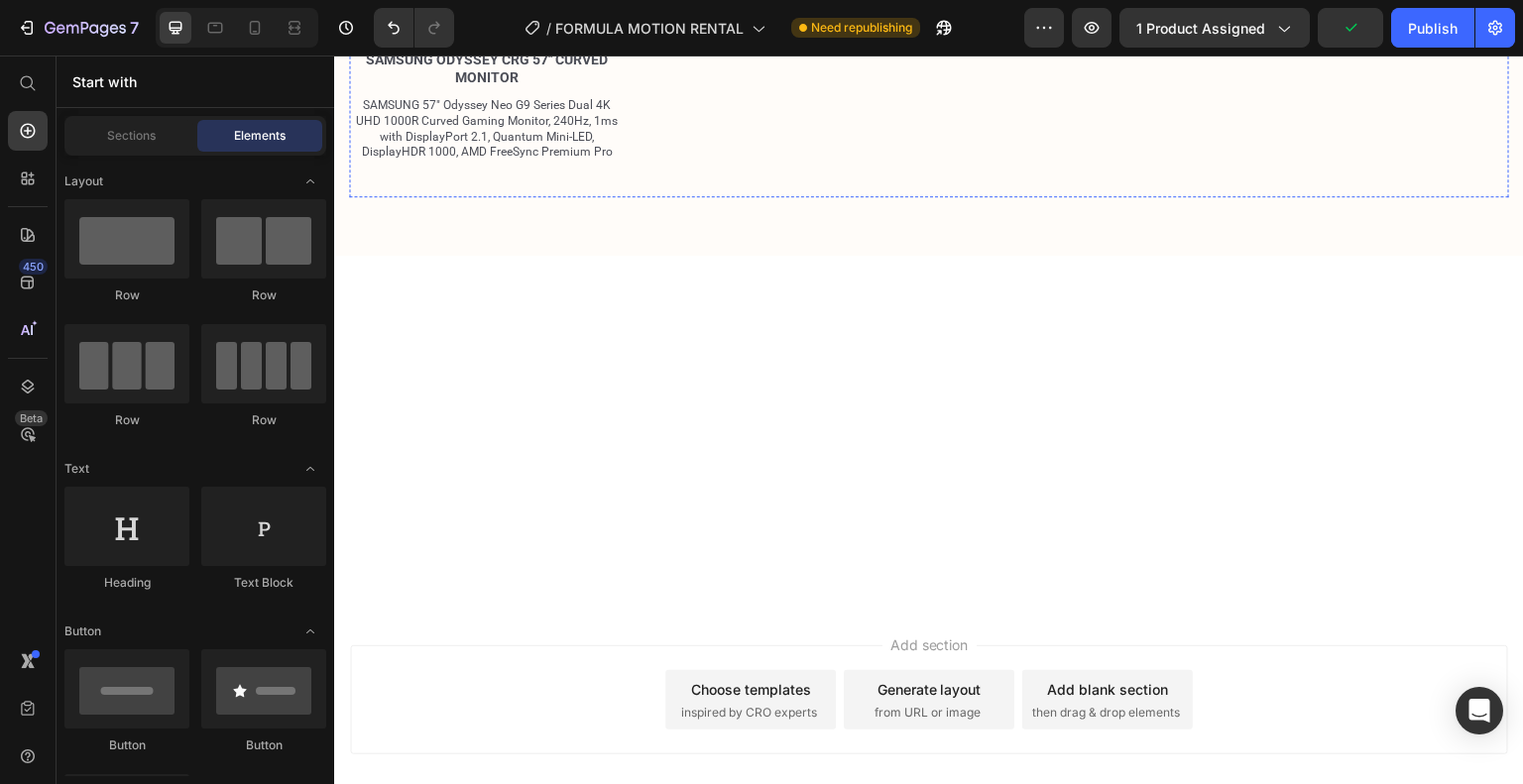 click at bounding box center [487, -403] 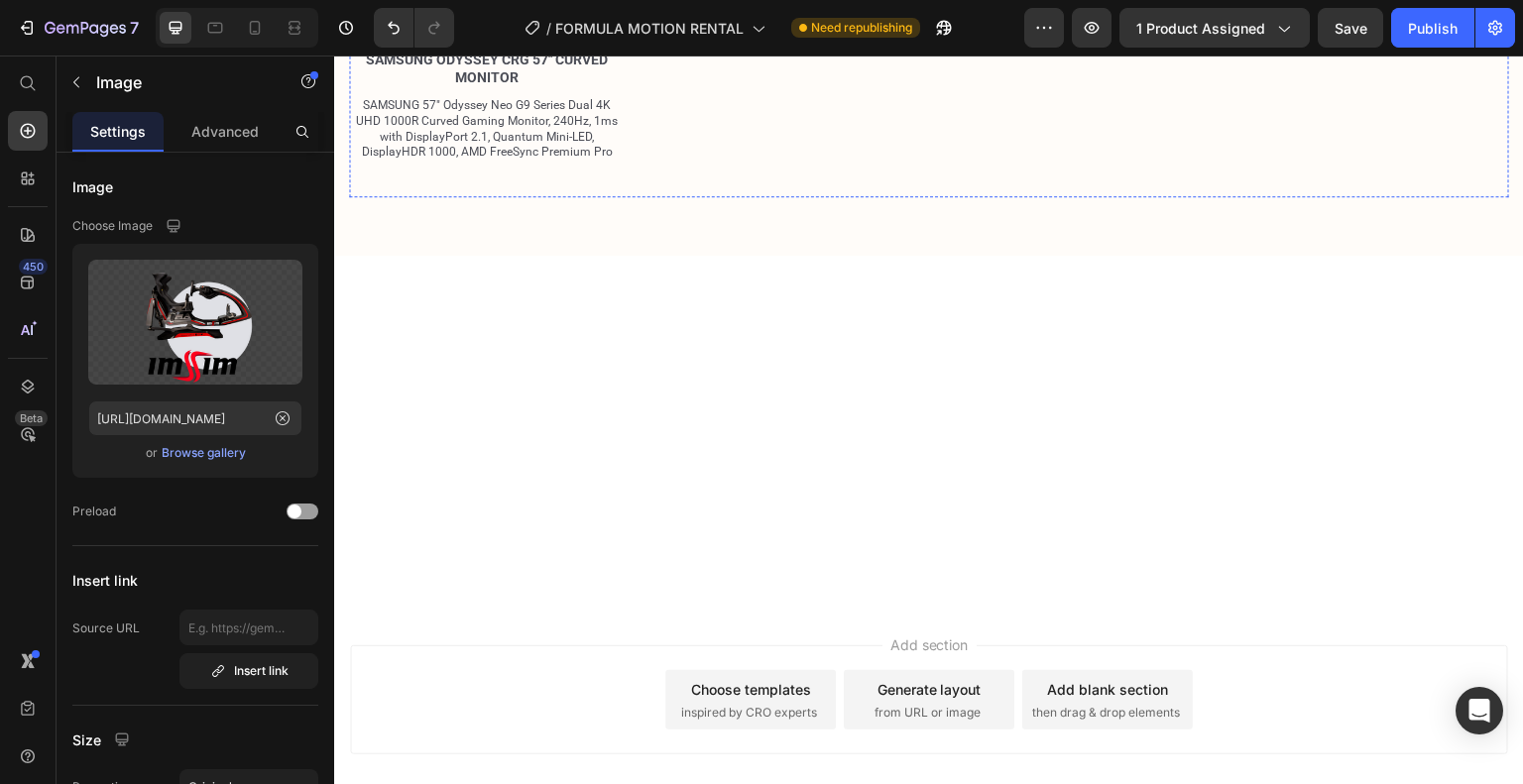 click on "Chassis [PERSON_NAME]" at bounding box center [487, -392] 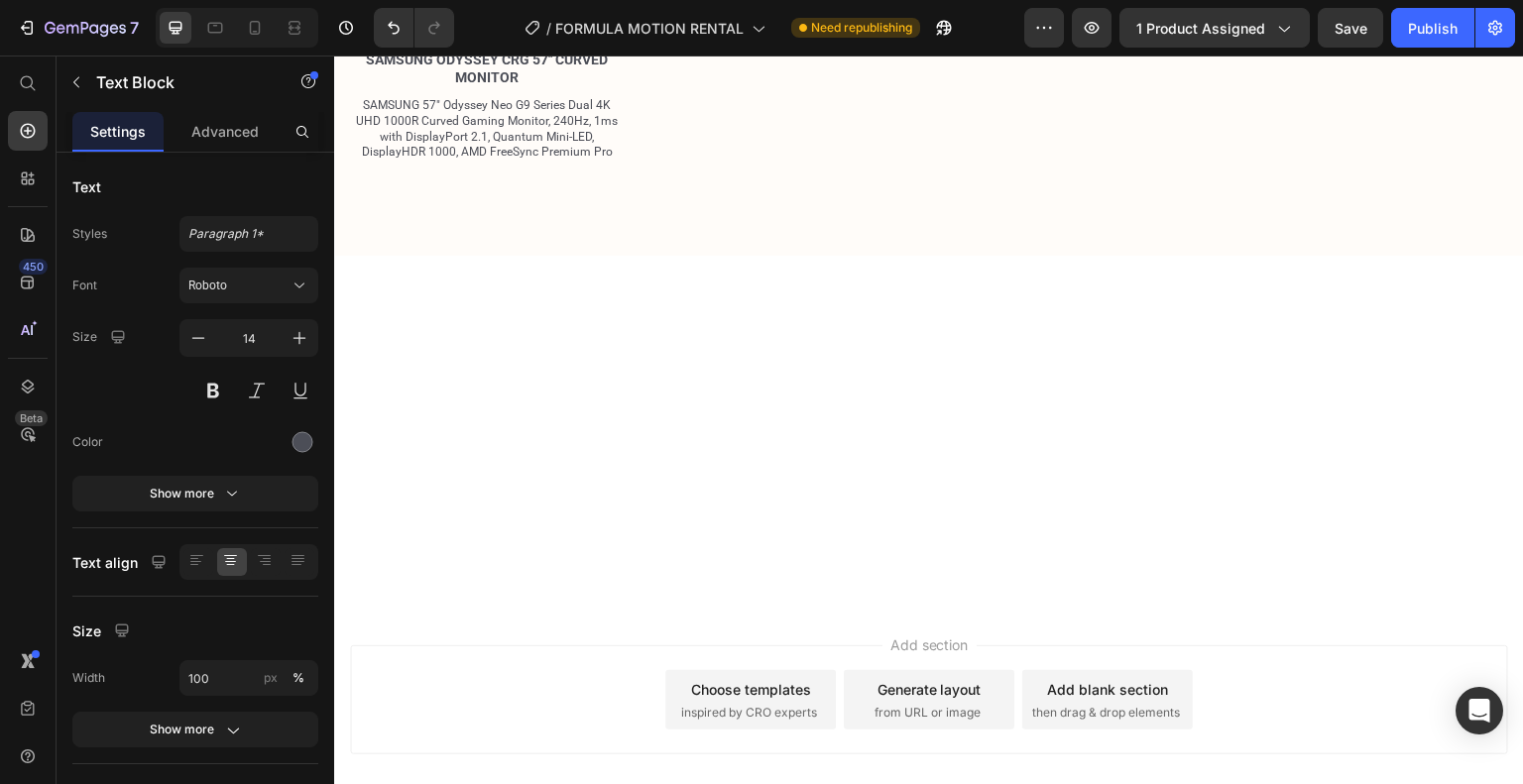 click on "Chassis [PERSON_NAME]" at bounding box center [487, -392] 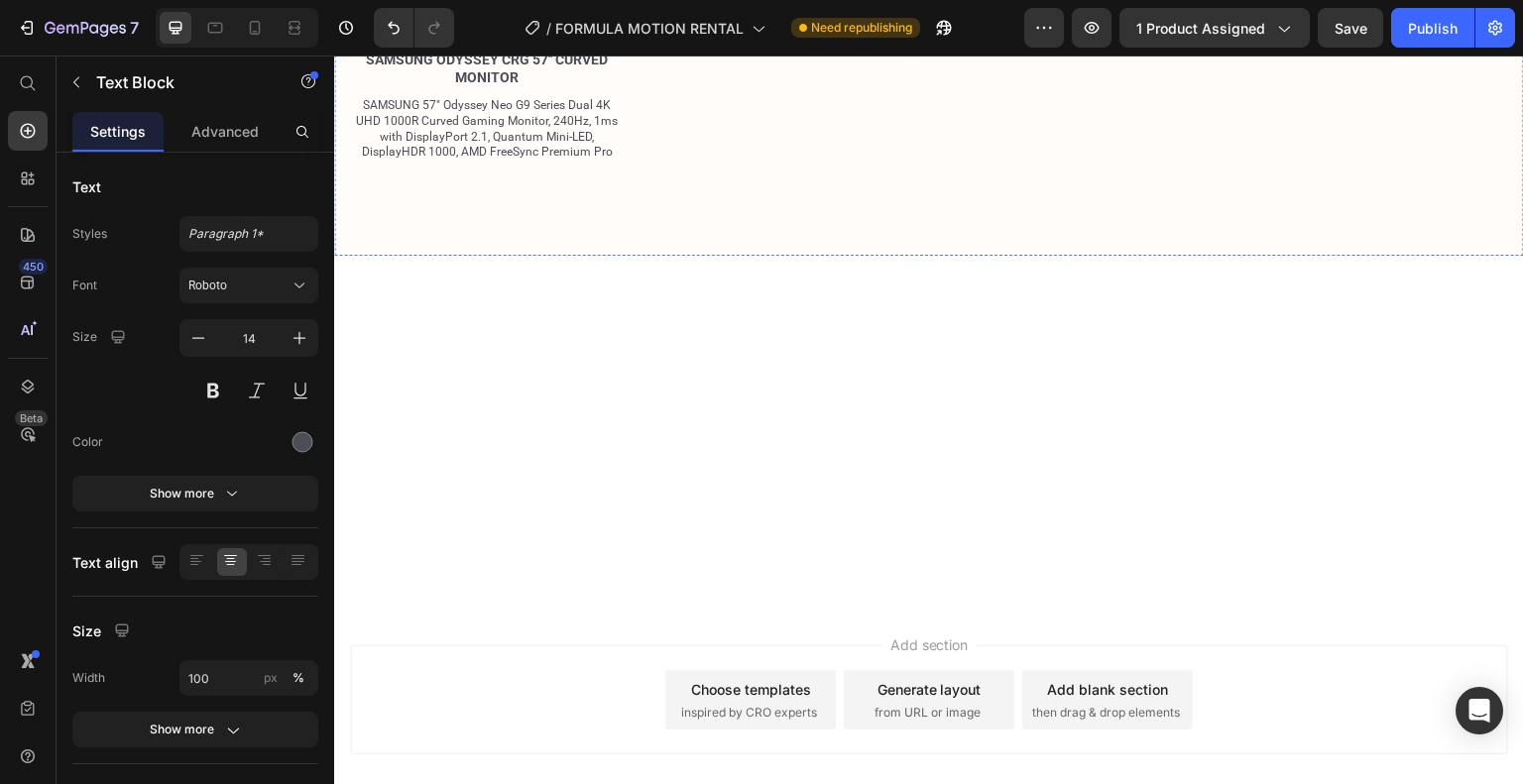 click on "The Ultimate Formula Setup Heading" at bounding box center (929, -439) 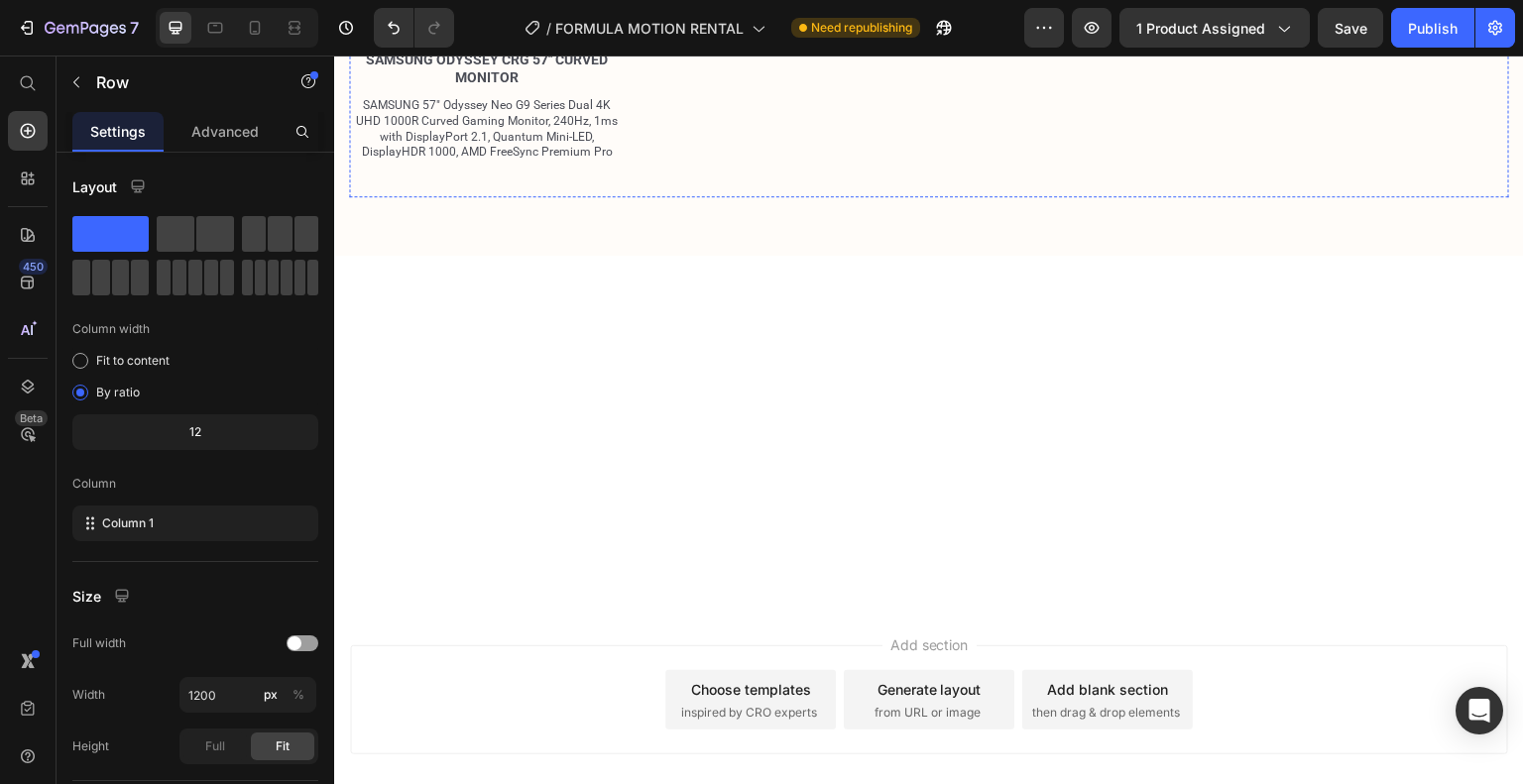 click at bounding box center [487, -403] 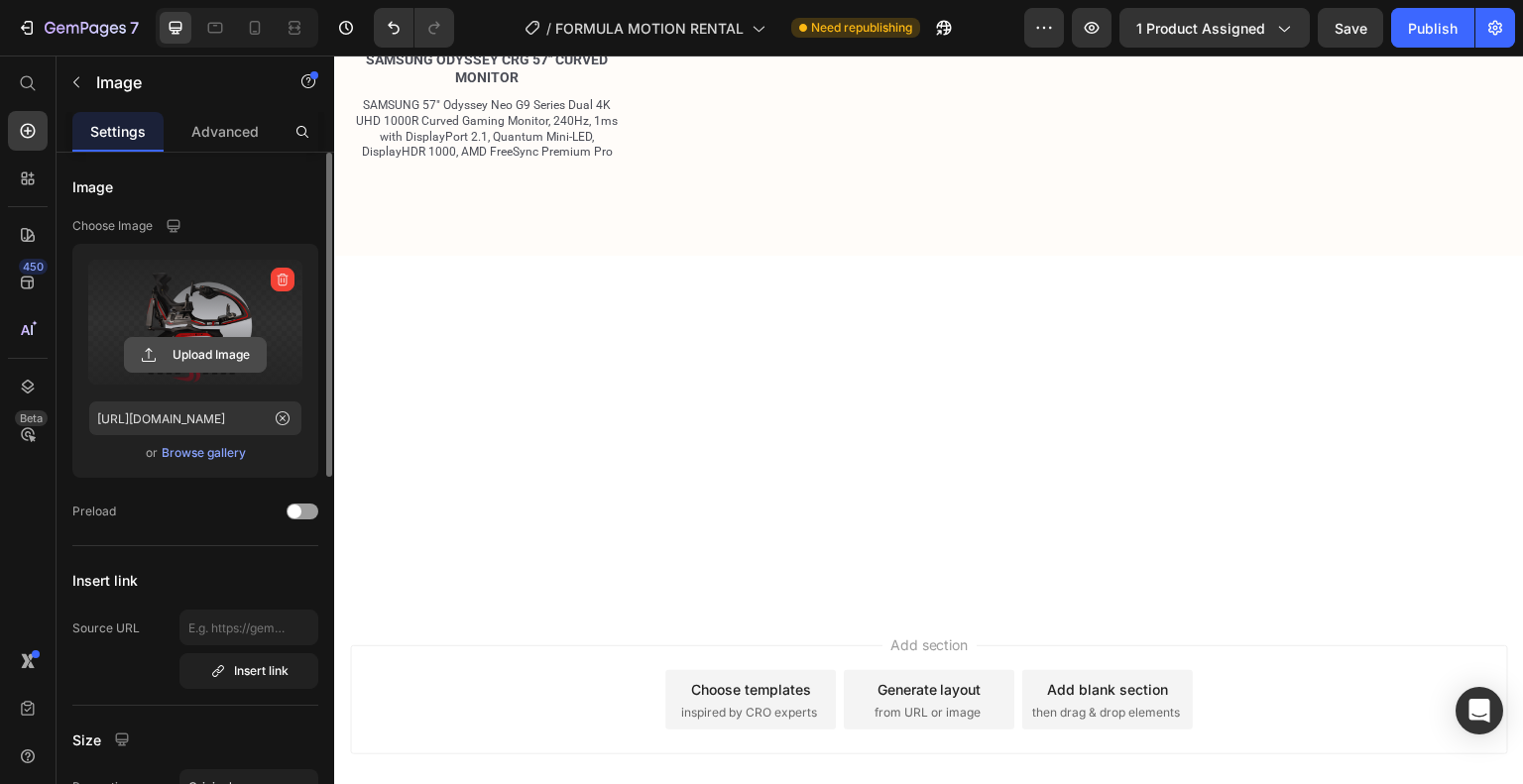 click 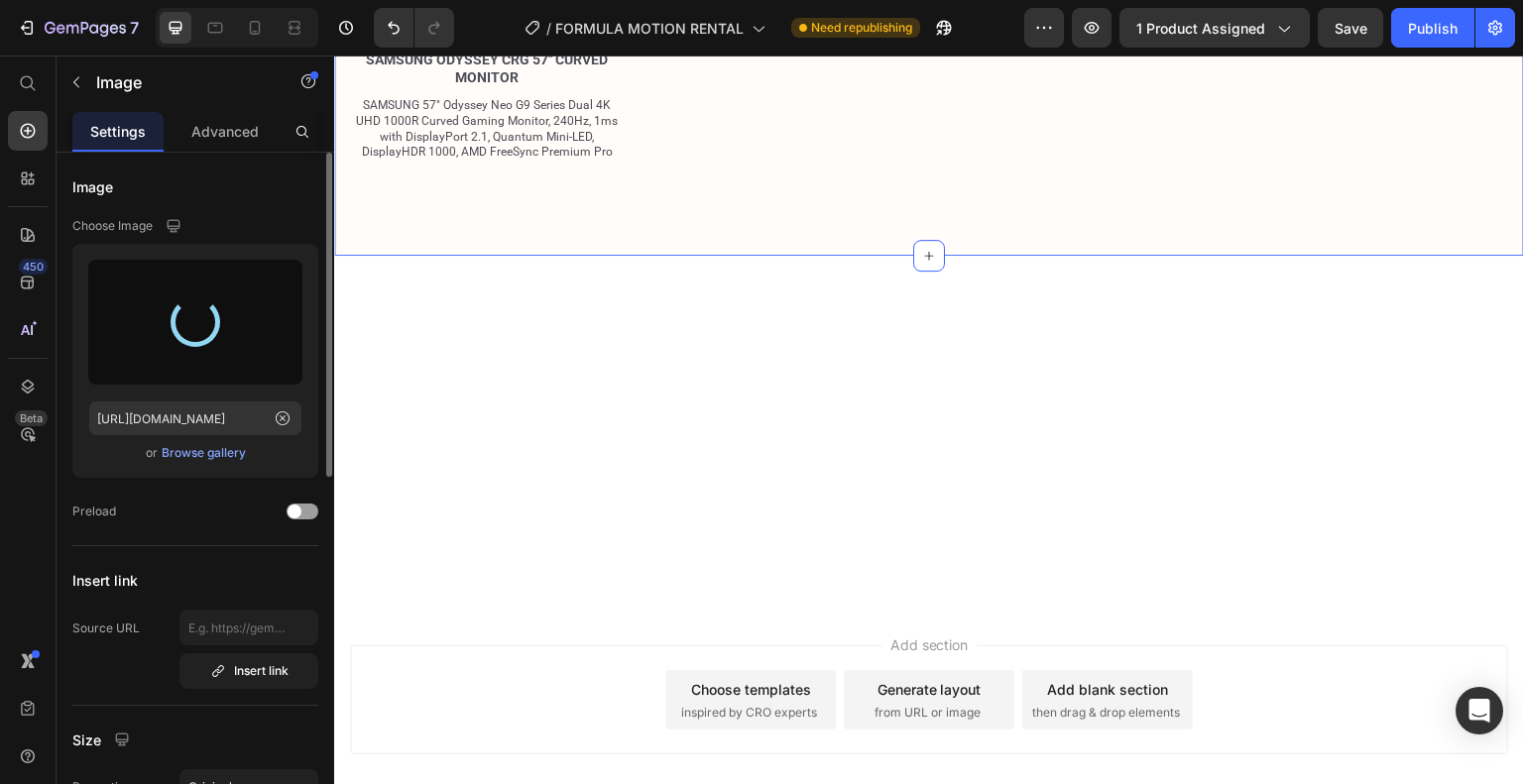 type on "https://cdn.shopify.com/s/files/1/0948/3747/3599/files/gempages_576578273614496594-a365c8b3-eebd-414e-887f-33f4c49ac9de.jpg" 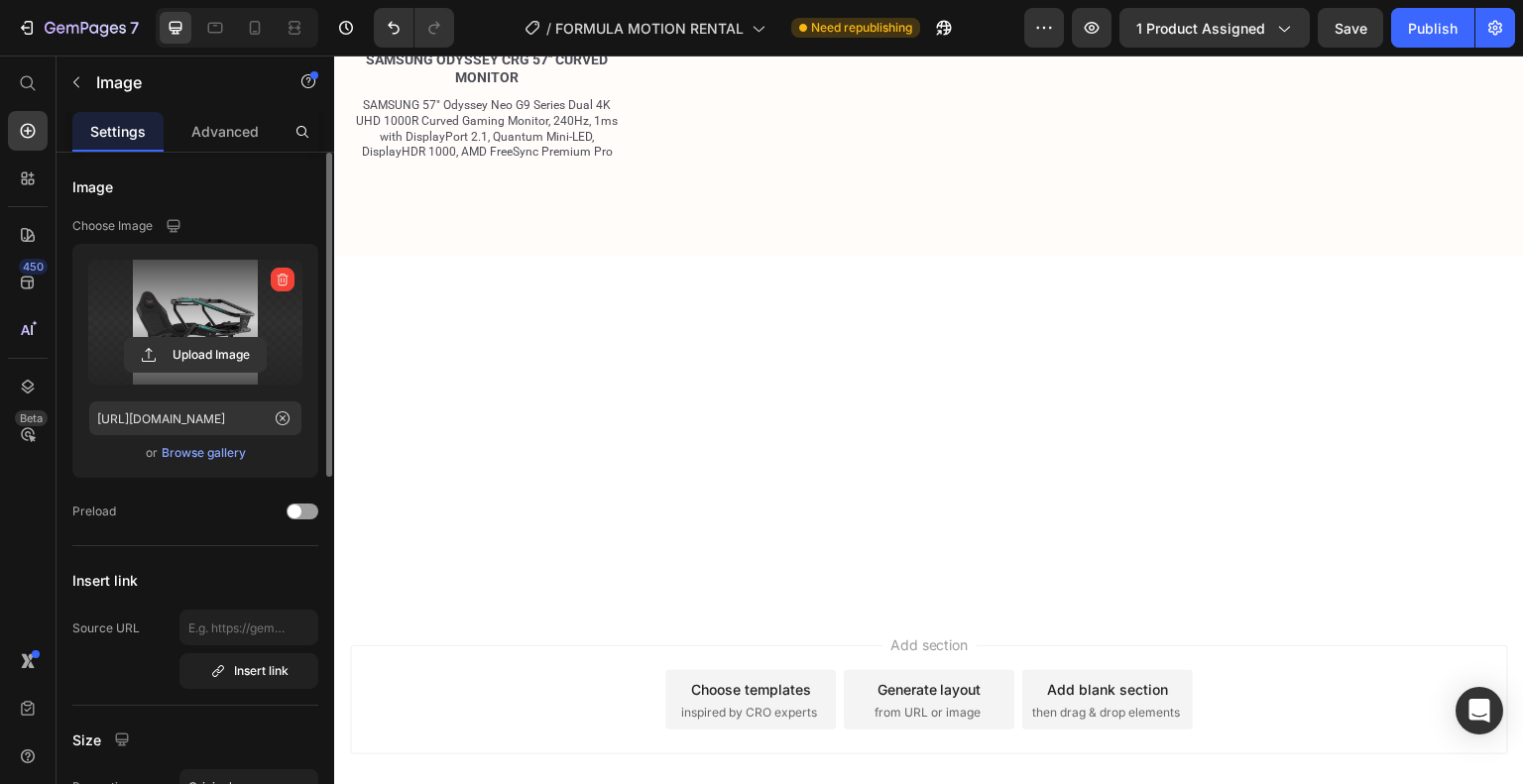click at bounding box center (487, -403) 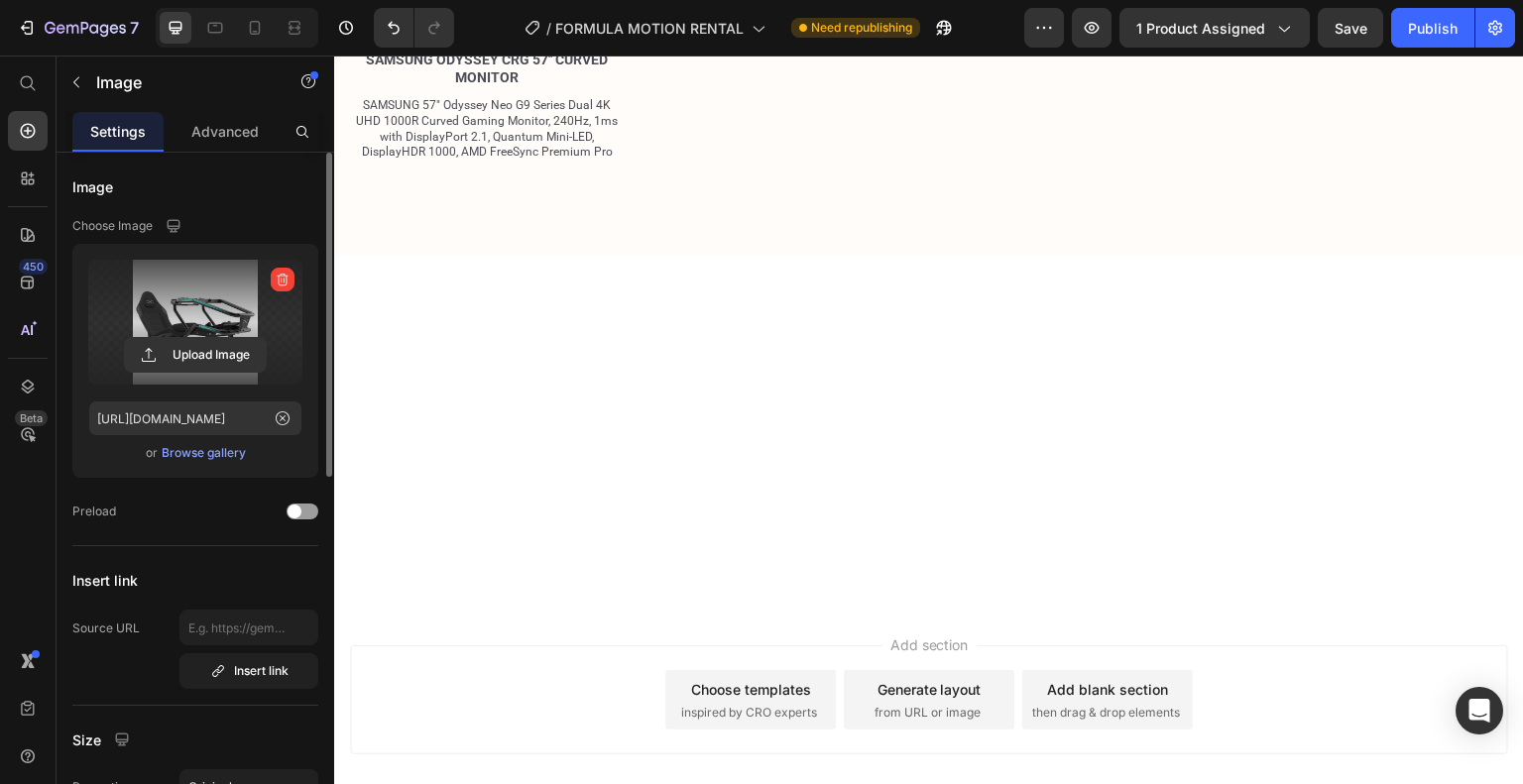 scroll, scrollTop: 198, scrollLeft: 0, axis: vertical 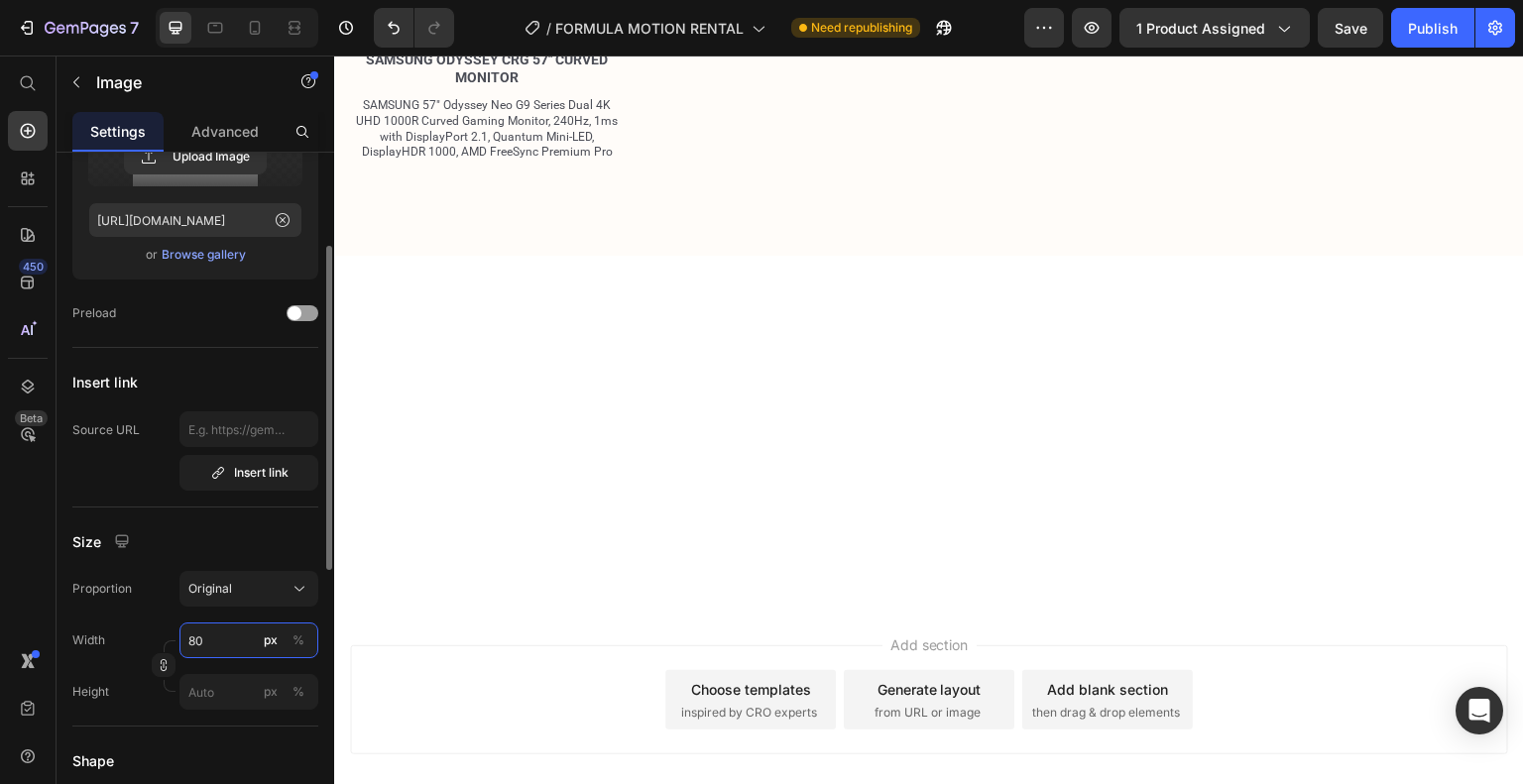 click on "80" at bounding box center [249, 640] 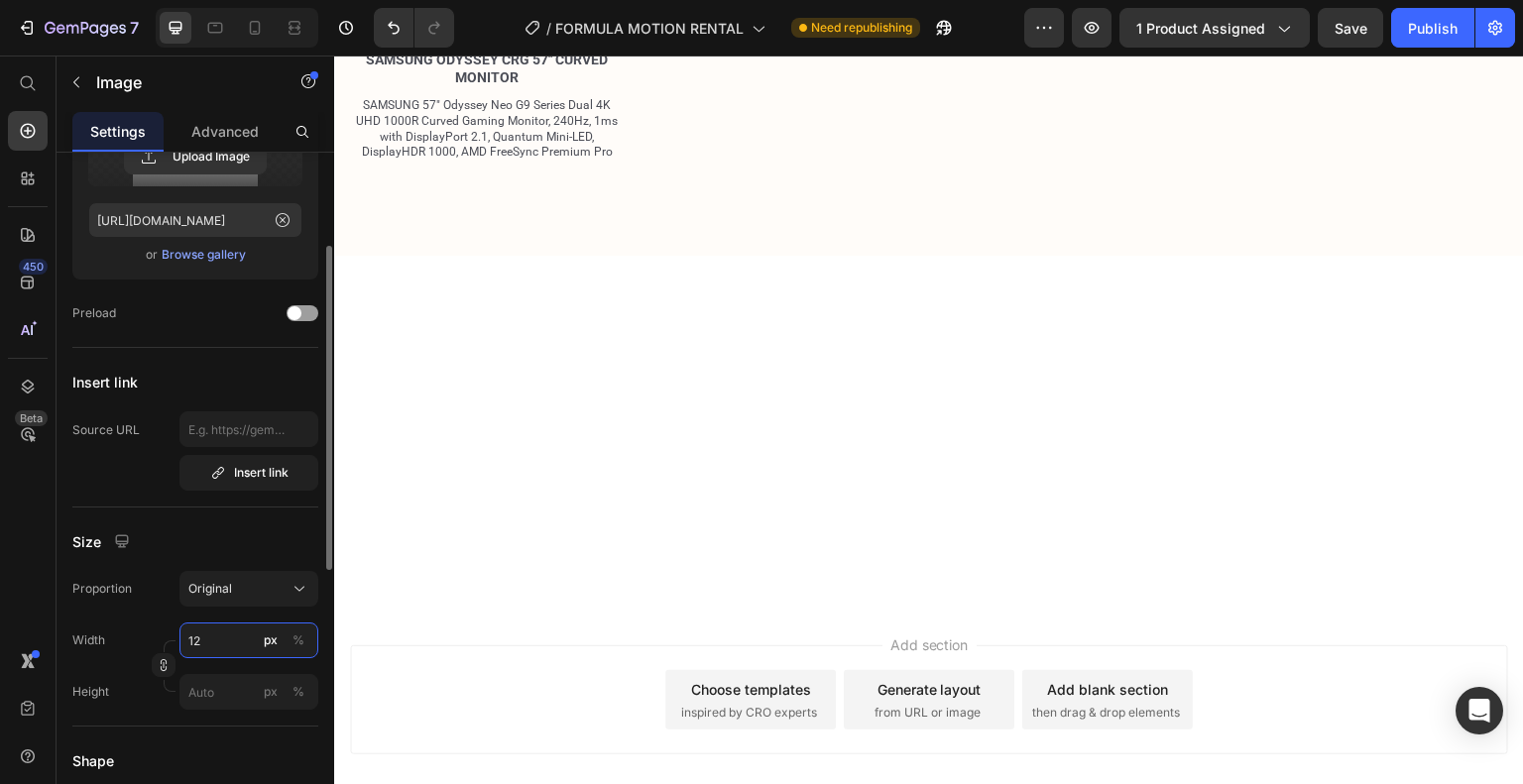 type on "120" 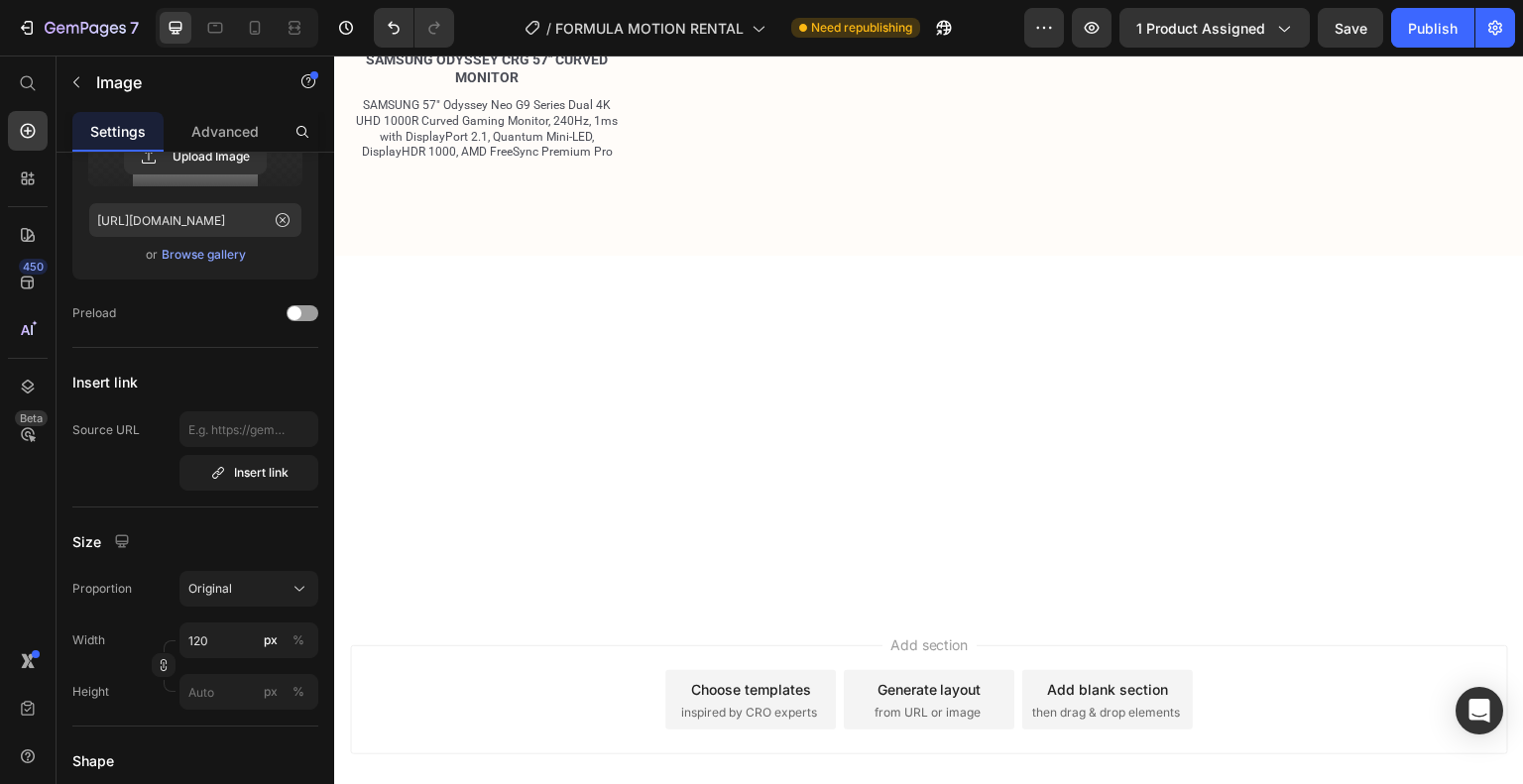 click on "The Ultimate Formula Setup" at bounding box center (929, -447) 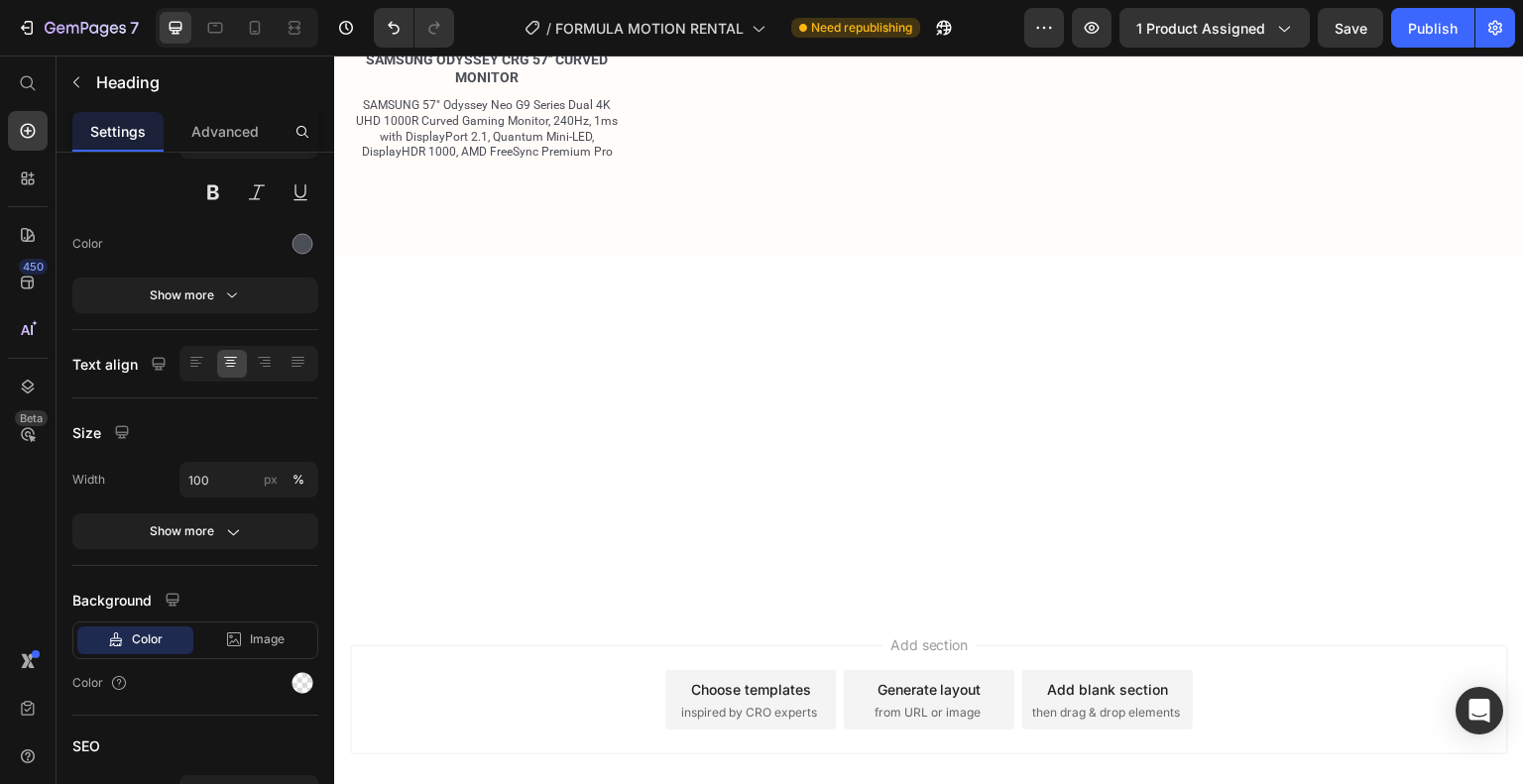 scroll, scrollTop: 0, scrollLeft: 0, axis: both 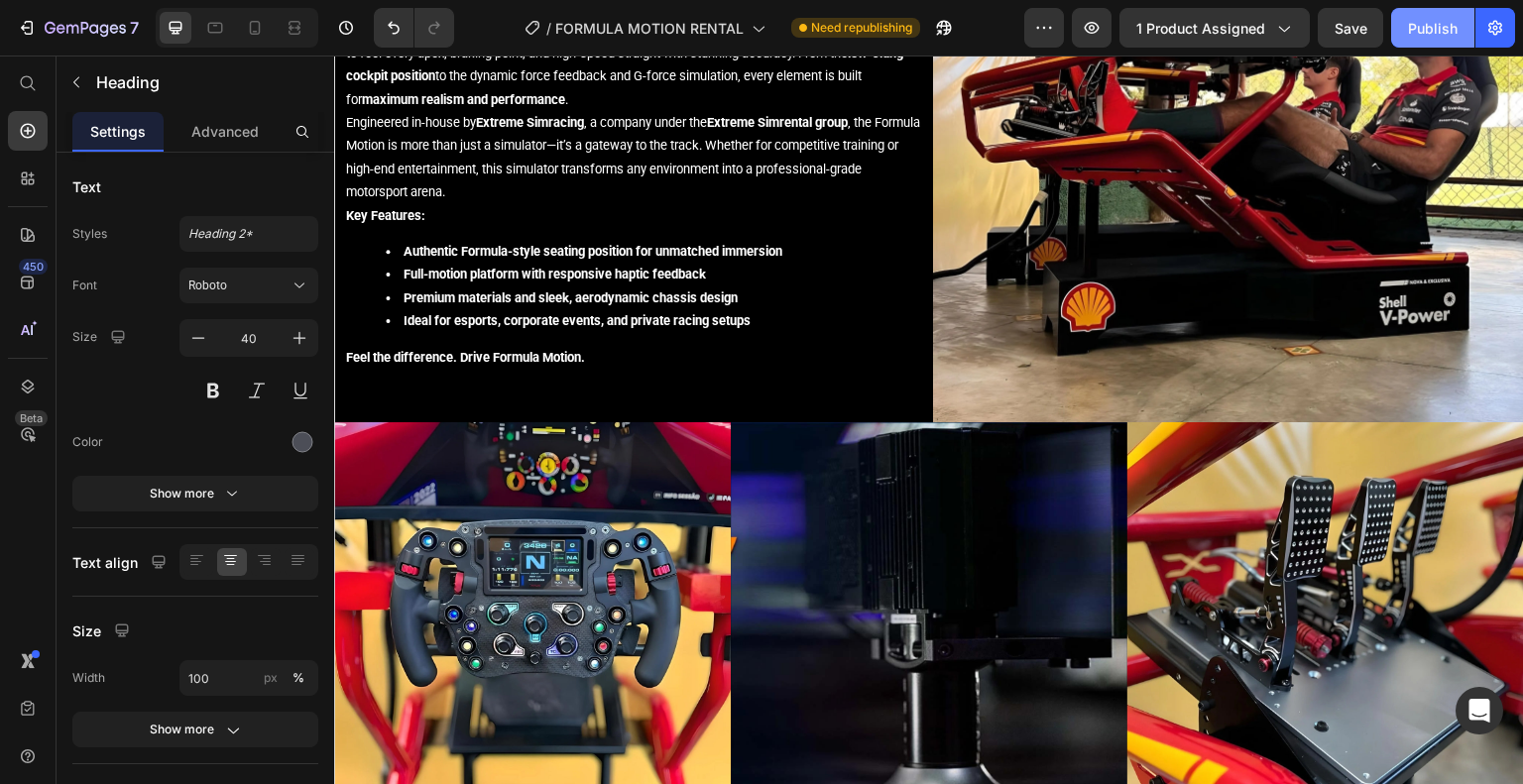 click on "Publish" at bounding box center (1433, 28) 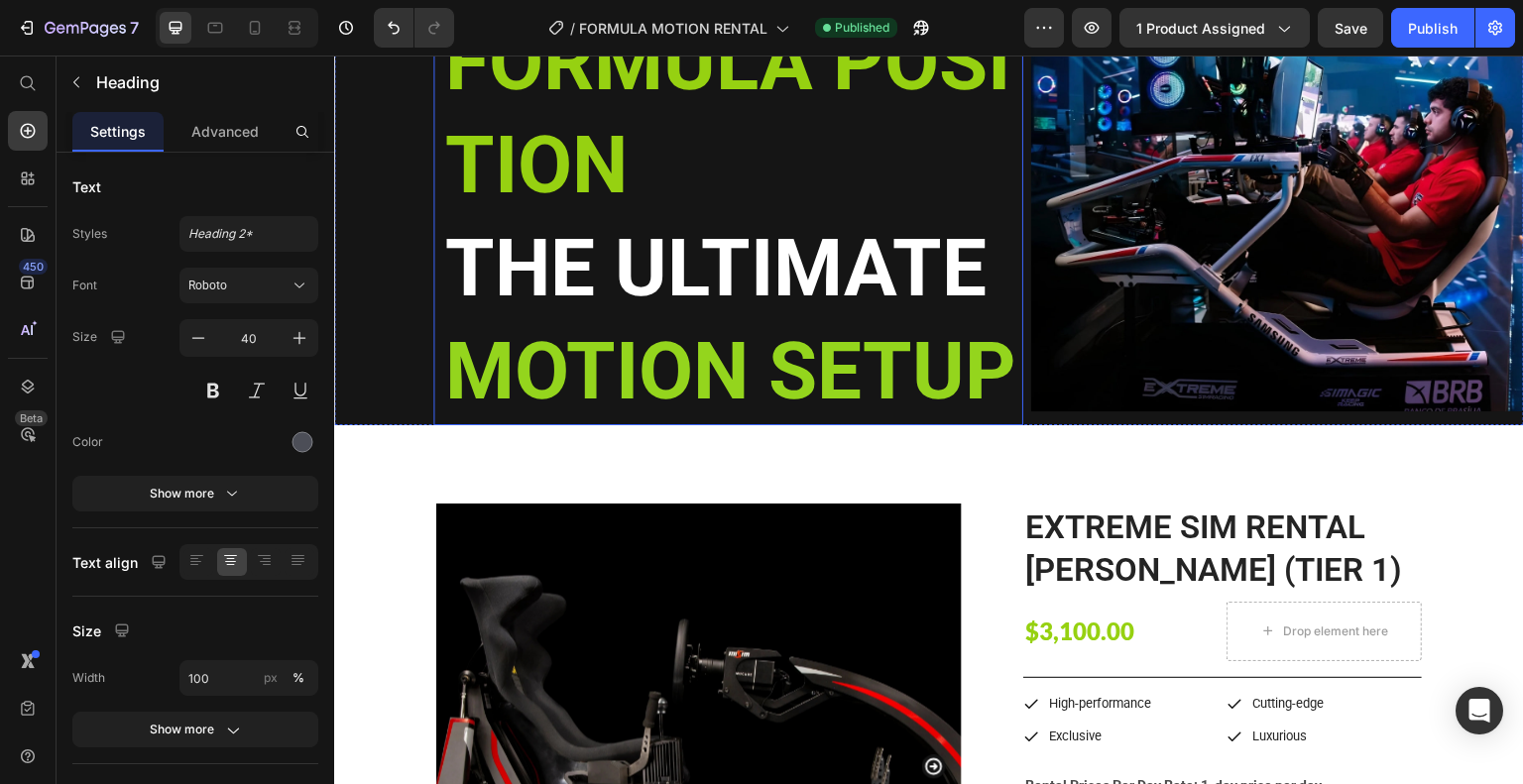scroll, scrollTop: 396, scrollLeft: 0, axis: vertical 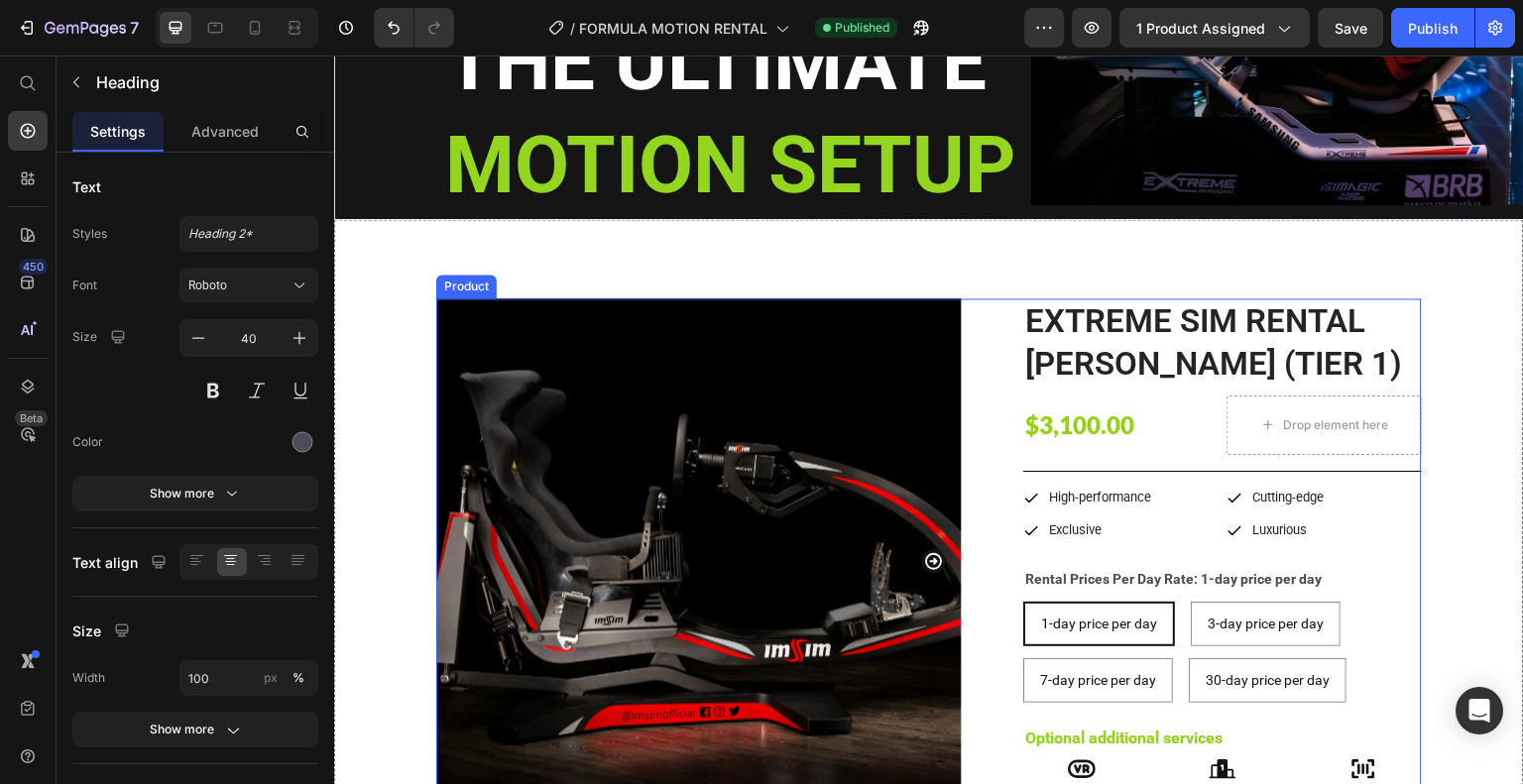 click on "Product Images EXTREME SIM RENTAL ALMA (TIER 1) Product Title $3,100.00 Product Price
Drop element here Row
Icon High-performance Text Block Row
Icon Cutting-edge Text Block Row Row
Icon Exclusive Text Block Row
Icon Luxurious Text Block Row Row Row Rental Prices Per Day Rate: 1-day price per day 1-day price per day 1-day price per day 1-day price per day 3-day price per day 3-day price per day 3-day price per day 7-day price per day 7-day price per day 7-day price per day 30-day price per day 30-day price per day 30-day price per day Product Variants & Swatches Optional additional services Text Block
Icon VR  Text Block
Icon Leader Board Text Block
Icon Lead Capture Text Block Row
Icon High-performance Text Block Row
Icon Exclusive Text Block Row Row
Icon Cutting-edge" at bounding box center (929, 637) 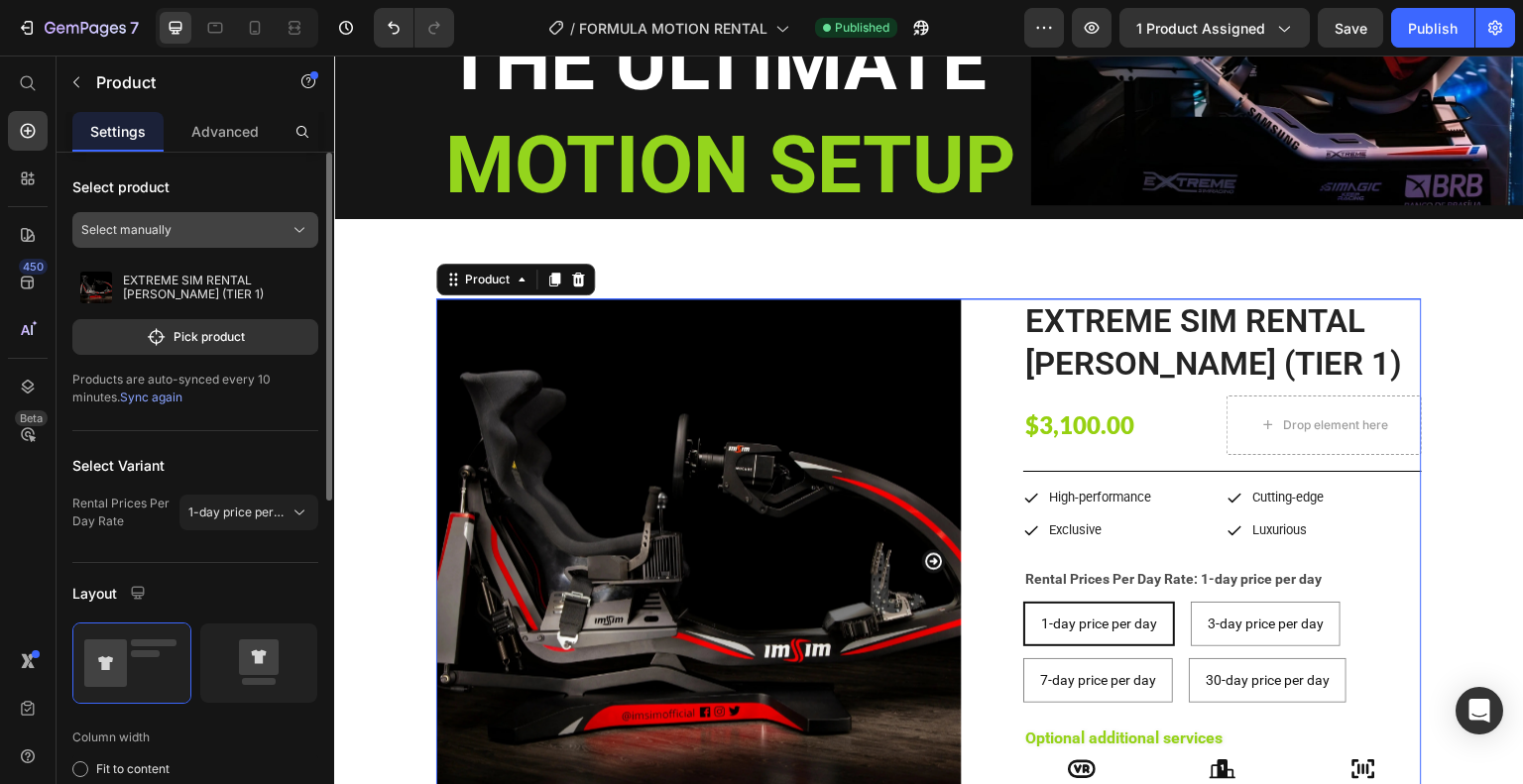 click on "Select manually" 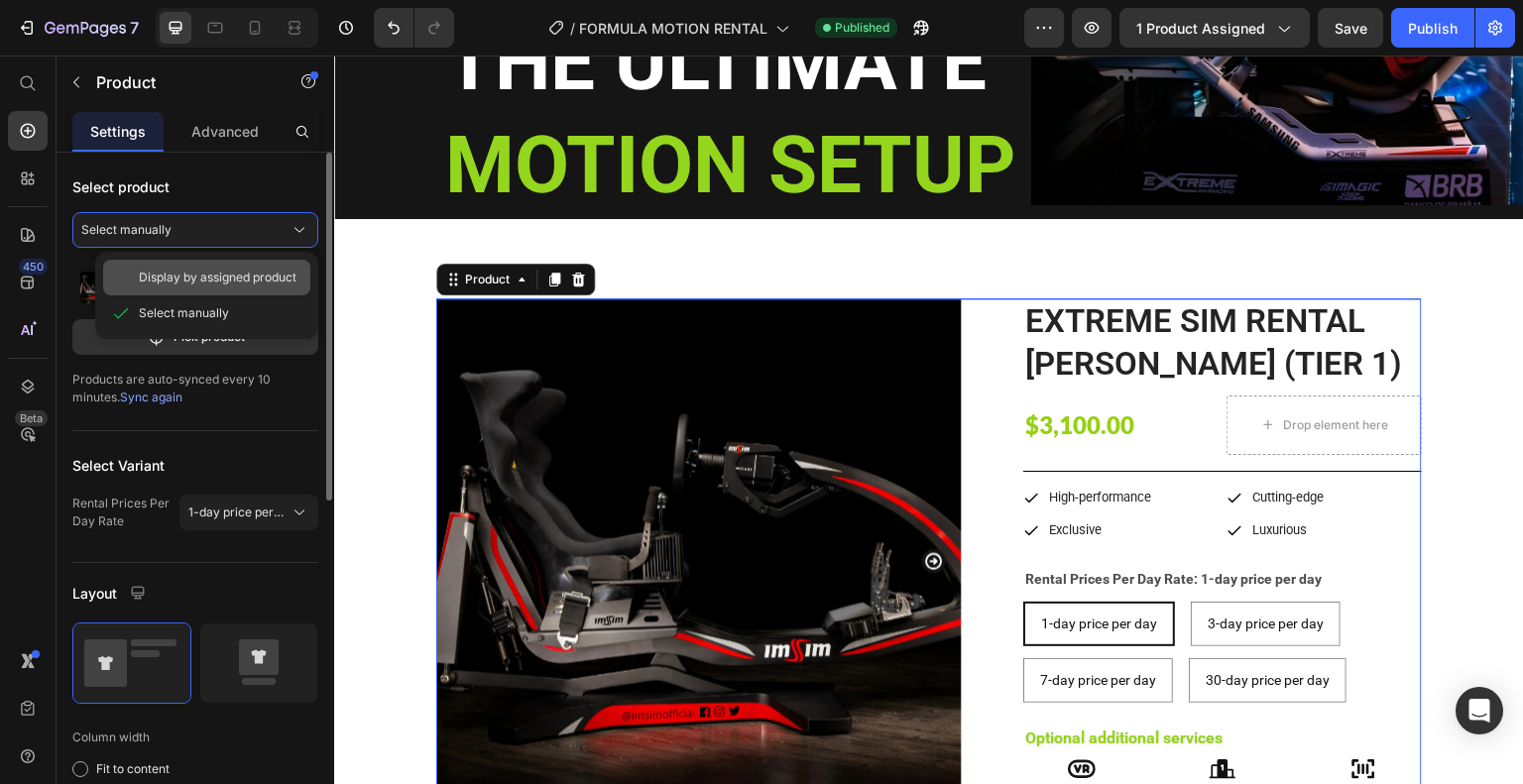 click on "Display by assigned product" at bounding box center (217, 278) 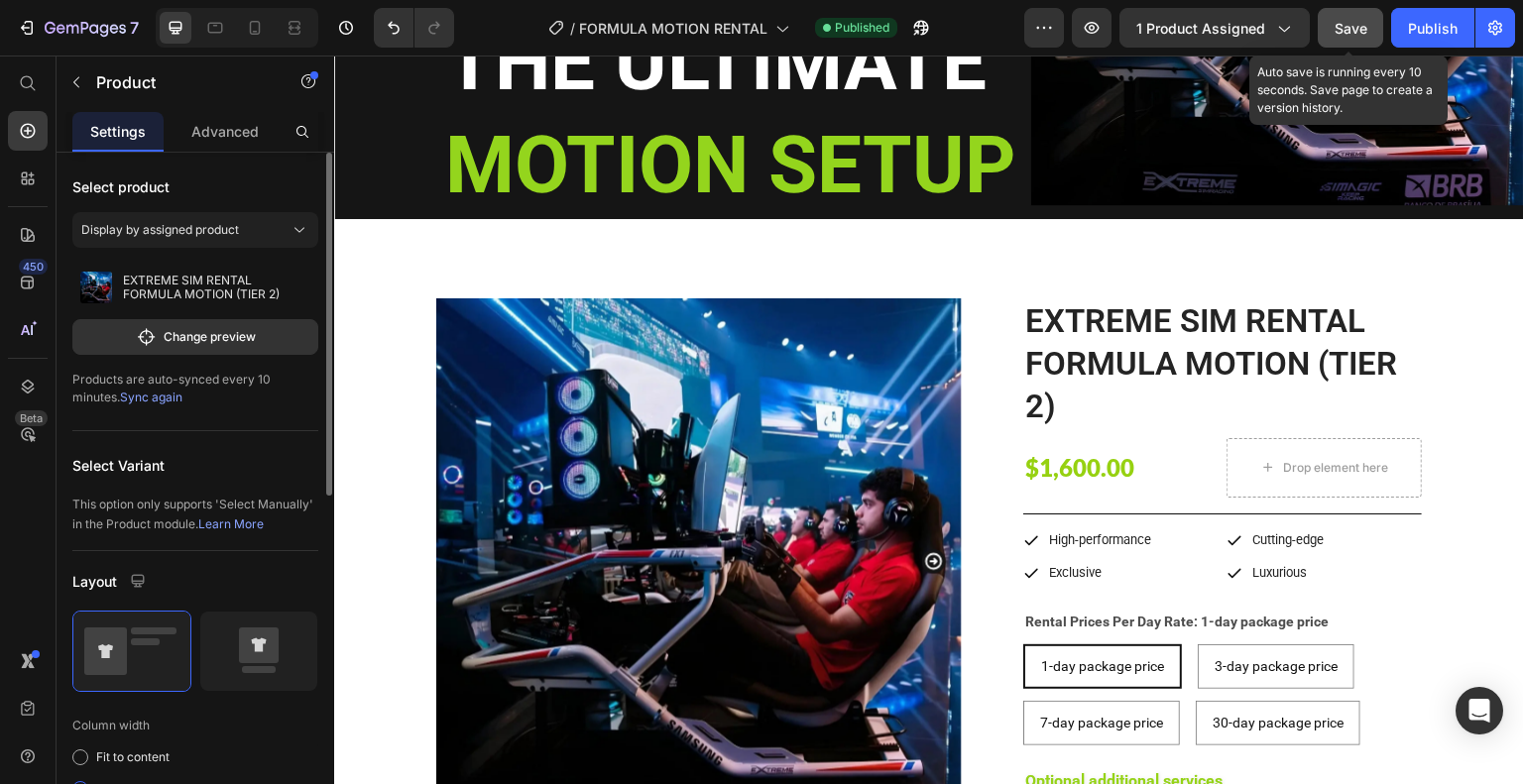 click on "Save" at bounding box center (1350, 28) 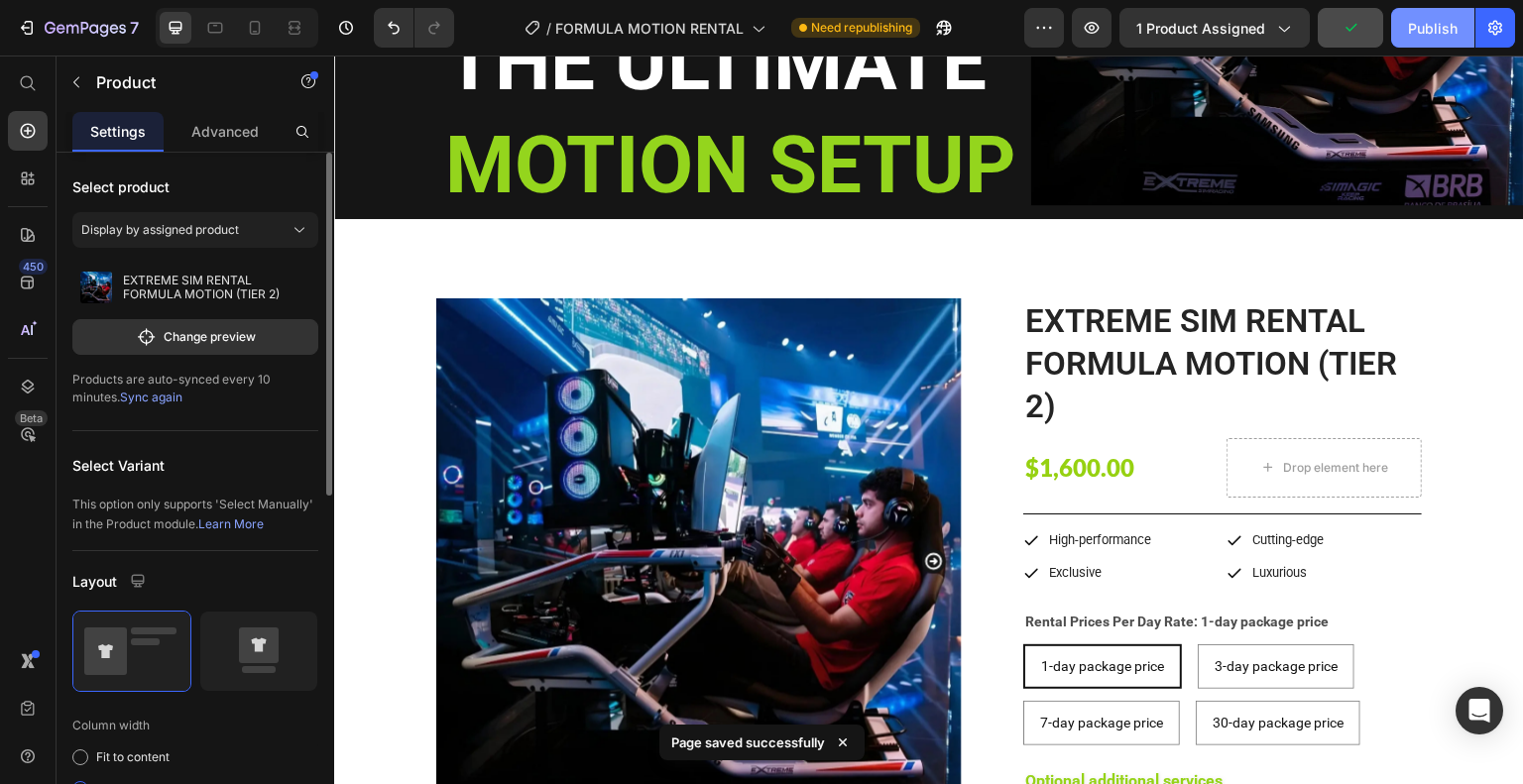 click on "Publish" at bounding box center [1433, 28] 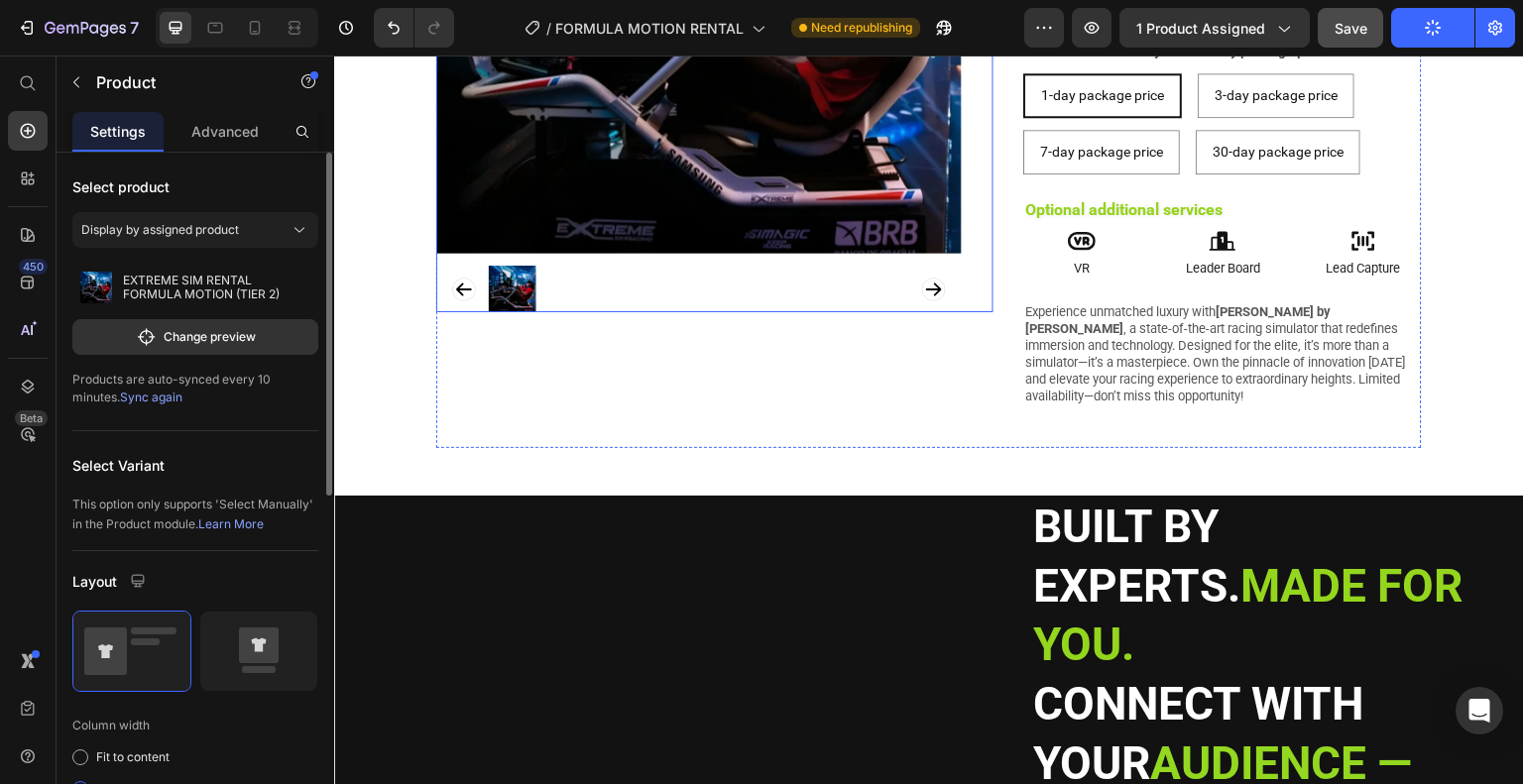 scroll, scrollTop: 991, scrollLeft: 0, axis: vertical 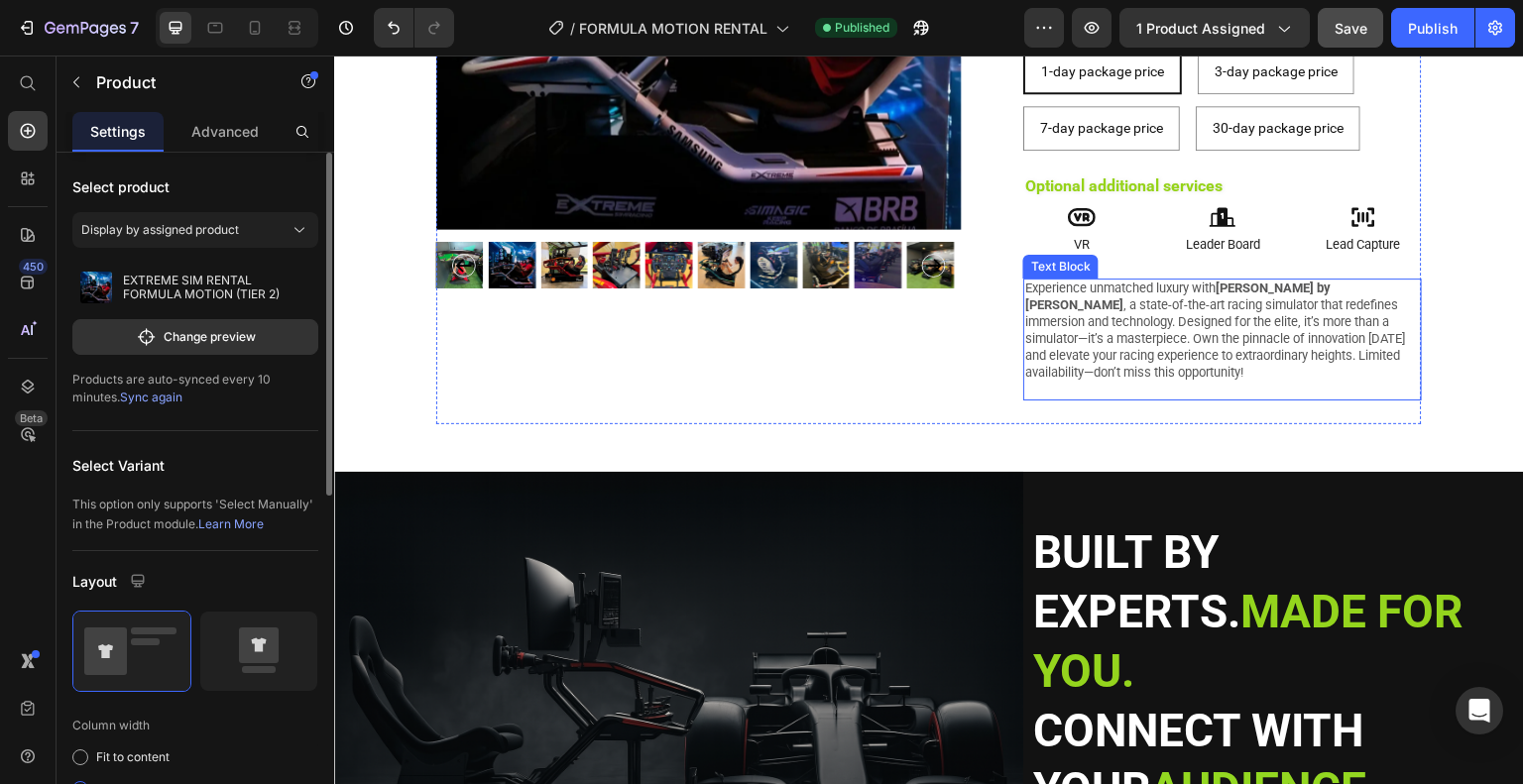 click on "Experience unmatched luxury with  ALMA by ImSim , a state-of-the-art racing simulator that redefines immersion and technology. Designed for the elite, it’s more than a simulator—it’s a masterpiece. Own the pinnacle of innovation today and elevate your racing experience to extraordinary heights. Limited availability—don’t miss this opportunity!" at bounding box center (1223, 339) 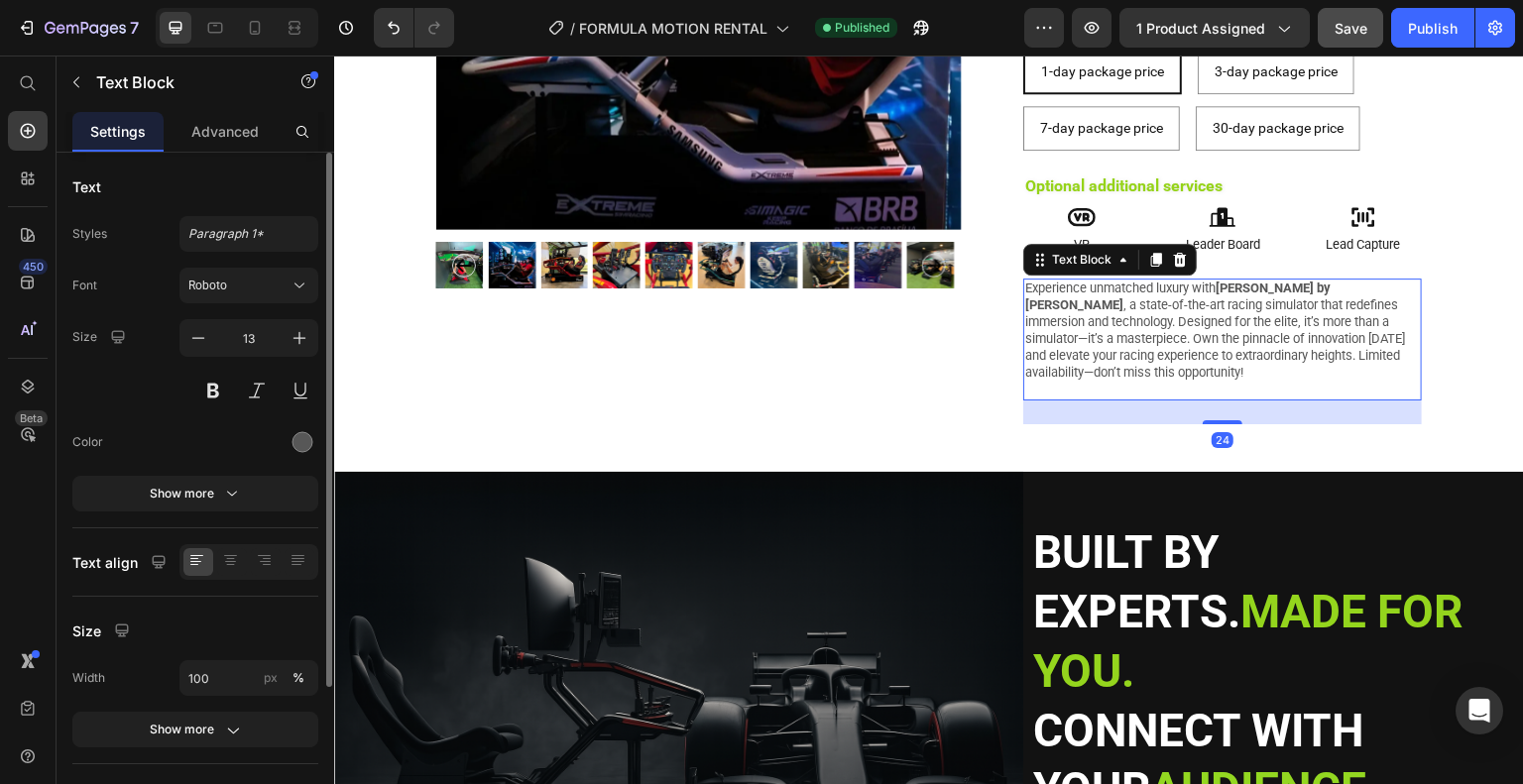click on "Experience unmatched luxury with  ALMA by ImSim , a state-of-the-art racing simulator that redefines immersion and technology. Designed for the elite, it’s more than a simulator—it’s a masterpiece. Own the pinnacle of innovation today and elevate your racing experience to extraordinary heights. Limited availability—don’t miss this opportunity!" at bounding box center [1223, 339] 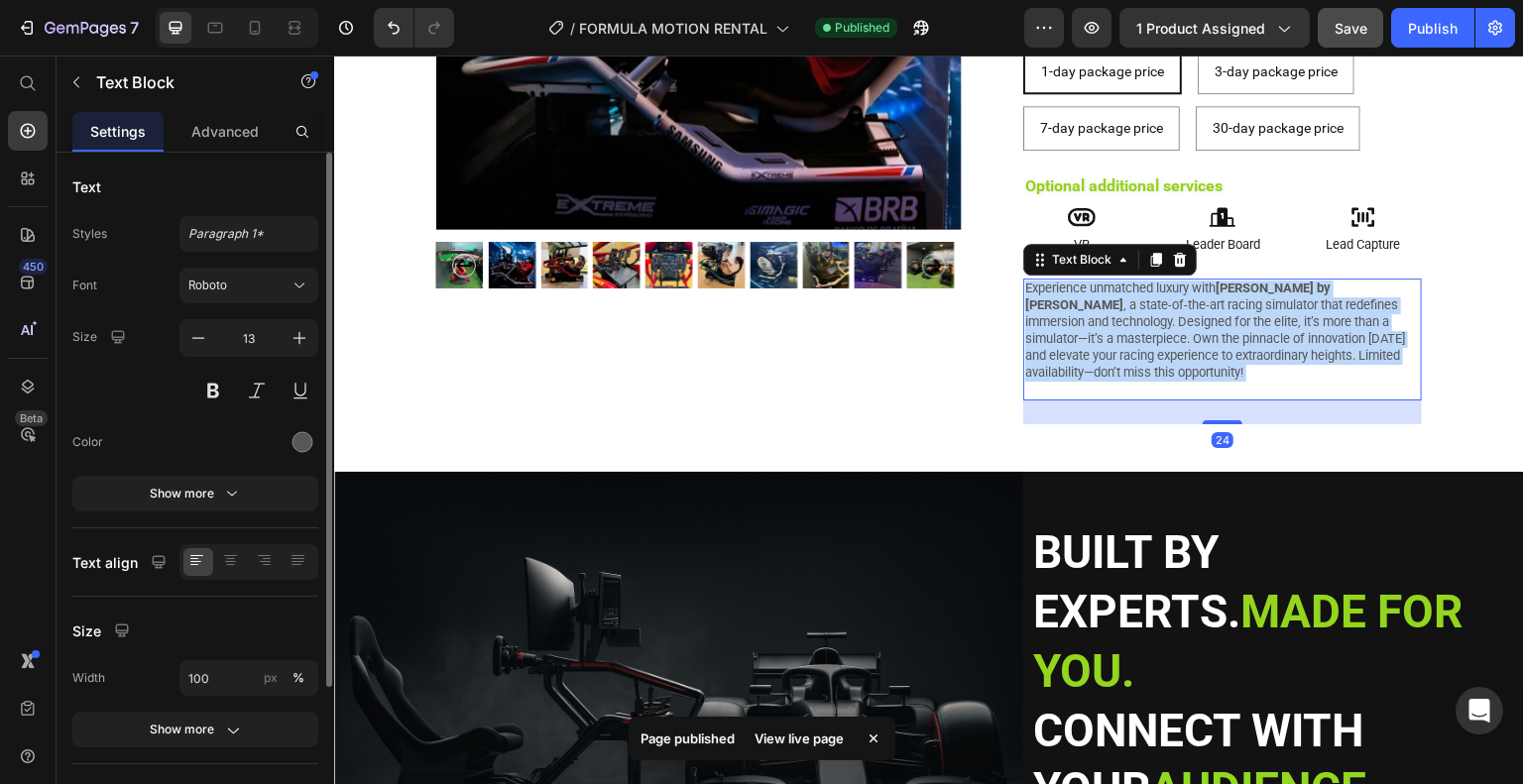 click on "Experience unmatched luxury with  ALMA by ImSim , a state-of-the-art racing simulator that redefines immersion and technology. Designed for the elite, it’s more than a simulator—it’s a masterpiece. Own the pinnacle of innovation today and elevate your racing experience to extraordinary heights. Limited availability—don’t miss this opportunity!" at bounding box center (1223, 339) 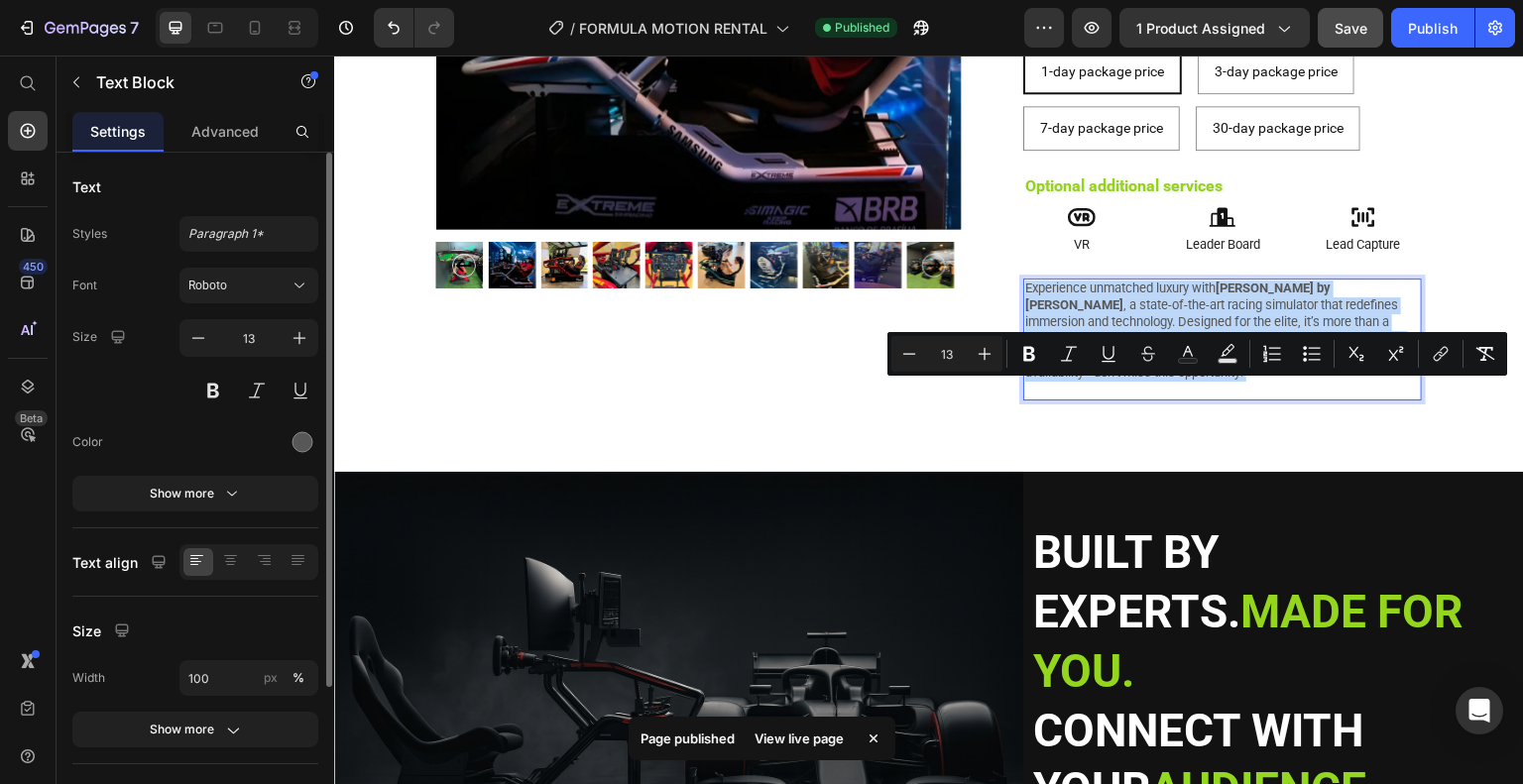 copy on "Experience unmatched luxury with  ALMA by ImSim , a state-of-the-art racing simulator that redefines immersion and technology. Designed for the elite, it’s more than a simulator—it’s a masterpiece. Own the pinnacle of innovation today and elevate your racing experience to extraordinary heights. Limited availability—don’t miss this opportunity!" 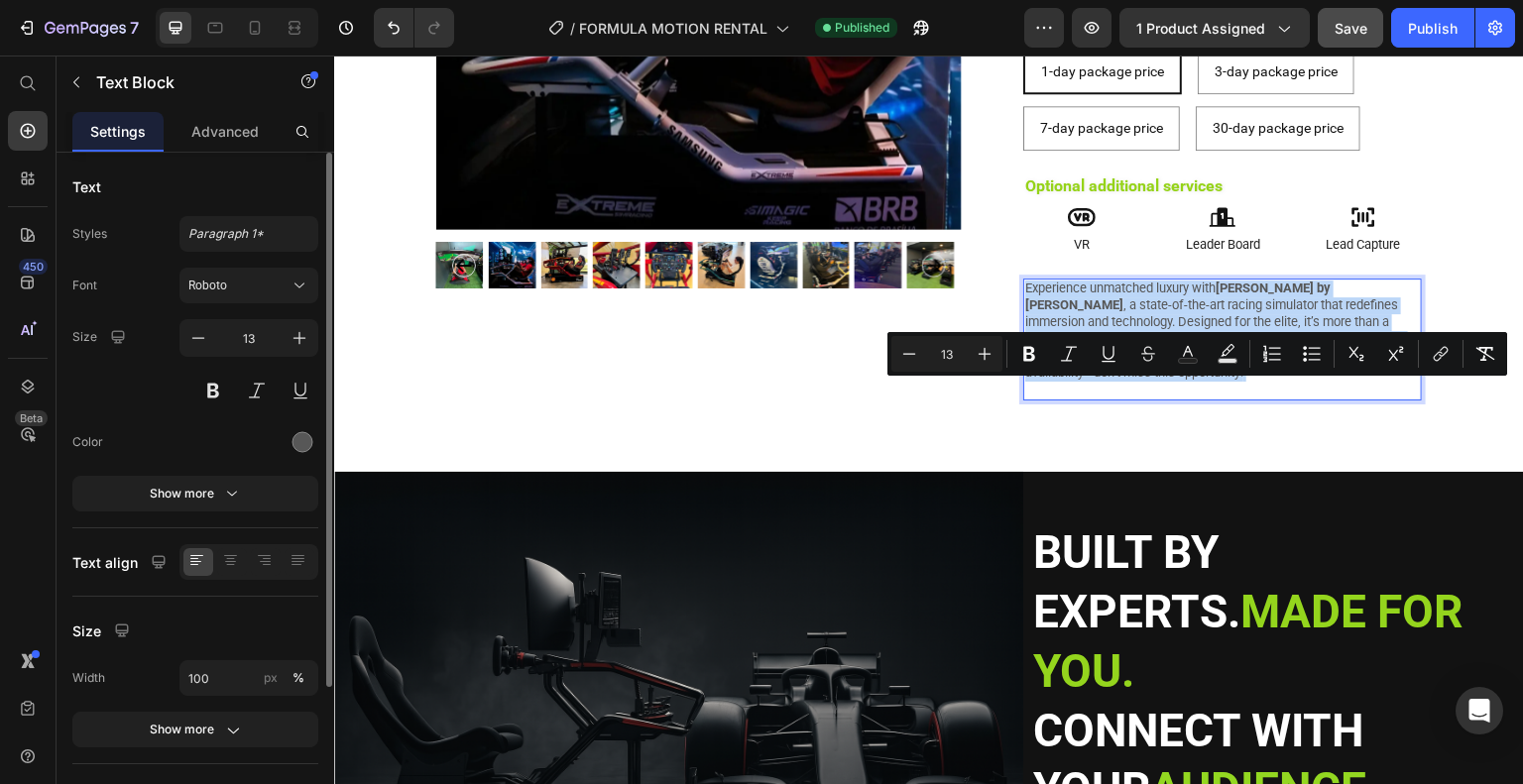 copy on "Experience unmatched luxury with  ALMA by ImSim , a state-of-the-art racing simulator that redefines immersion and technology. Designed for the elite, it’s more than a simulator—it’s a masterpiece. Own the pinnacle of innovation today and elevate your racing experience to extraordinary heights. Limited availability—don’t miss this opportunity!" 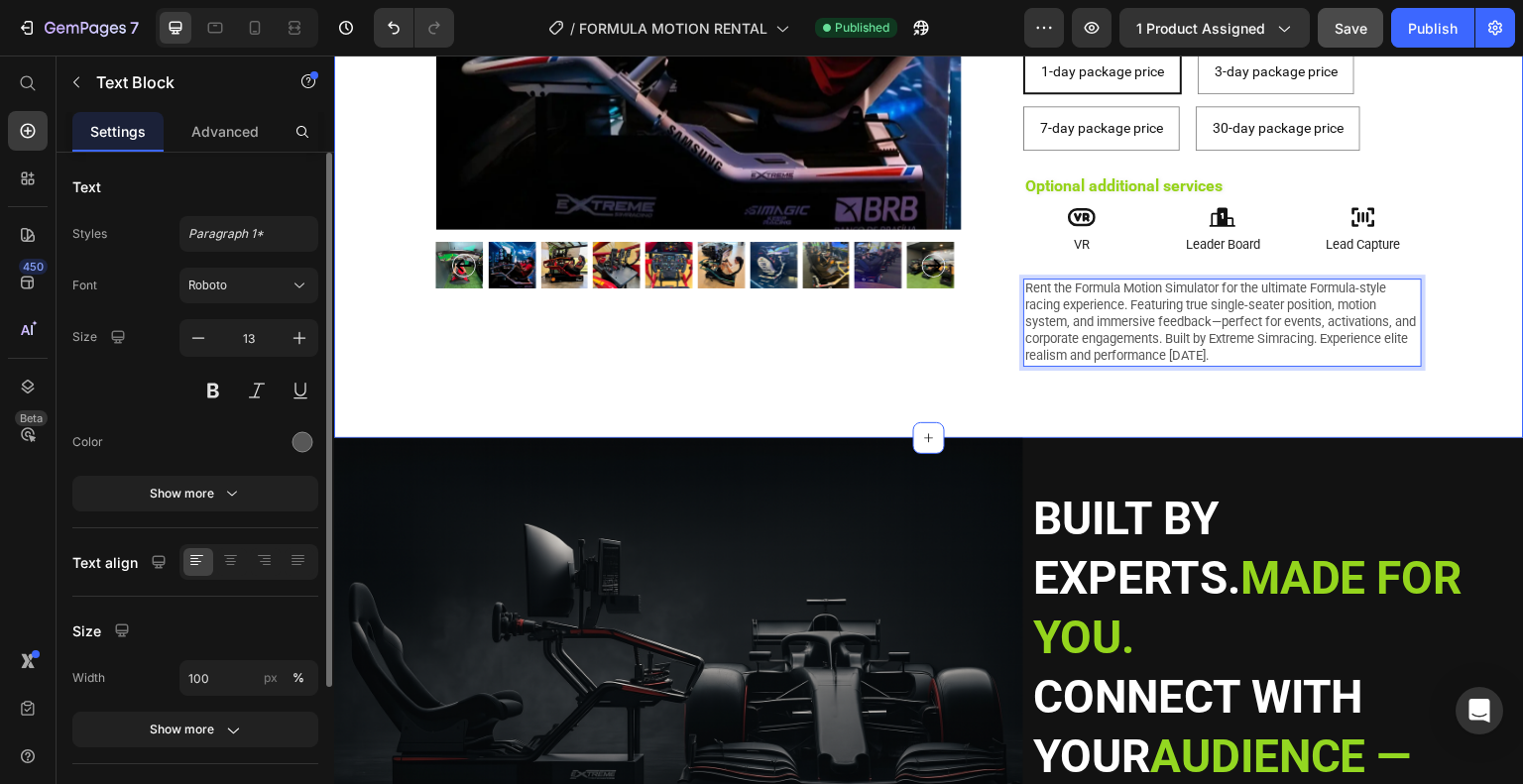 click on "Product Images EXTREME SIM RENTAL FORMULA MOTION (TIER 2) Product Title $1,600.00 Product Price
Drop element here Row
Icon High-performance Text Block Row
Icon Cutting-edge Text Block Row Row
Icon Exclusive Text Block Row
Icon Luxurious Text Block Row Row Row Rental Prices Per Day Rate: 1-day package price 1-day package price 1-day package price 1-day package price 3-day package price 3-day package price 3-day package price 7-day package price 7-day package price 7-day package price 30-day package price 30-day package price 30-day package price Product Variants & Swatches Optional additional services Text Block
Icon VR  Text Block
Icon Leader Board Text Block
Icon Lead Capture Text Block Row
Icon High-performance Text Block Row
Icon Exclusive Text Block Row Row
Icon Row" at bounding box center [929, 47] 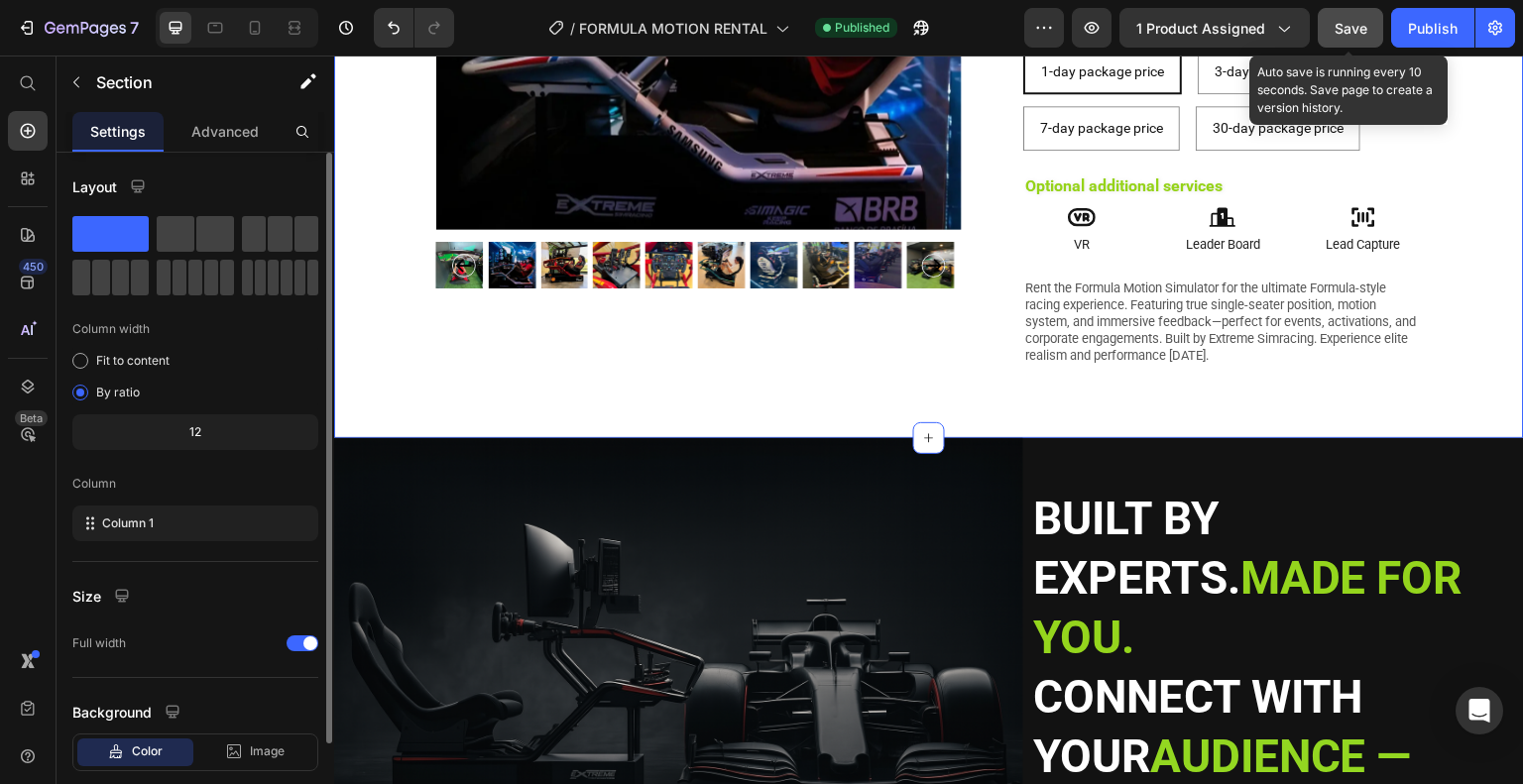 click on "Save" at bounding box center [1350, 28] 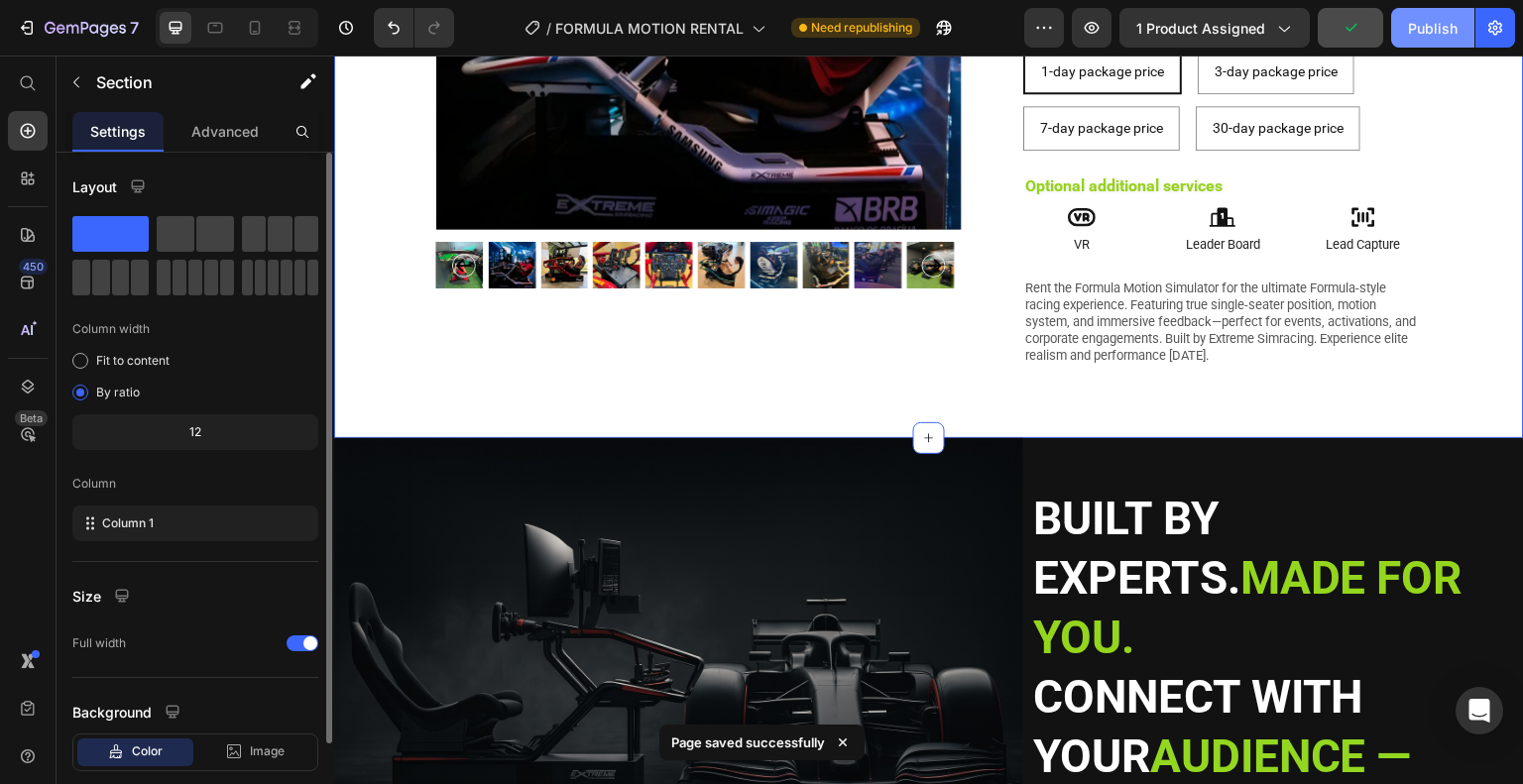 click on "Publish" at bounding box center [1433, 28] 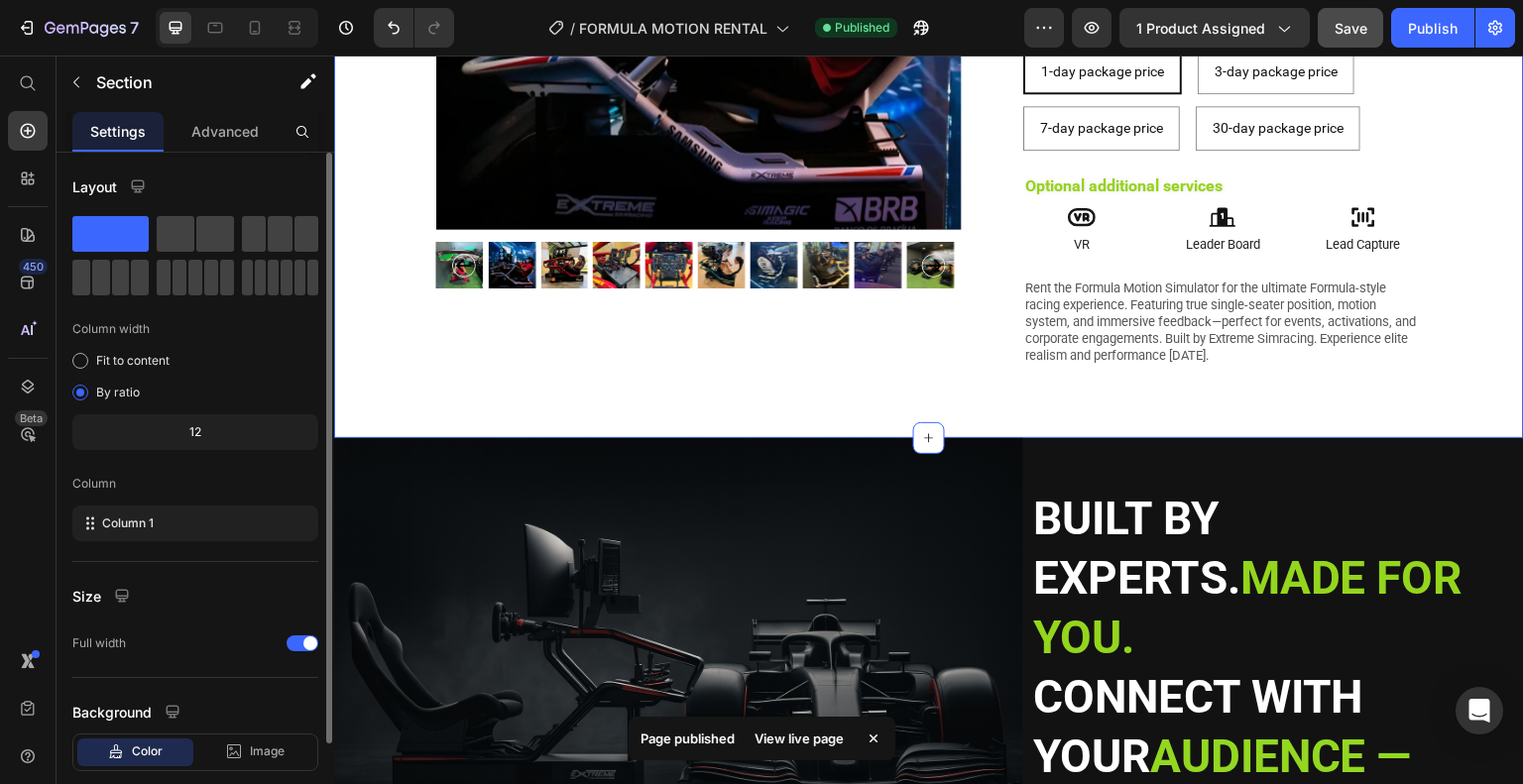 click on "Product Images EXTREME SIM RENTAL FORMULA MOTION (TIER 2) Product Title $1,600.00 Product Price
Drop element here Row
Icon High-performance Text Block Row
Icon Cutting-edge Text Block Row Row
Icon Exclusive Text Block Row
Icon Luxurious Text Block Row Row Row Rental Prices Per Day Rate: 1-day package price 1-day package price 1-day package price 1-day package price 3-day package price 3-day package price 3-day package price 7-day package price 7-day package price 7-day package price 30-day package price 30-day package price 30-day package price Product Variants & Swatches Optional additional services Text Block
Icon VR  Text Block
Icon Leader Board Text Block
Icon Lead Capture Text Block Row
Icon High-performance Text Block Row
Icon Exclusive Text Block Row Row
Icon Row" at bounding box center [929, 47] 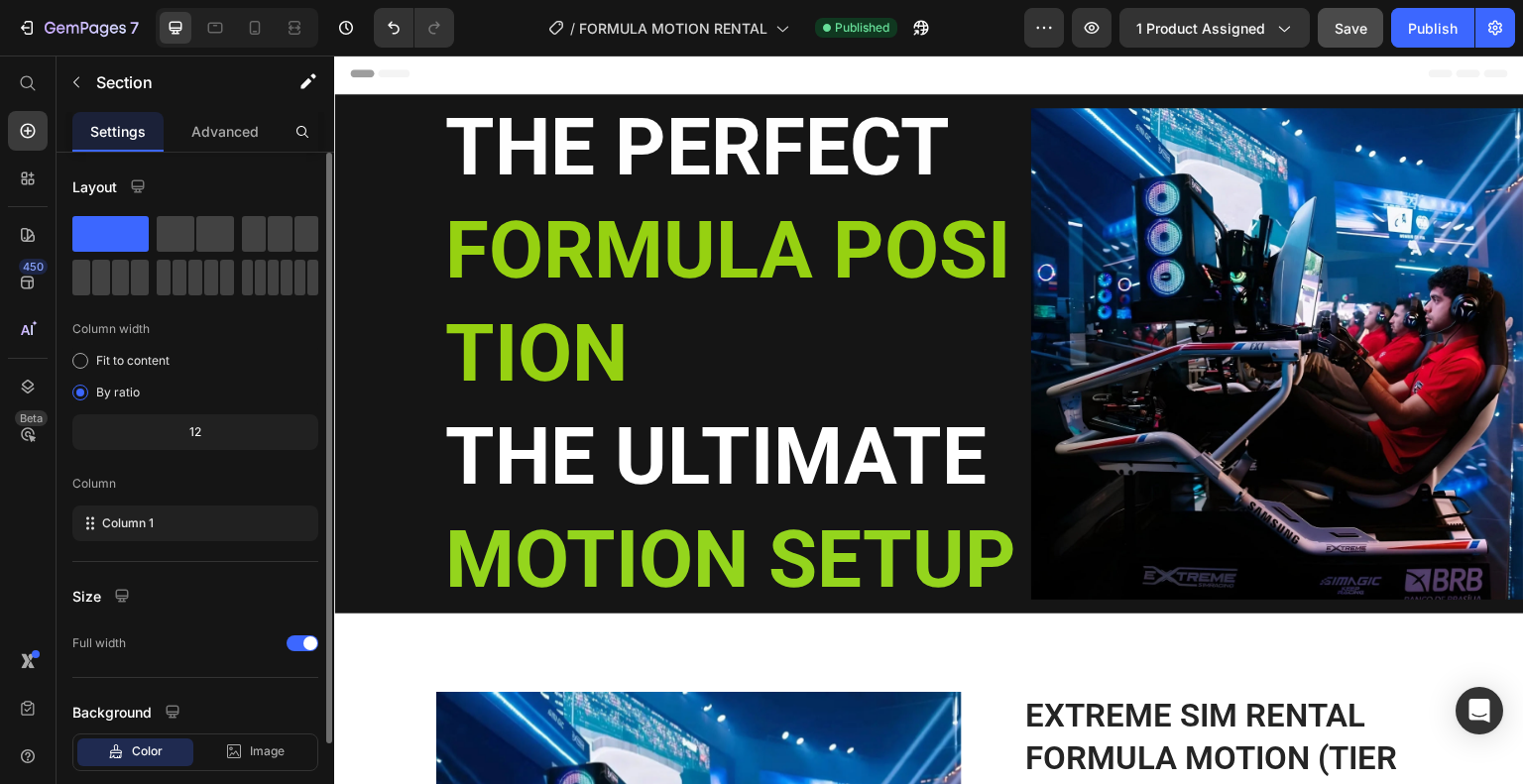 scroll, scrollTop: 0, scrollLeft: 0, axis: both 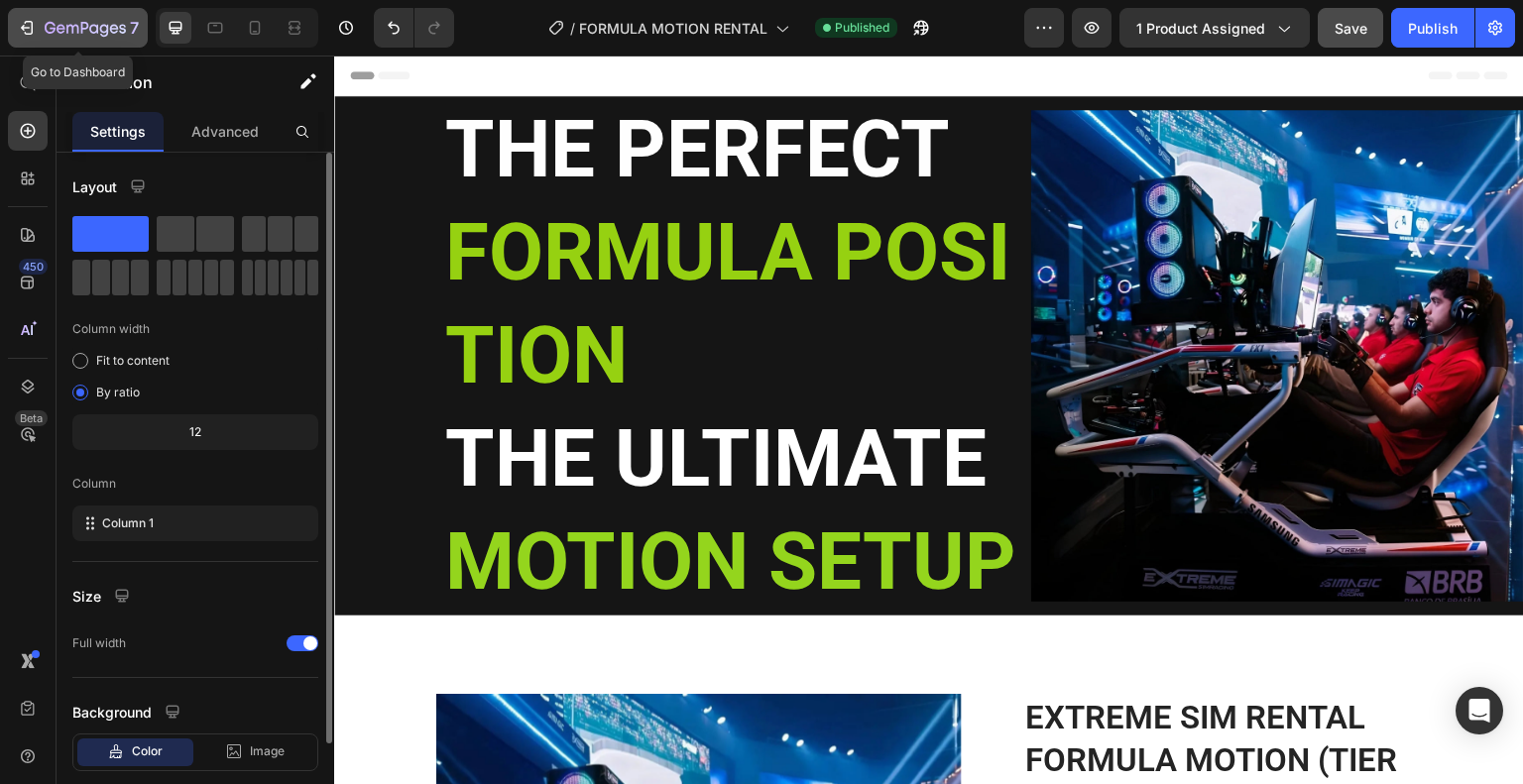 click 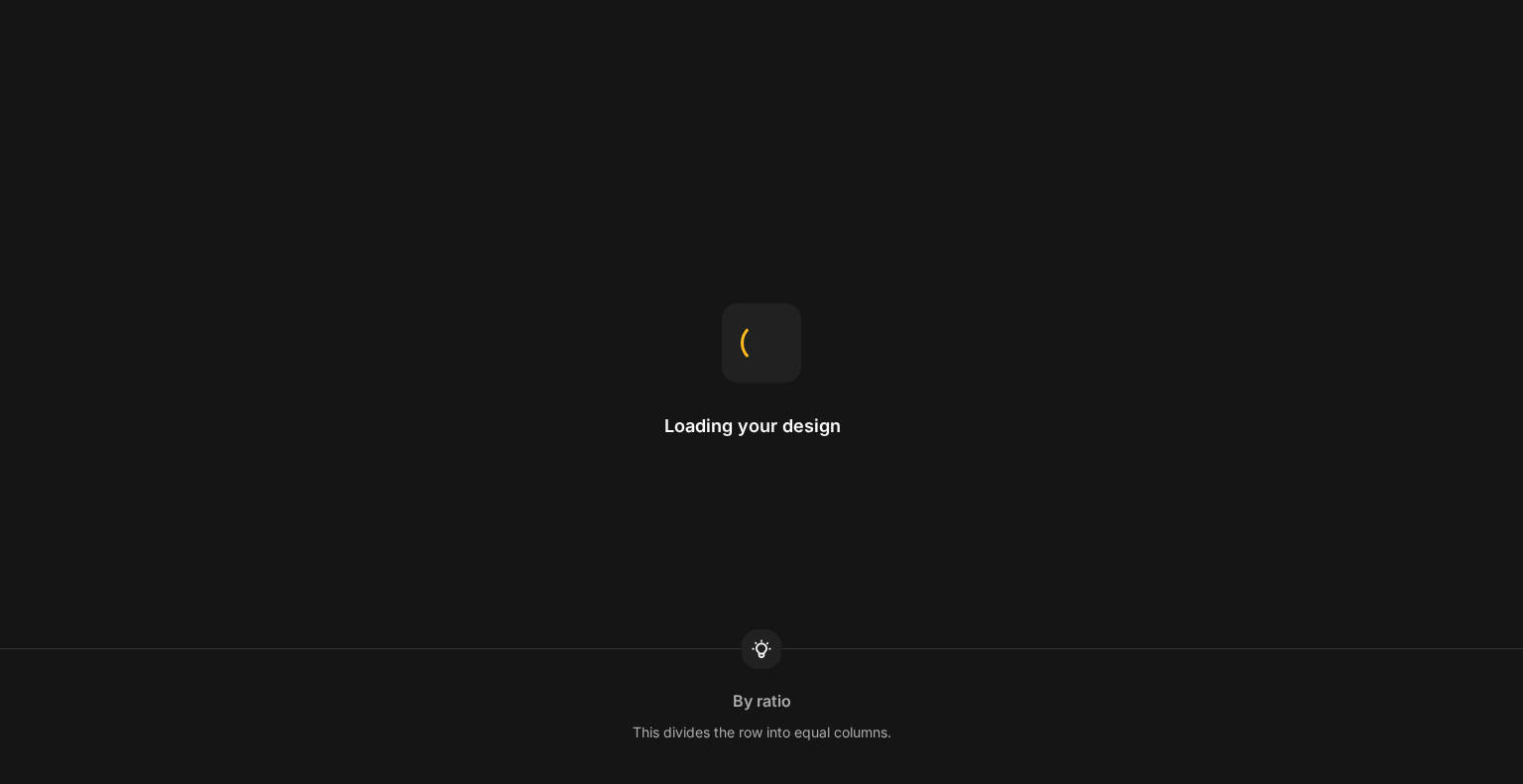scroll, scrollTop: 0, scrollLeft: 0, axis: both 